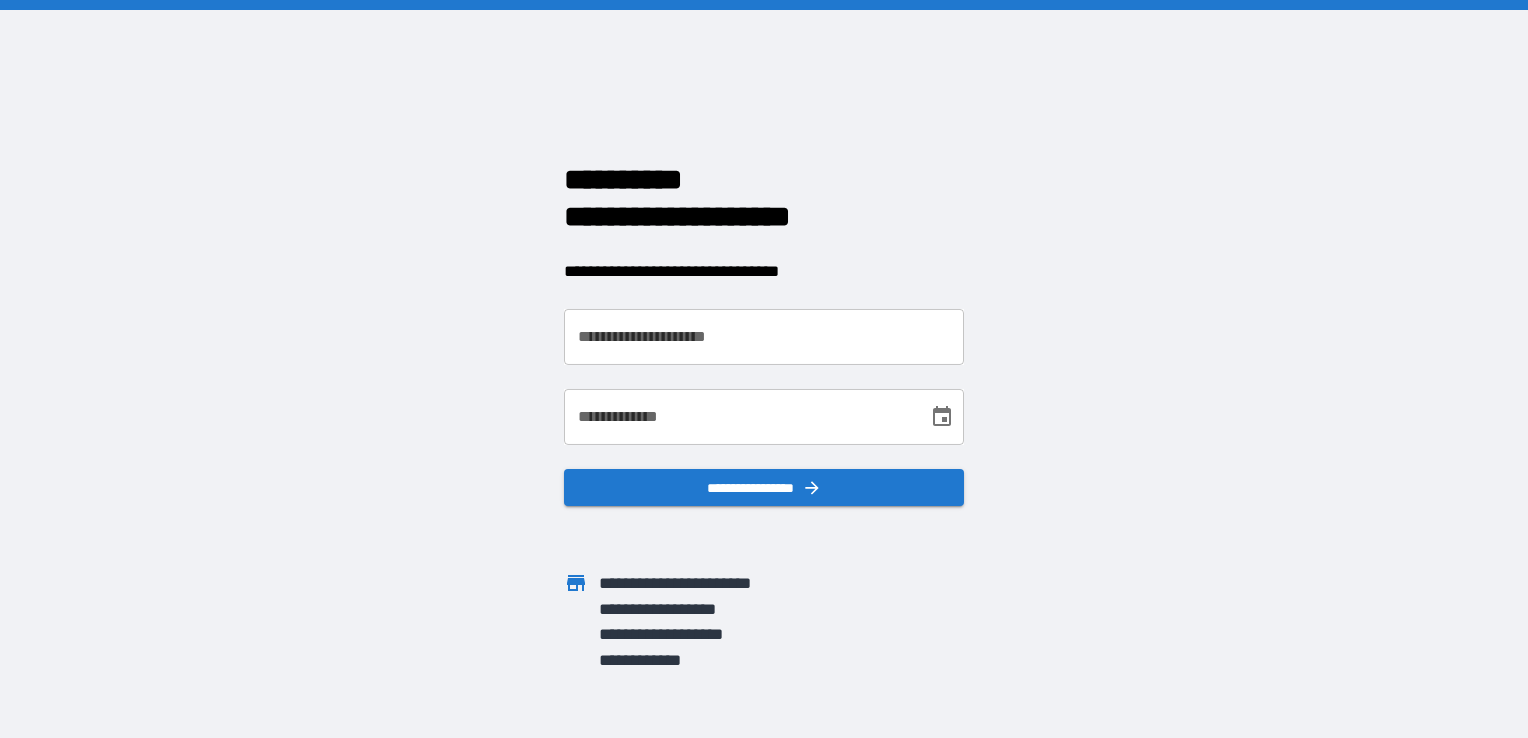 scroll, scrollTop: 0, scrollLeft: 0, axis: both 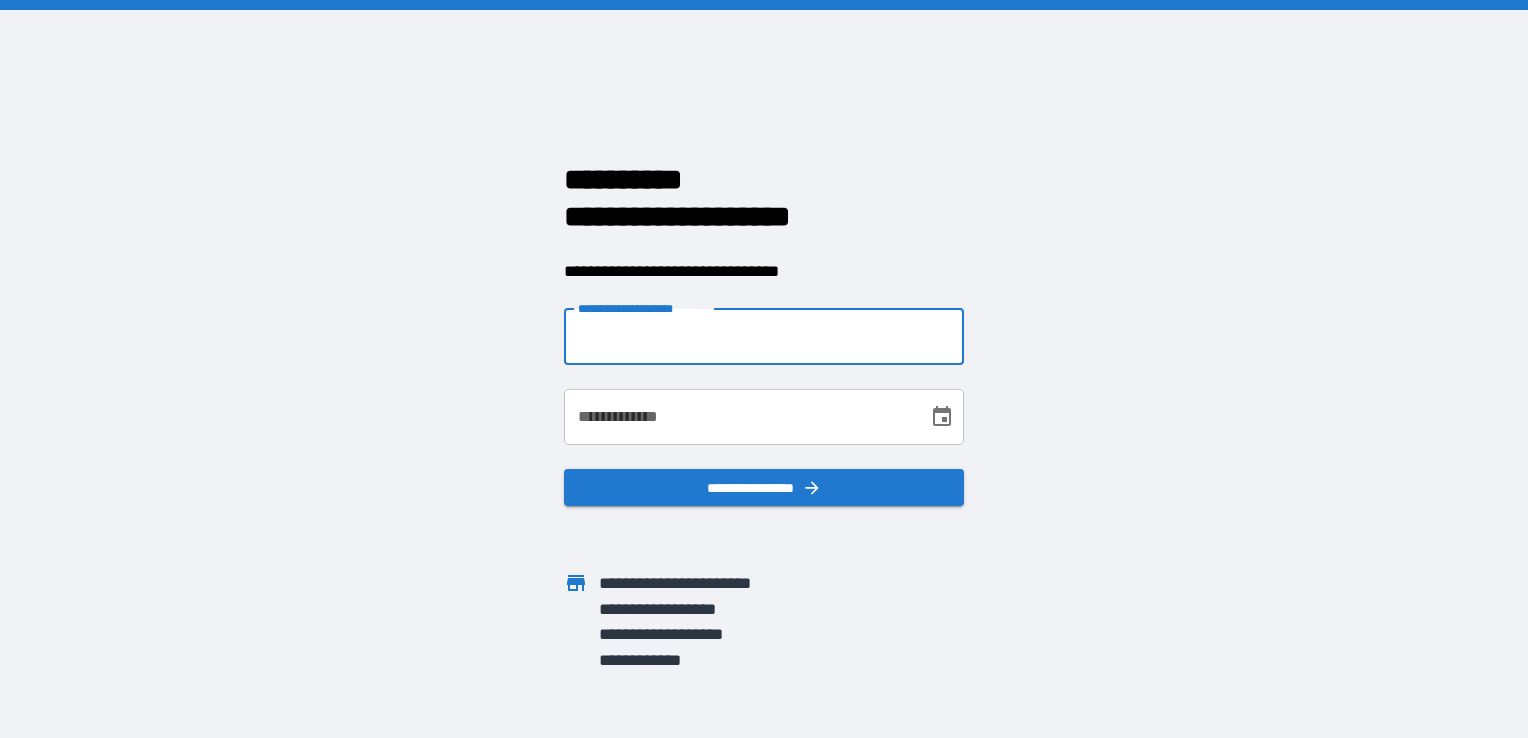 click on "**********" at bounding box center [764, 337] 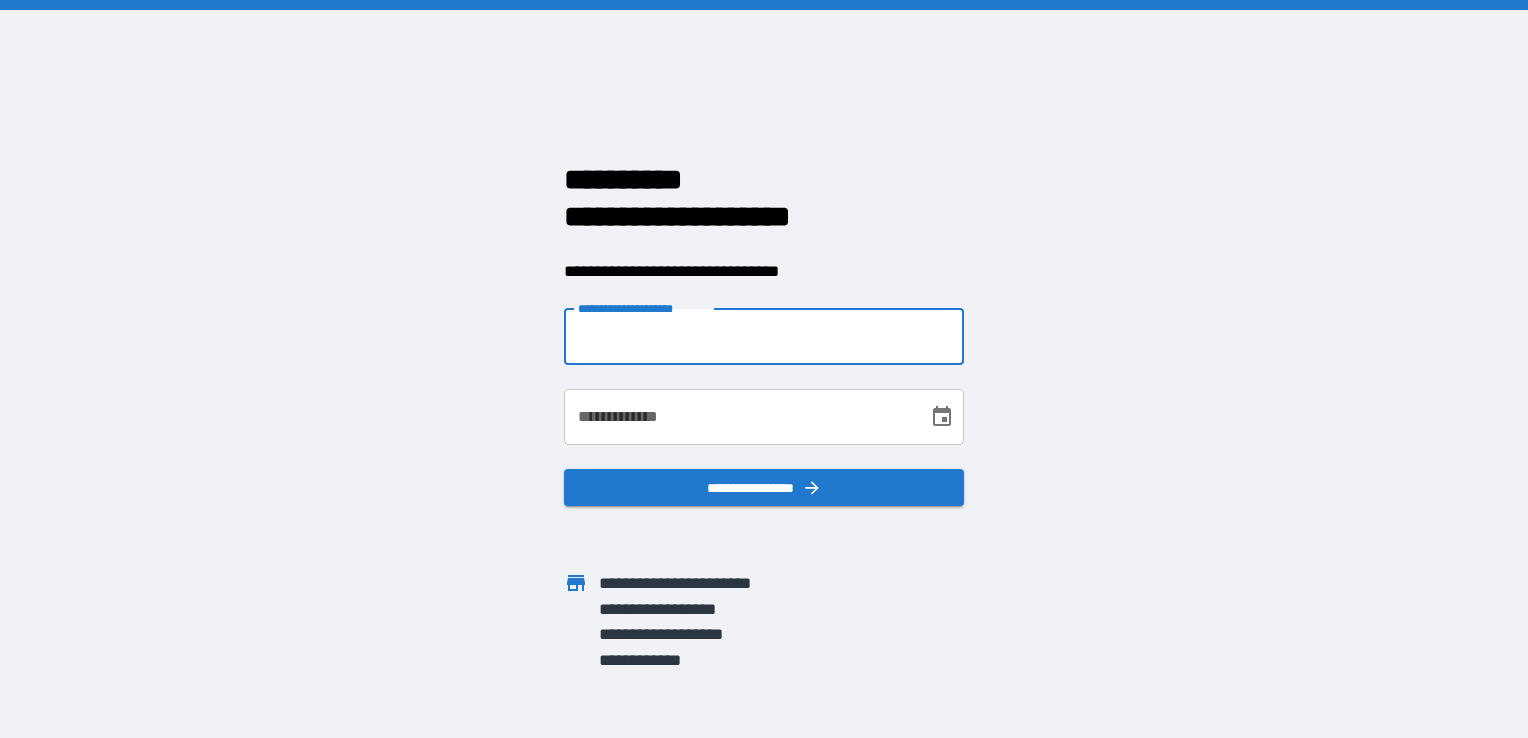 type on "**********" 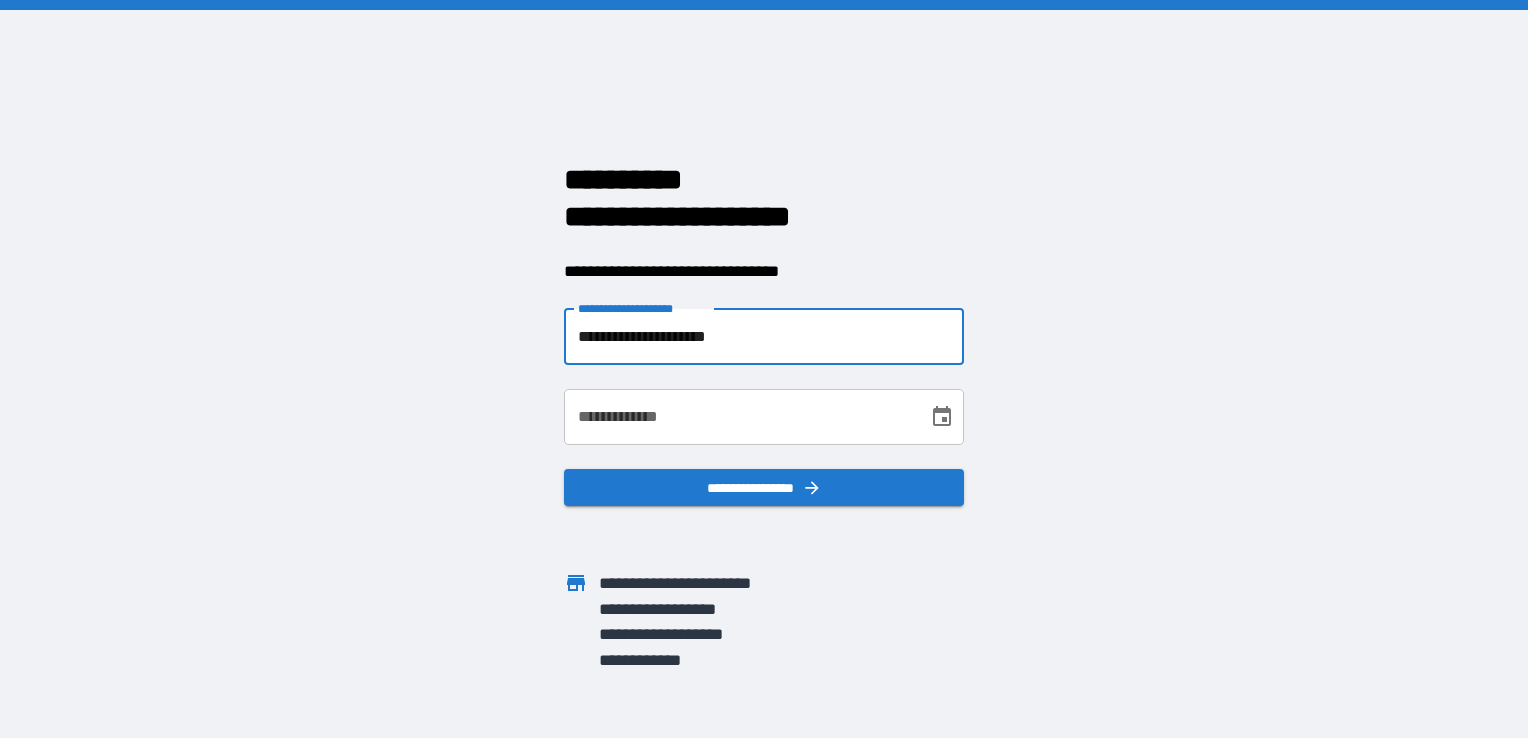 type on "**********" 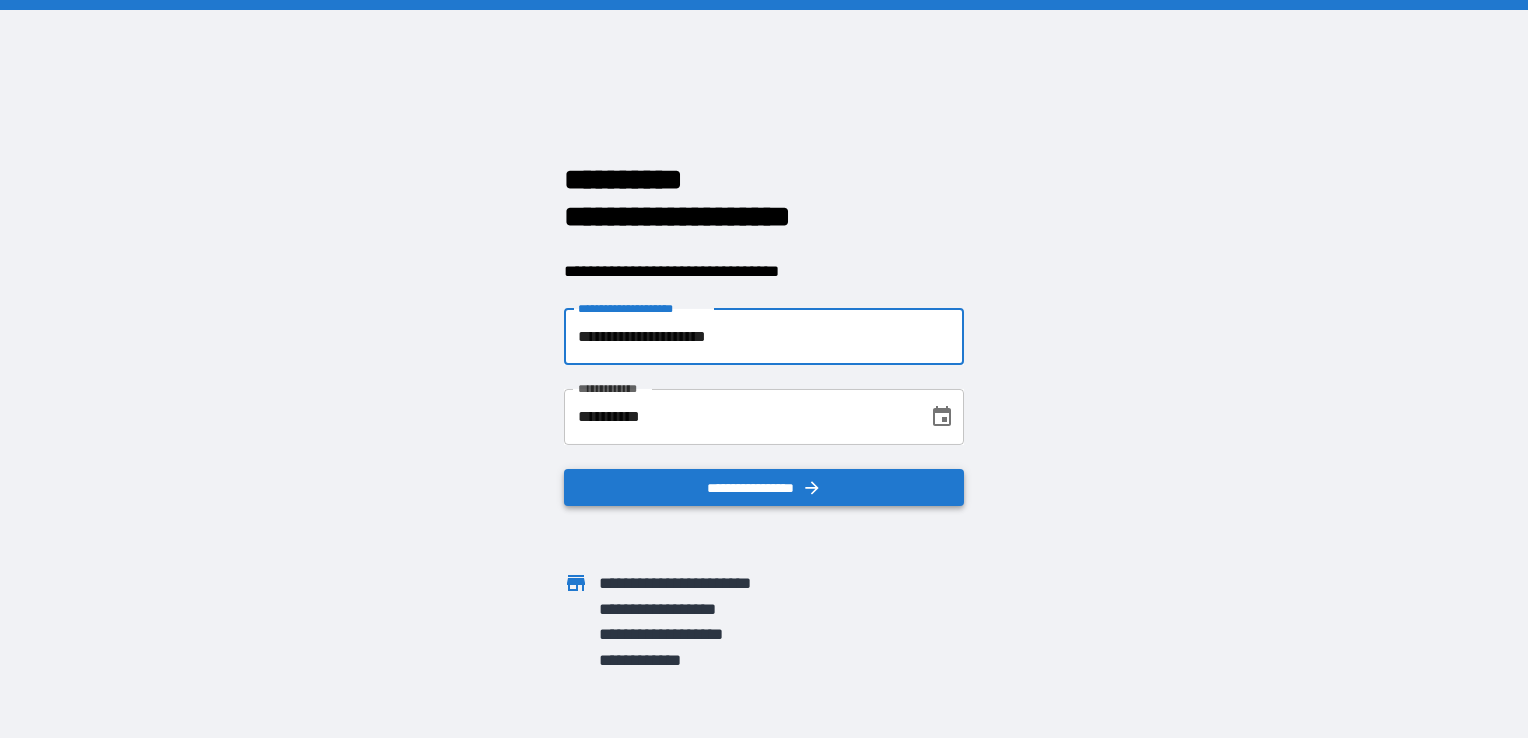 click on "**********" at bounding box center [764, 488] 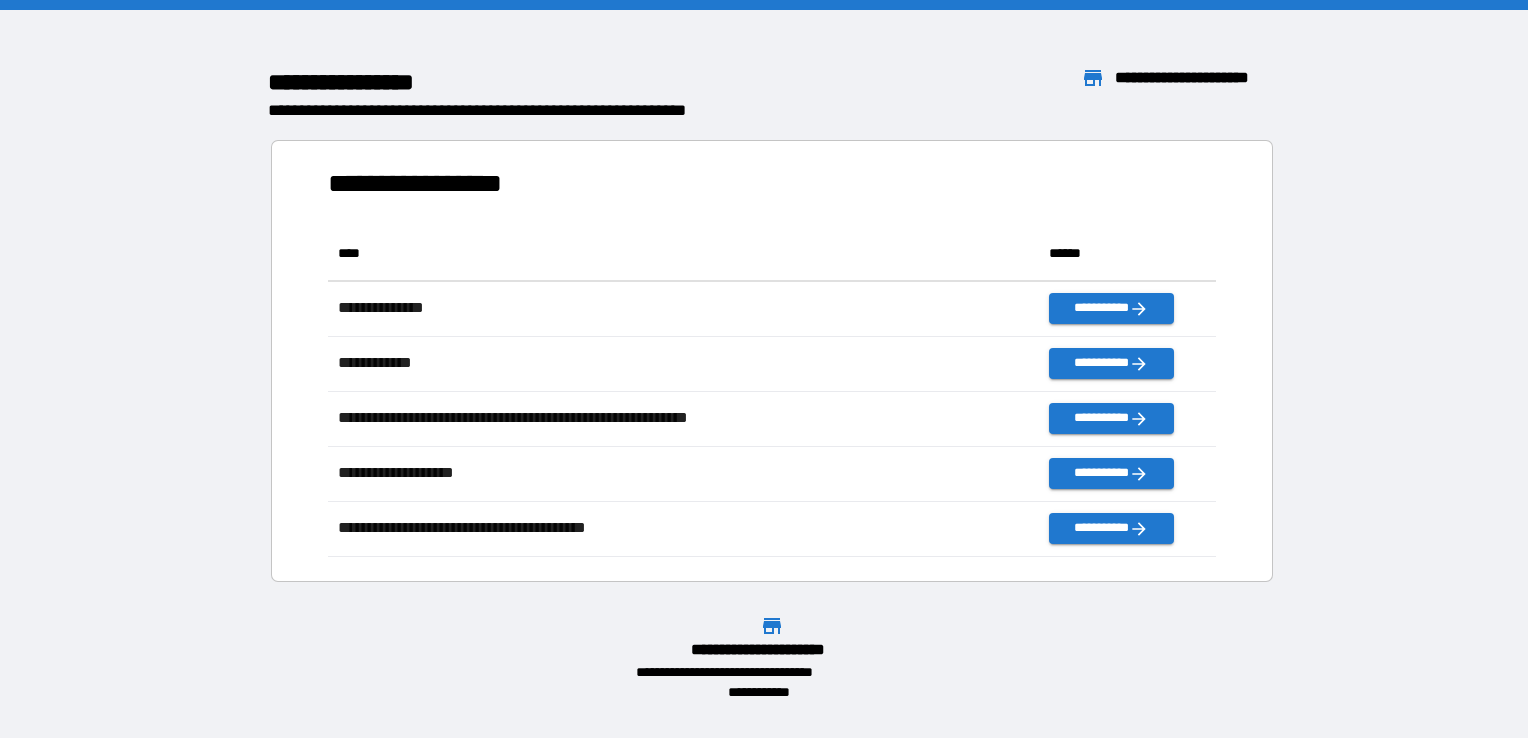 scroll, scrollTop: 16, scrollLeft: 16, axis: both 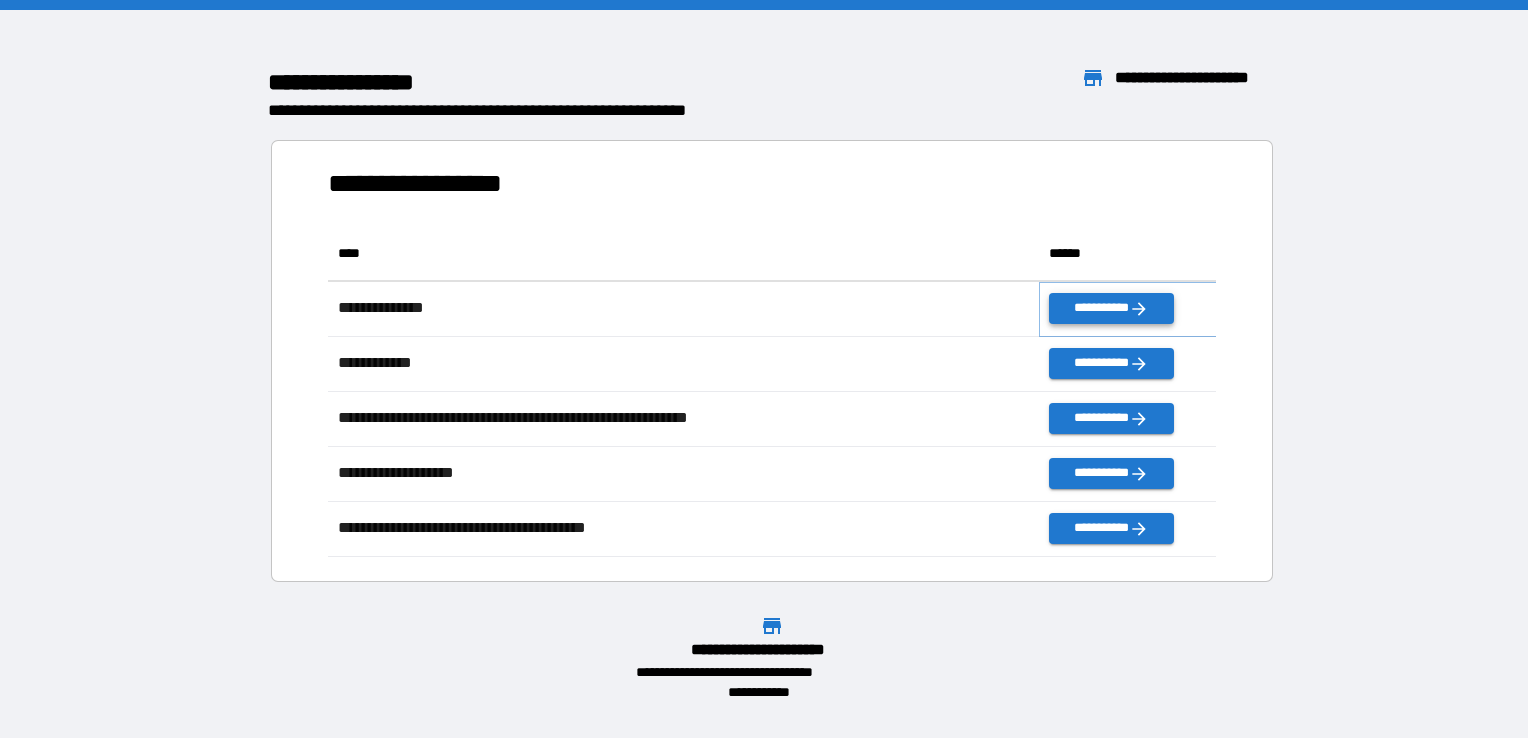 click on "**********" at bounding box center [1111, 308] 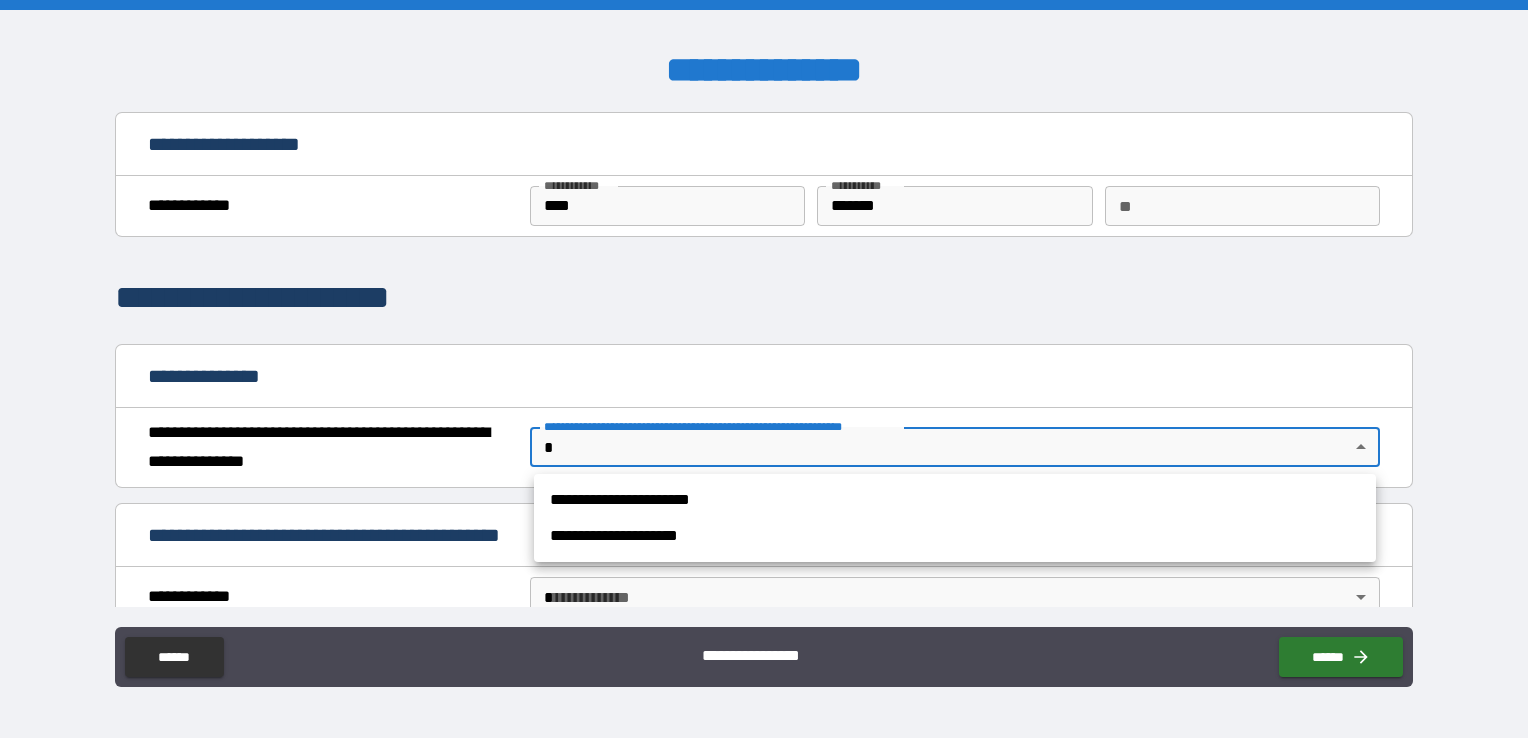 click on "**********" at bounding box center [764, 369] 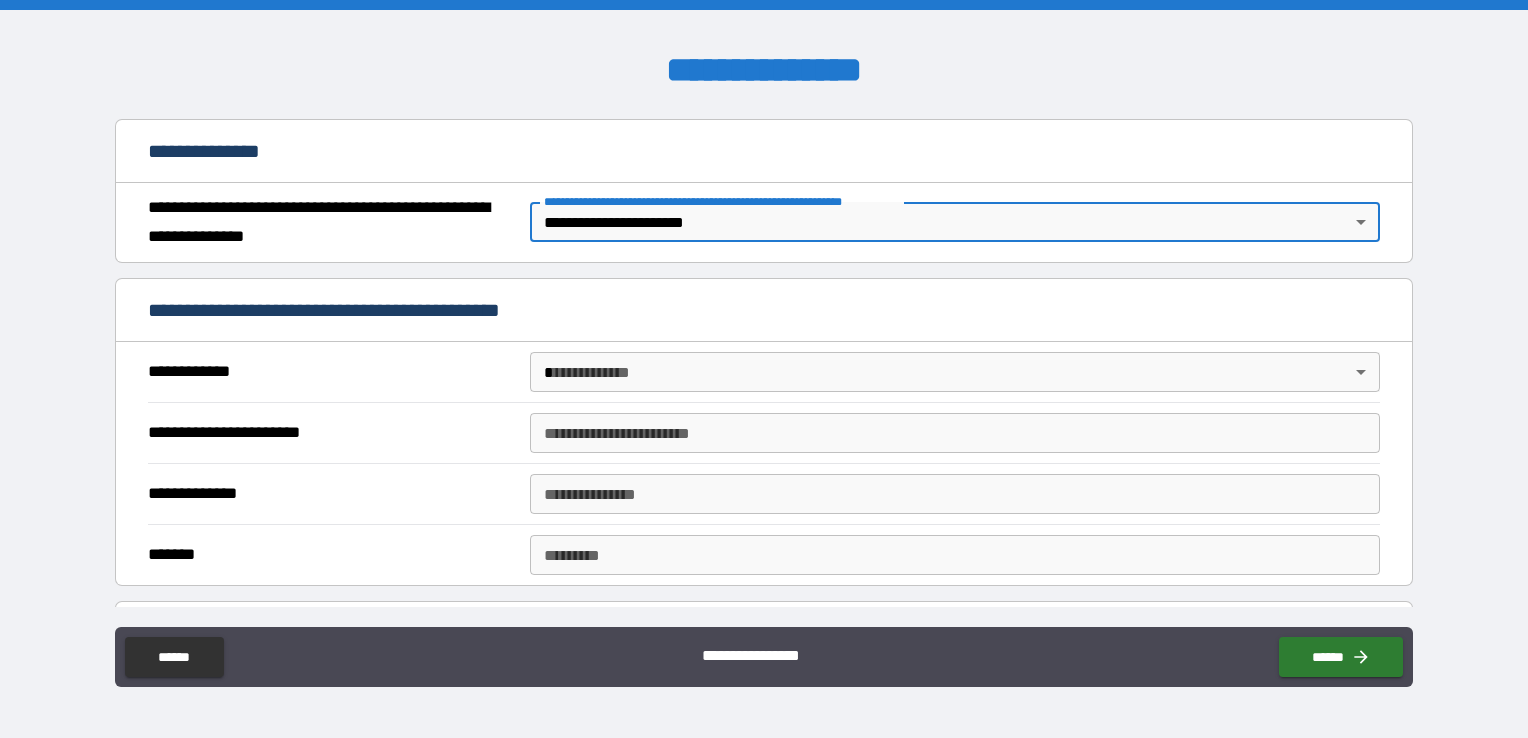 scroll, scrollTop: 300, scrollLeft: 0, axis: vertical 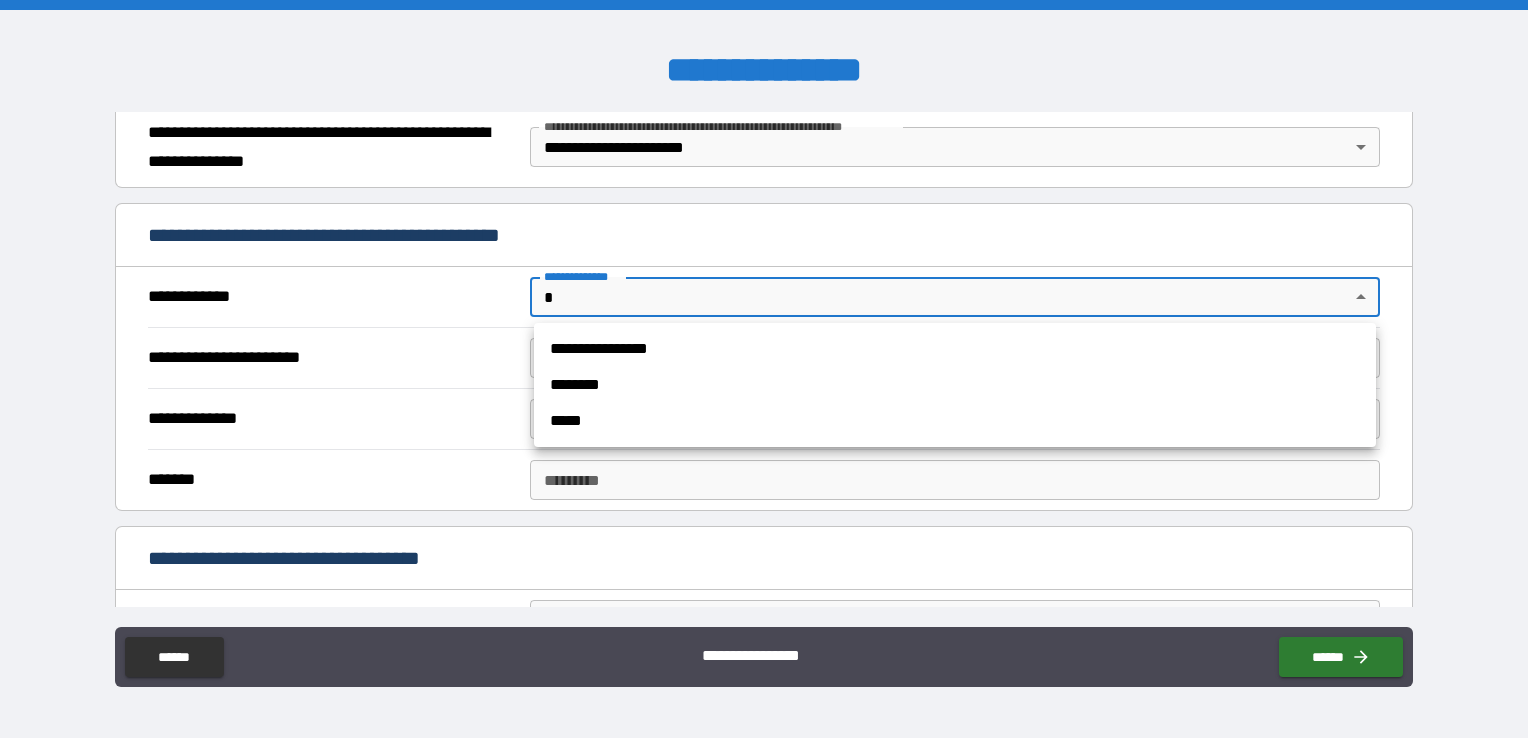 click on "**********" at bounding box center (764, 369) 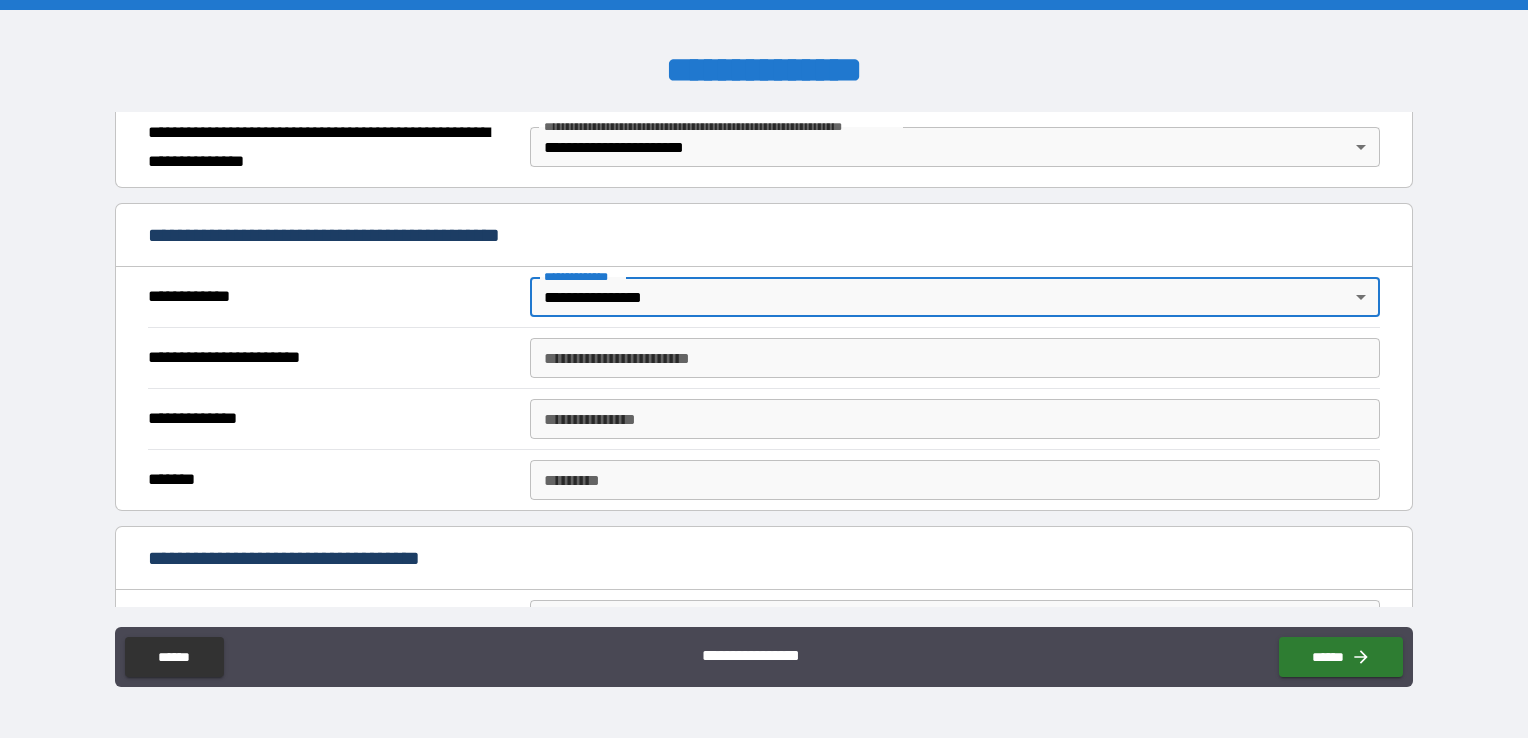 click on "**********" at bounding box center (955, 358) 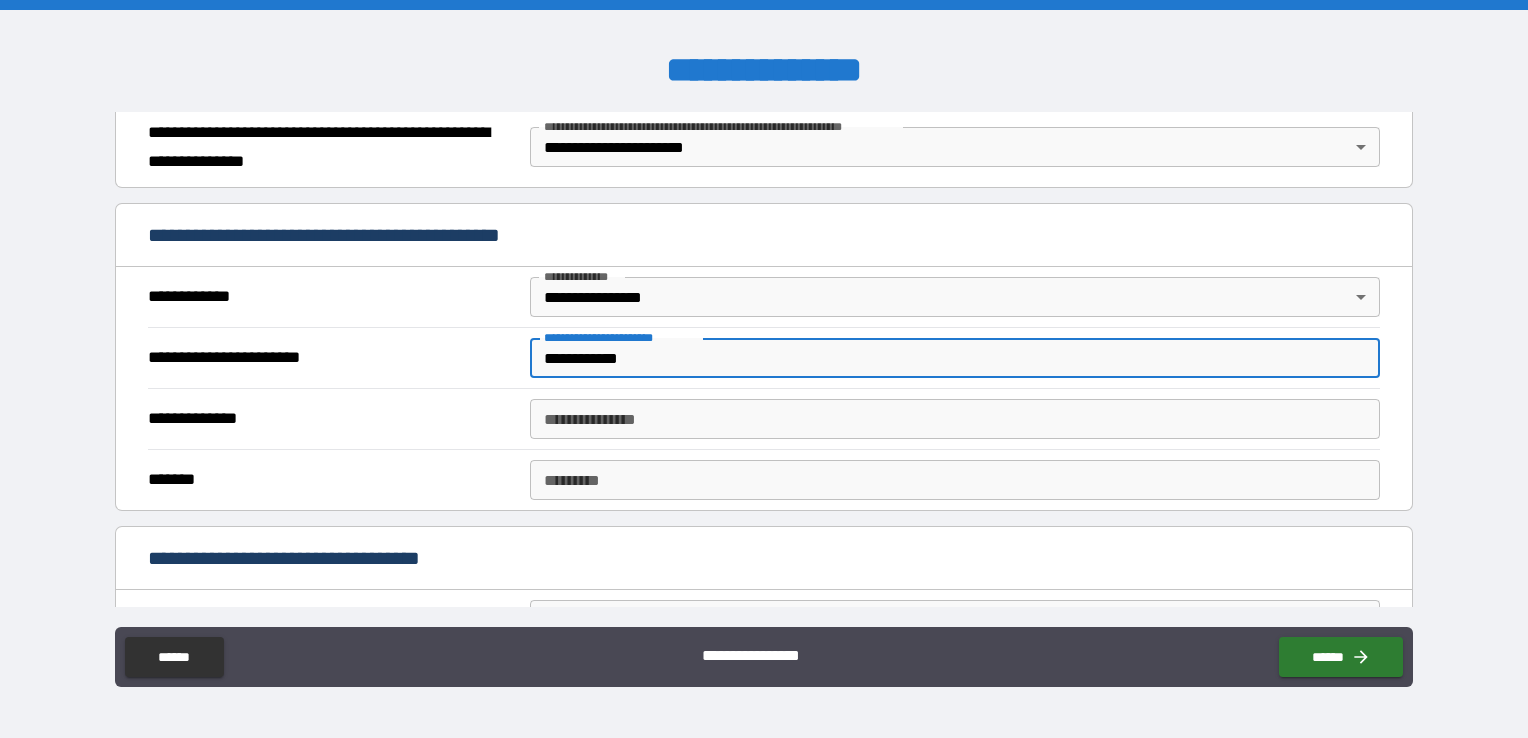 type on "**********" 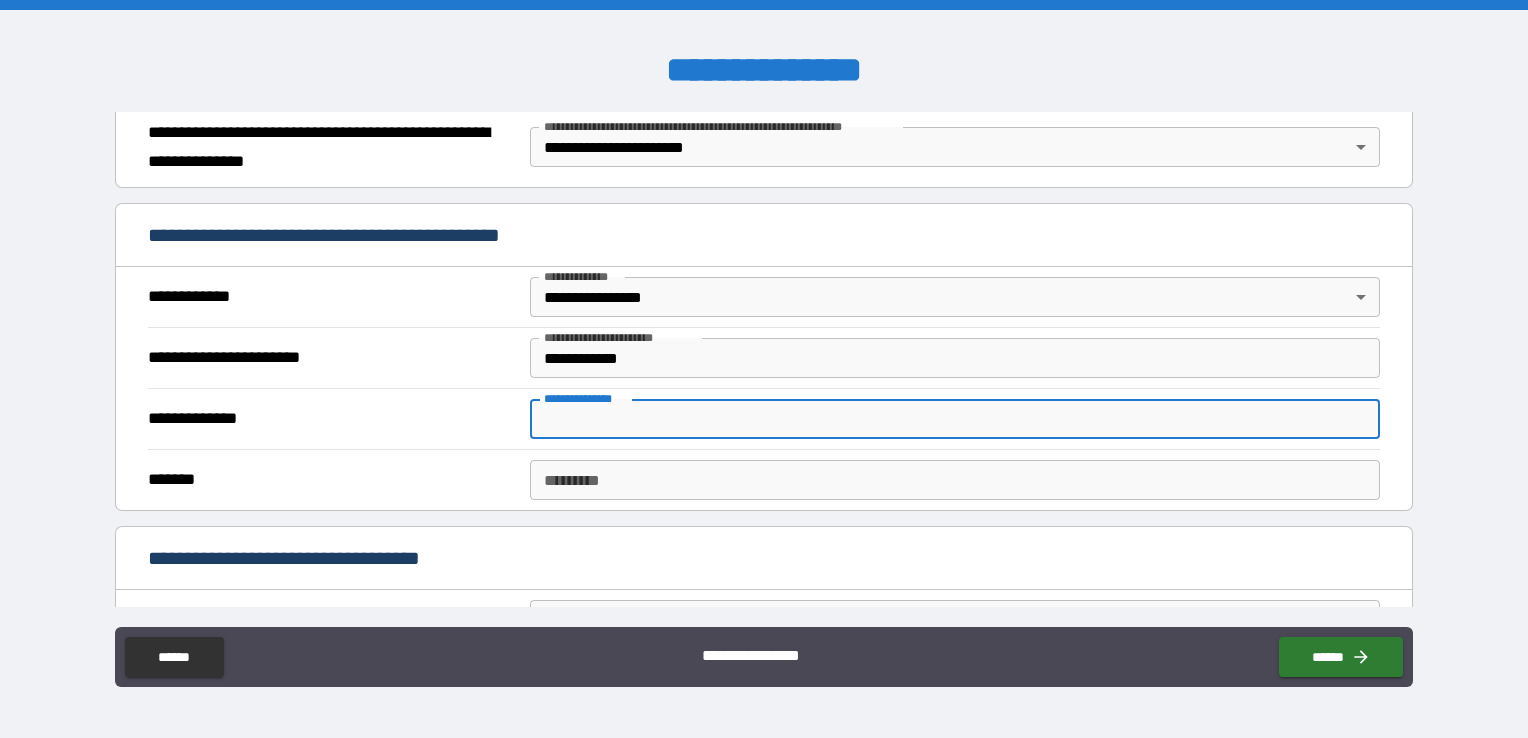 click on "**********" at bounding box center [955, 419] 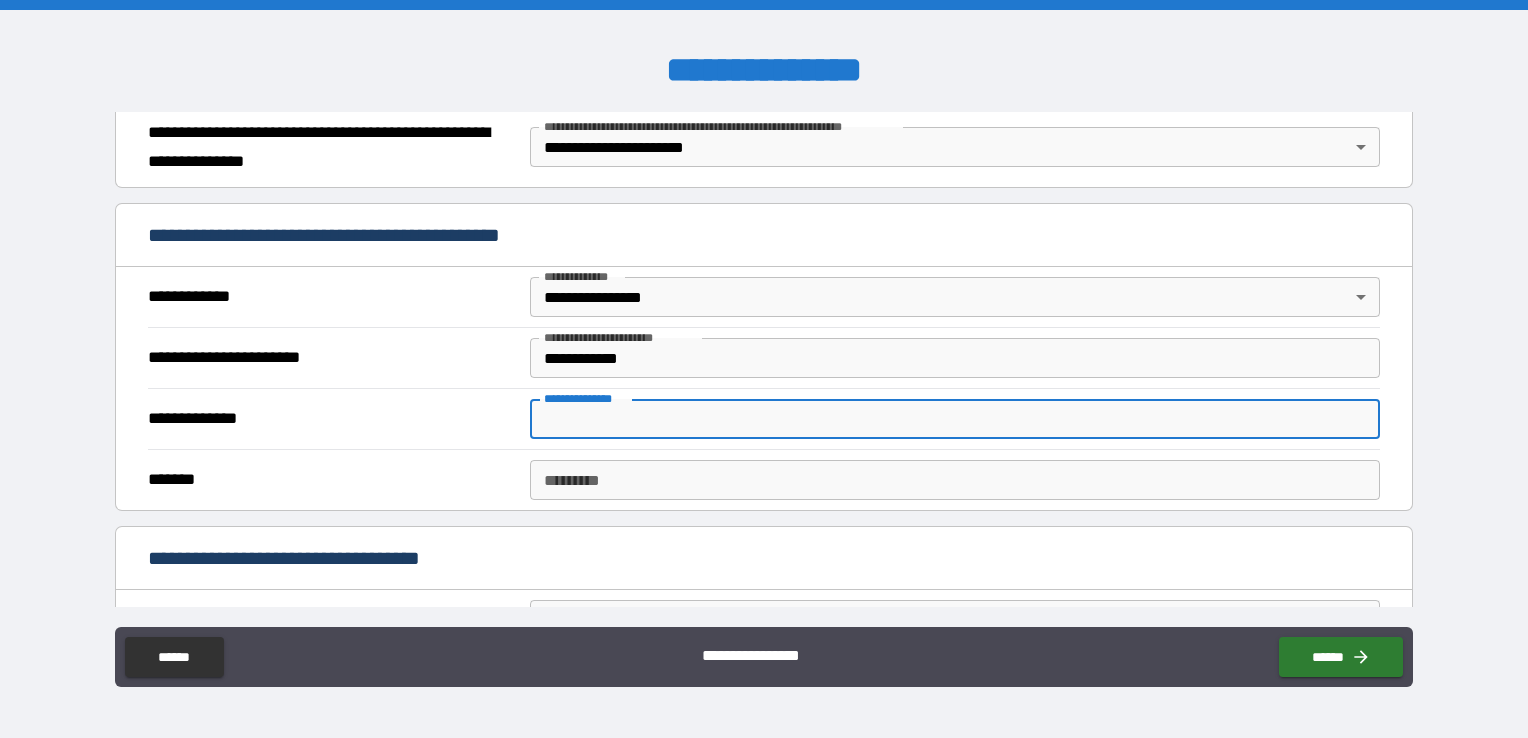 click on "*******   *" at bounding box center (955, 480) 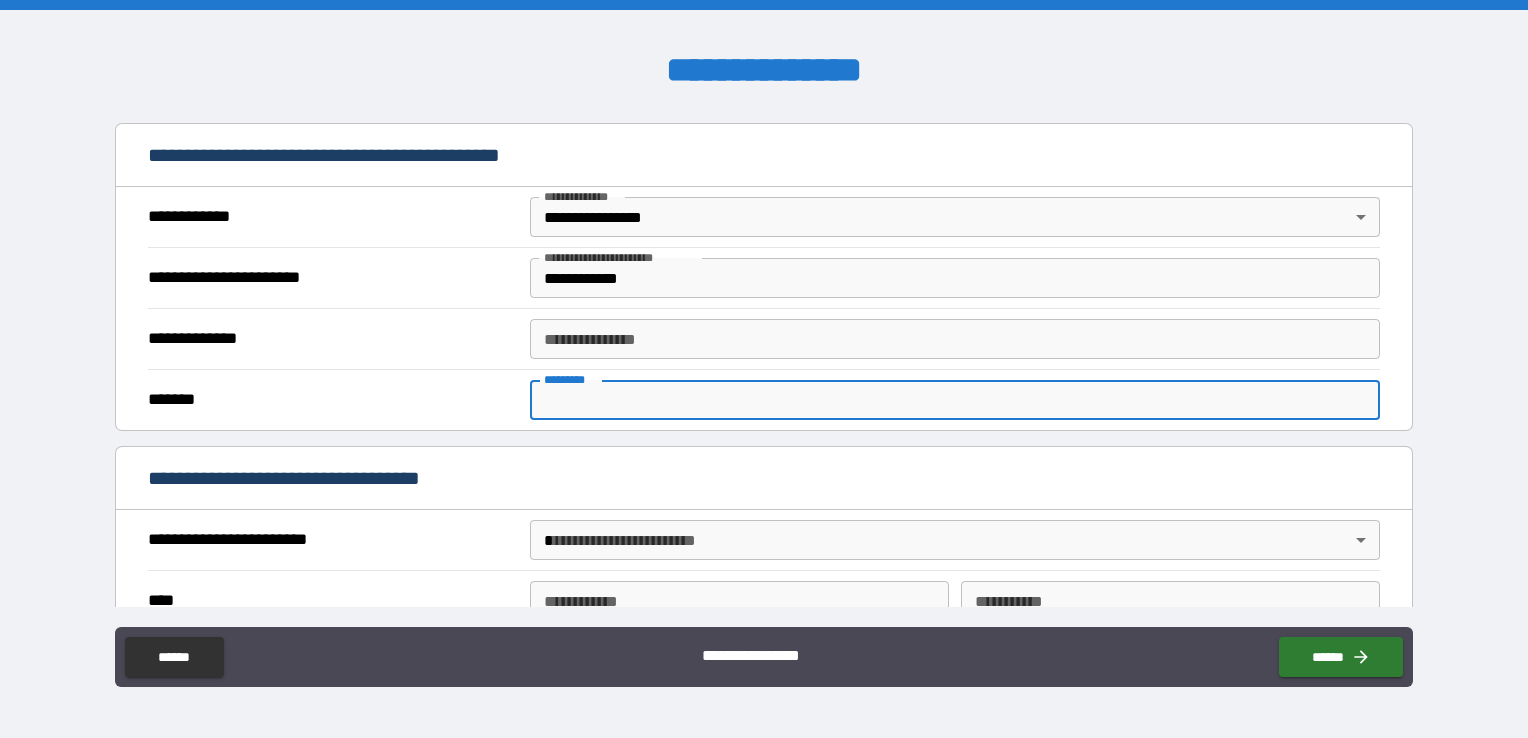 scroll, scrollTop: 600, scrollLeft: 0, axis: vertical 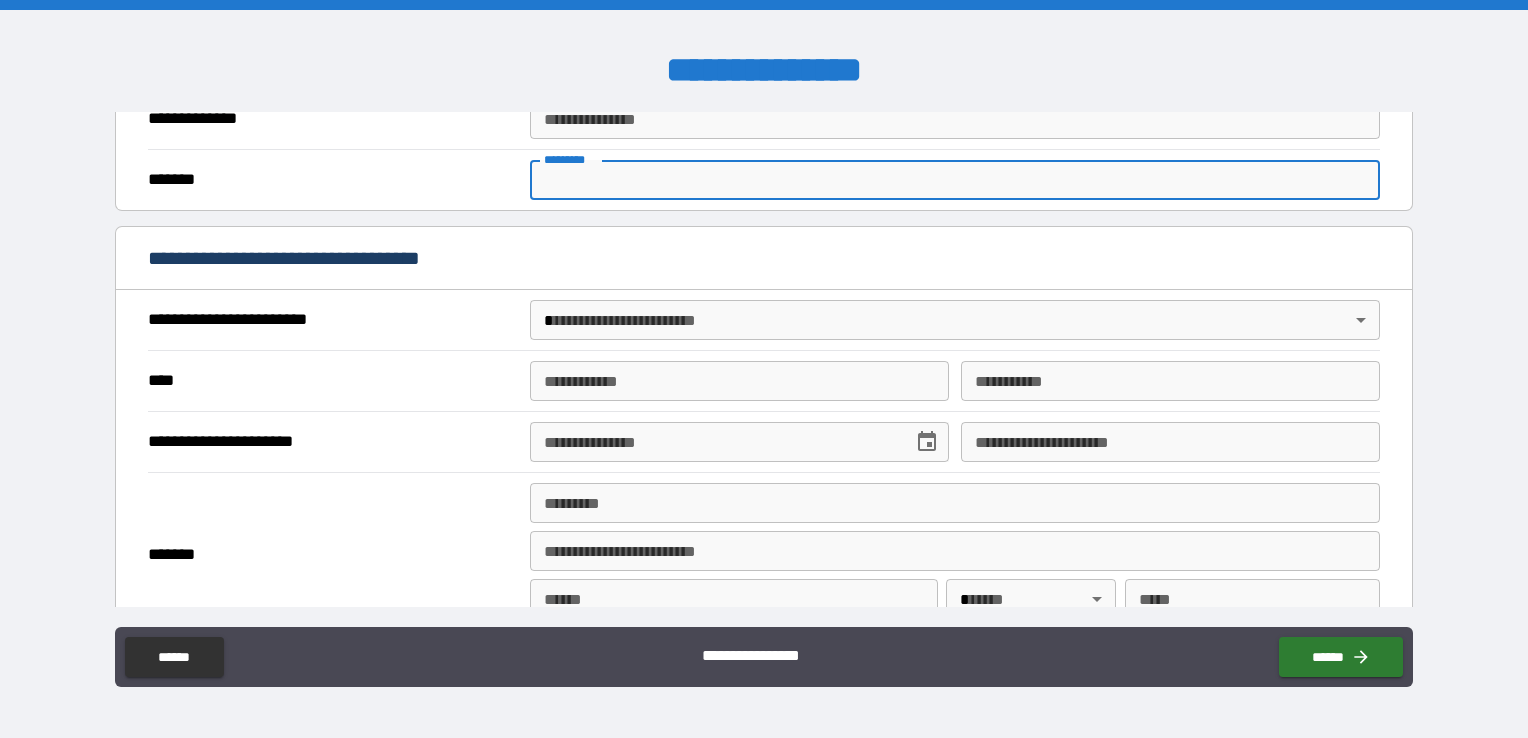 click on "**********" at bounding box center [764, 369] 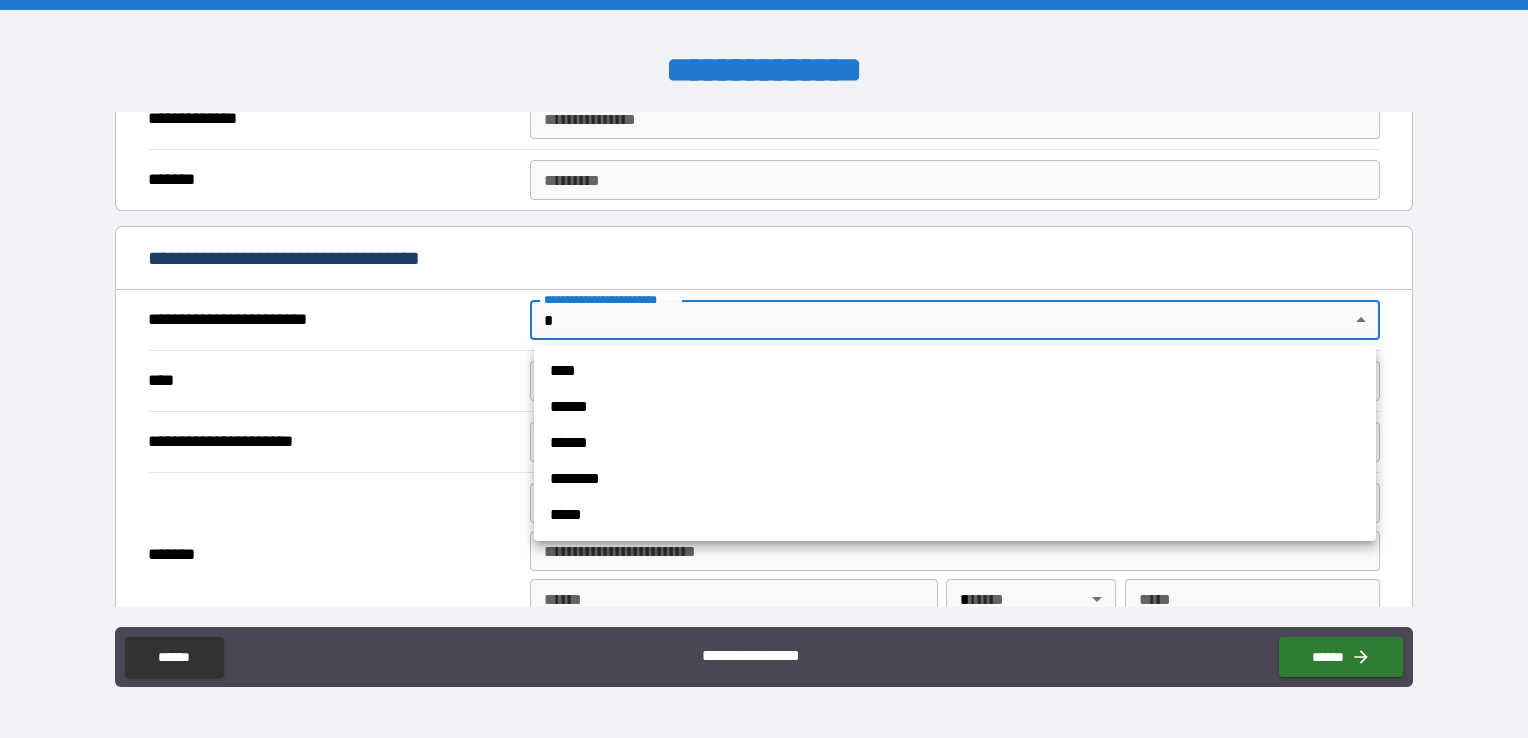 click on "******" at bounding box center (955, 443) 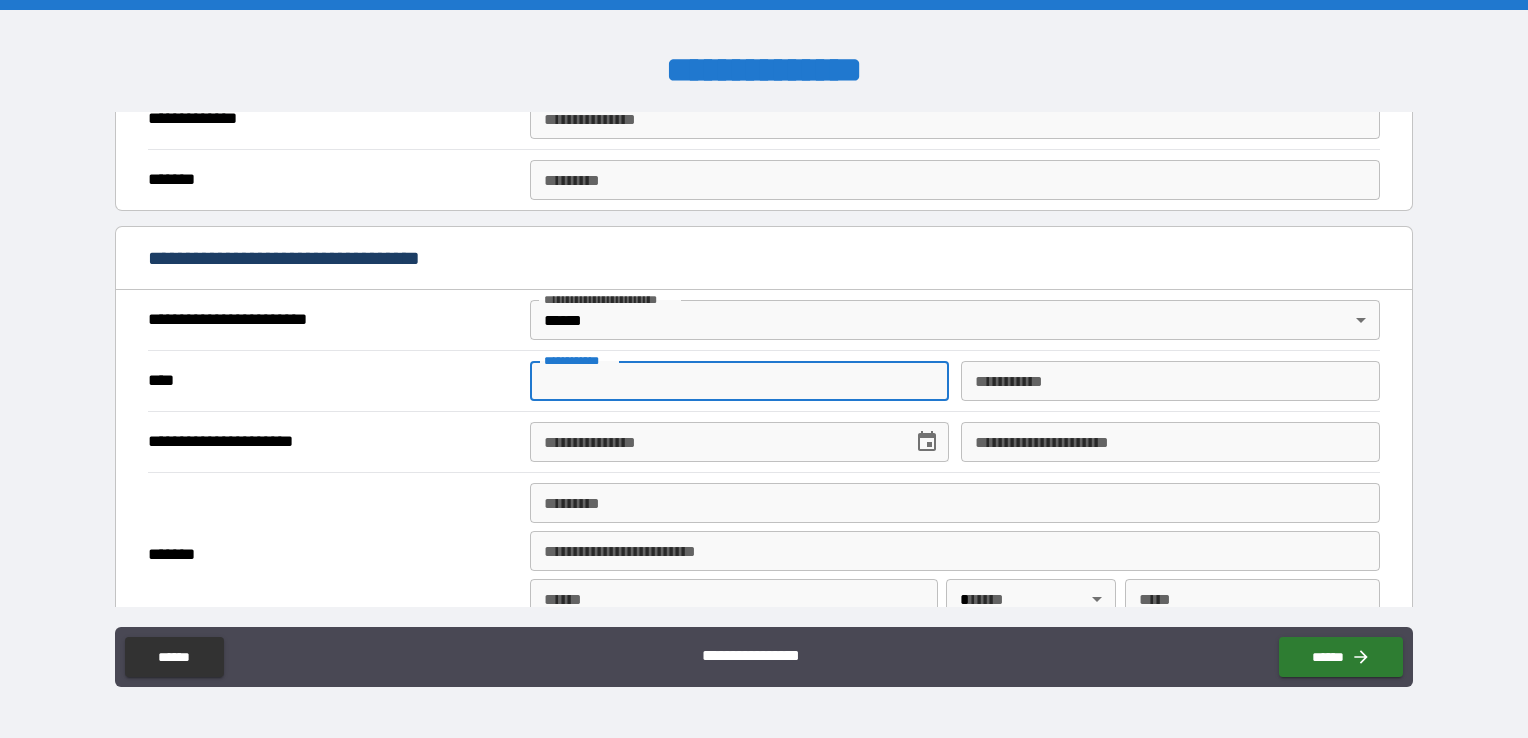 click on "**********" at bounding box center (739, 381) 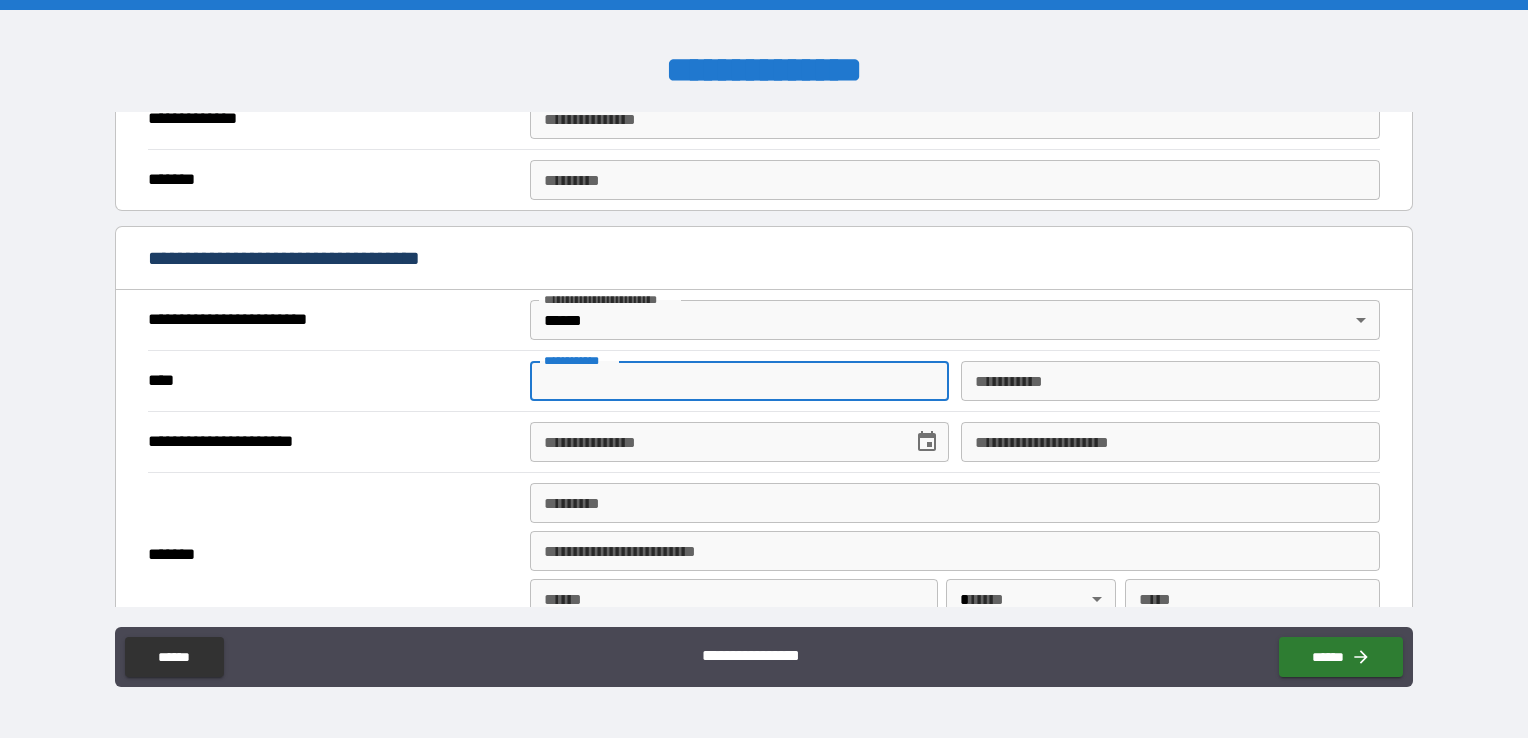 type on "***" 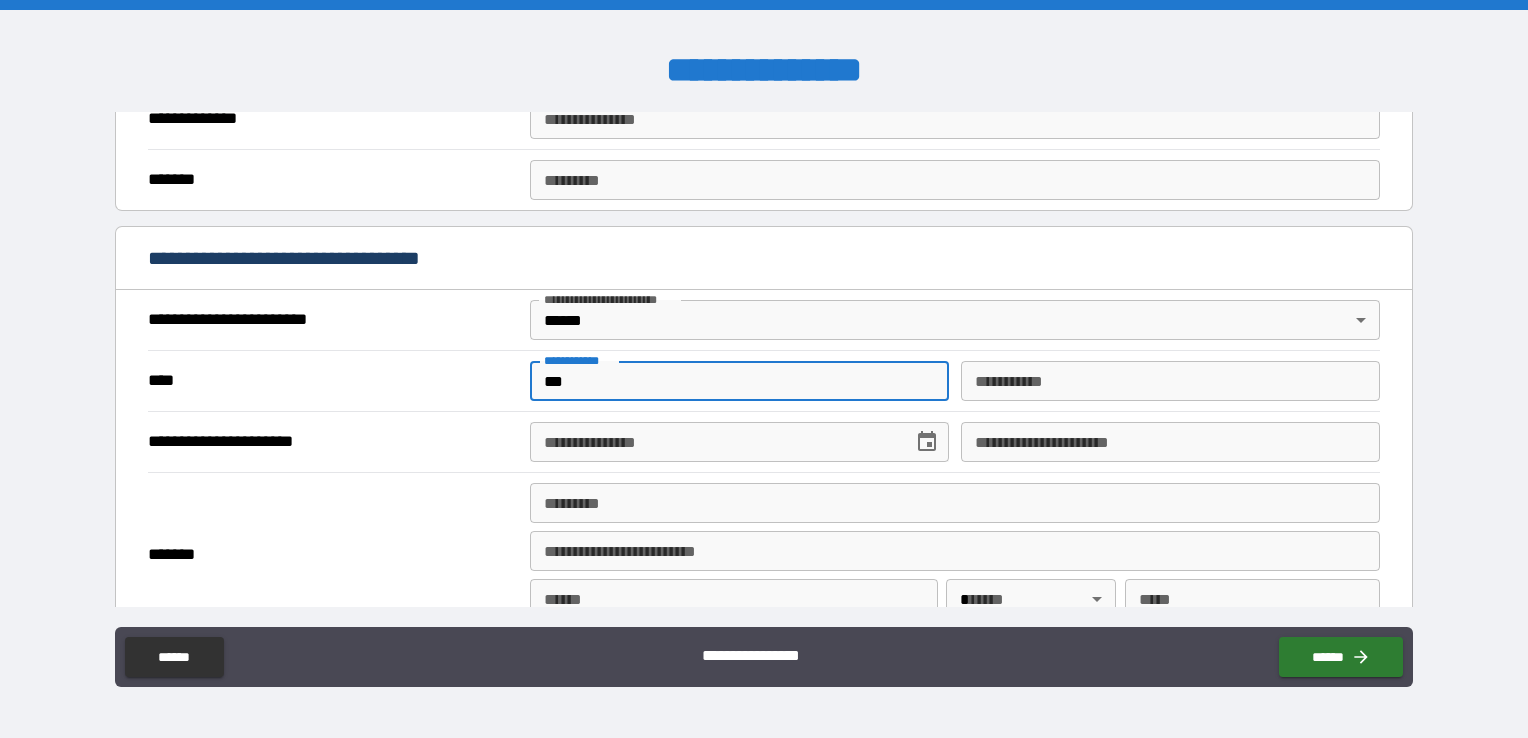type on "*******" 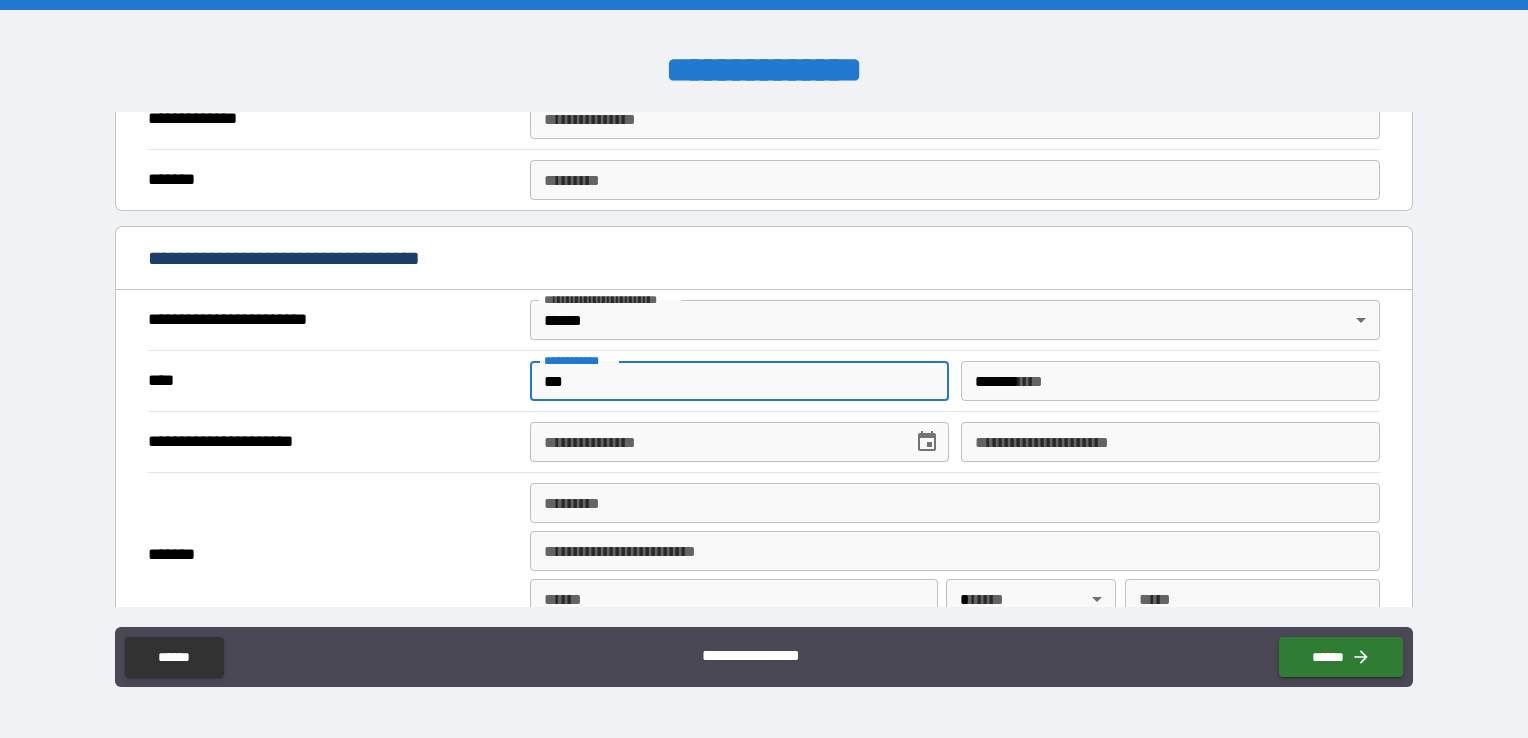 type on "**********" 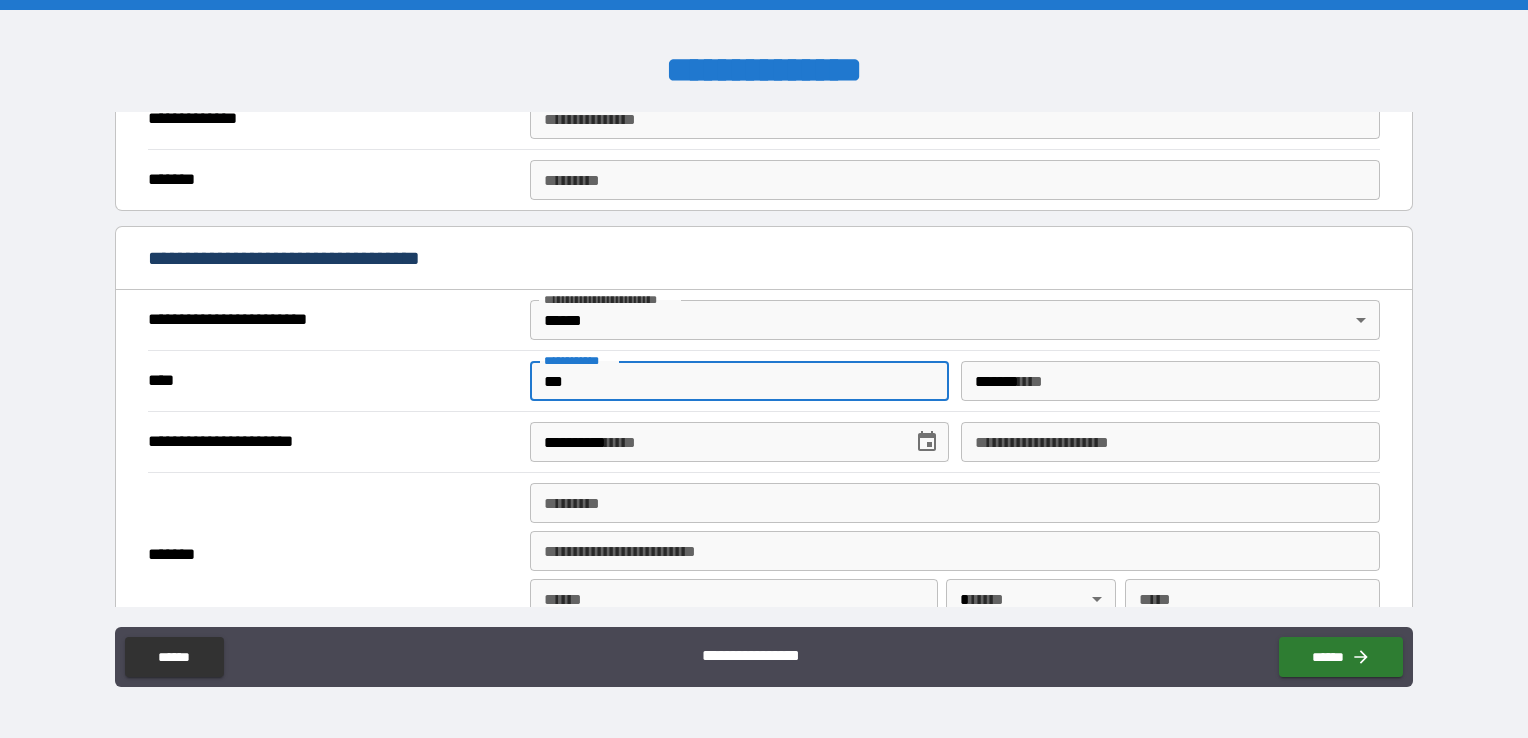 type on "**********" 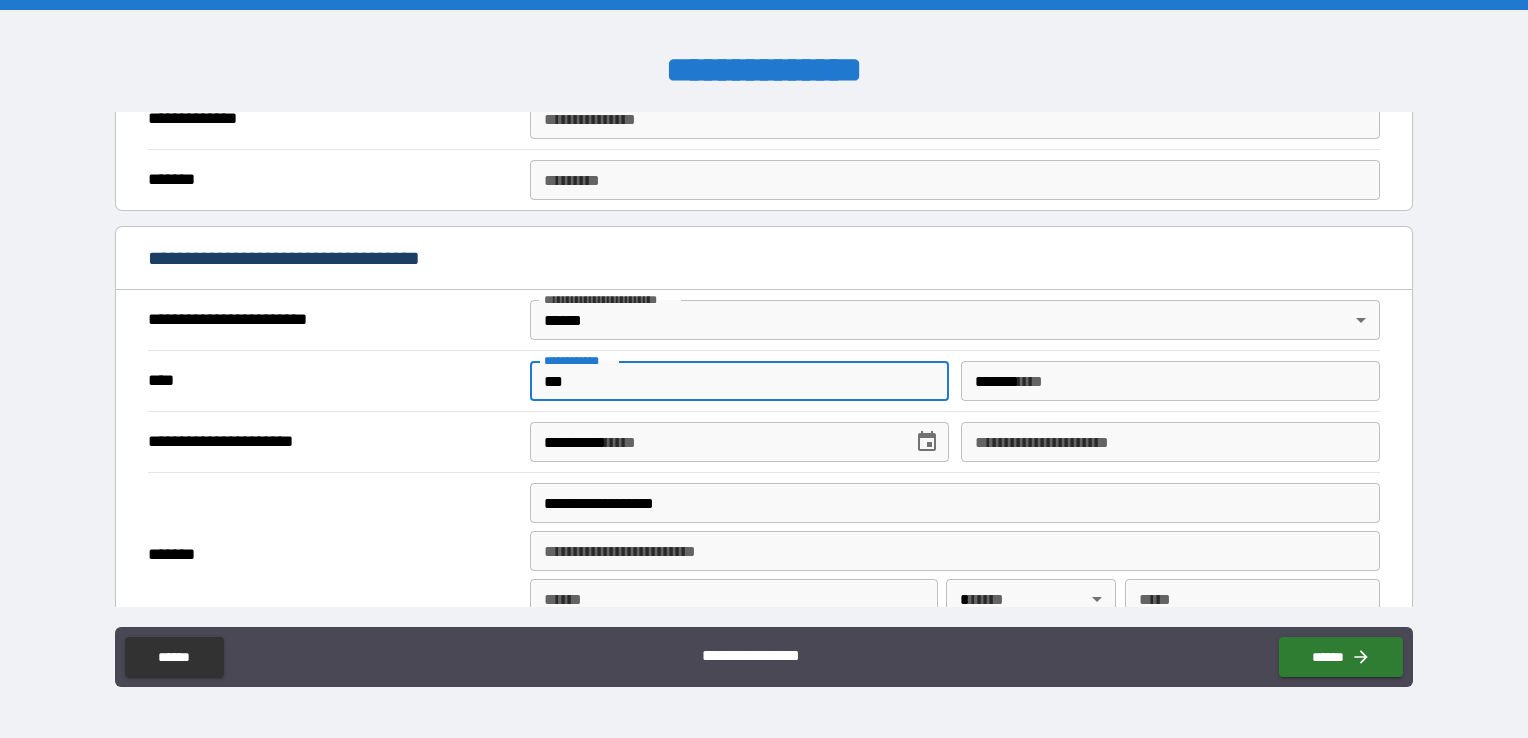 type on "********" 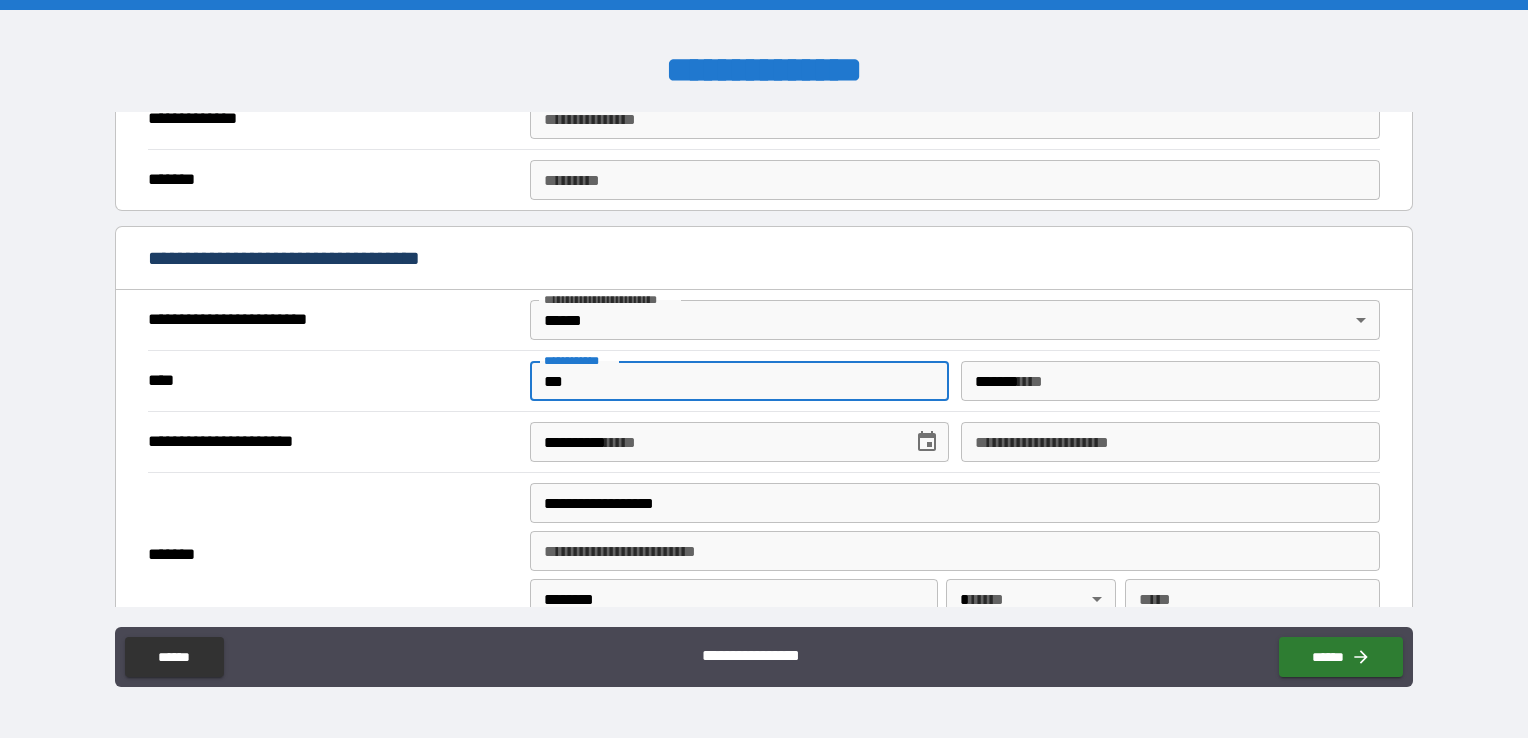 type 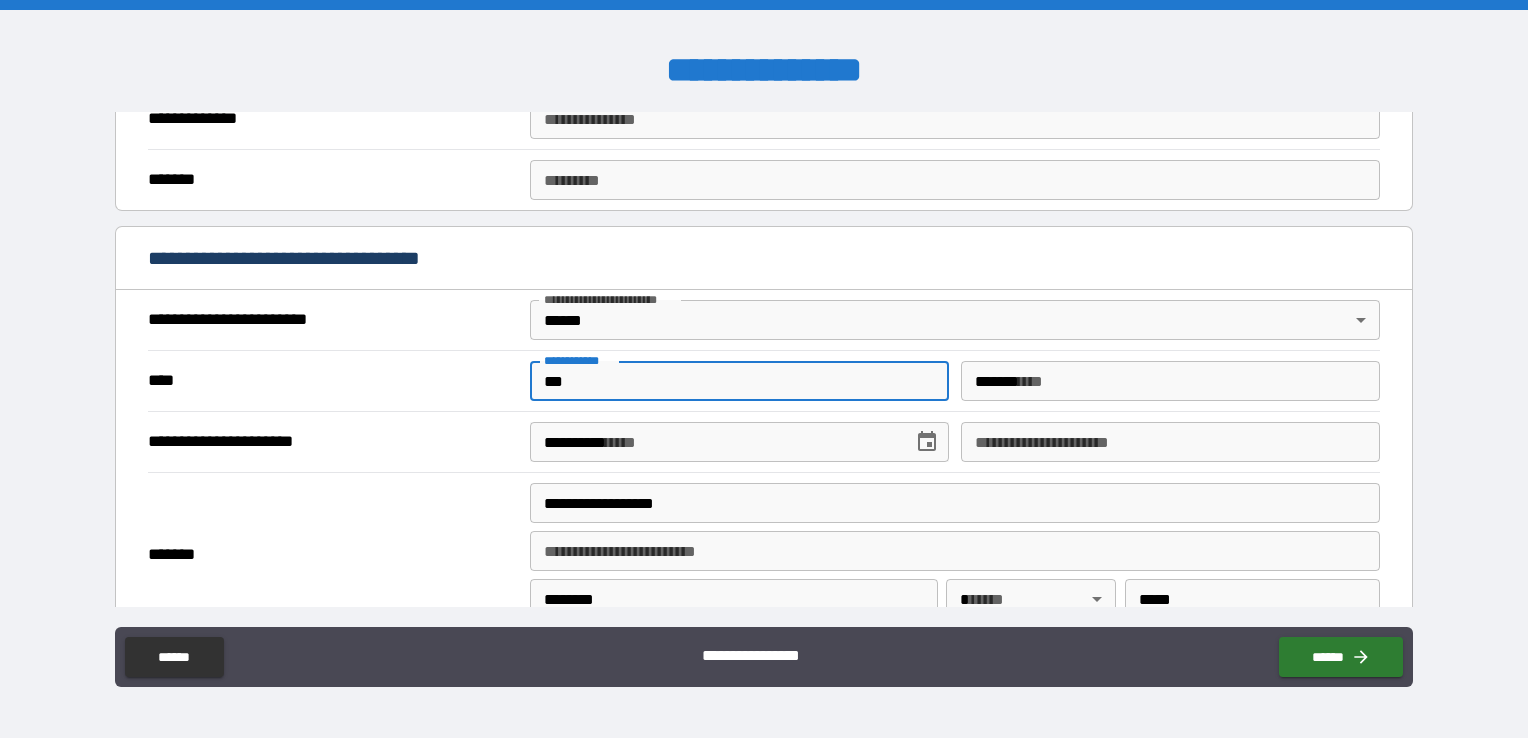 type on "**********" 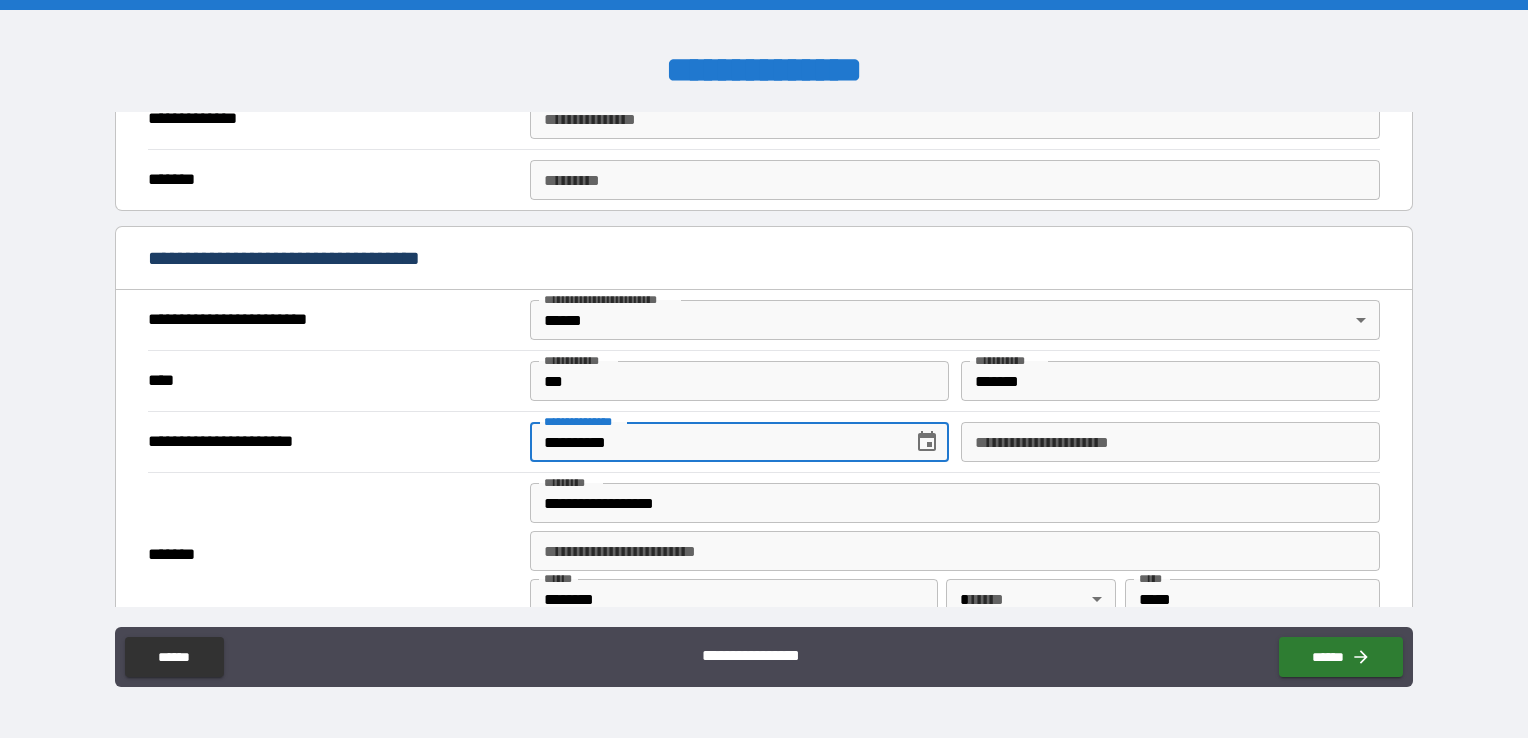 click on "**********" at bounding box center [714, 442] 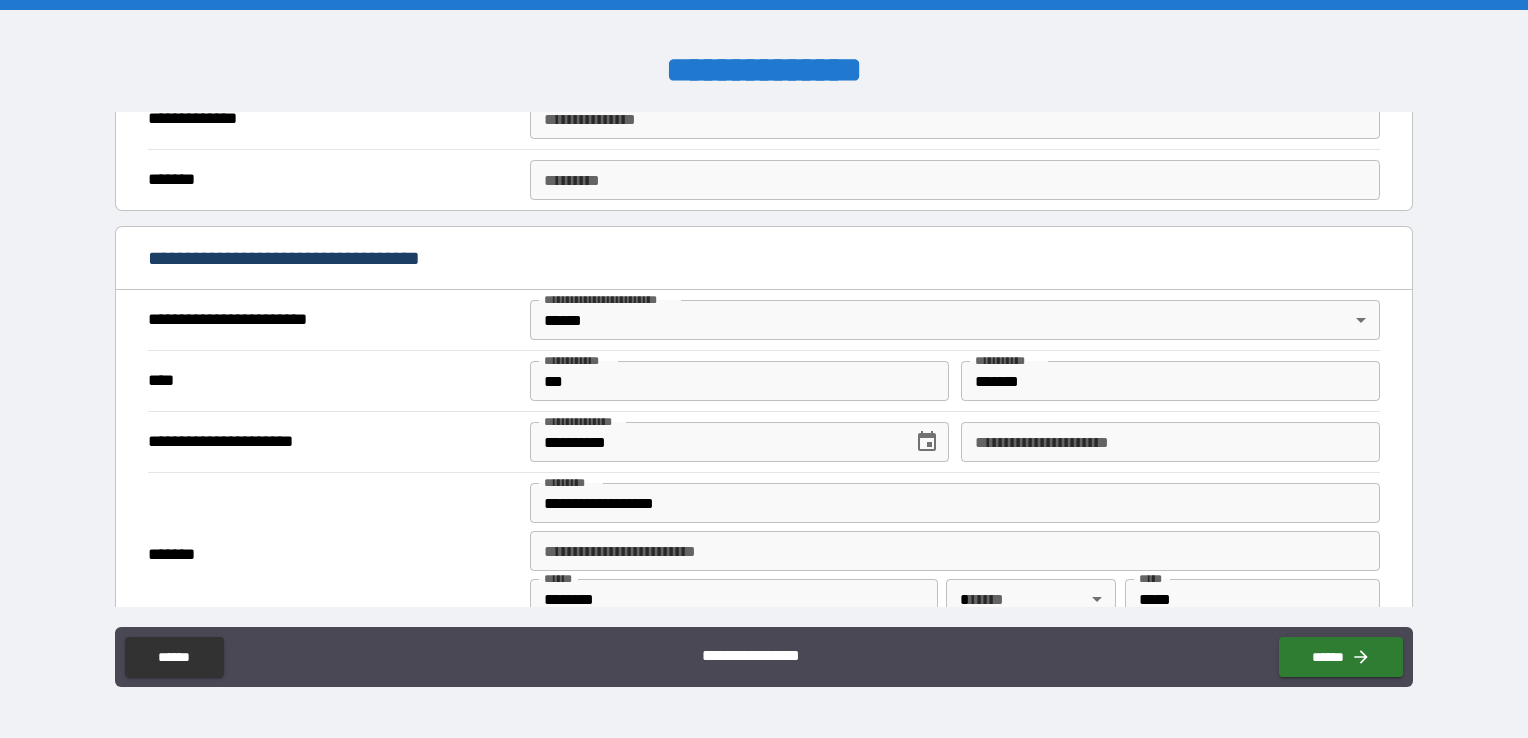 click on "**********" at bounding box center [331, 442] 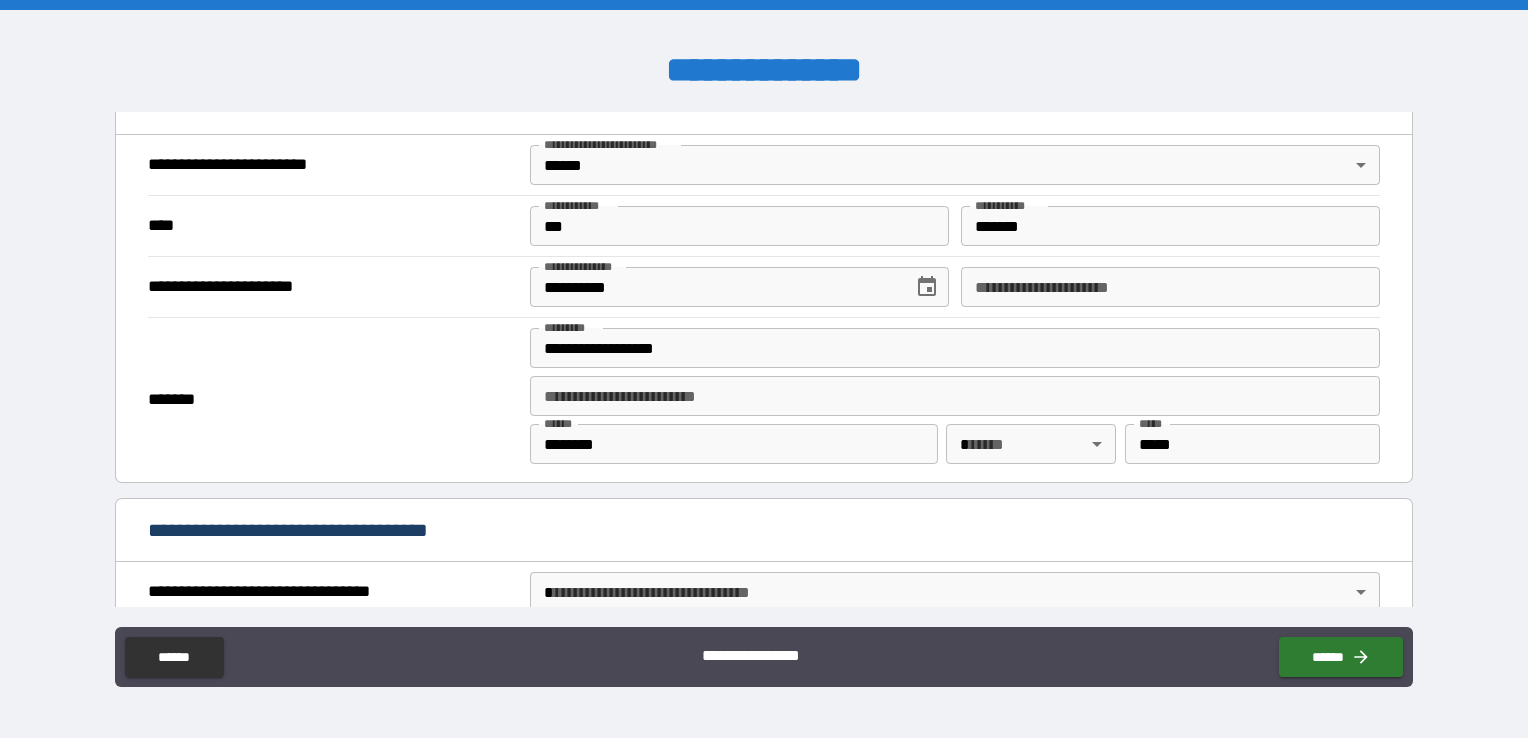 scroll, scrollTop: 800, scrollLeft: 0, axis: vertical 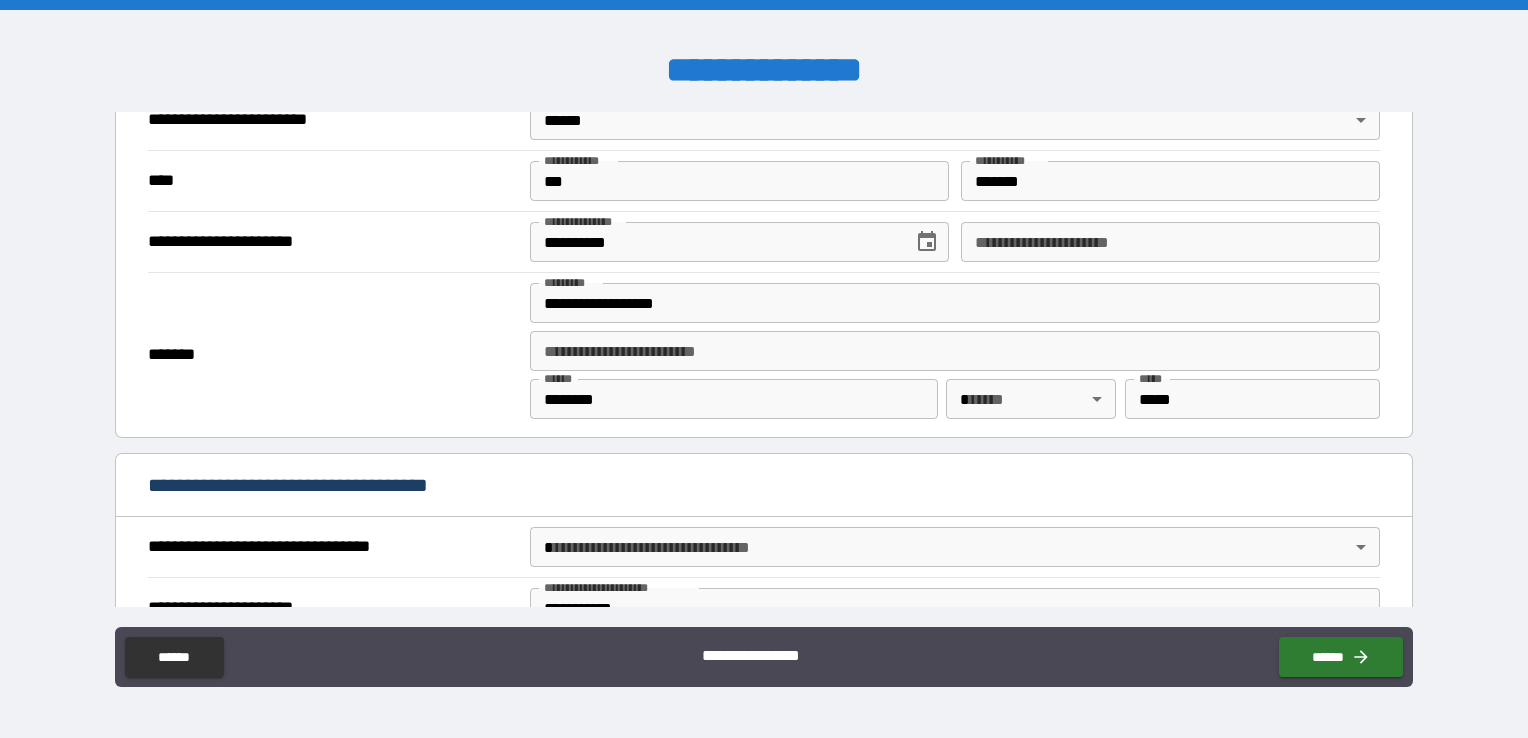click on "**********" at bounding box center [1170, 242] 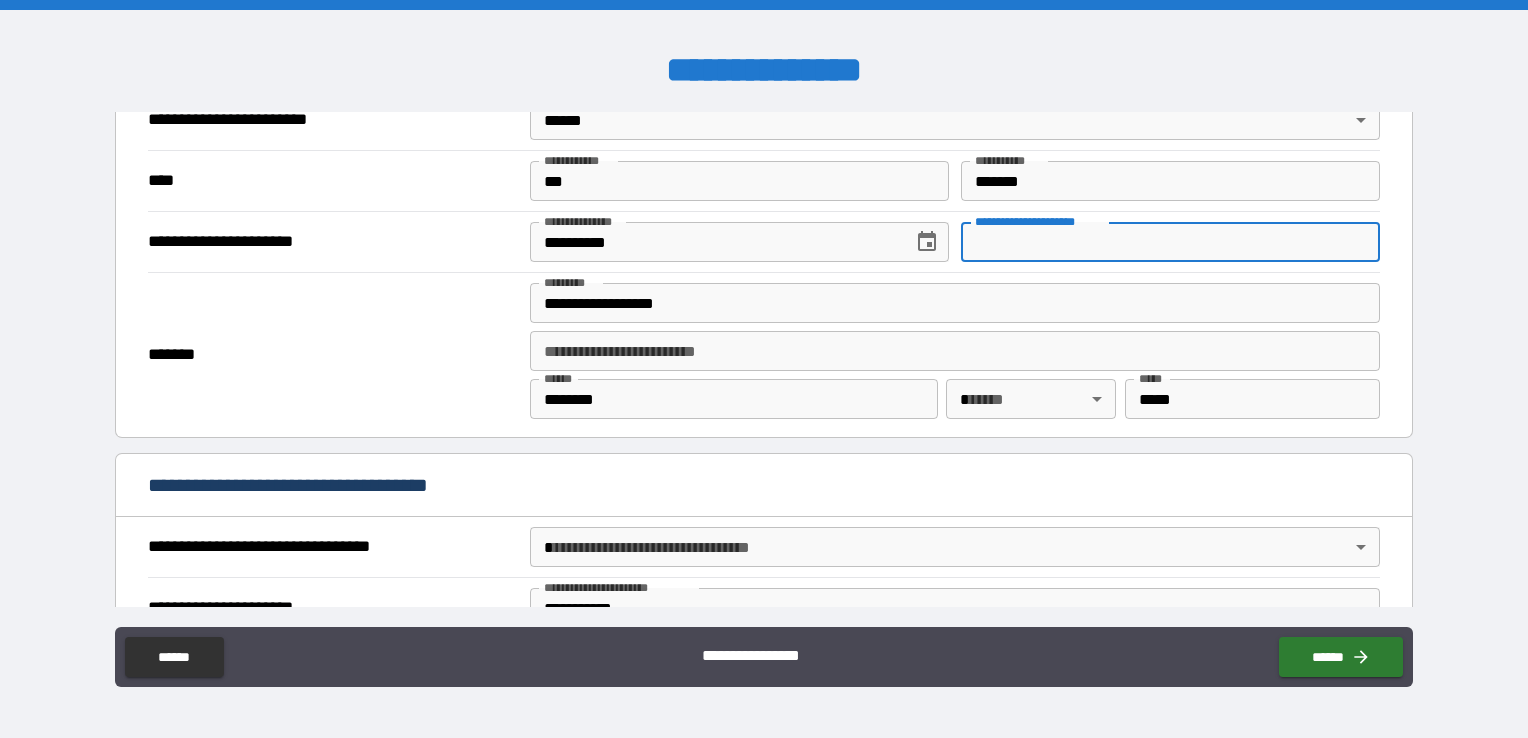 drag, startPoint x: 1068, startPoint y: 238, endPoint x: 1053, endPoint y: 240, distance: 15.132746 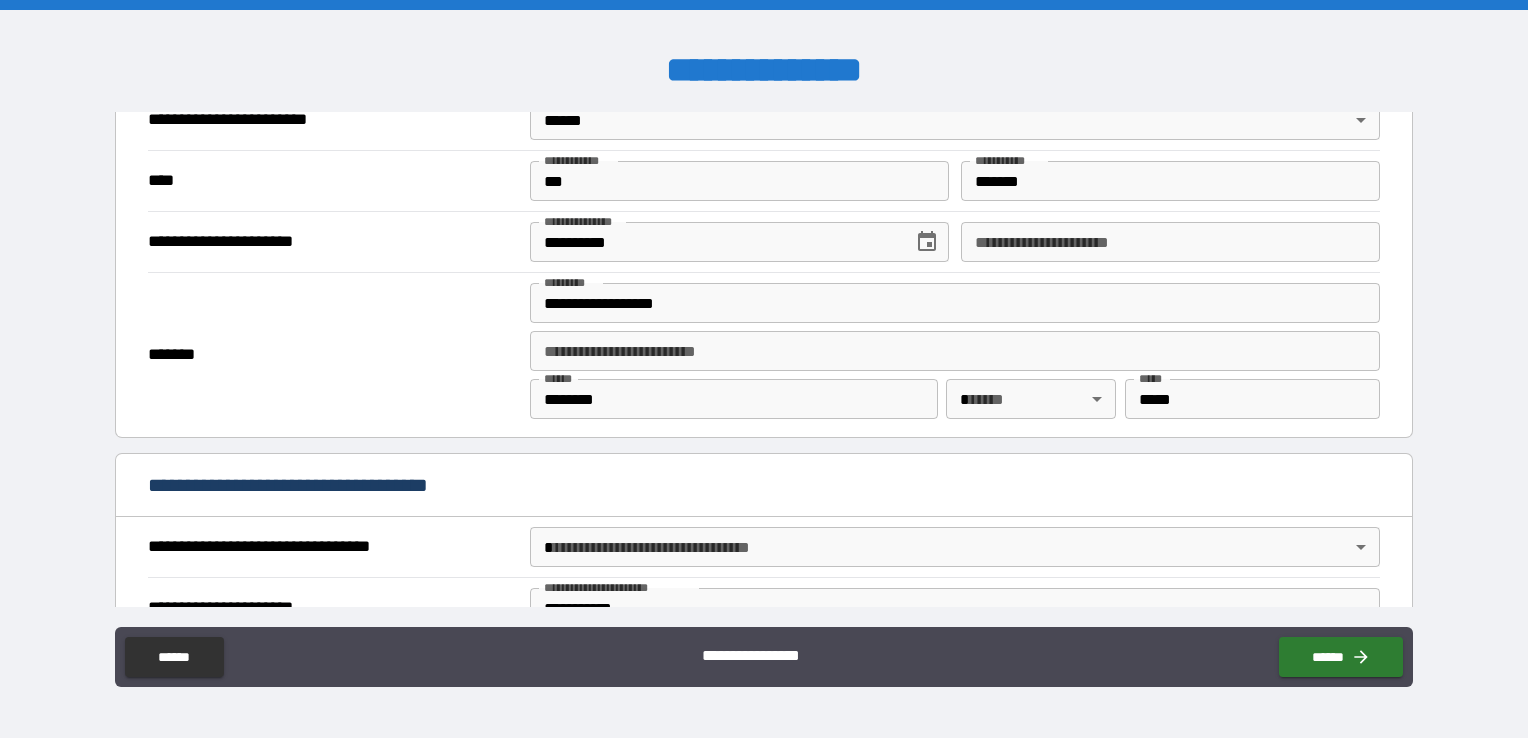 click on "**********" at bounding box center [764, 369] 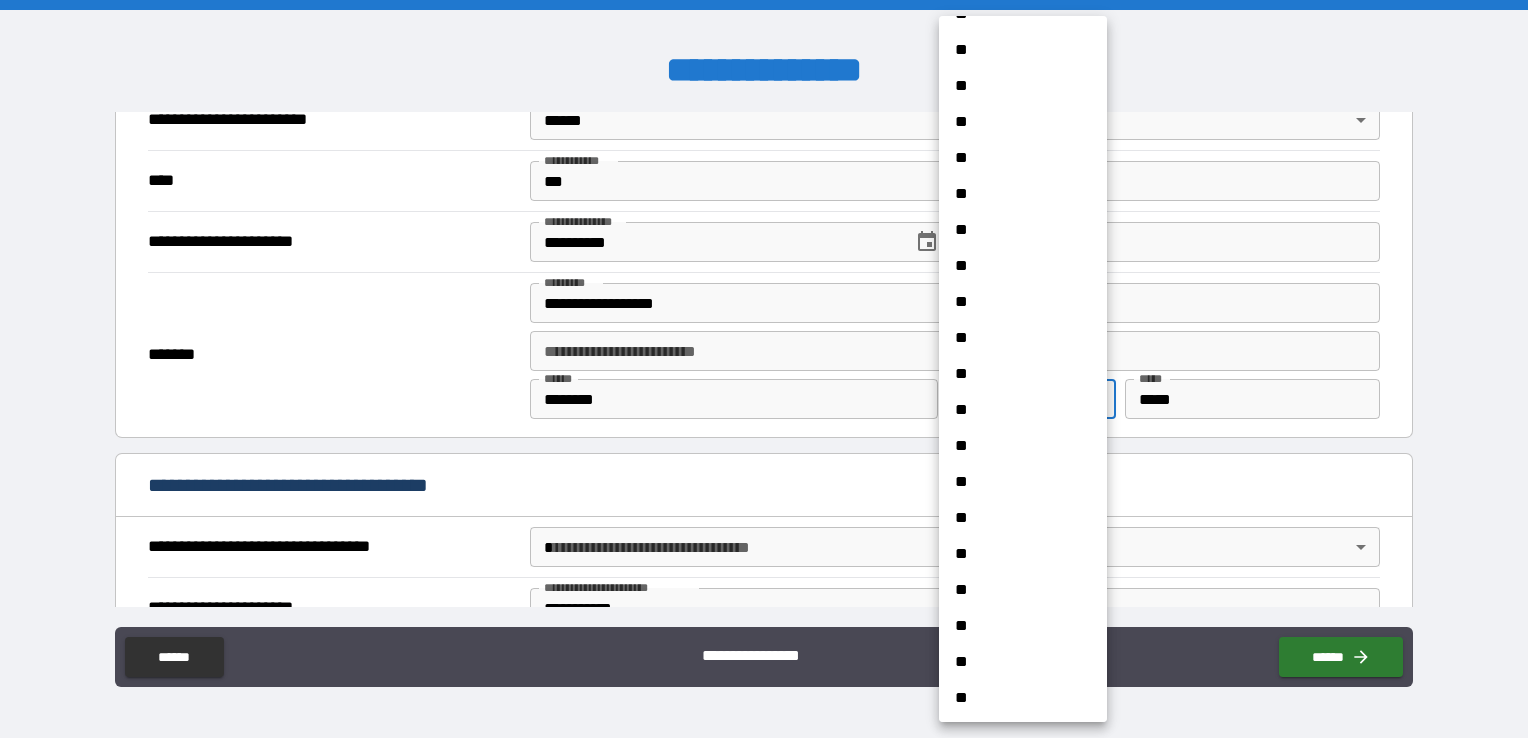 scroll, scrollTop: 1400, scrollLeft: 0, axis: vertical 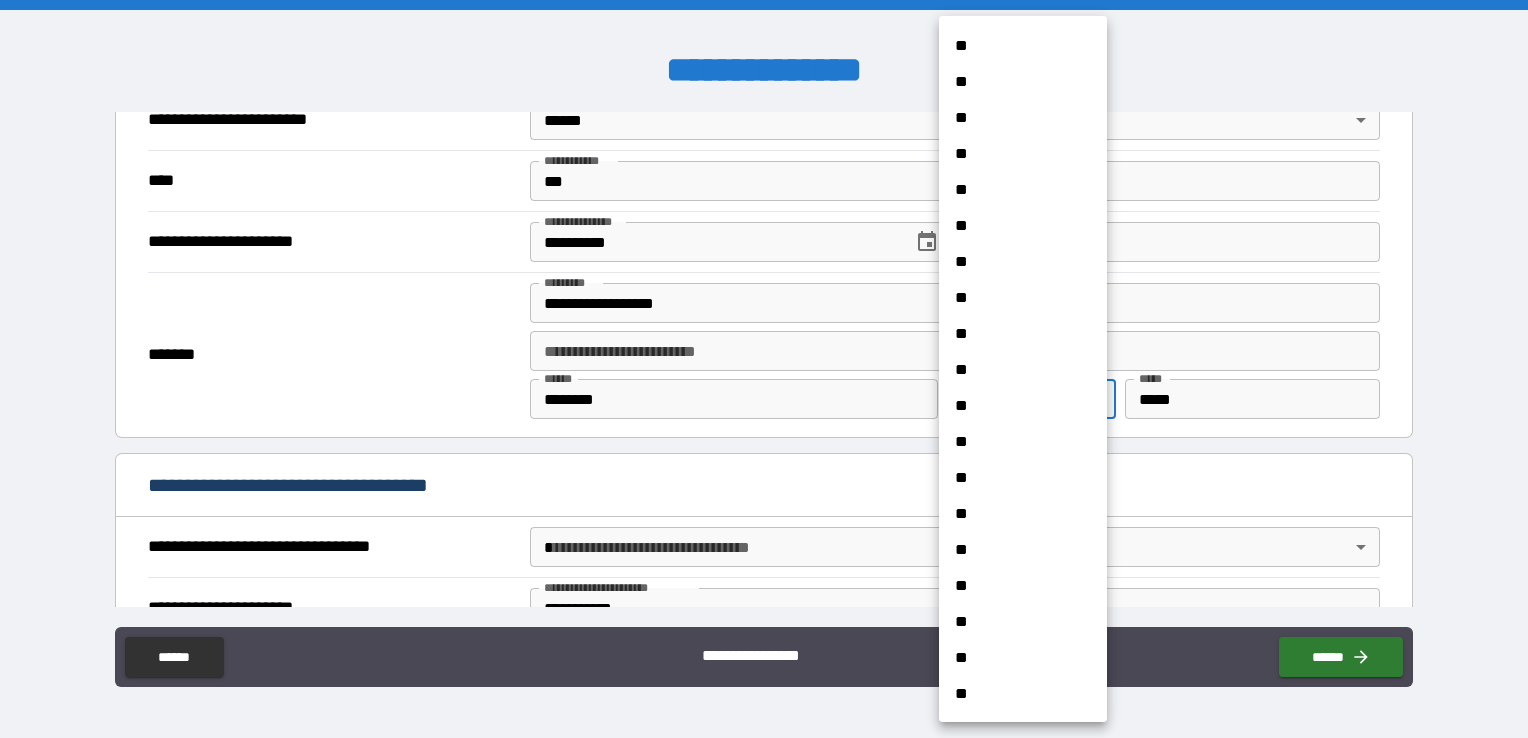 click on "**" at bounding box center (1015, 694) 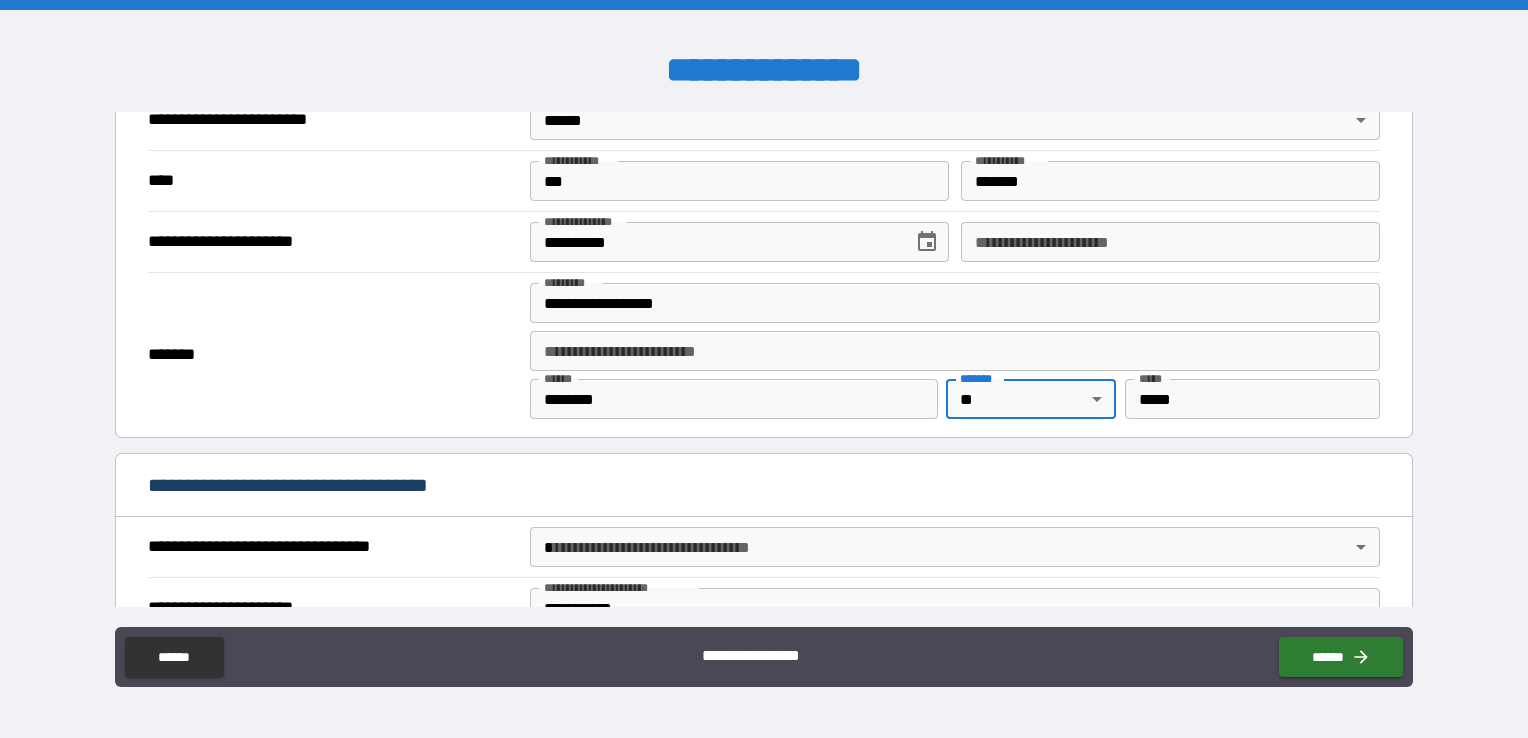 click on "**********" at bounding box center [764, 369] 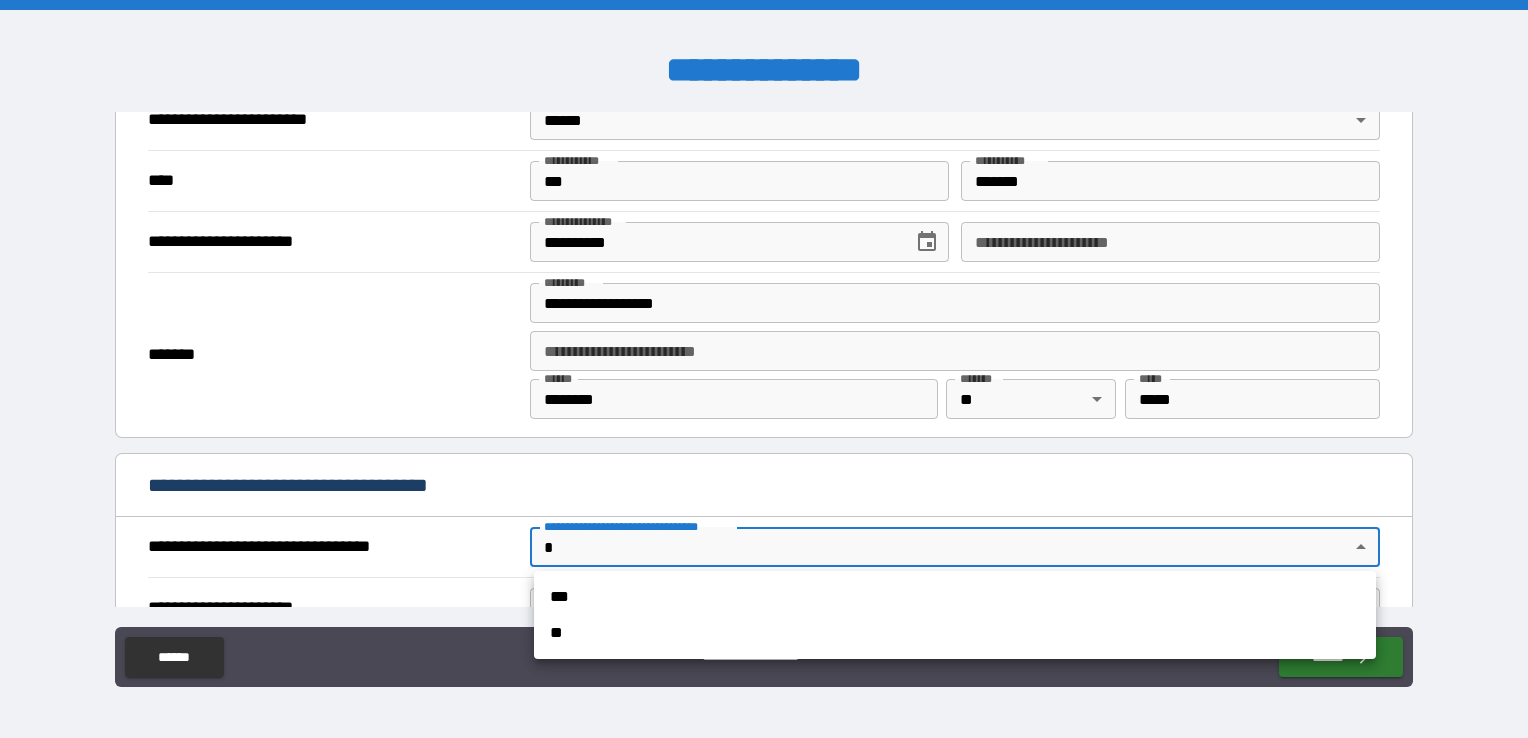 click on "***" at bounding box center [955, 597] 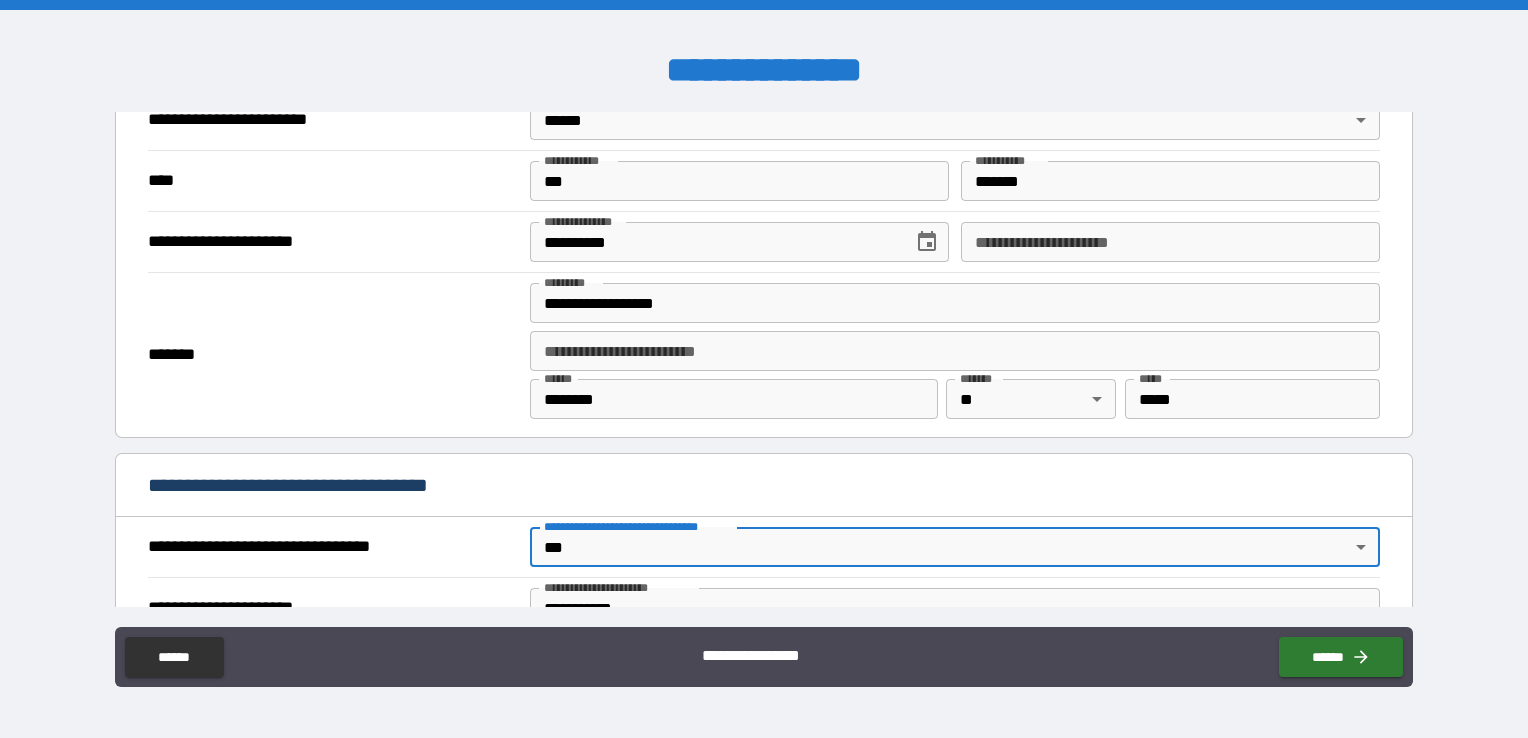 click on "**********" at bounding box center (1170, 242) 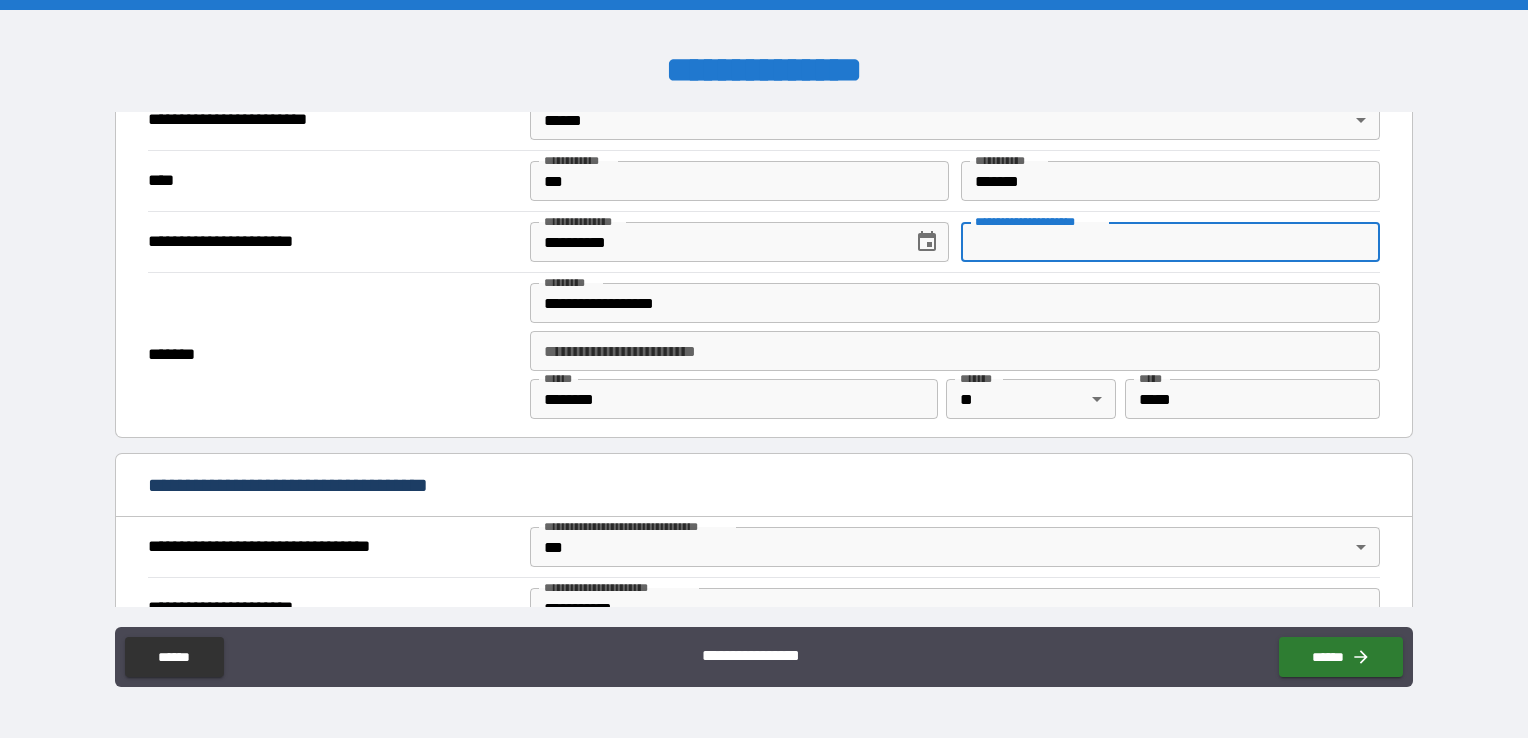 click on "**********" at bounding box center [1170, 242] 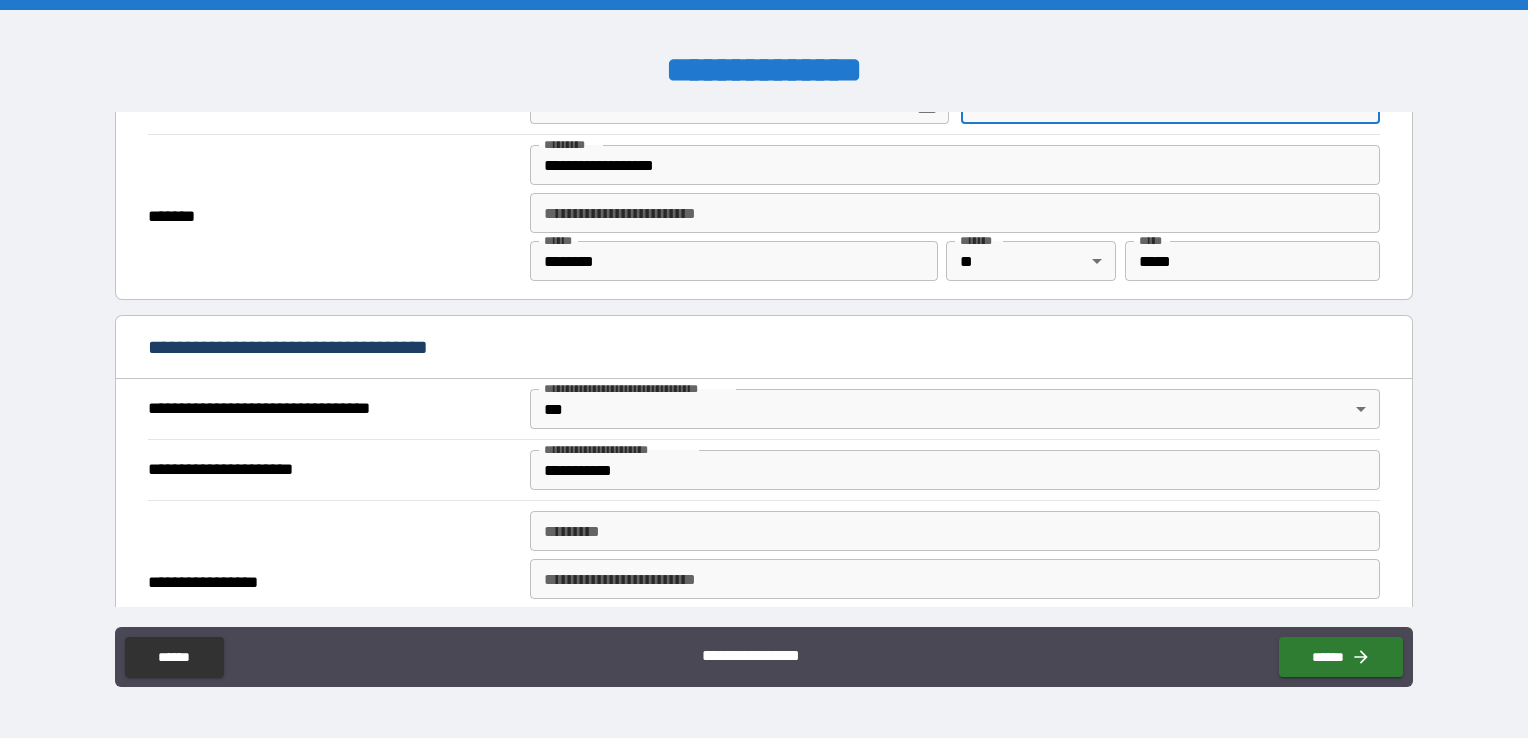scroll, scrollTop: 1100, scrollLeft: 0, axis: vertical 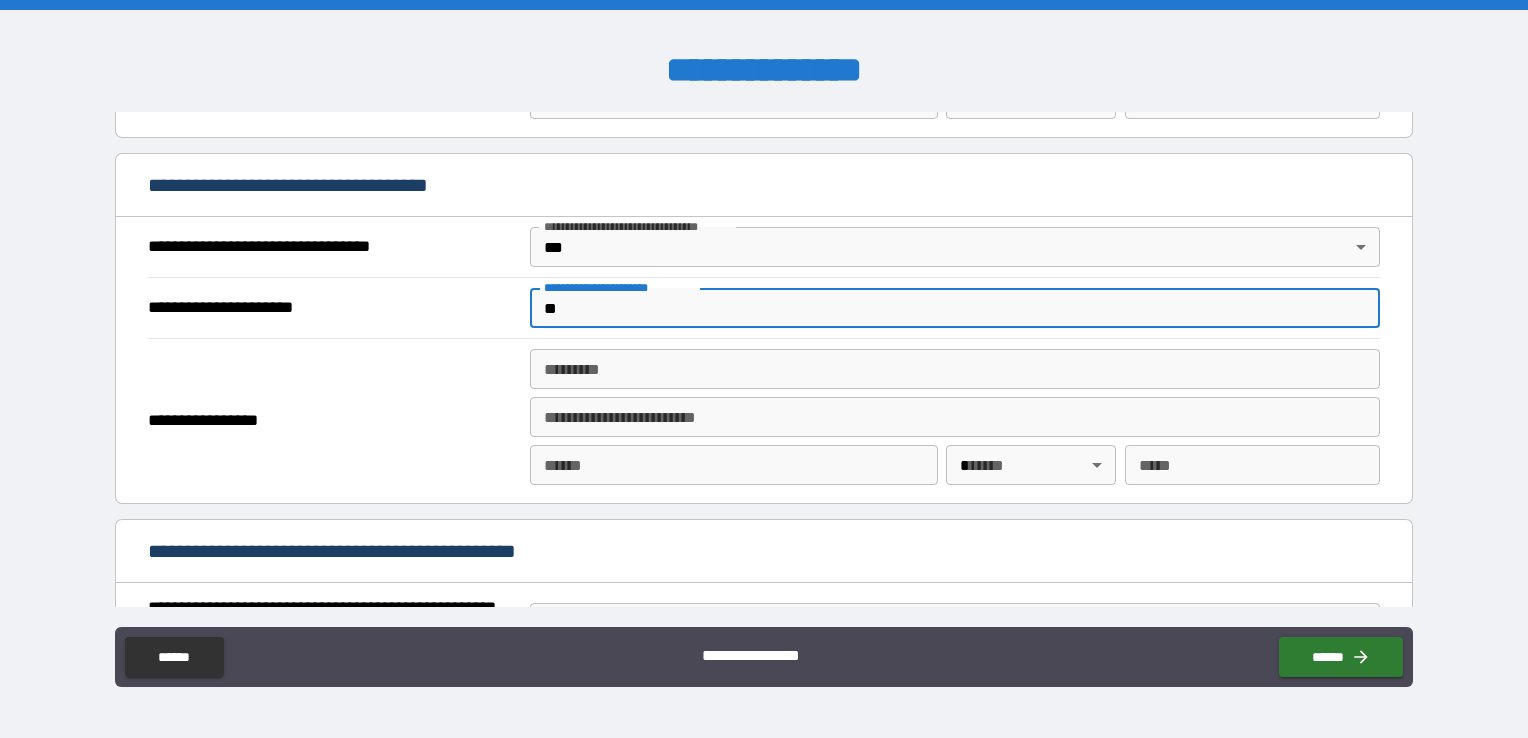 type on "*" 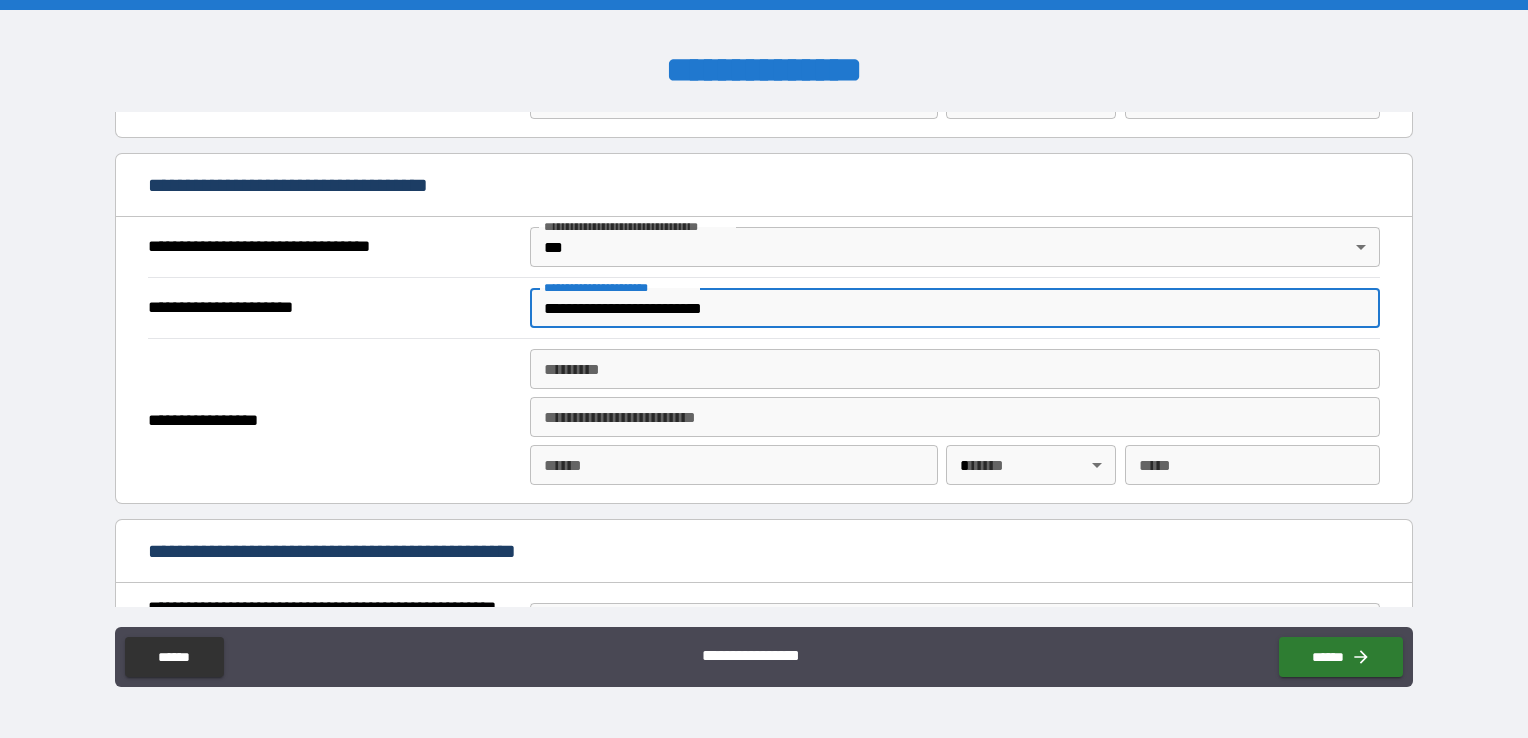 type on "**********" 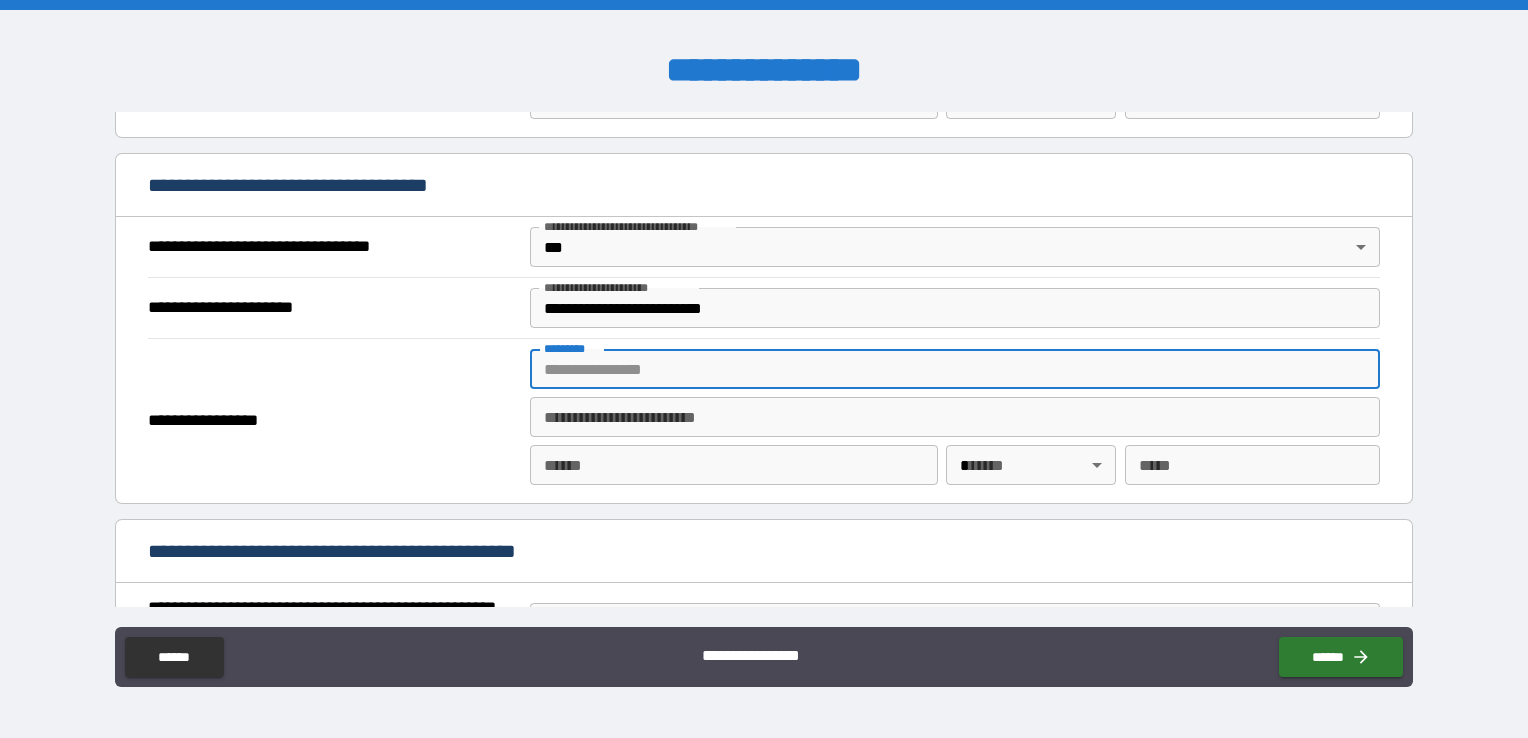 click on "*******   *" at bounding box center [955, 369] 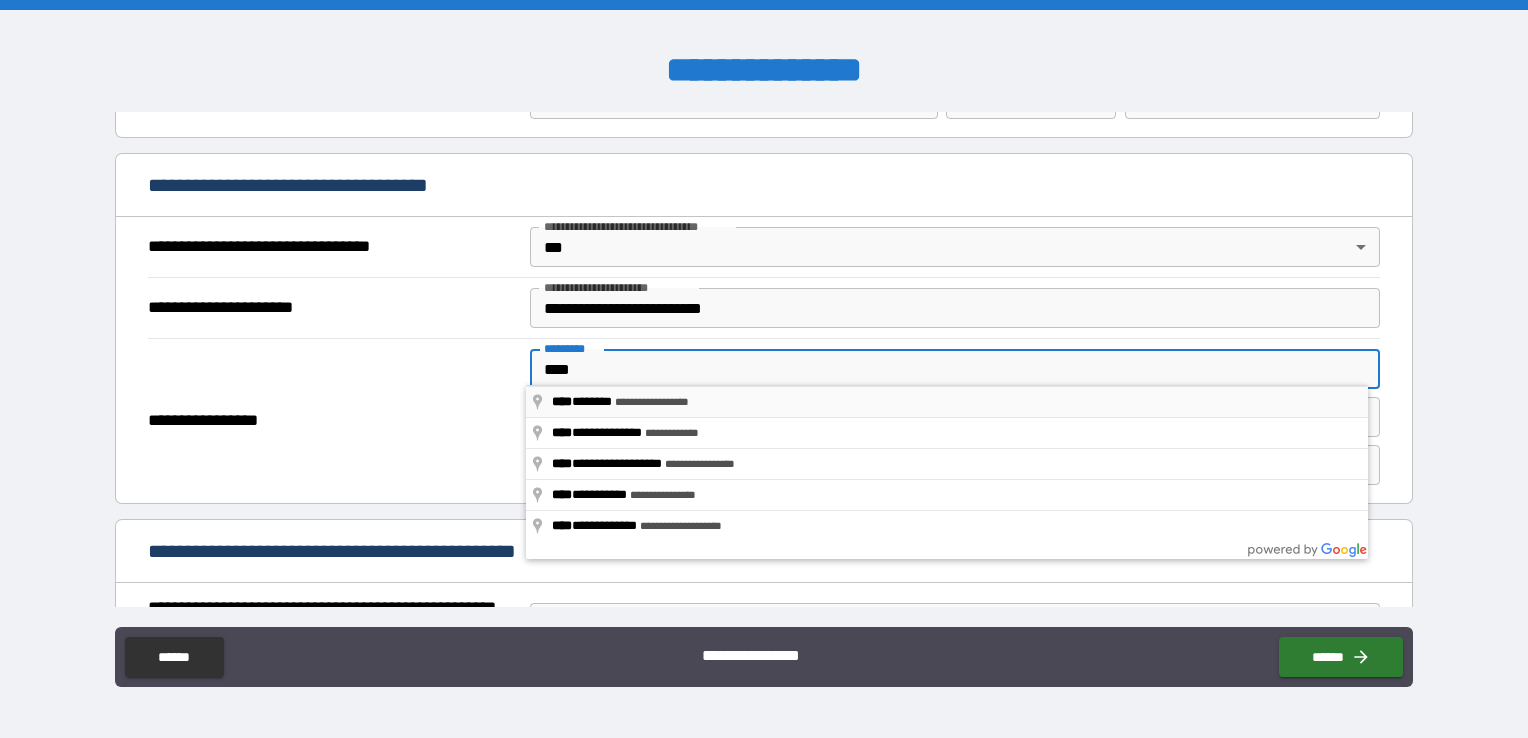 type on "**********" 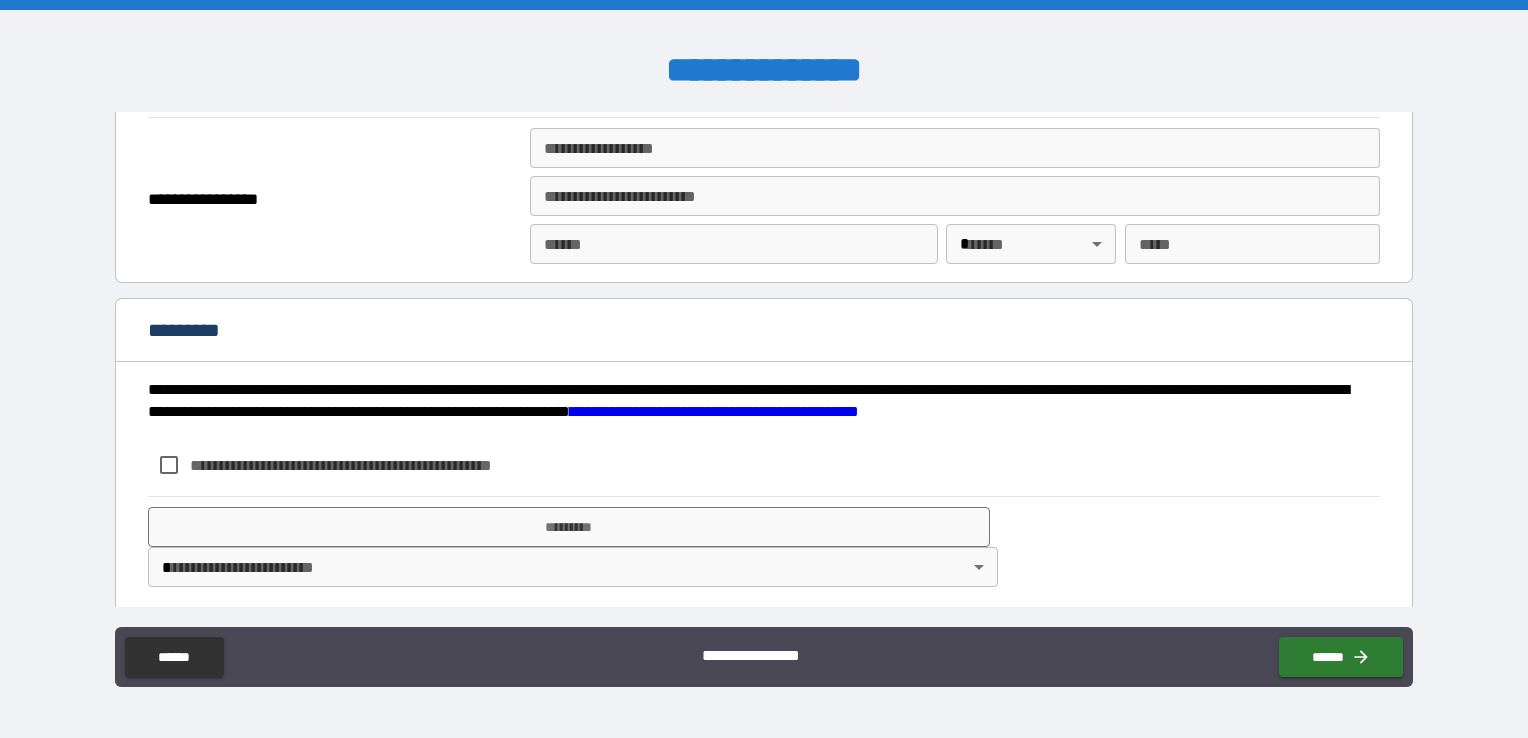 scroll, scrollTop: 2520, scrollLeft: 0, axis: vertical 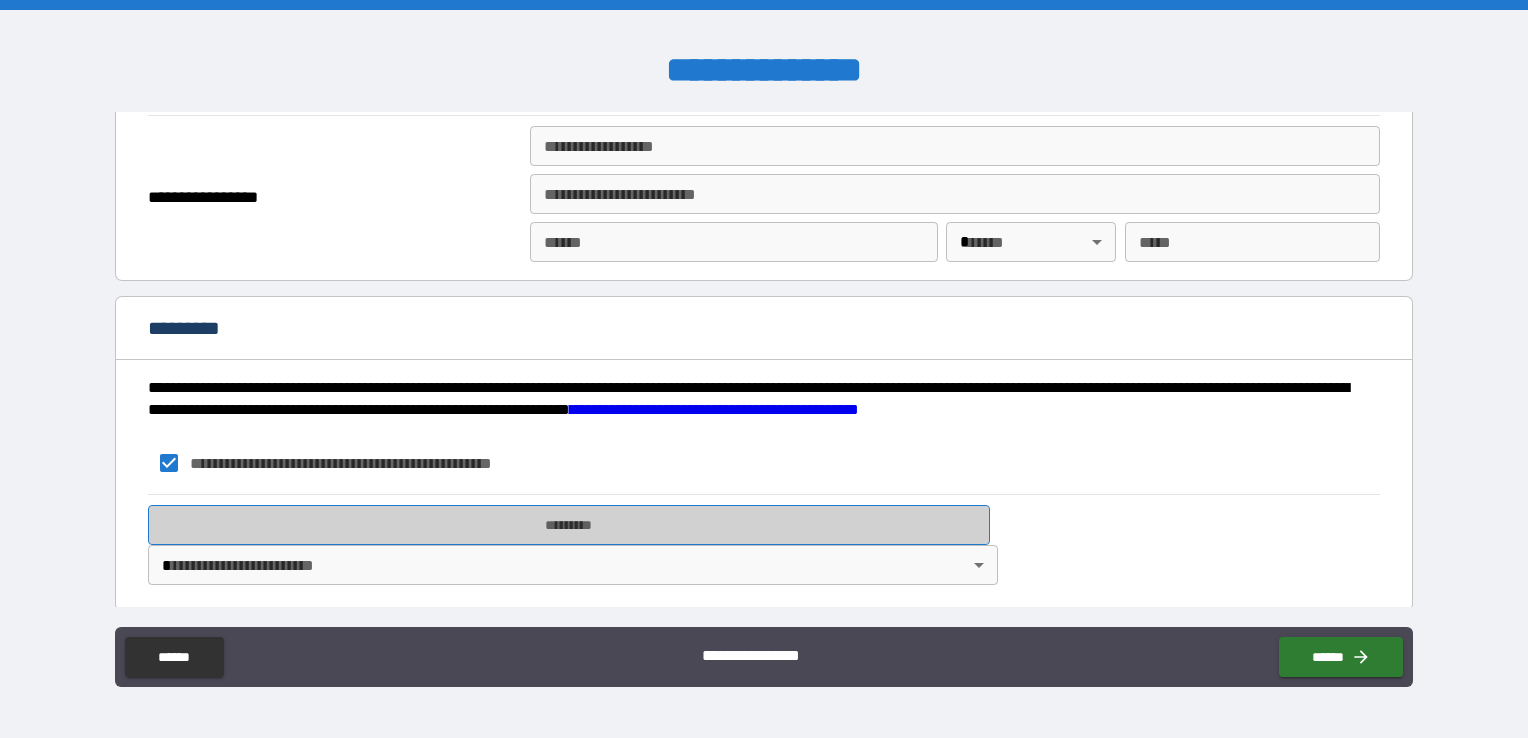 click on "*********" at bounding box center (569, 525) 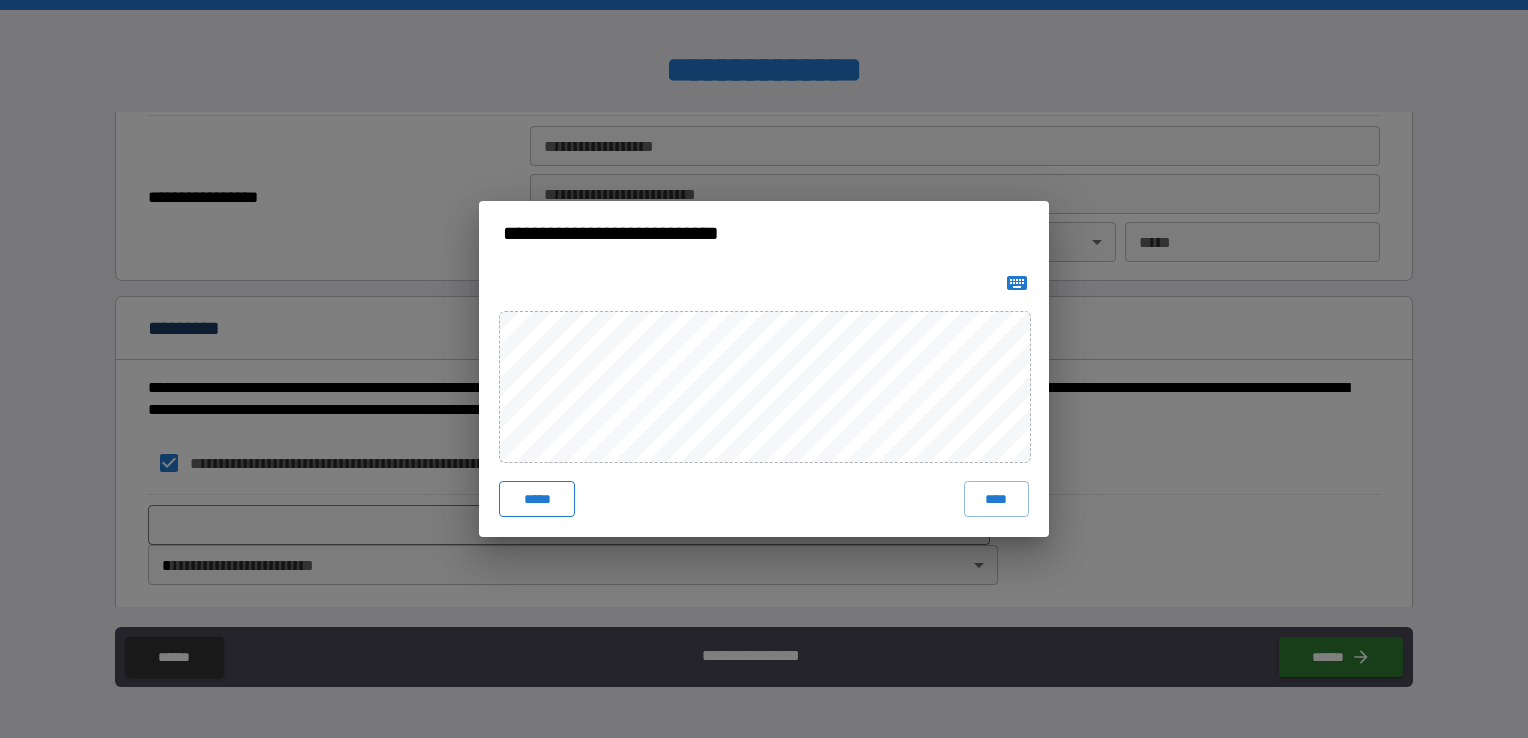 click on "*****" at bounding box center [537, 499] 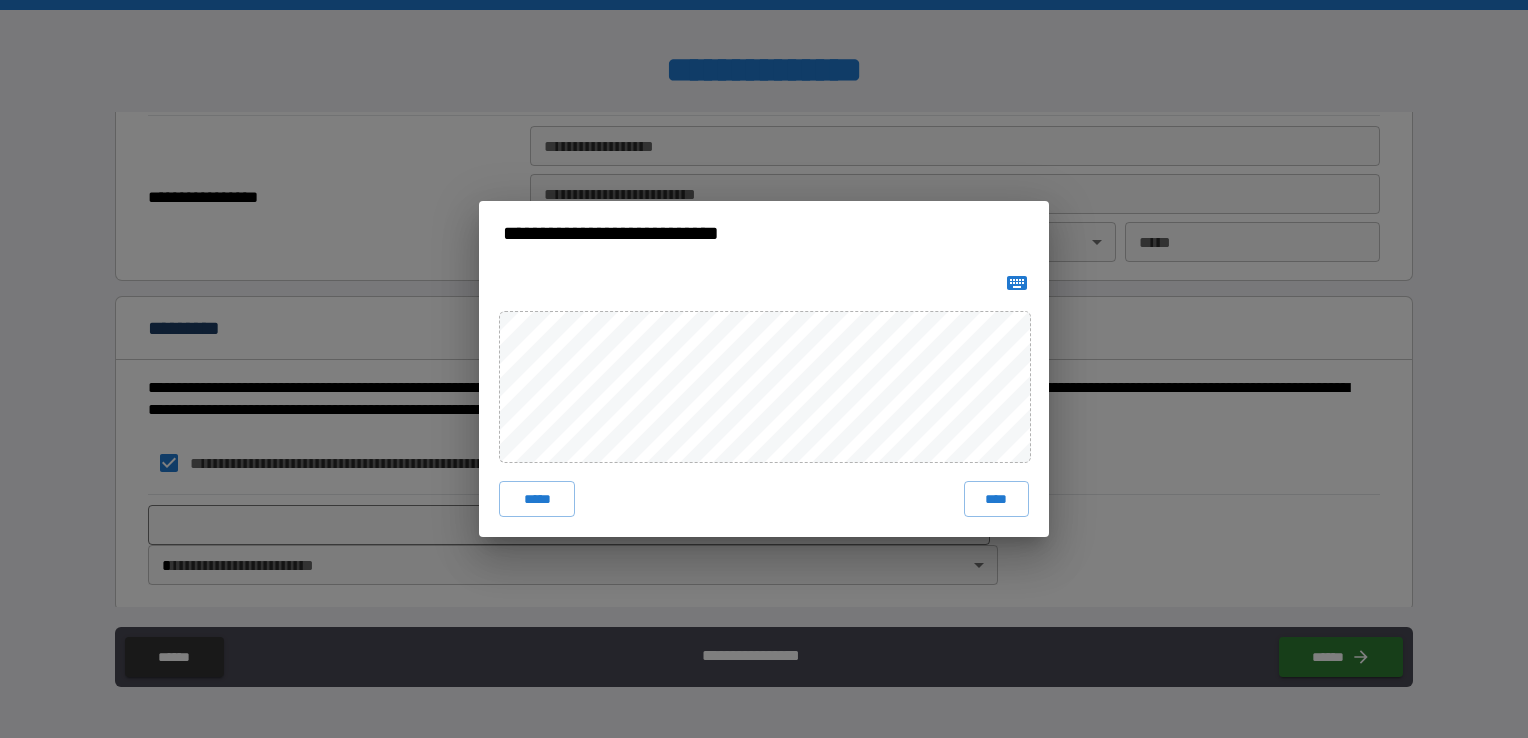 click on "**********" at bounding box center [764, 369] 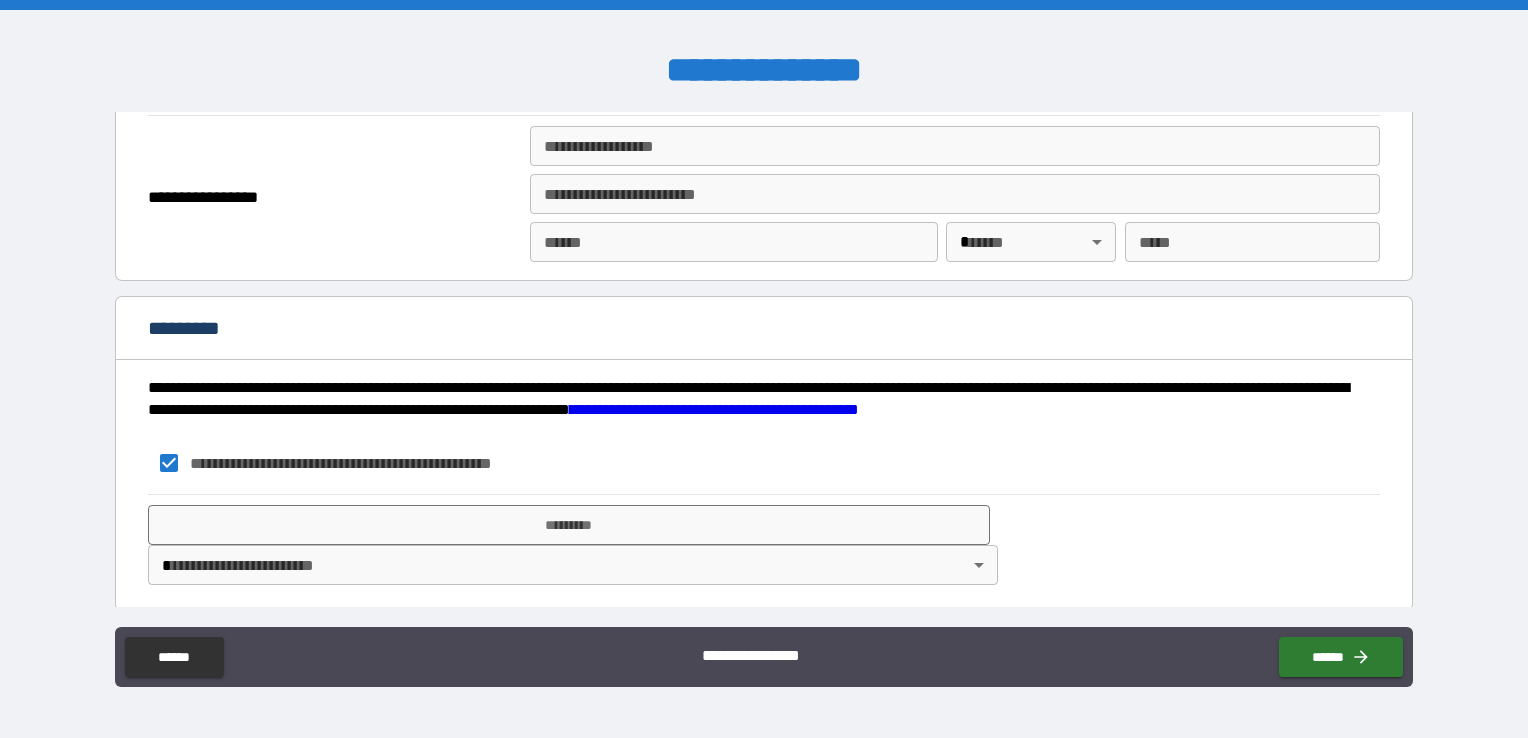 click on "**********" at bounding box center (764, 369) 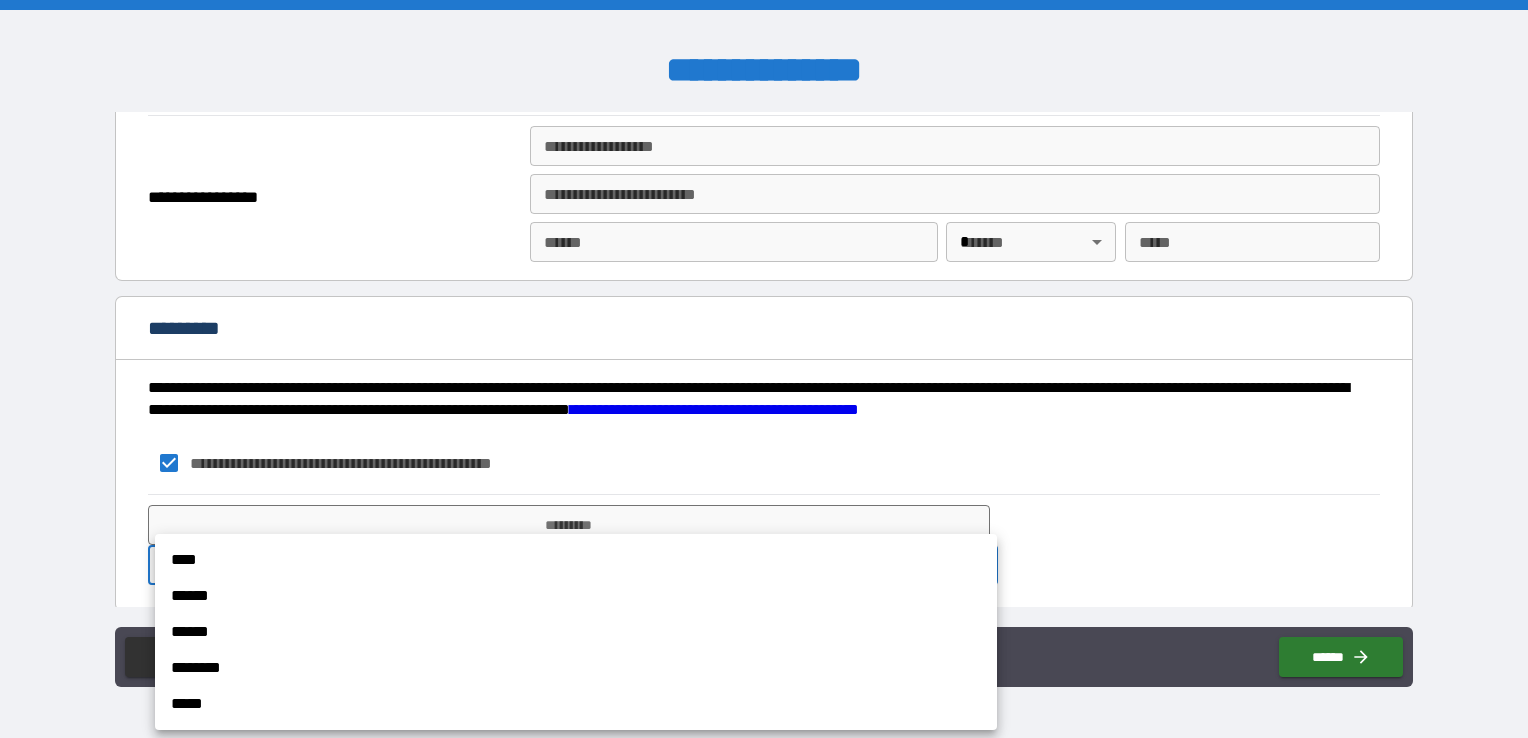 click on "****" at bounding box center (576, 560) 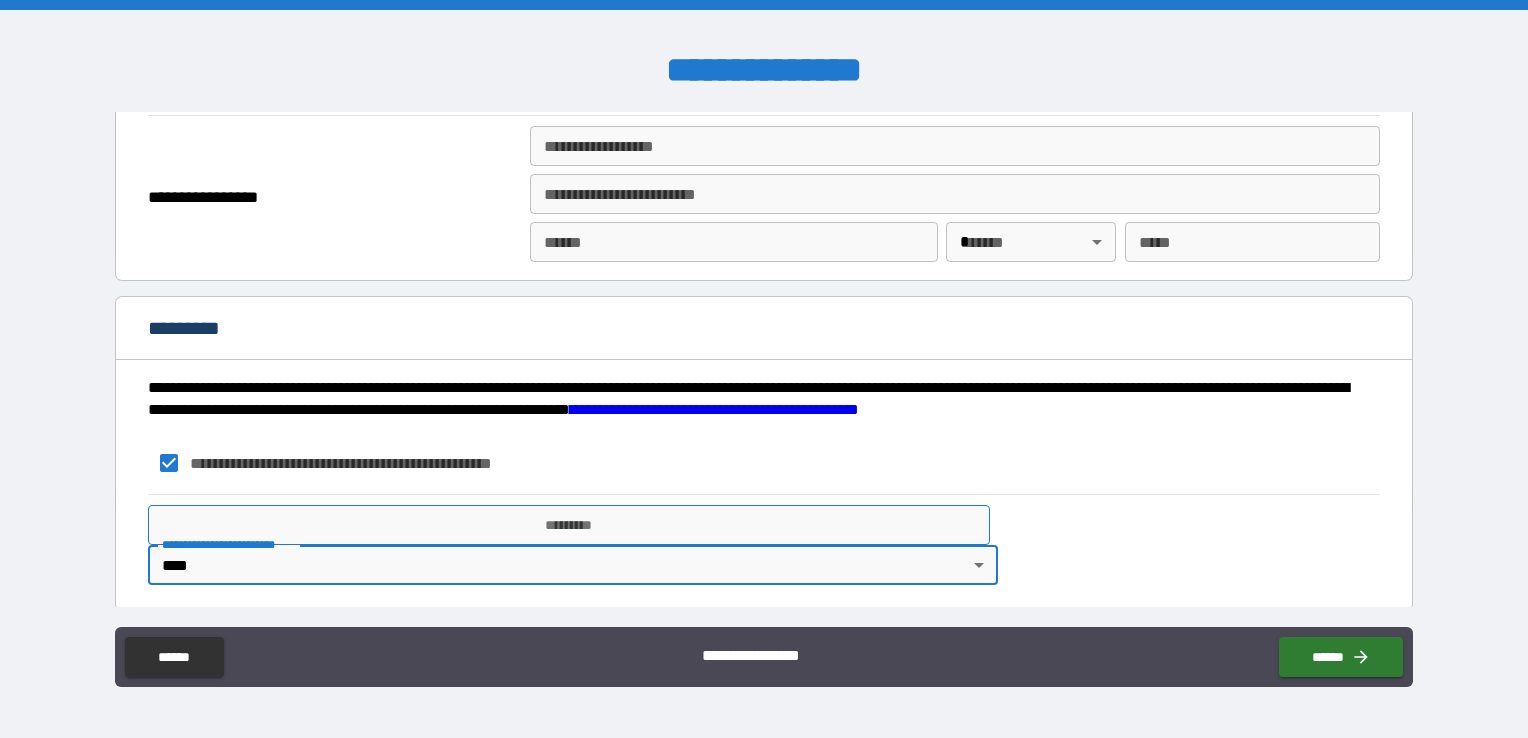 click on "*********" at bounding box center (569, 525) 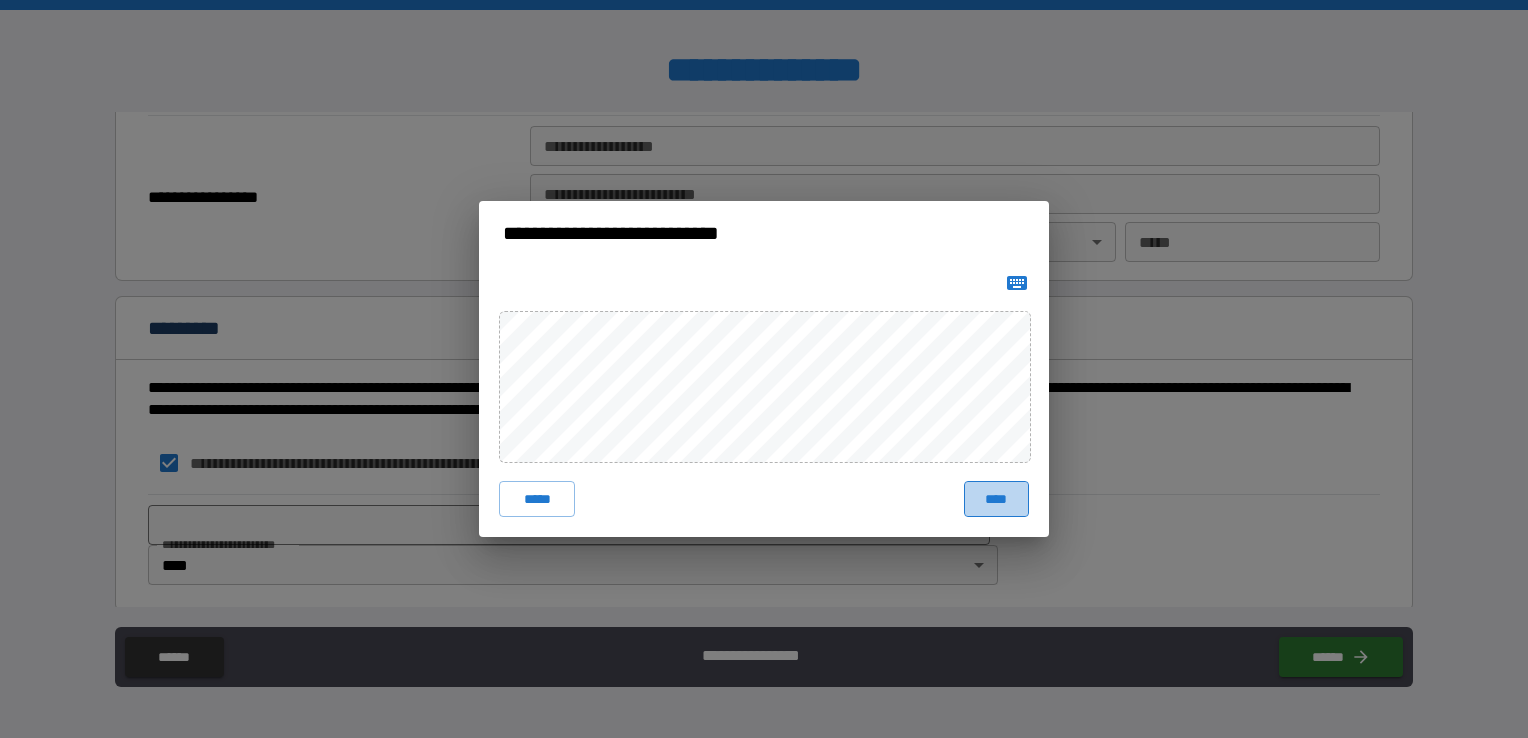 click on "****" at bounding box center [996, 499] 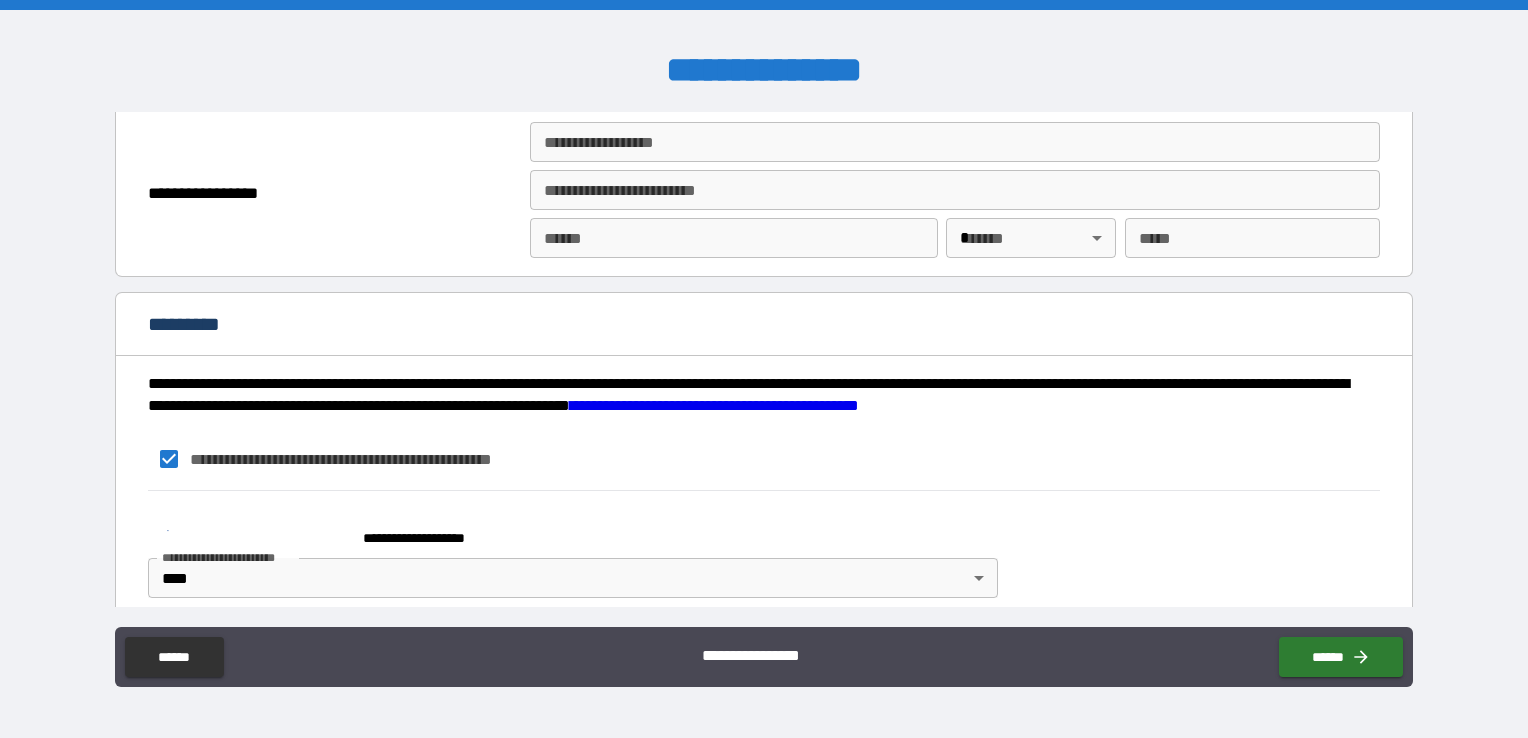 scroll, scrollTop: 2537, scrollLeft: 0, axis: vertical 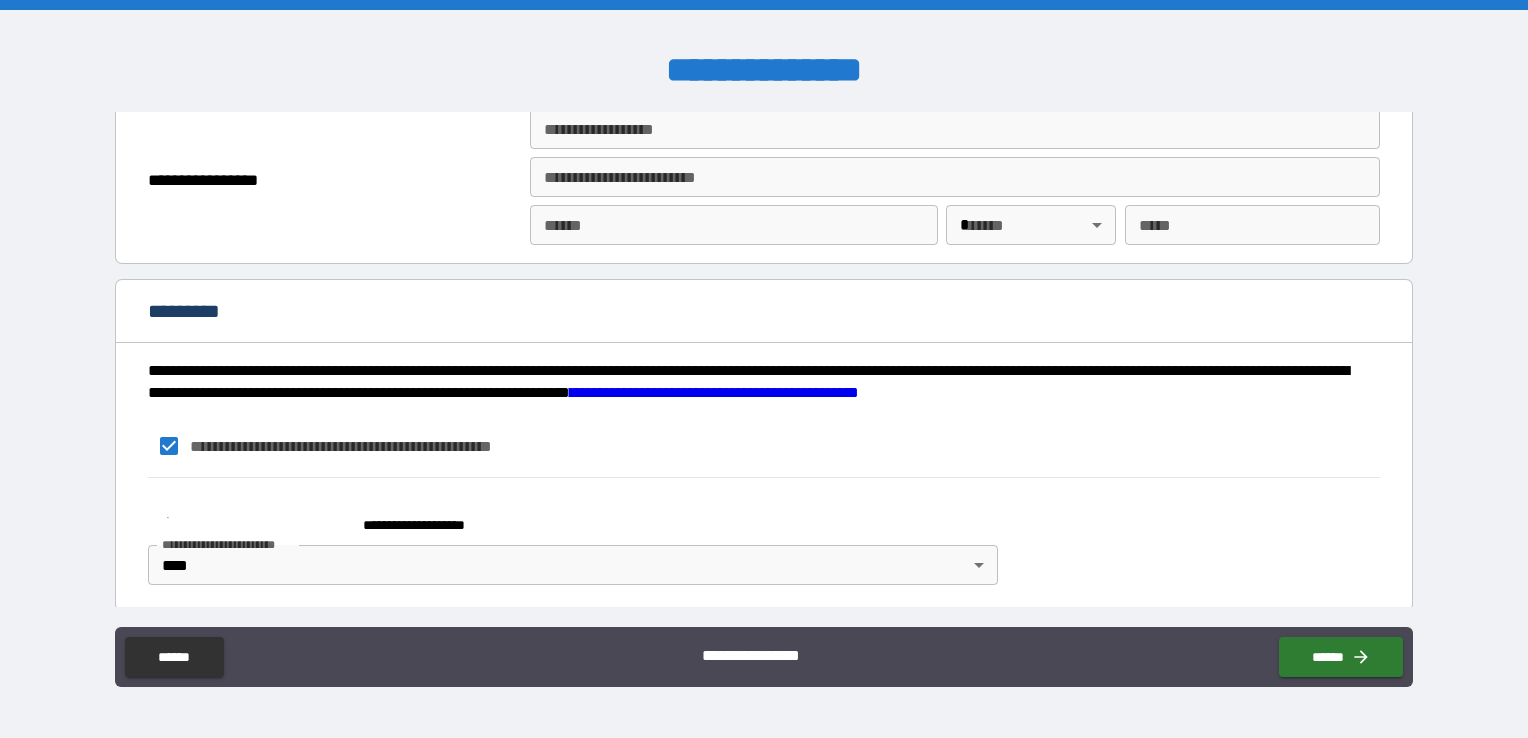 click on "**********" at bounding box center (569, 516) 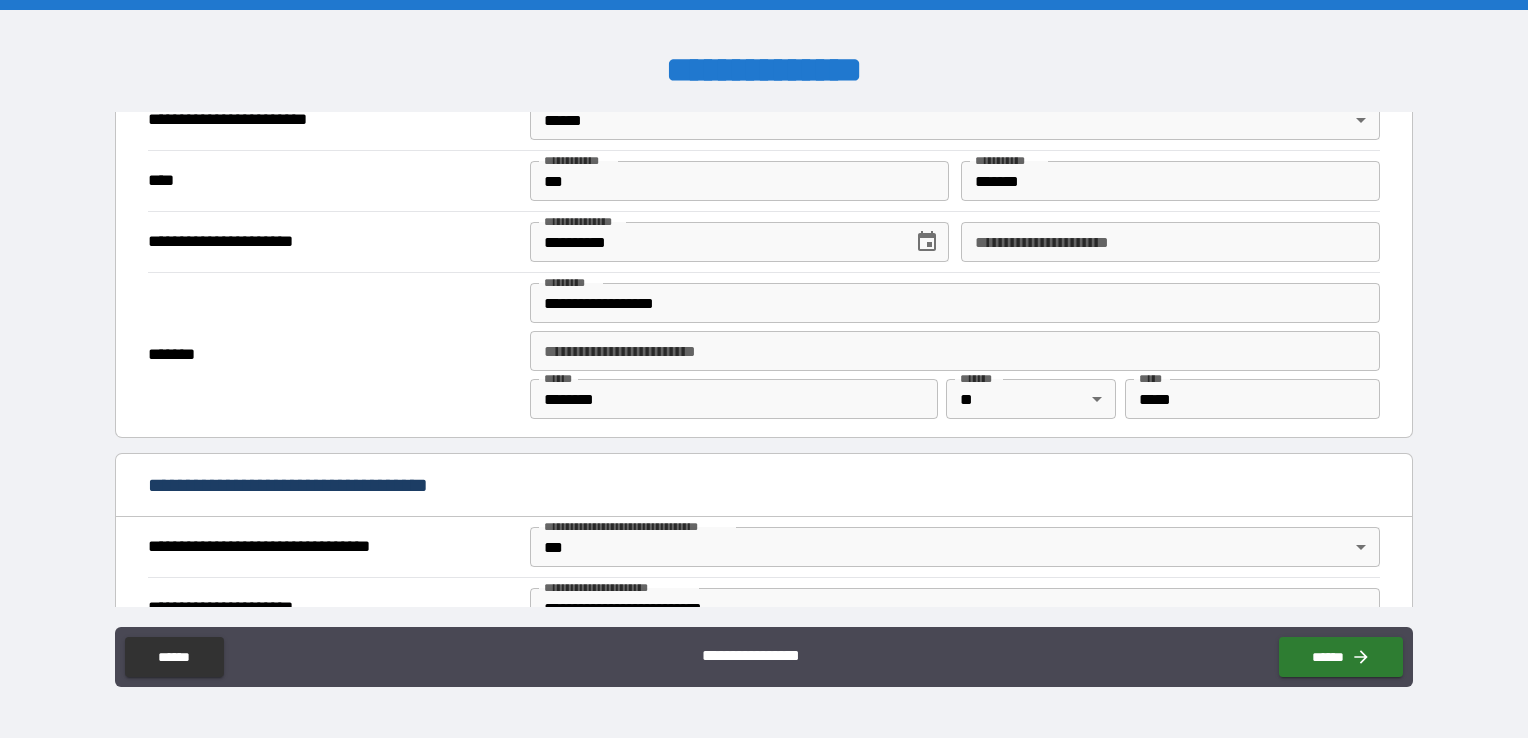 scroll, scrollTop: 637, scrollLeft: 0, axis: vertical 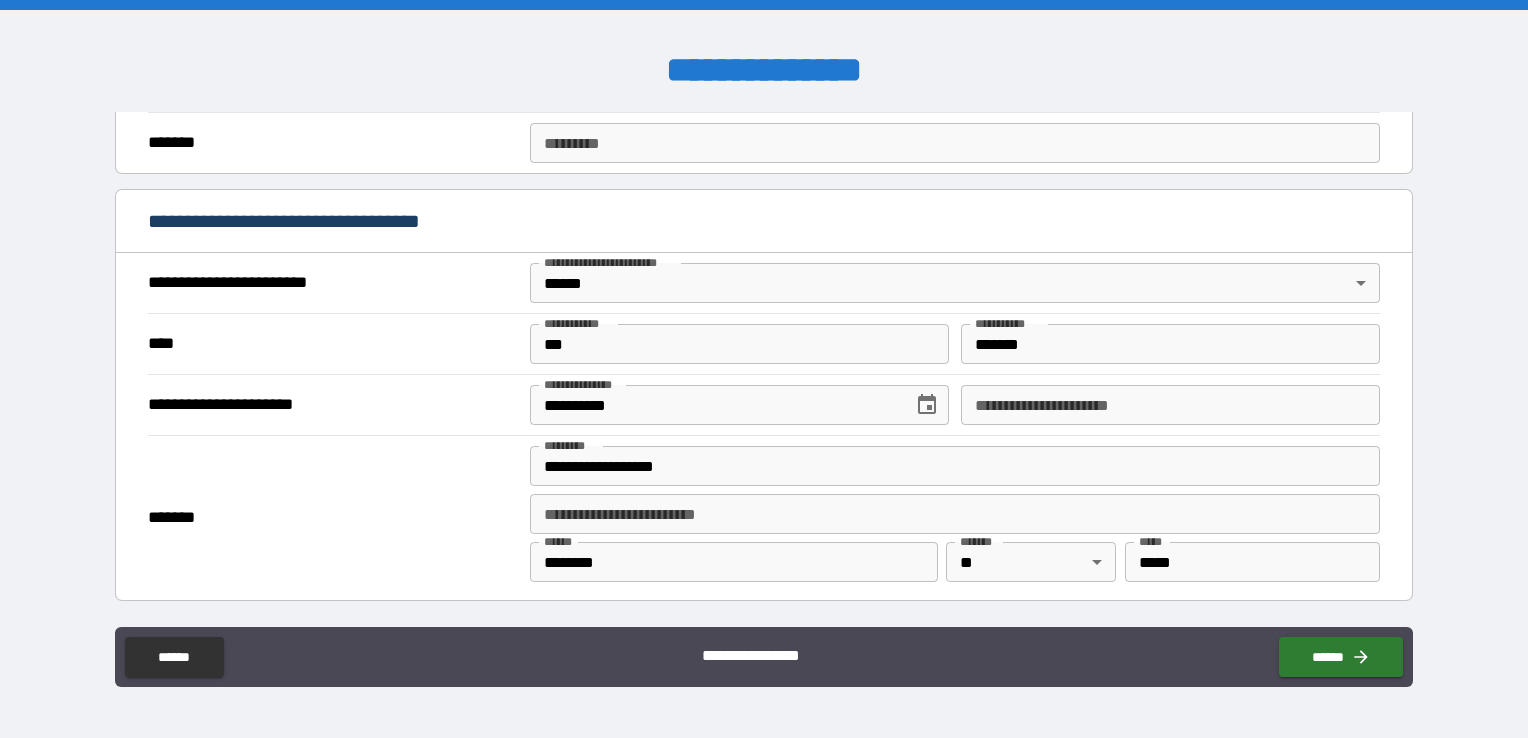 click on "**********" at bounding box center [1170, 405] 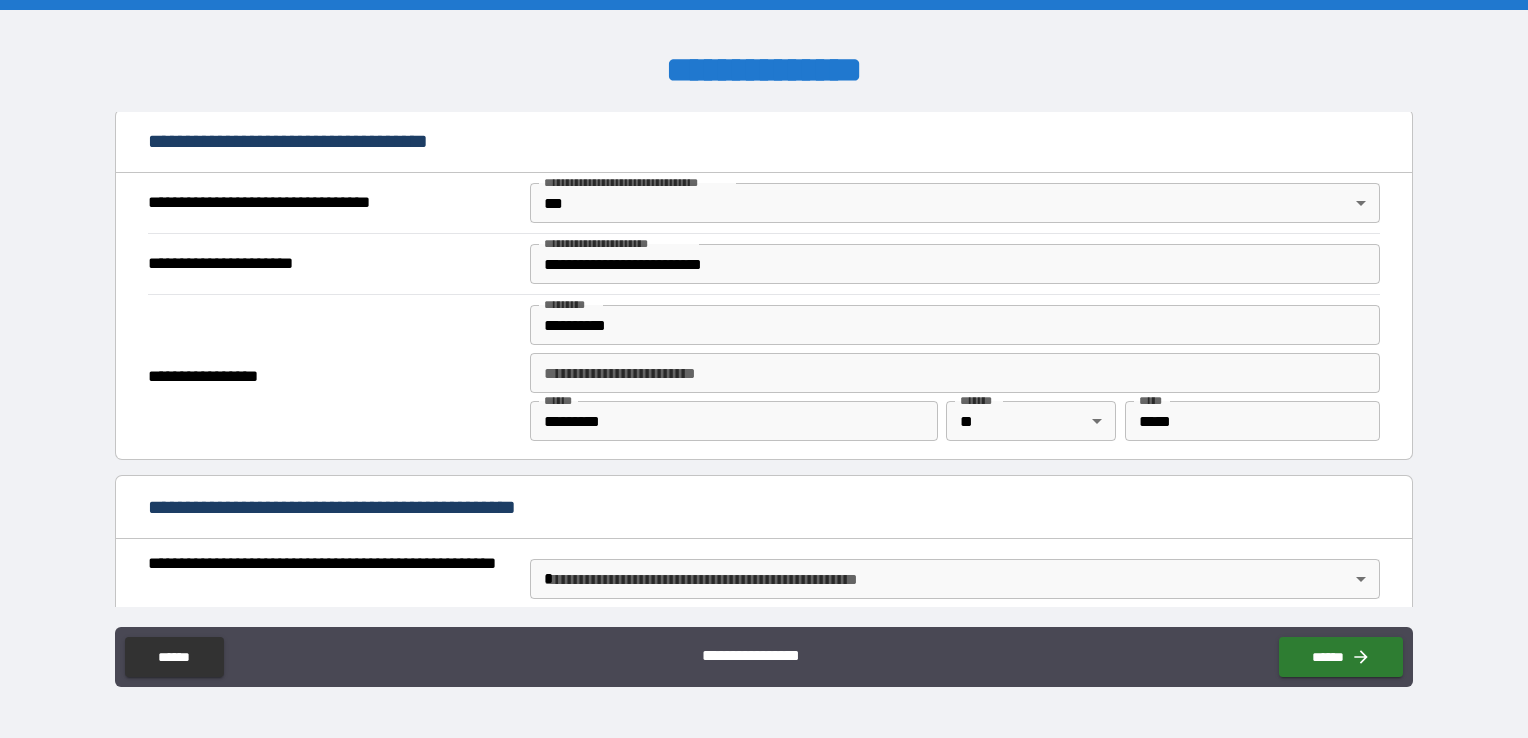 scroll, scrollTop: 1137, scrollLeft: 0, axis: vertical 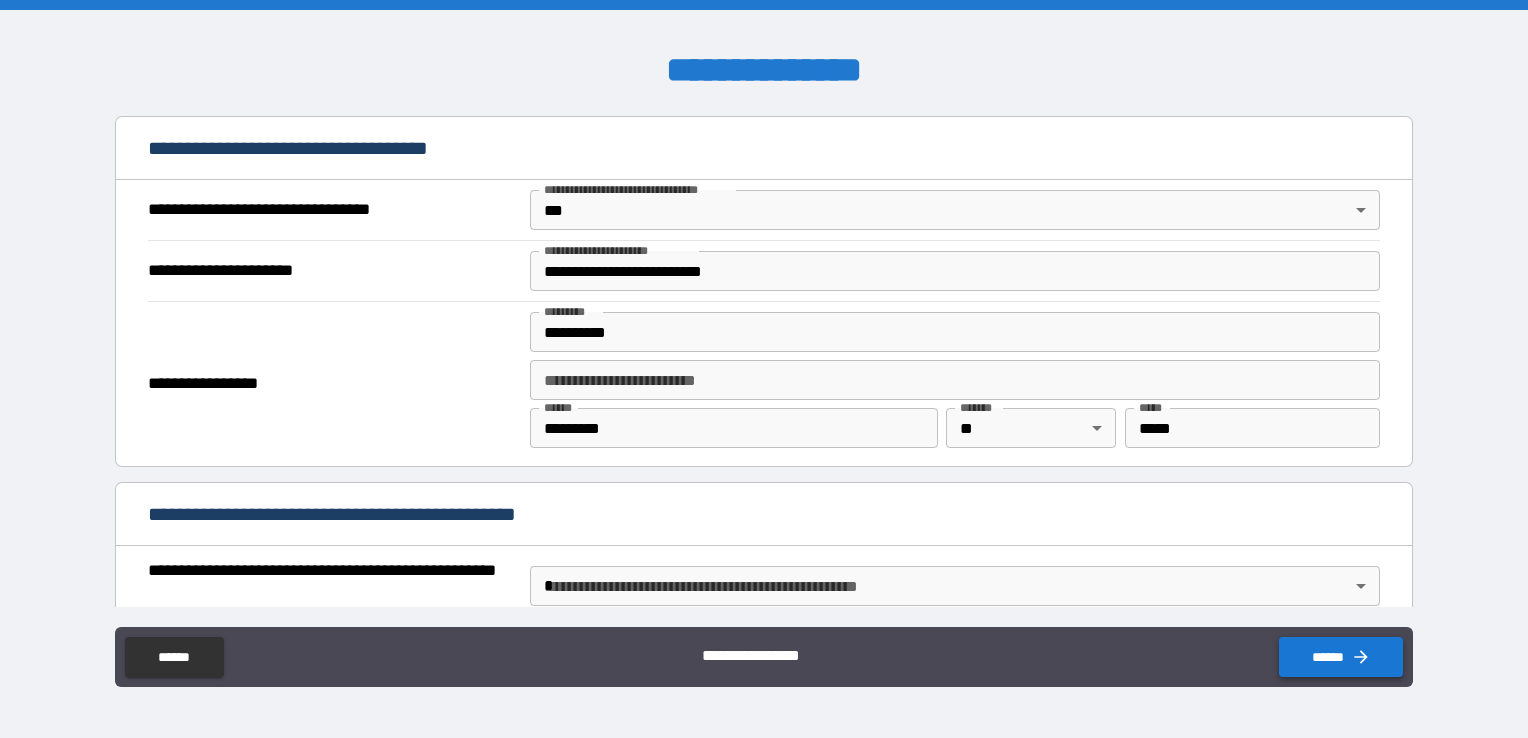 type on "**********" 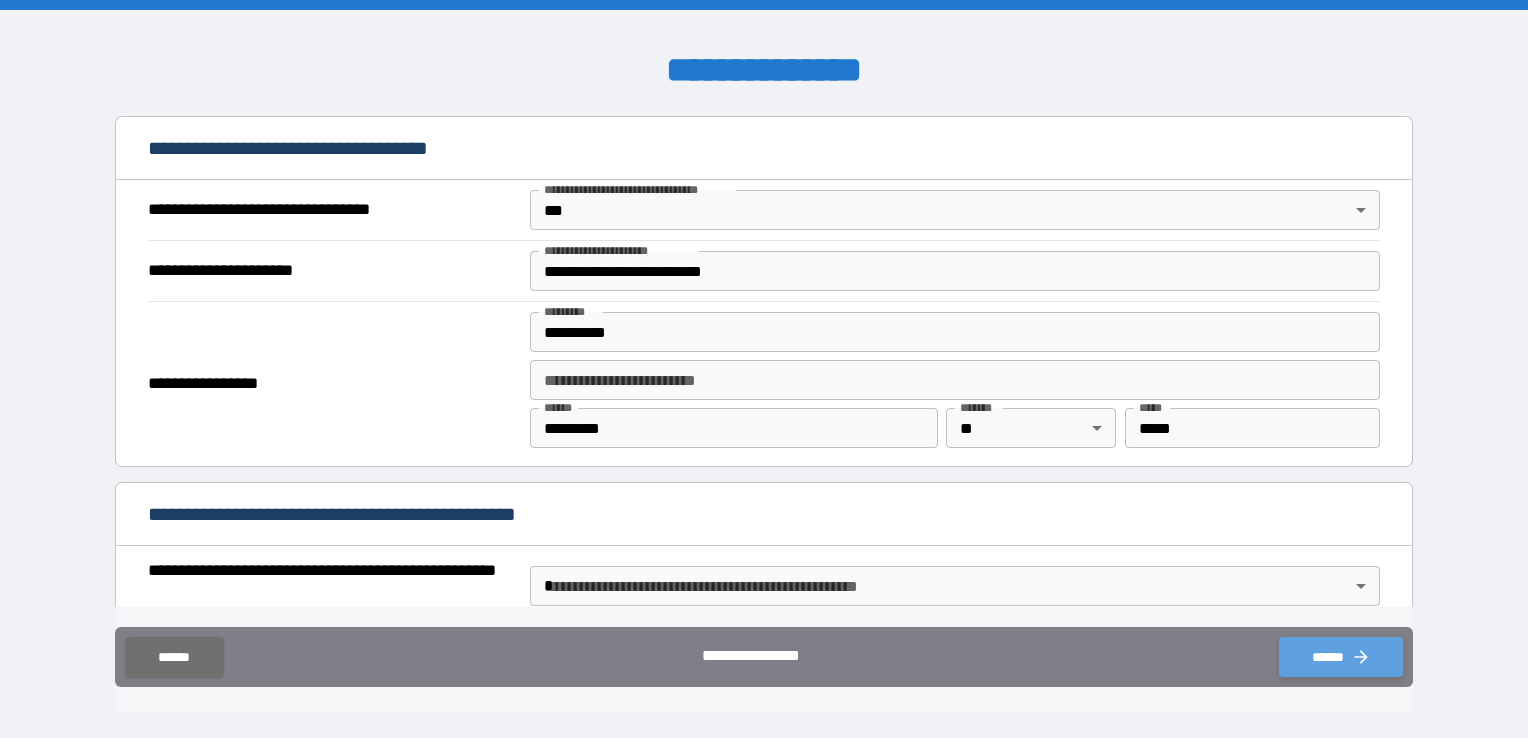 click 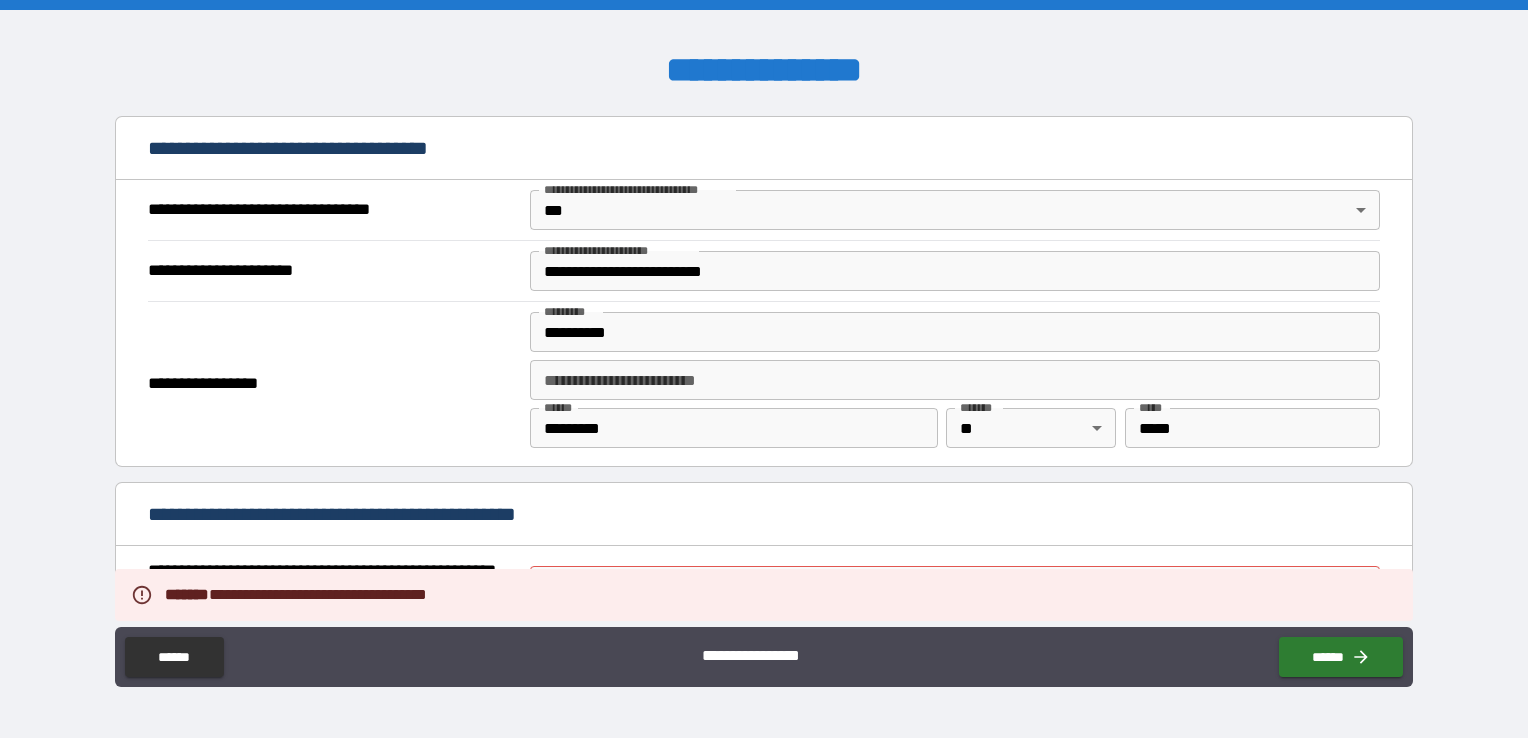 scroll, scrollTop: 1437, scrollLeft: 0, axis: vertical 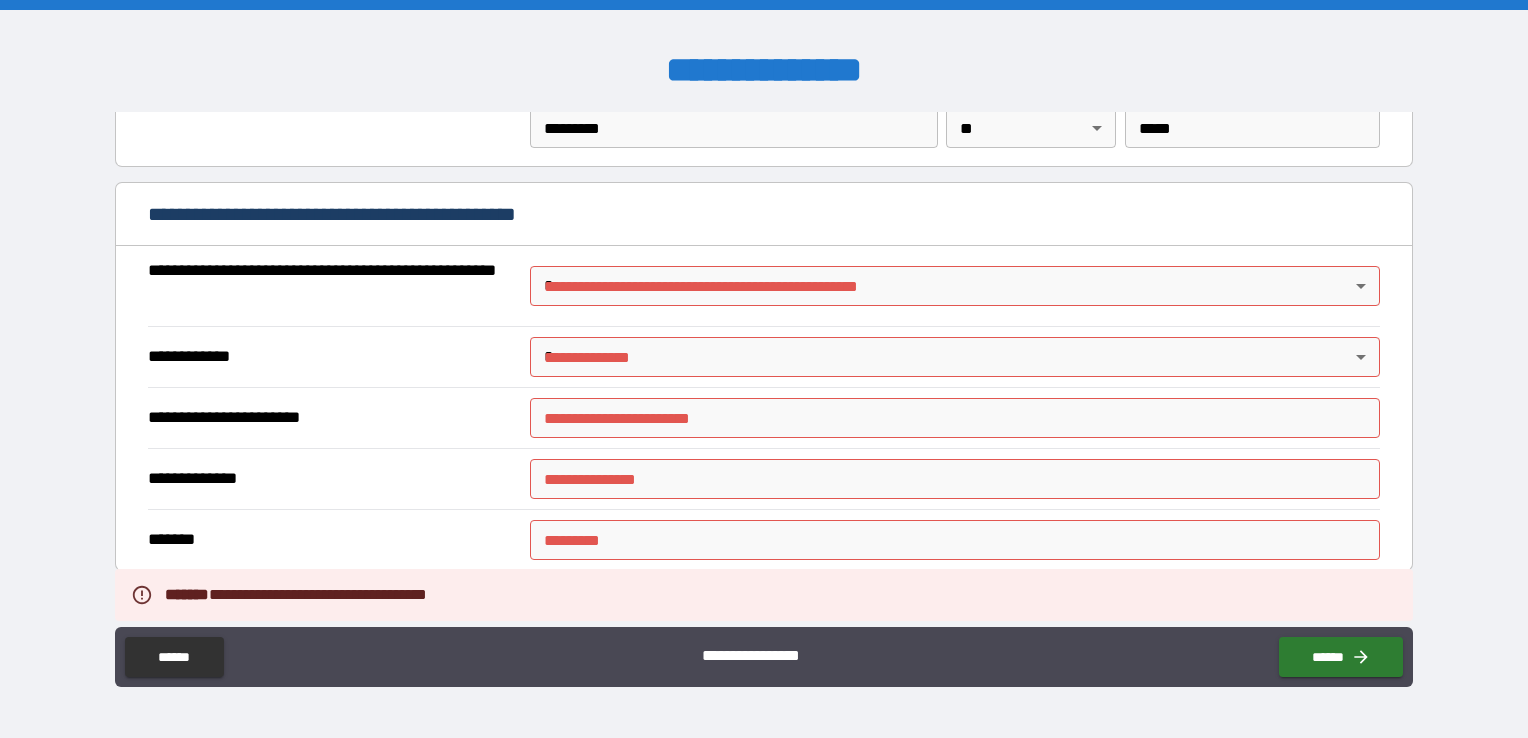 click on "**********" at bounding box center (764, 369) 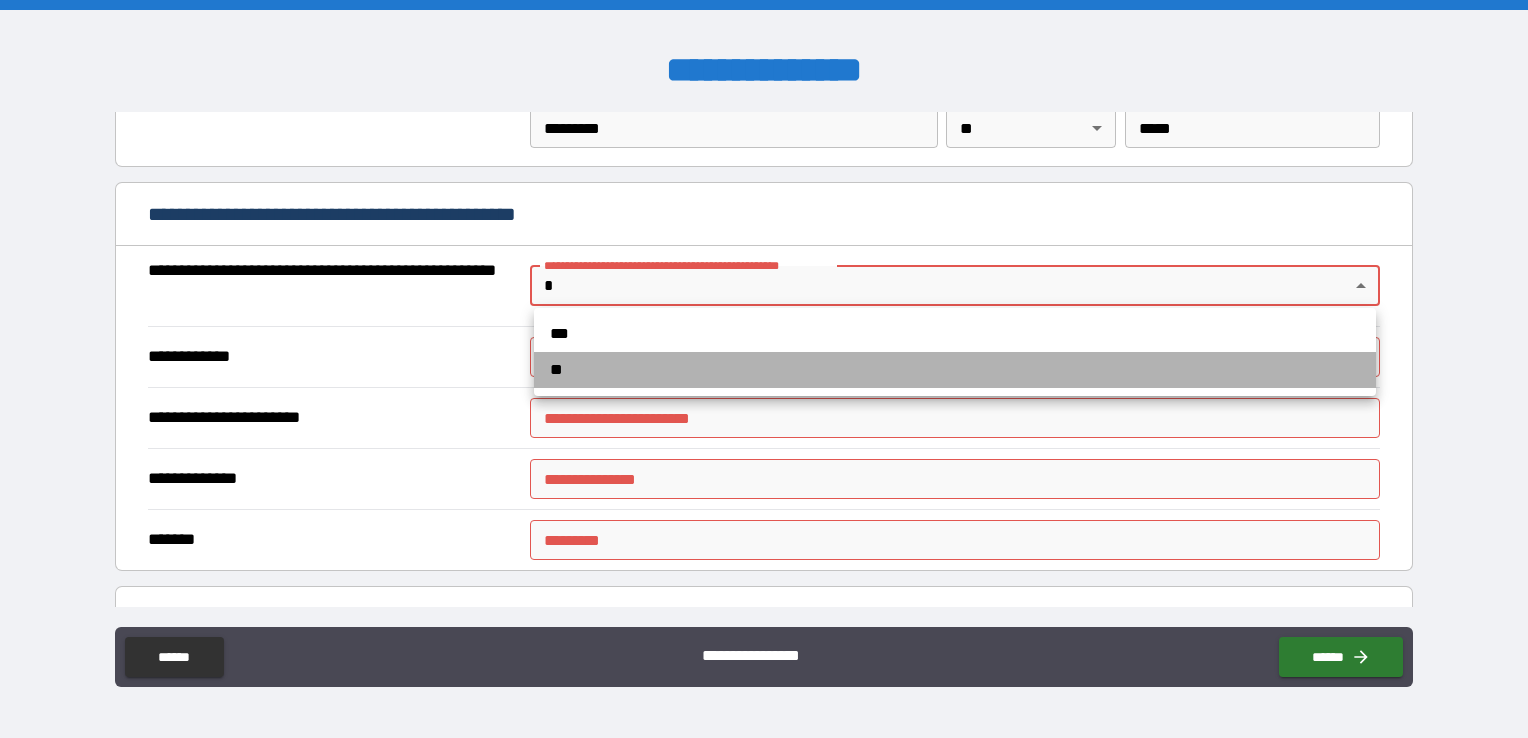 click on "**" at bounding box center [955, 370] 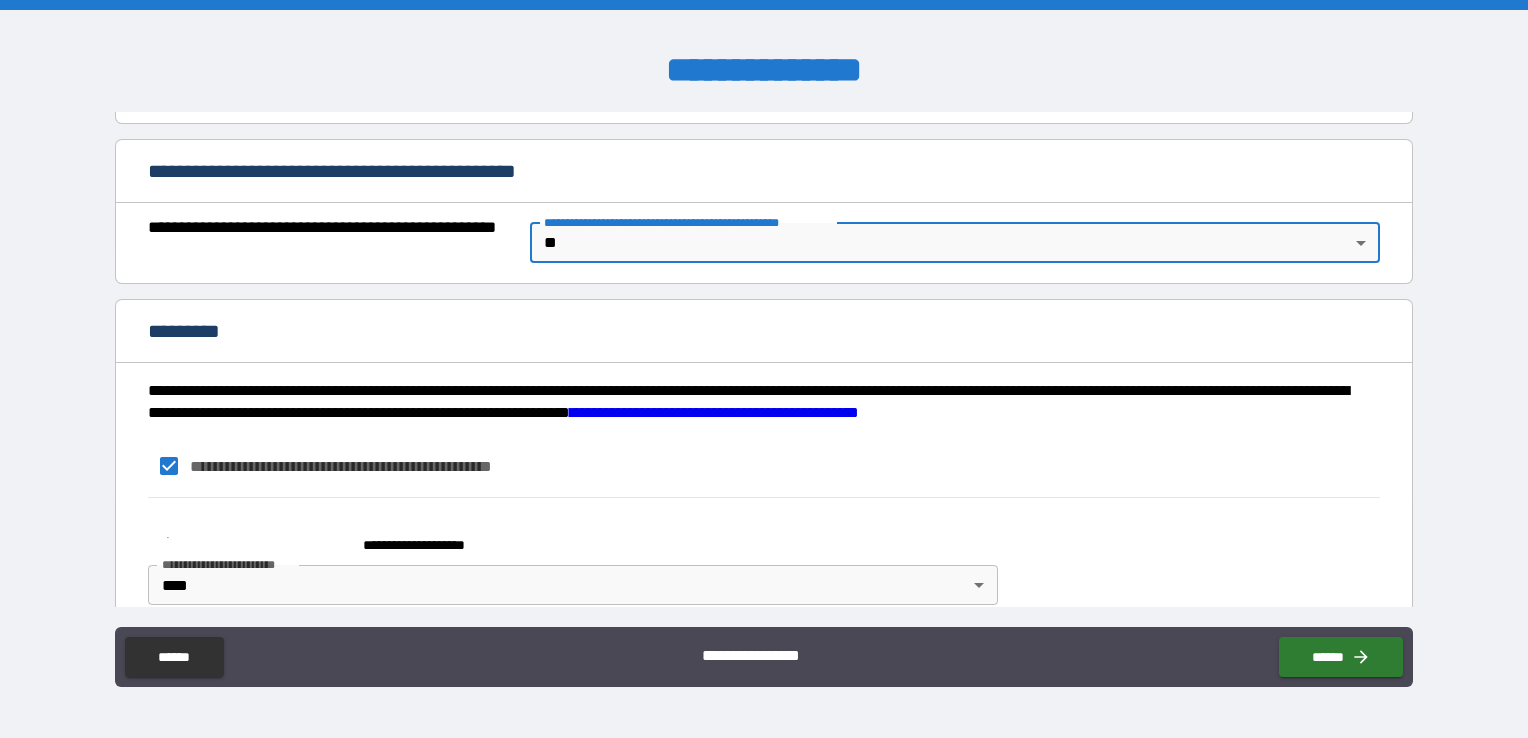 scroll, scrollTop: 1503, scrollLeft: 0, axis: vertical 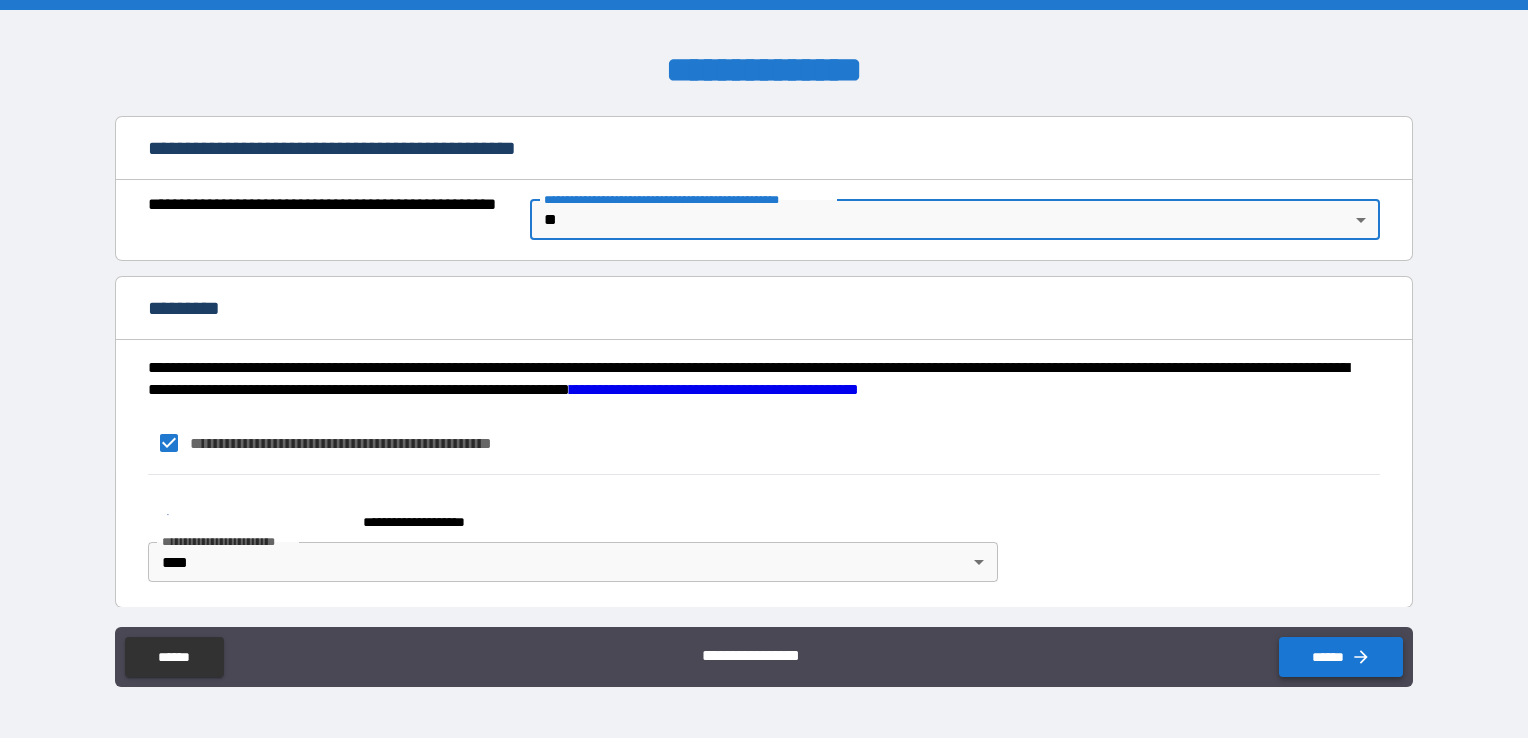 click on "******" at bounding box center (1341, 657) 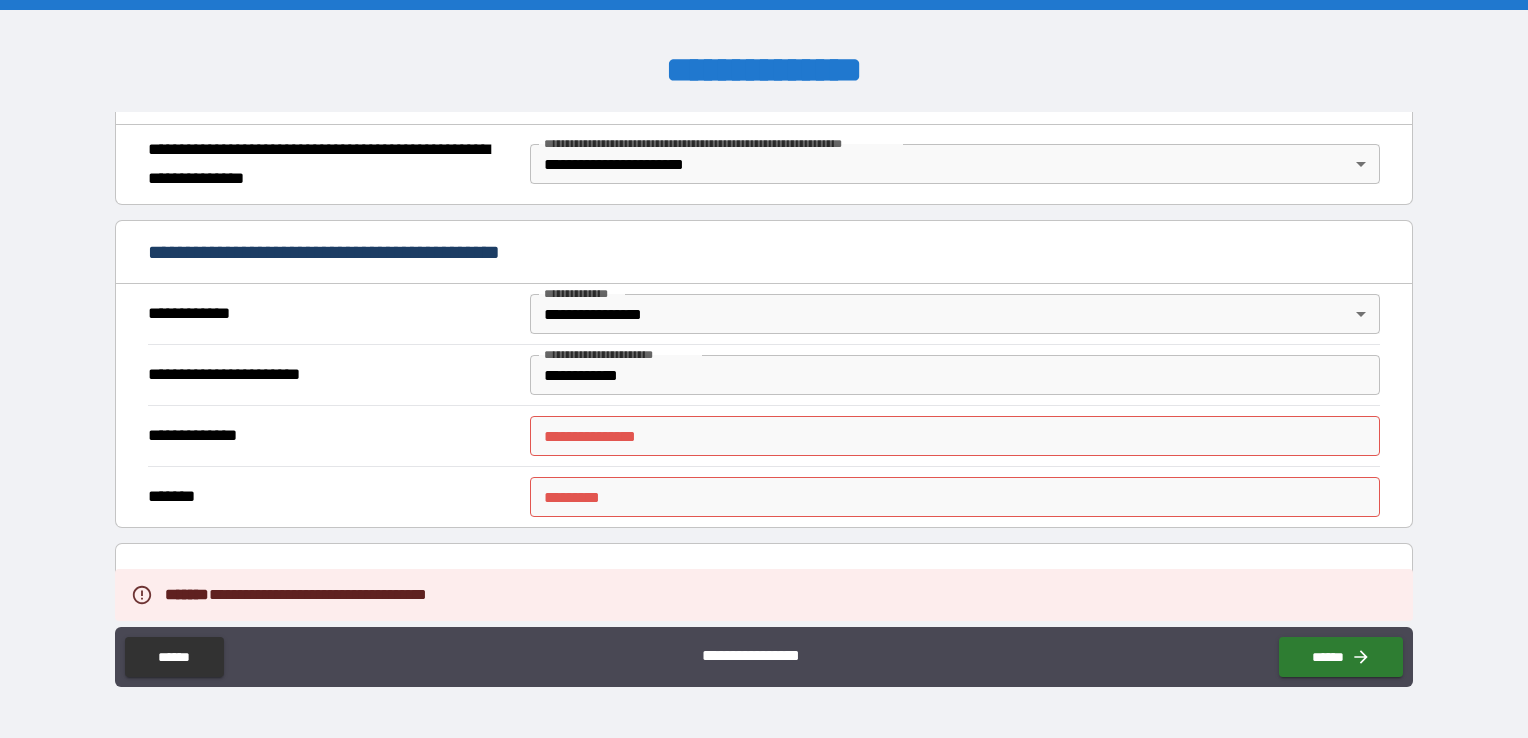 scroll, scrollTop: 400, scrollLeft: 0, axis: vertical 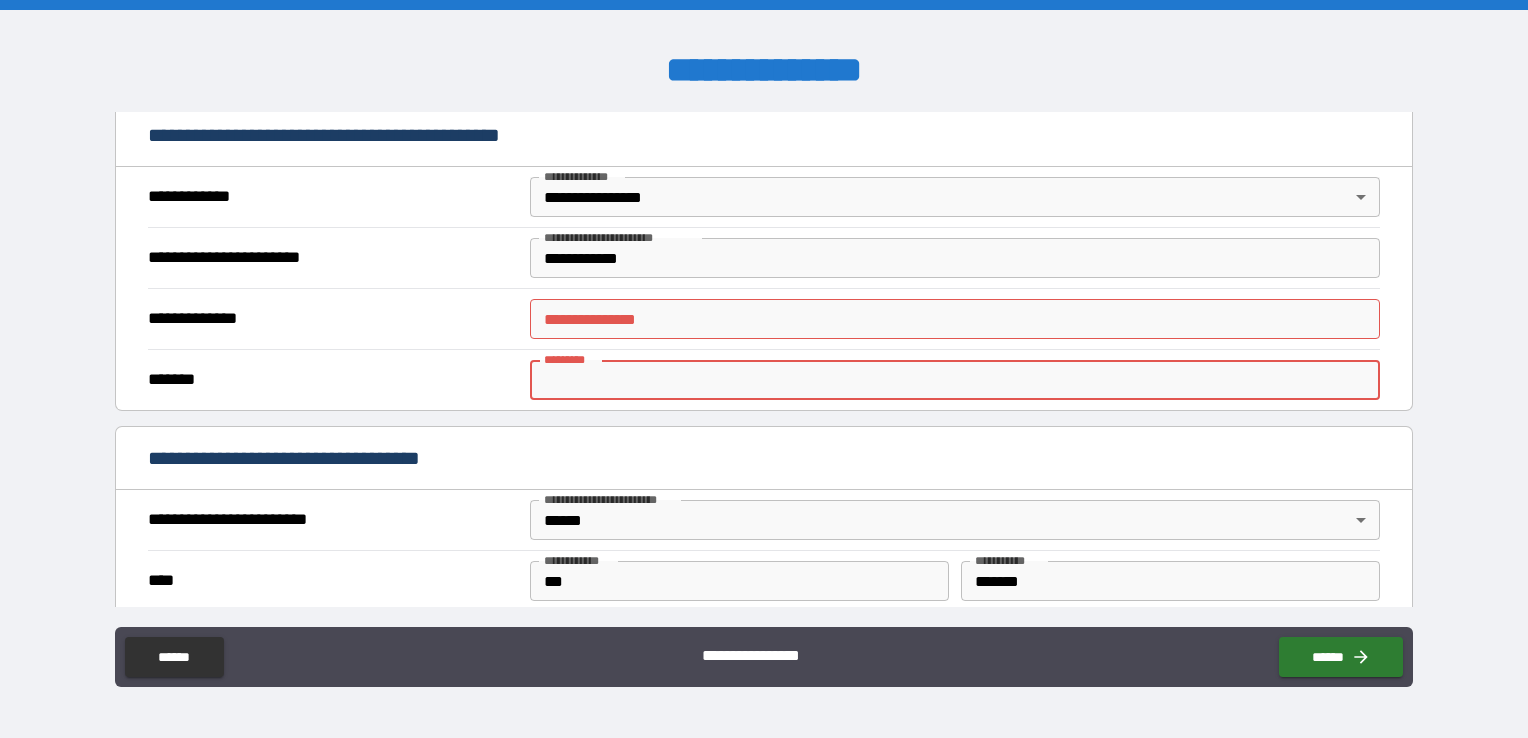 click on "*******   *" at bounding box center (955, 380) 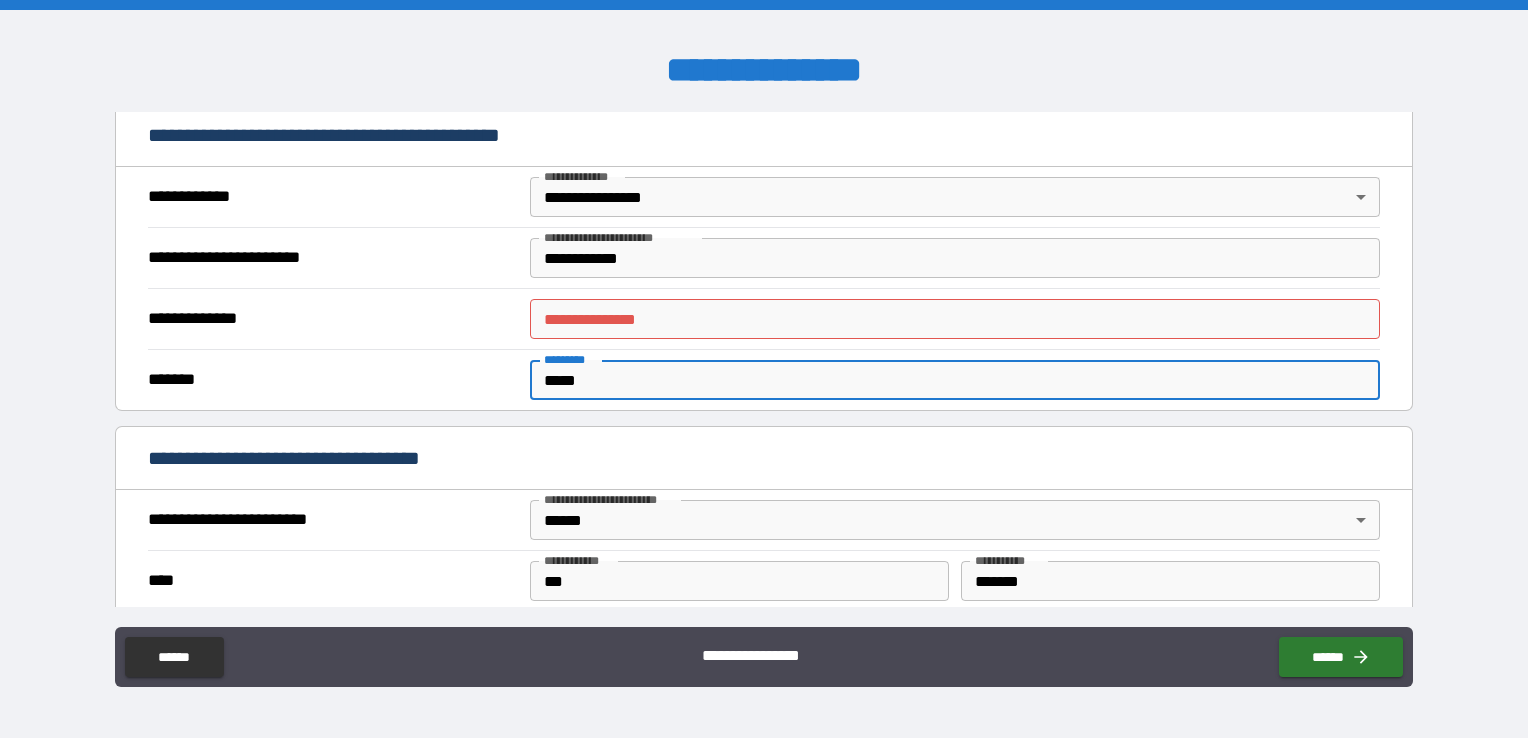 type on "*****" 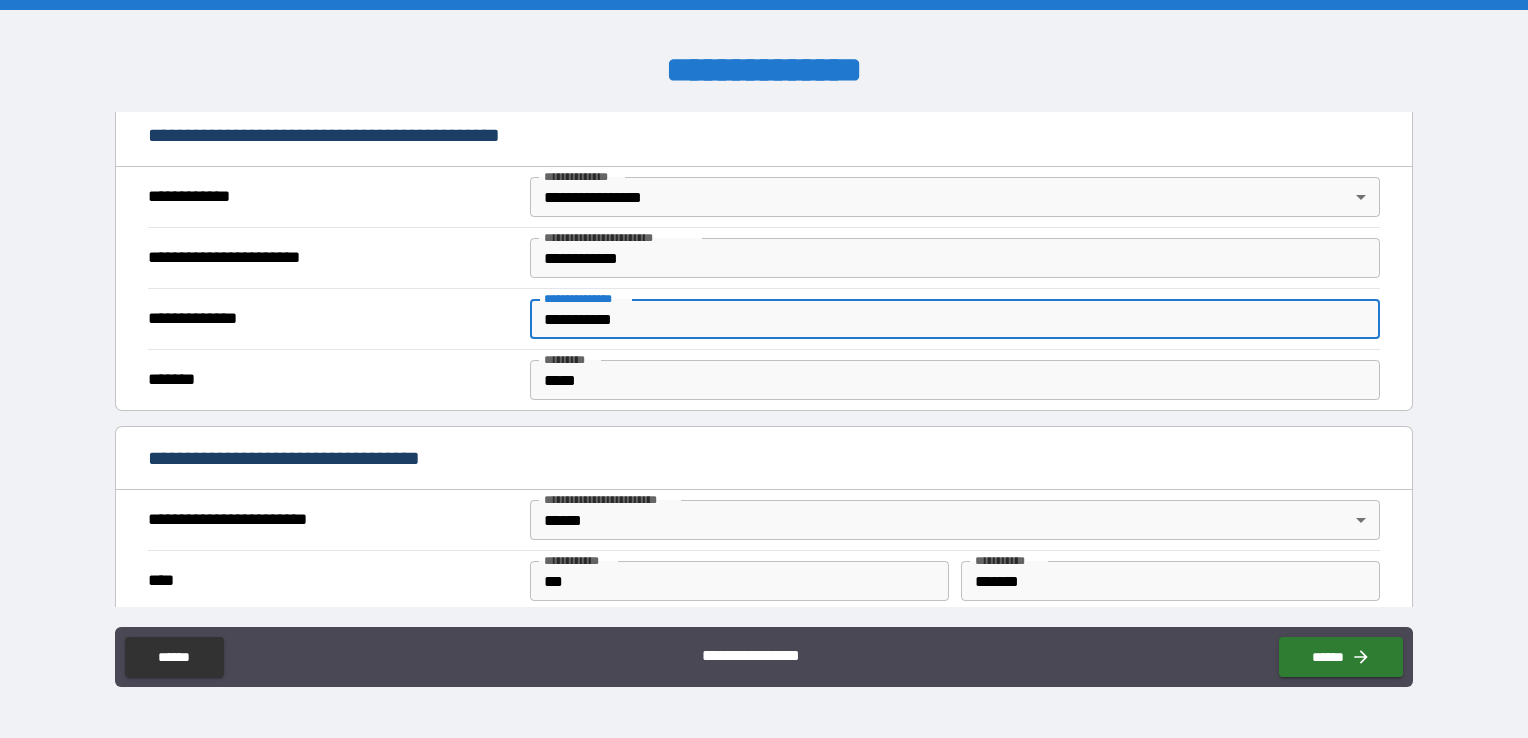 type on "**********" 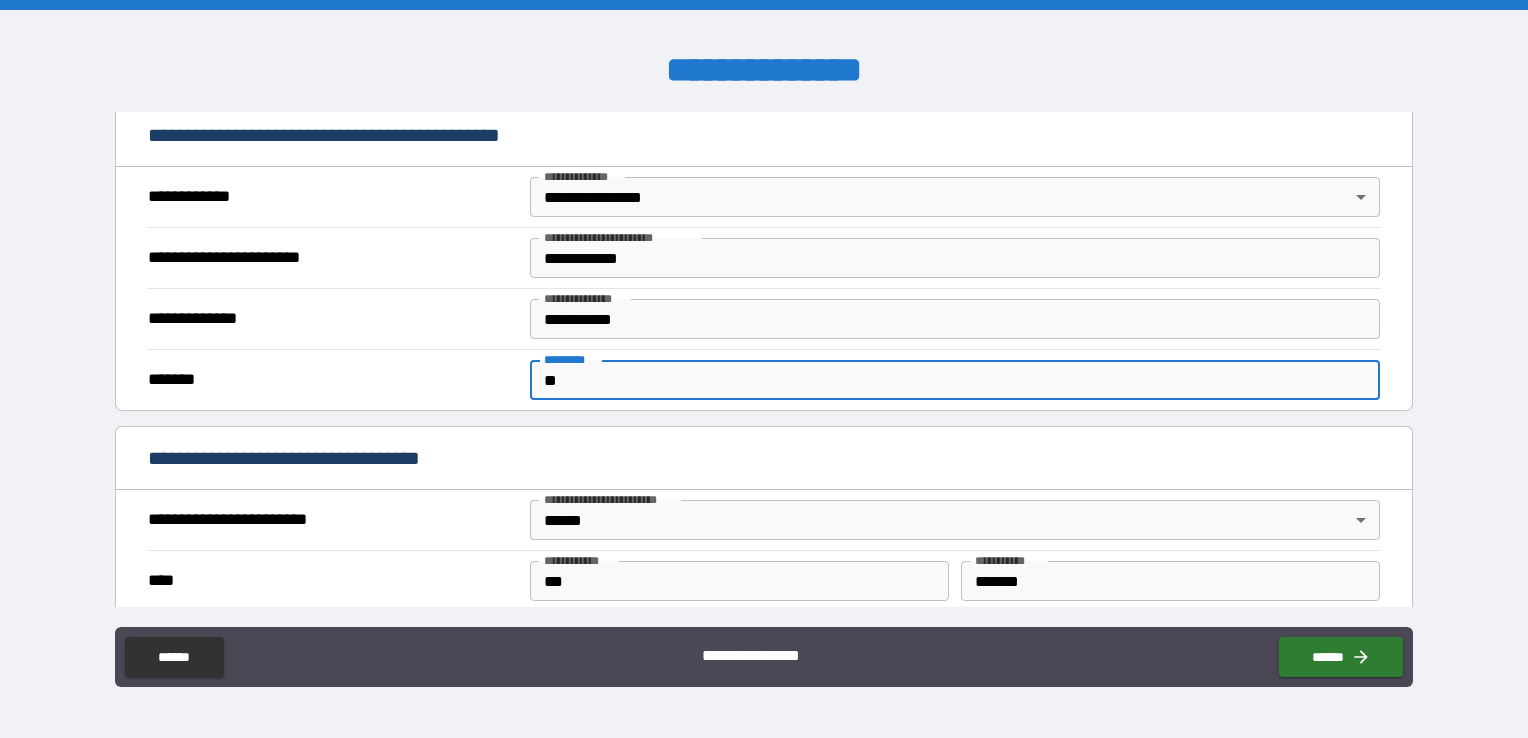 type on "*" 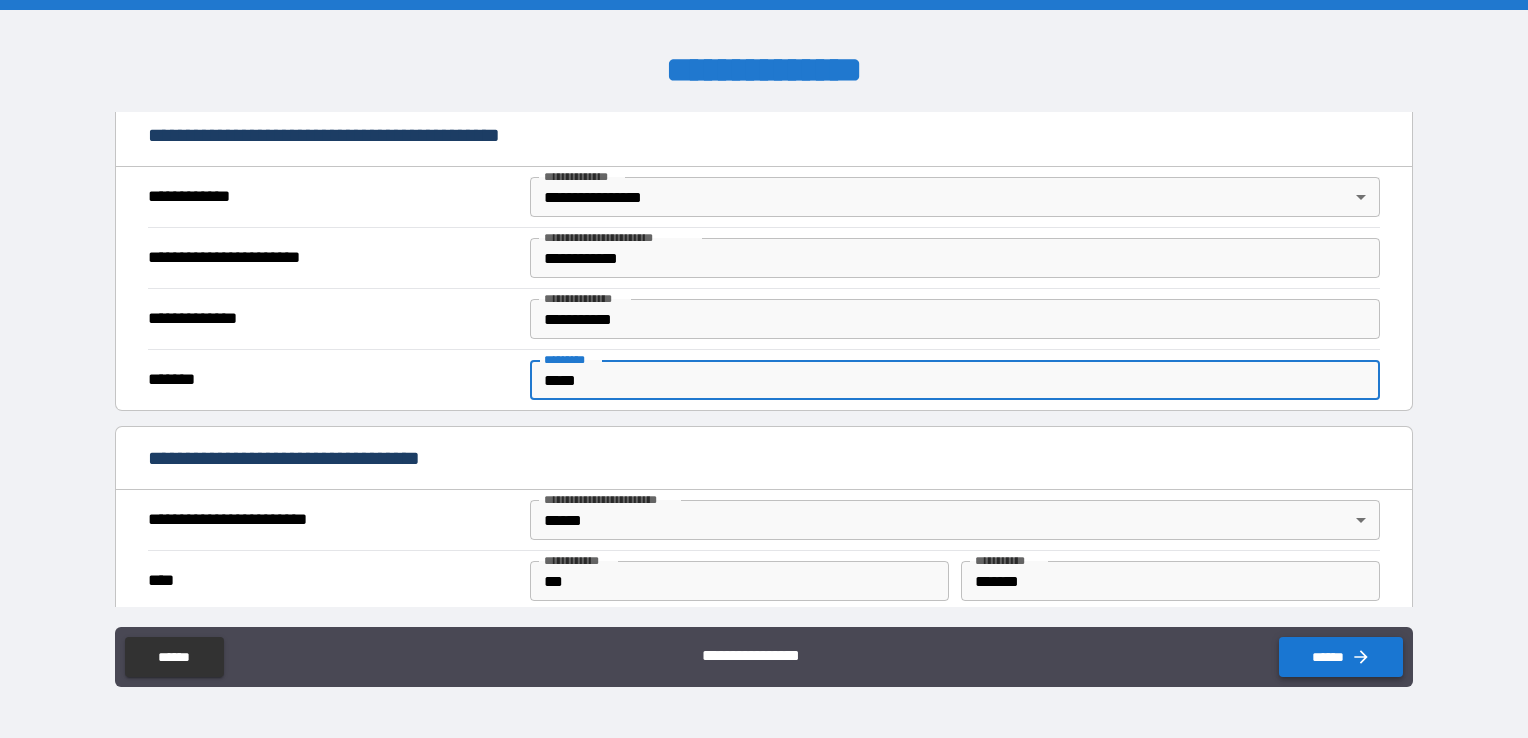 type on "*****" 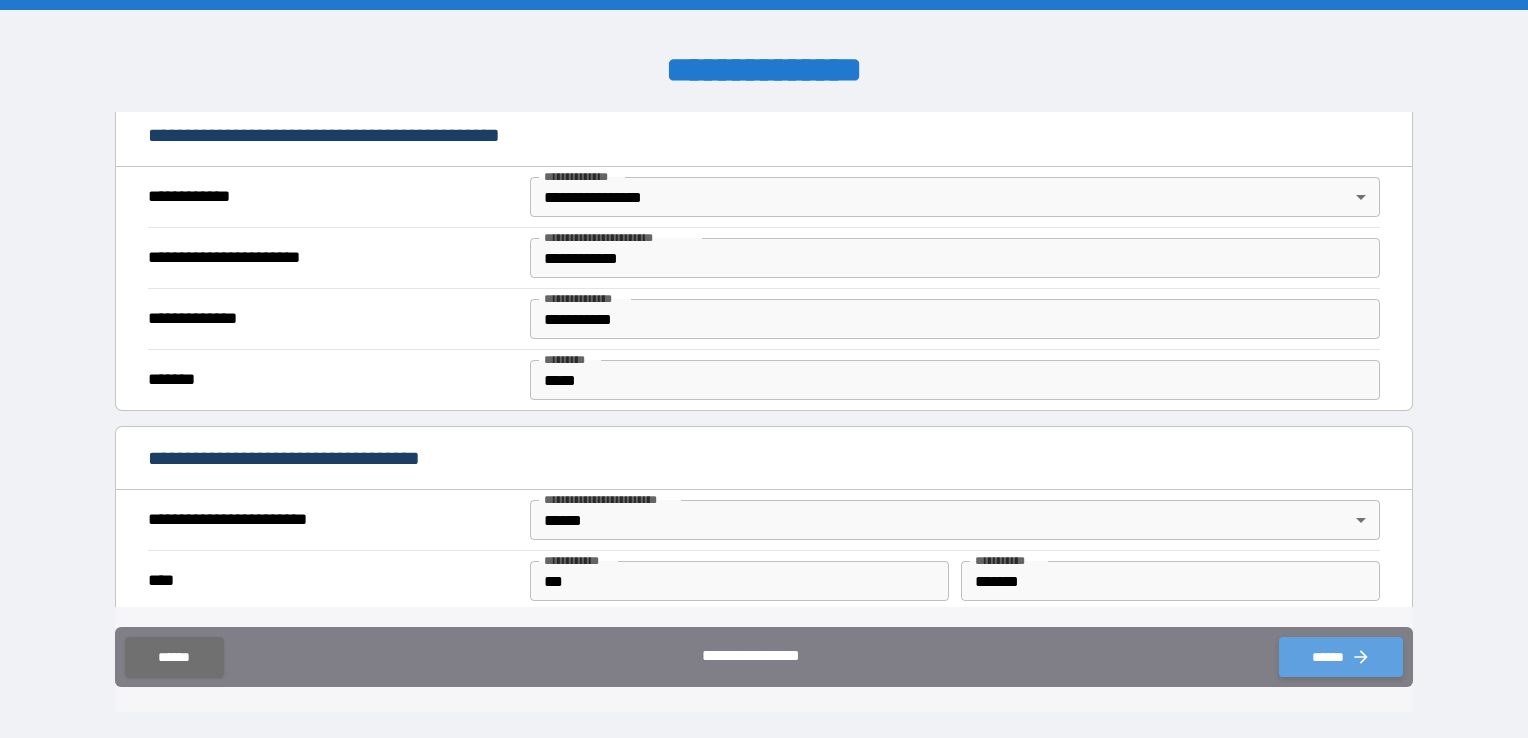 click on "******" at bounding box center (1341, 657) 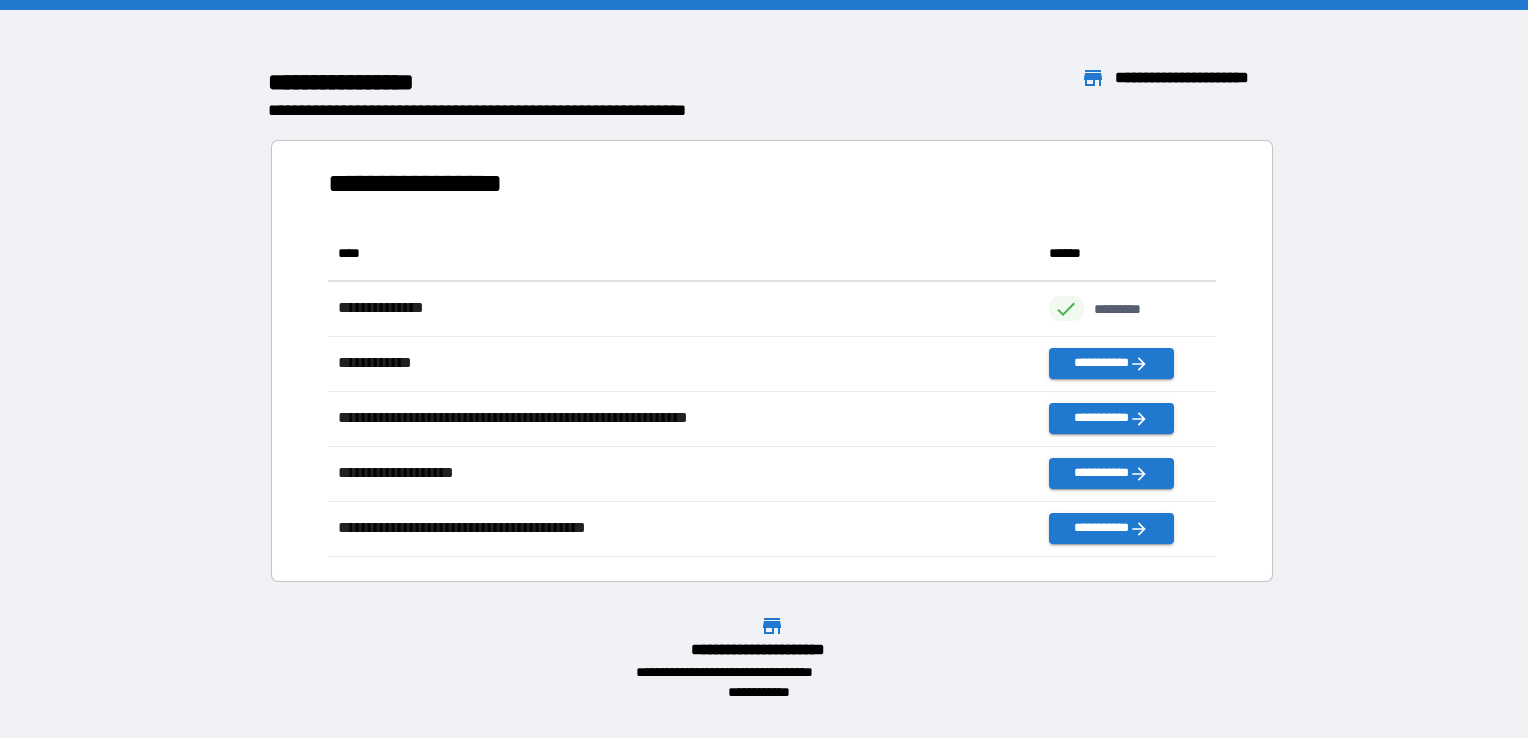 scroll, scrollTop: 16, scrollLeft: 16, axis: both 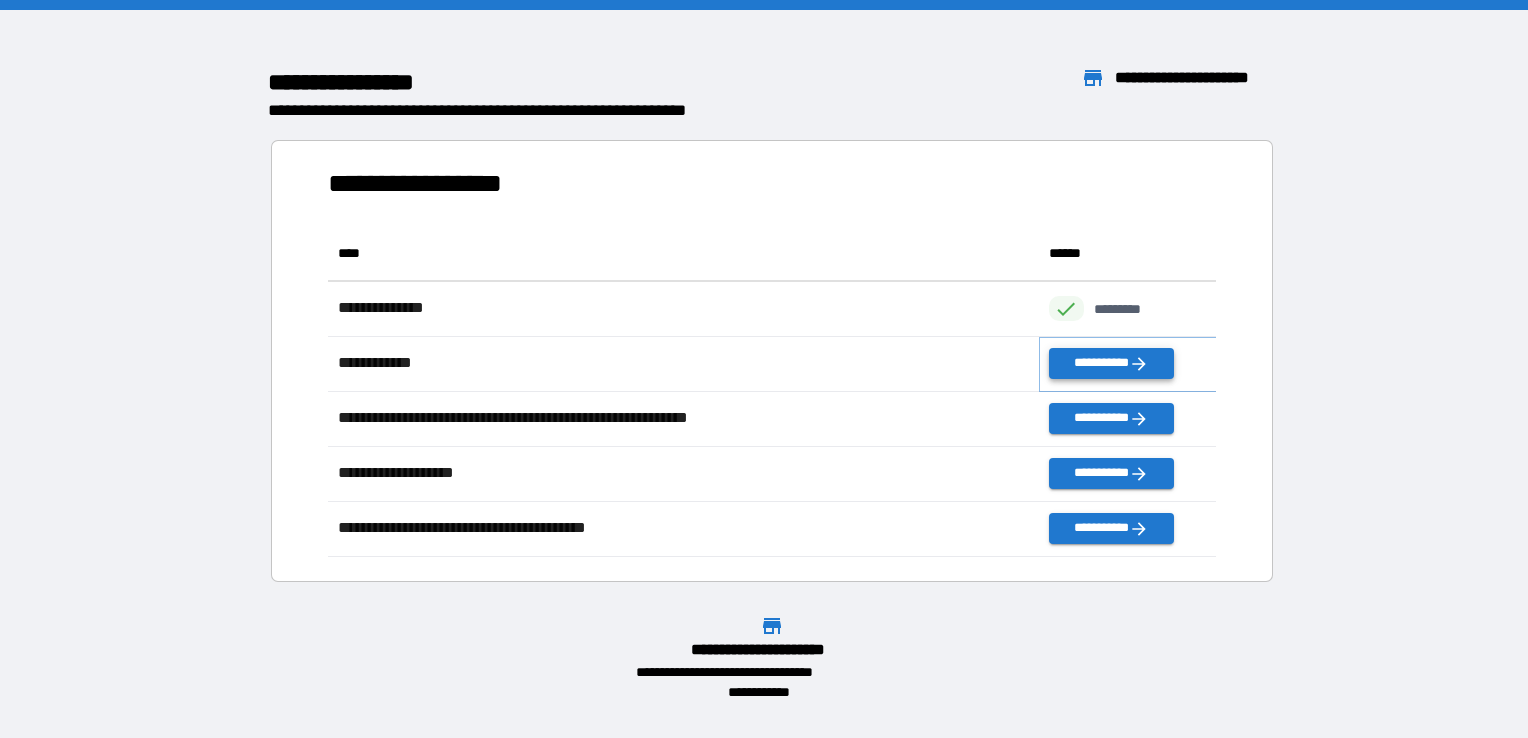click on "**********" at bounding box center (1111, 363) 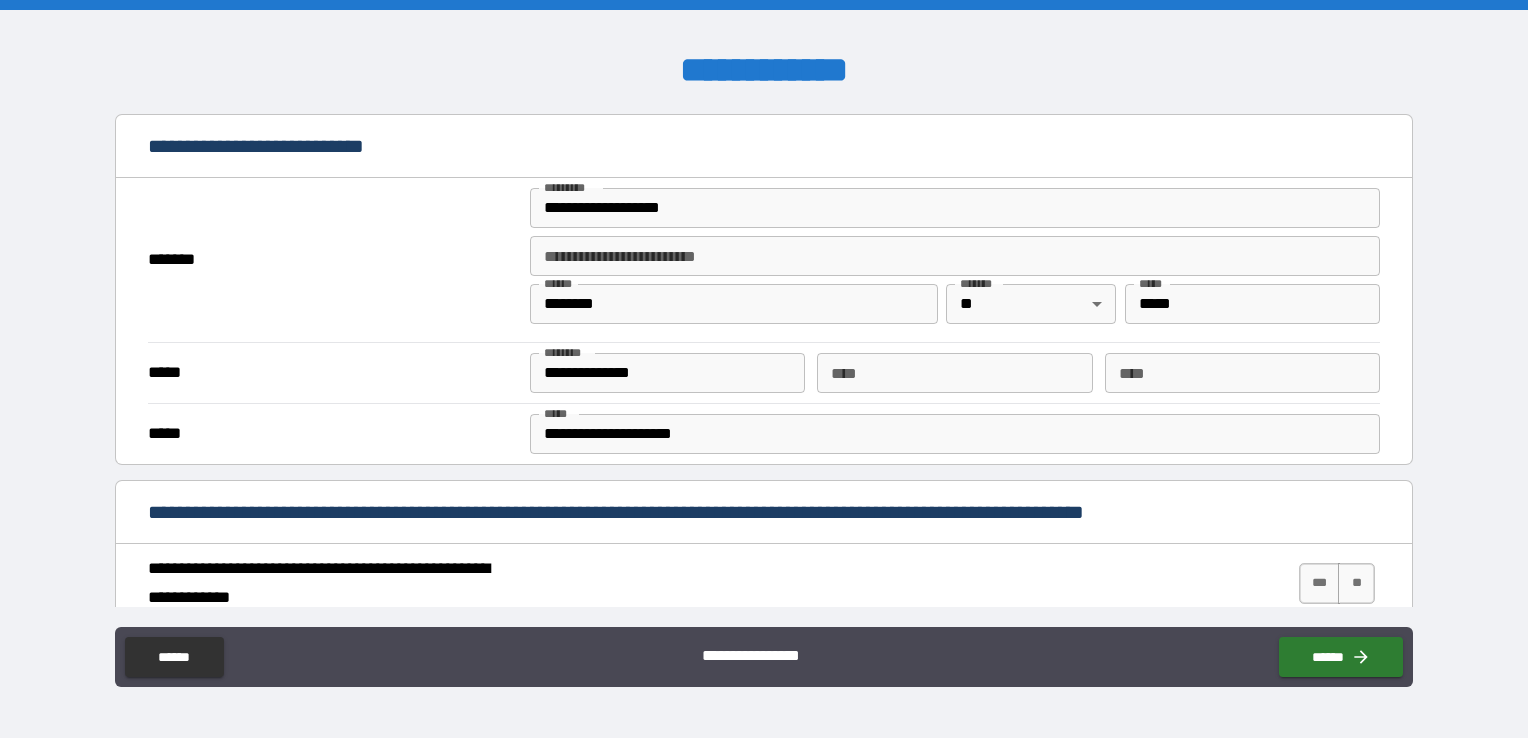 scroll, scrollTop: 600, scrollLeft: 0, axis: vertical 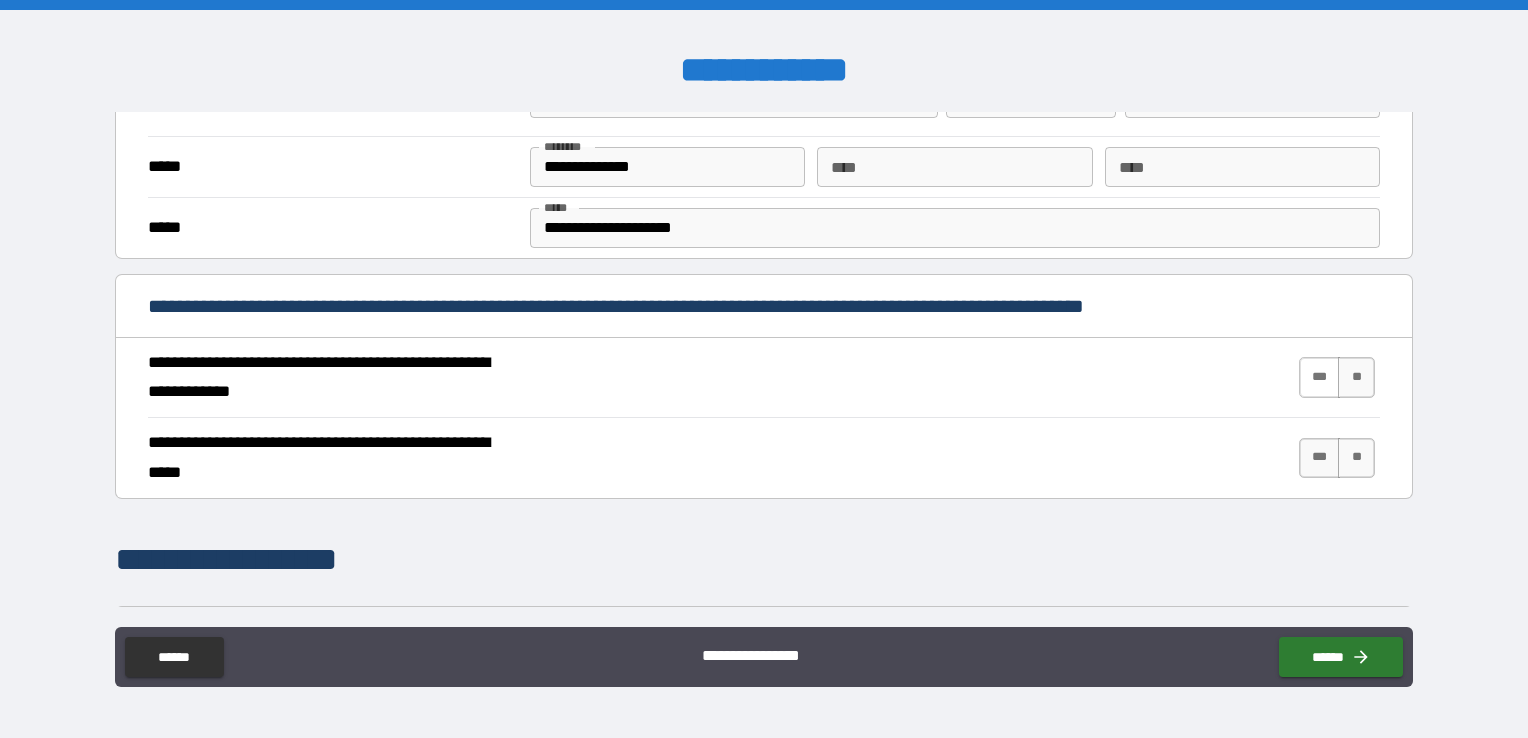 click on "***" at bounding box center [1320, 377] 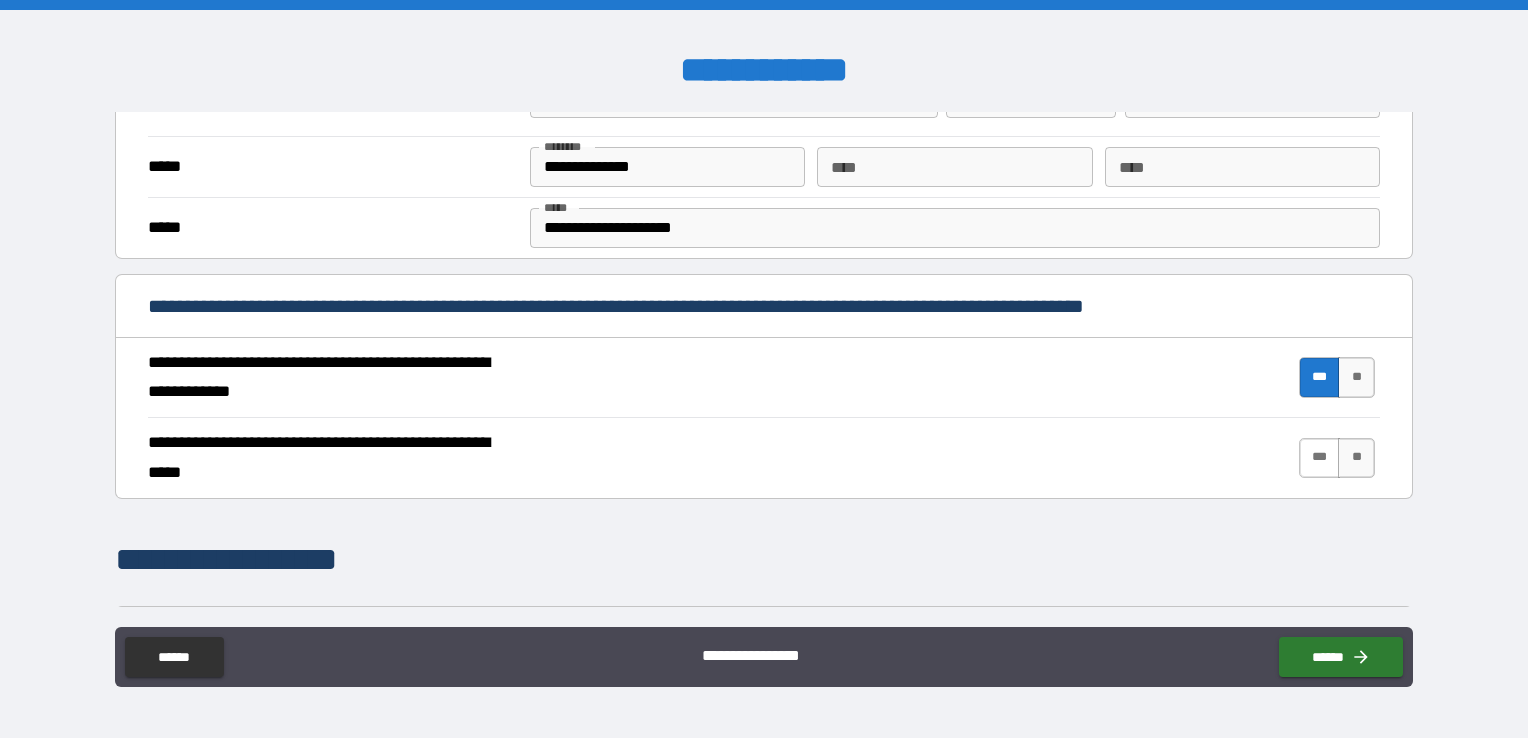 click on "***" at bounding box center (1320, 458) 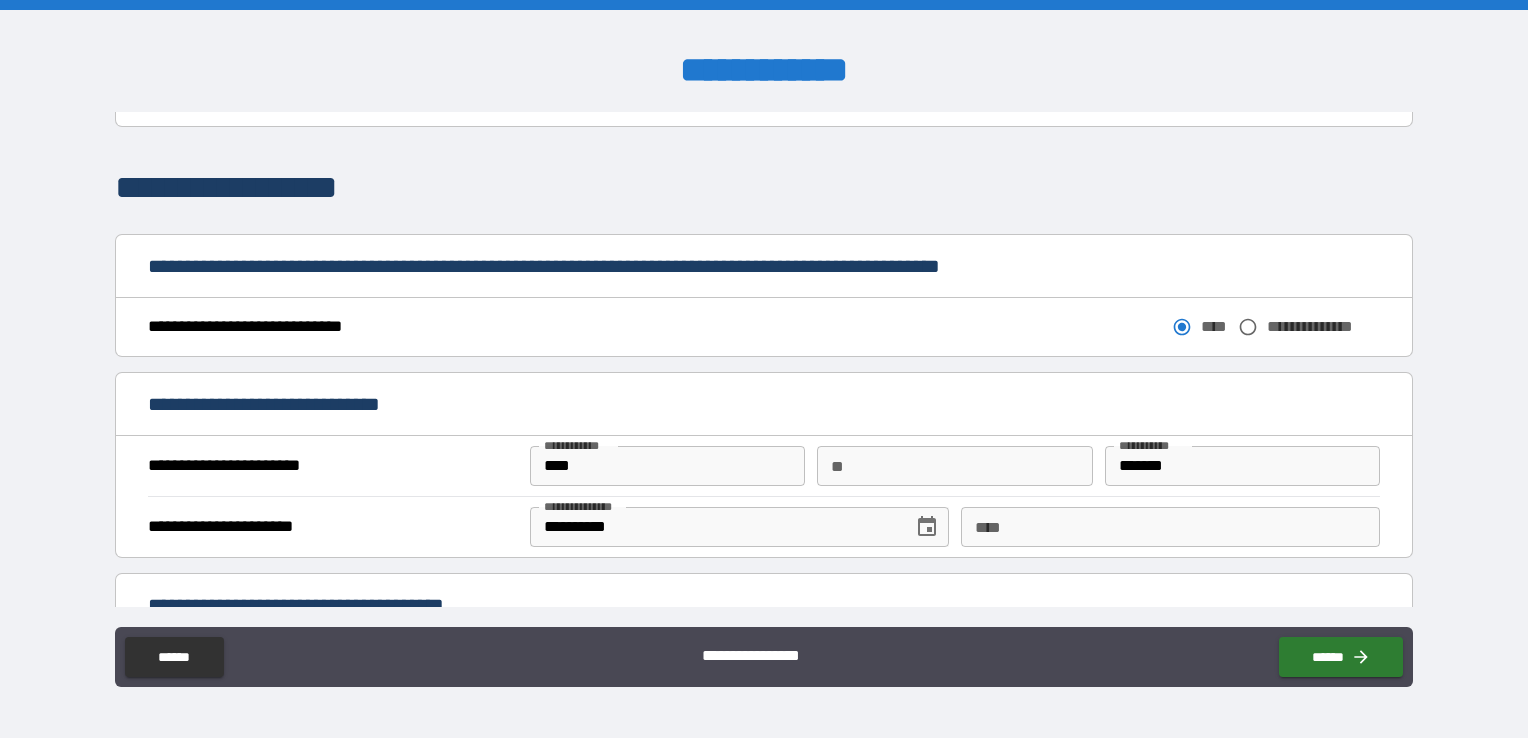 scroll, scrollTop: 1000, scrollLeft: 0, axis: vertical 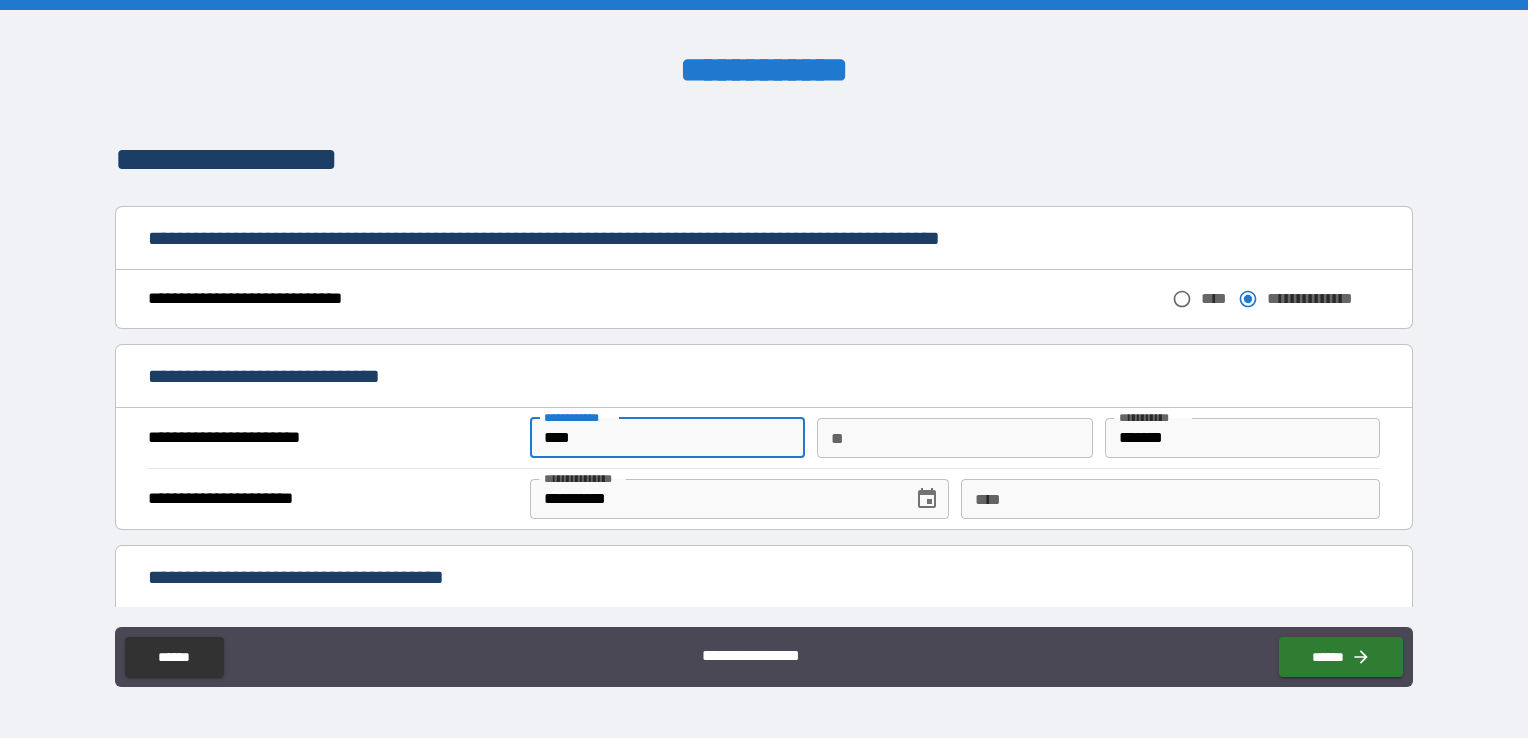 click on "****" at bounding box center [667, 438] 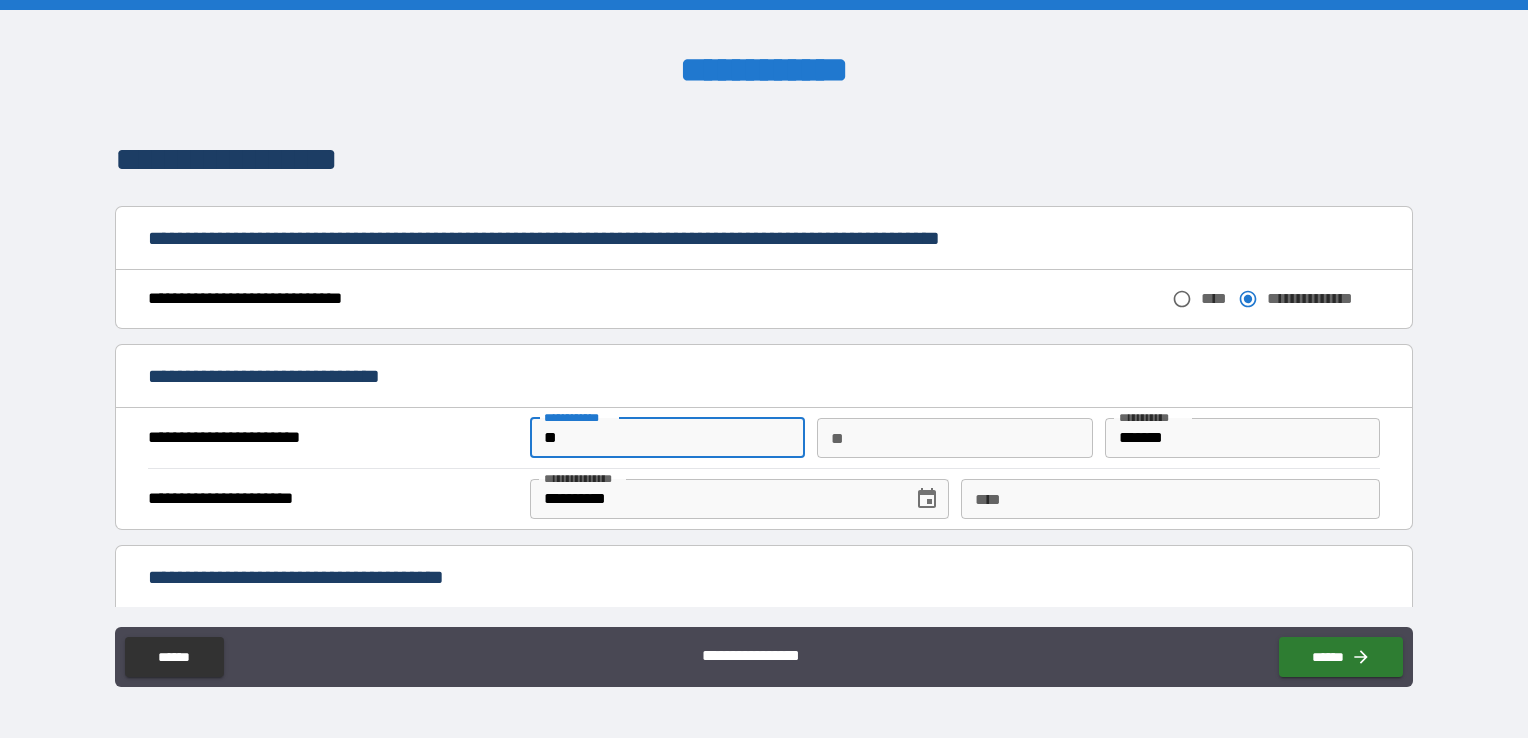 type on "*" 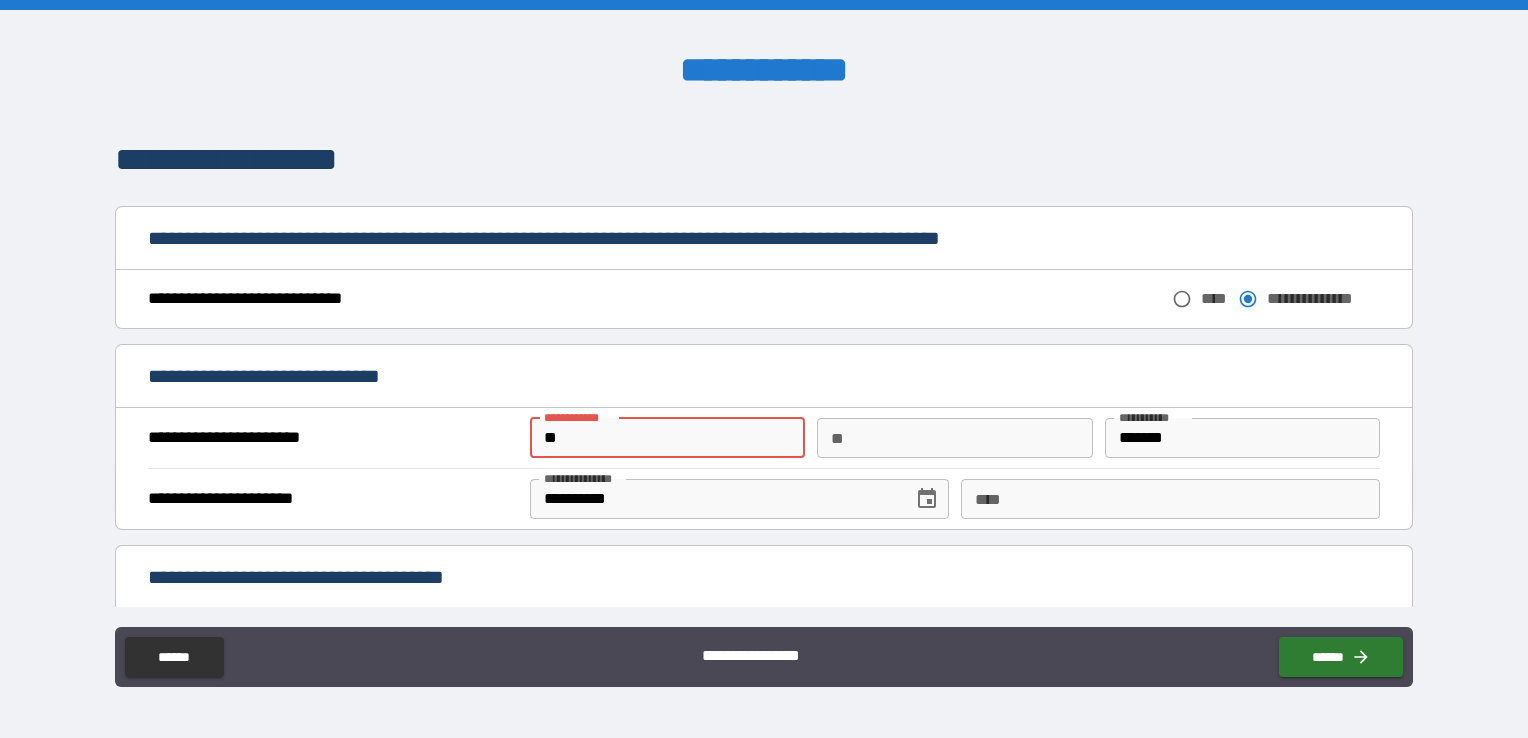 click on "**" at bounding box center [667, 438] 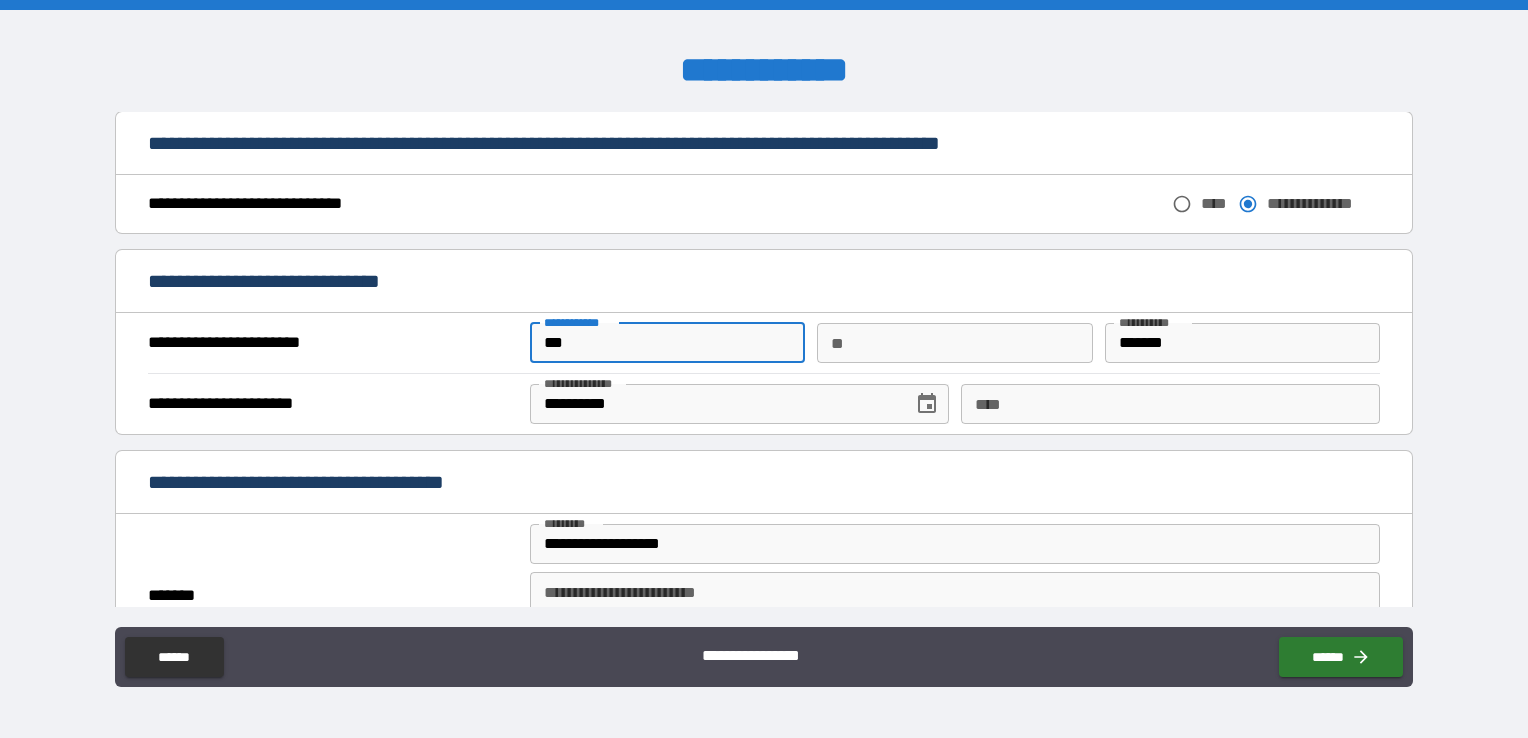 scroll, scrollTop: 1200, scrollLeft: 0, axis: vertical 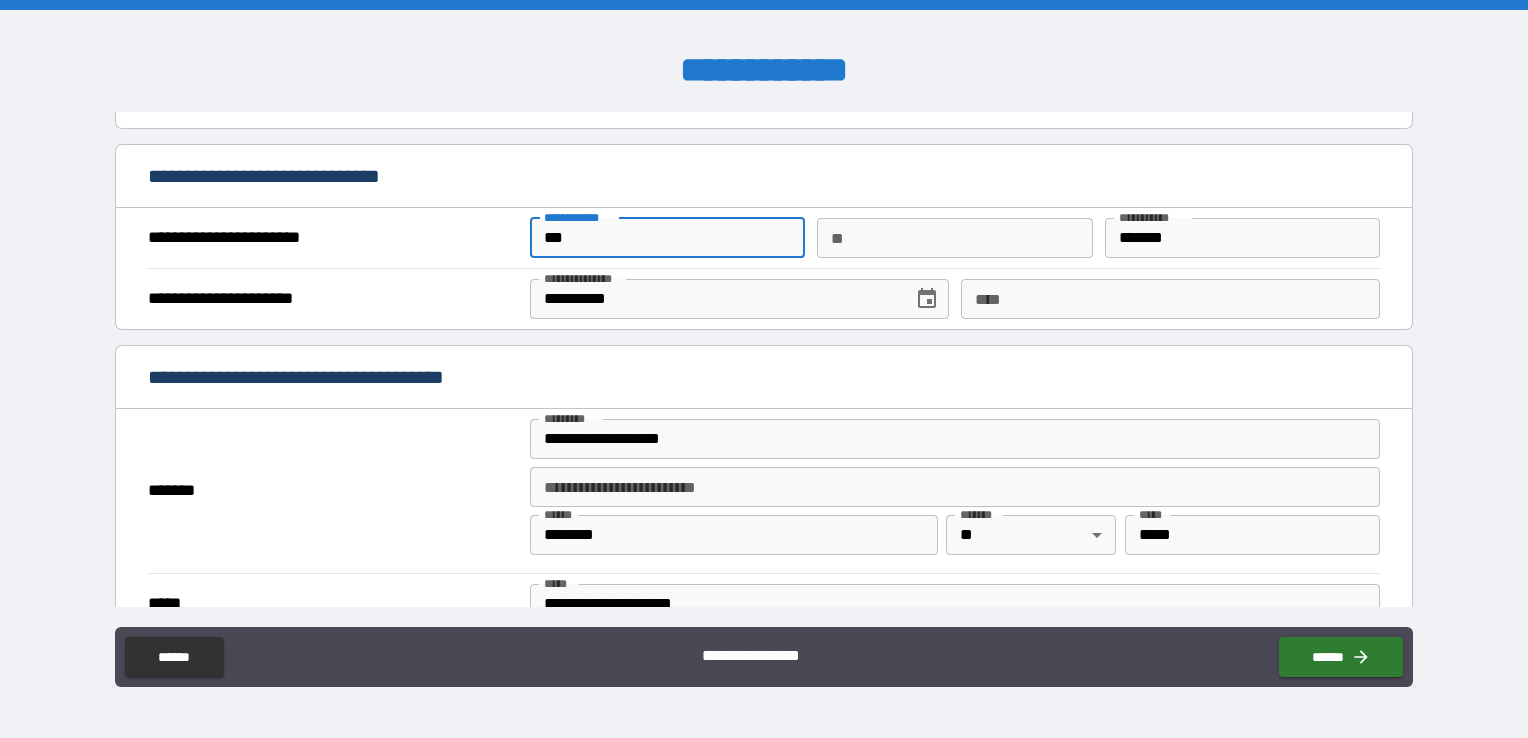 type on "***" 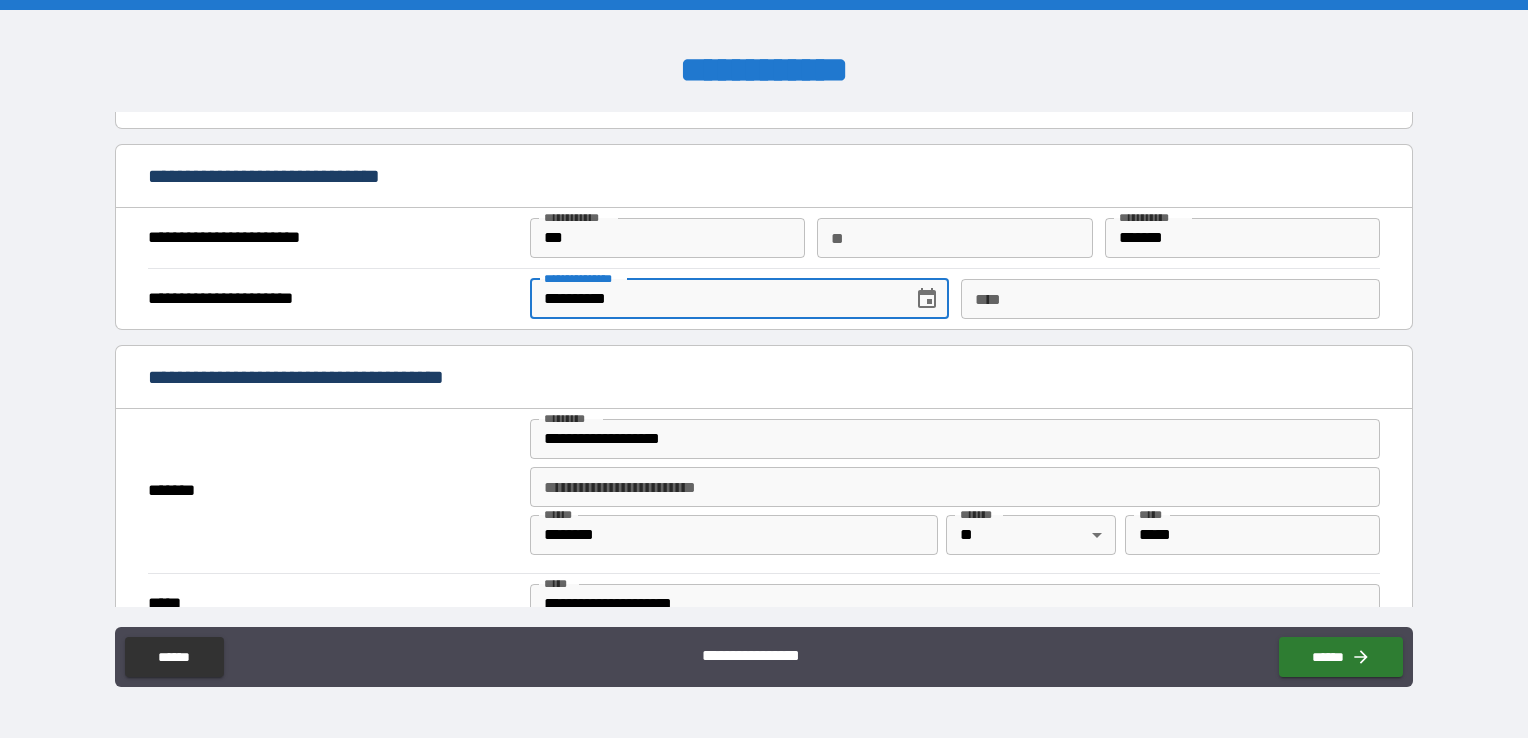 click on "**********" at bounding box center [714, 299] 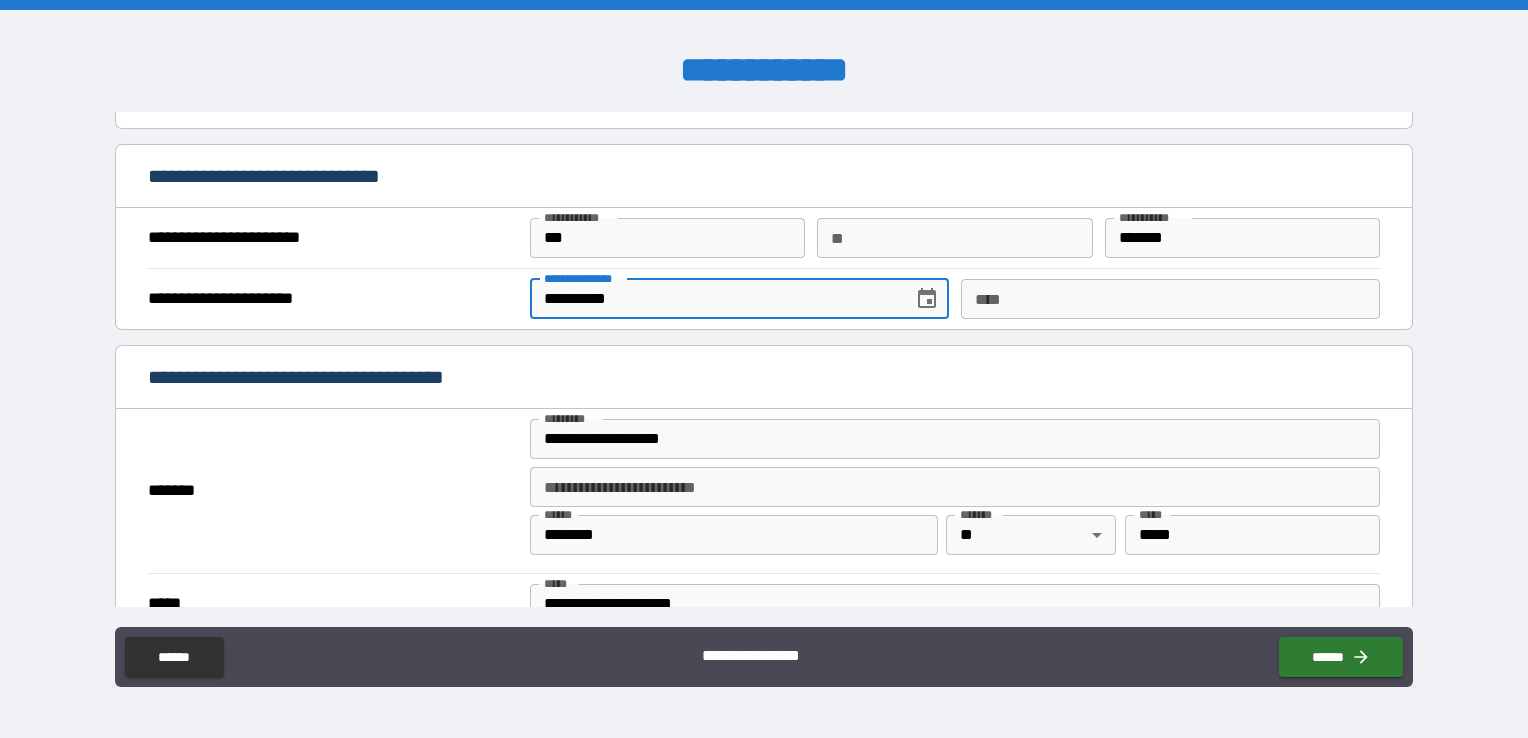 click on "**********" at bounding box center (714, 299) 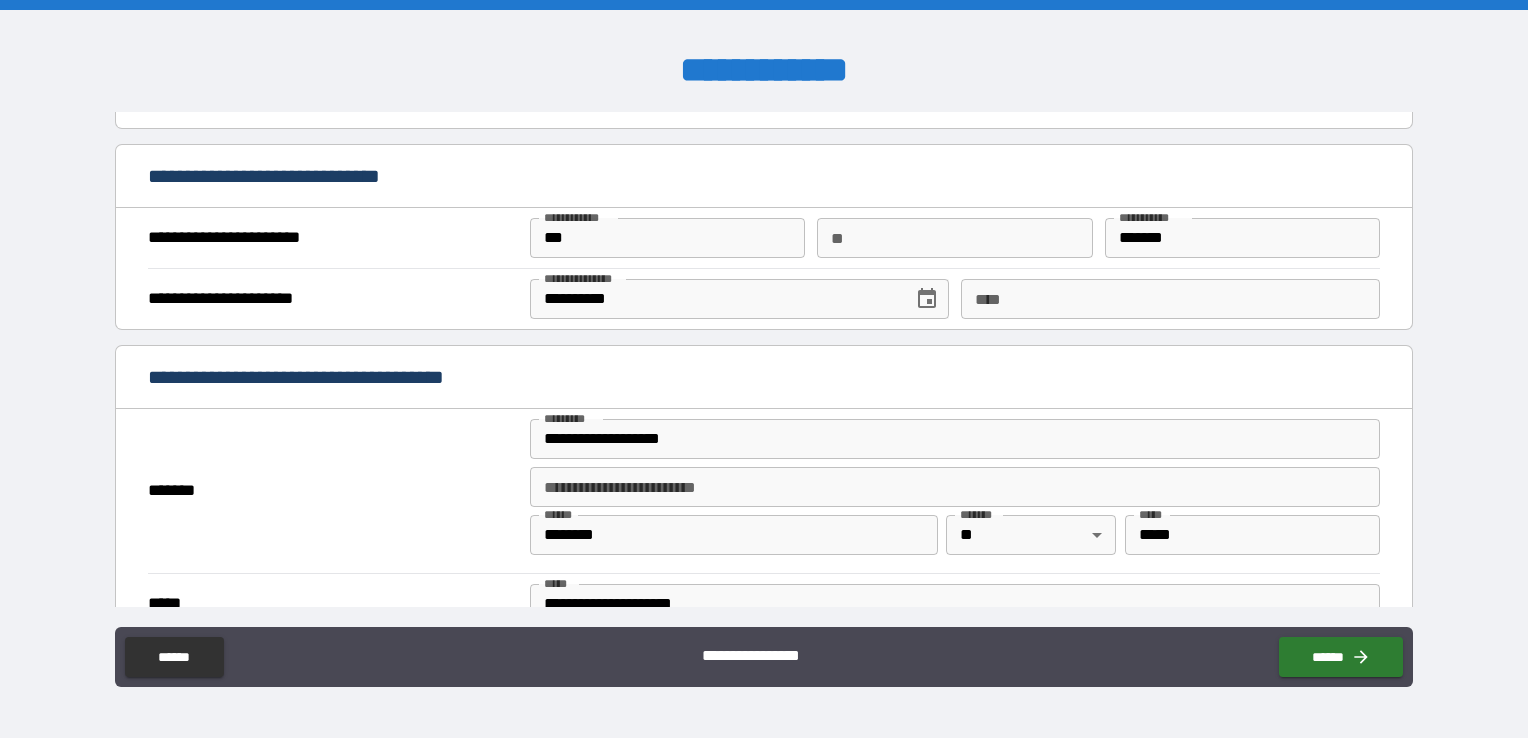click on "*******" at bounding box center (333, 491) 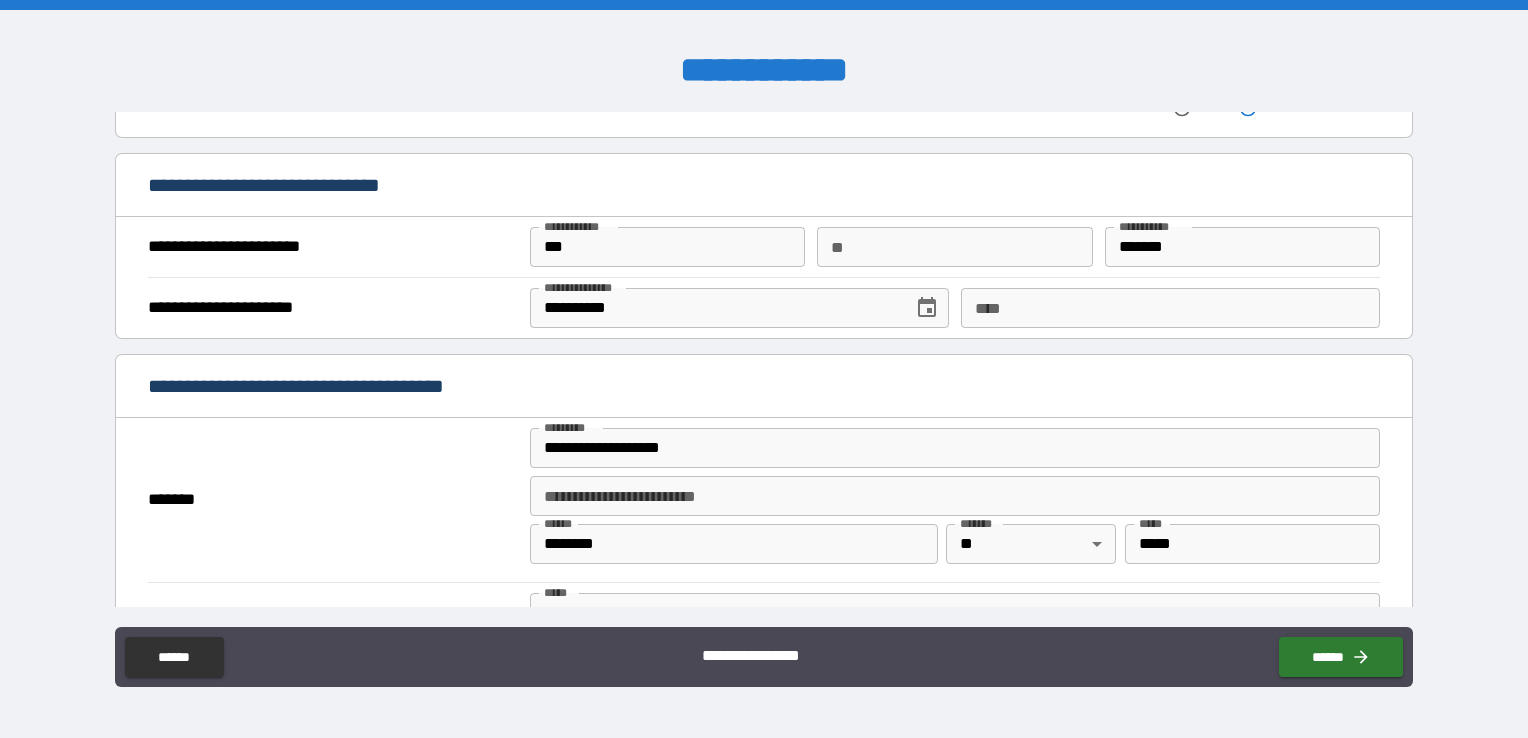 scroll, scrollTop: 1000, scrollLeft: 0, axis: vertical 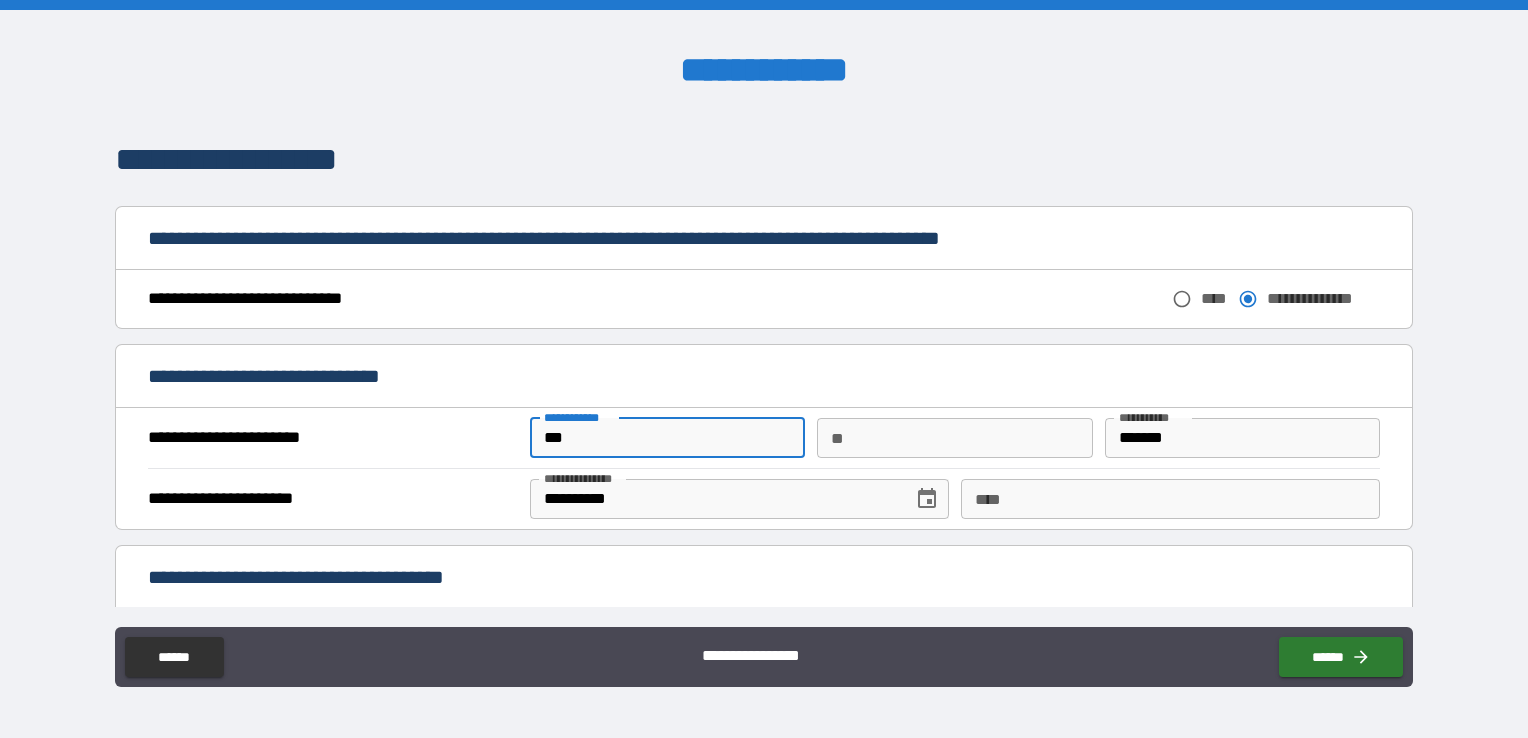 drag, startPoint x: 596, startPoint y: 437, endPoint x: 510, endPoint y: 432, distance: 86.145226 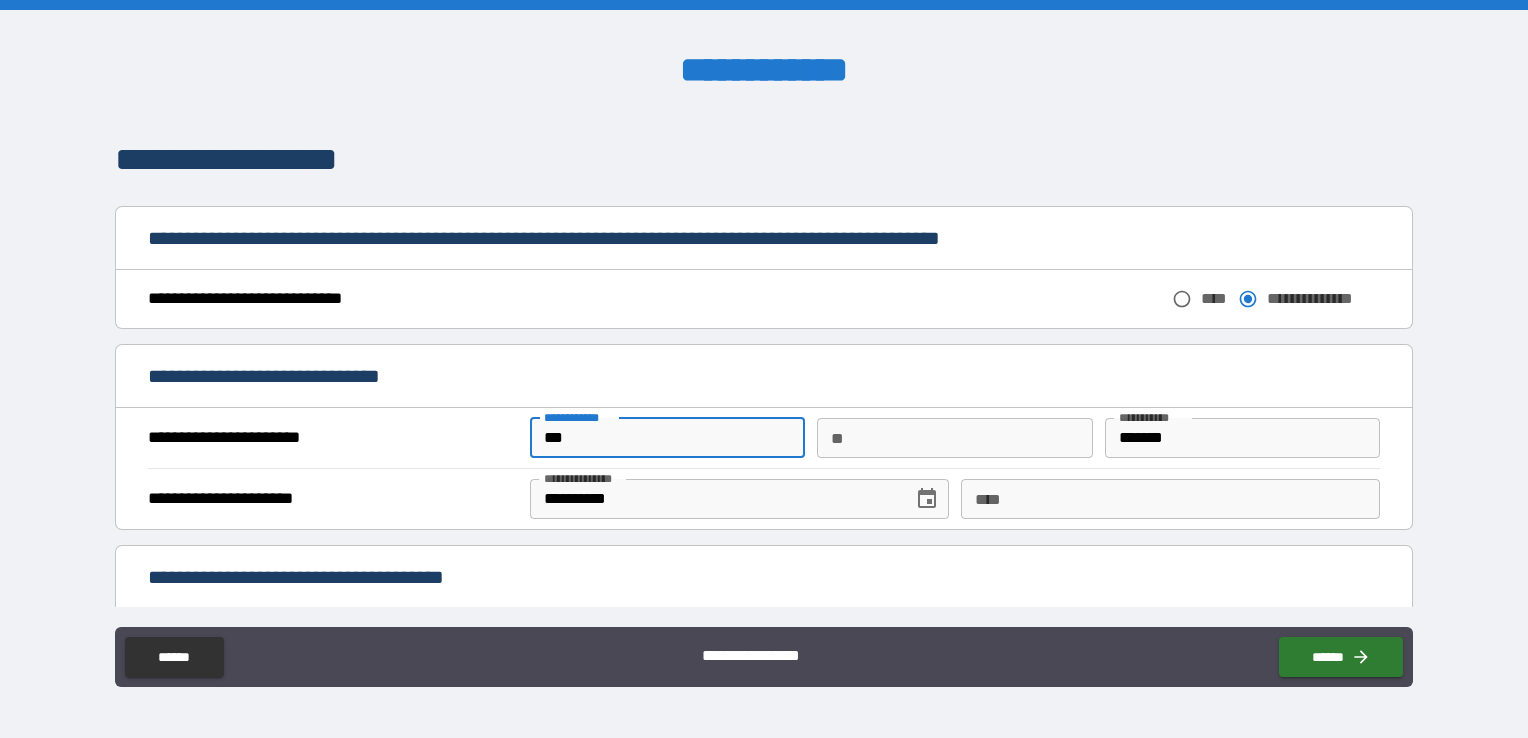 type on "***" 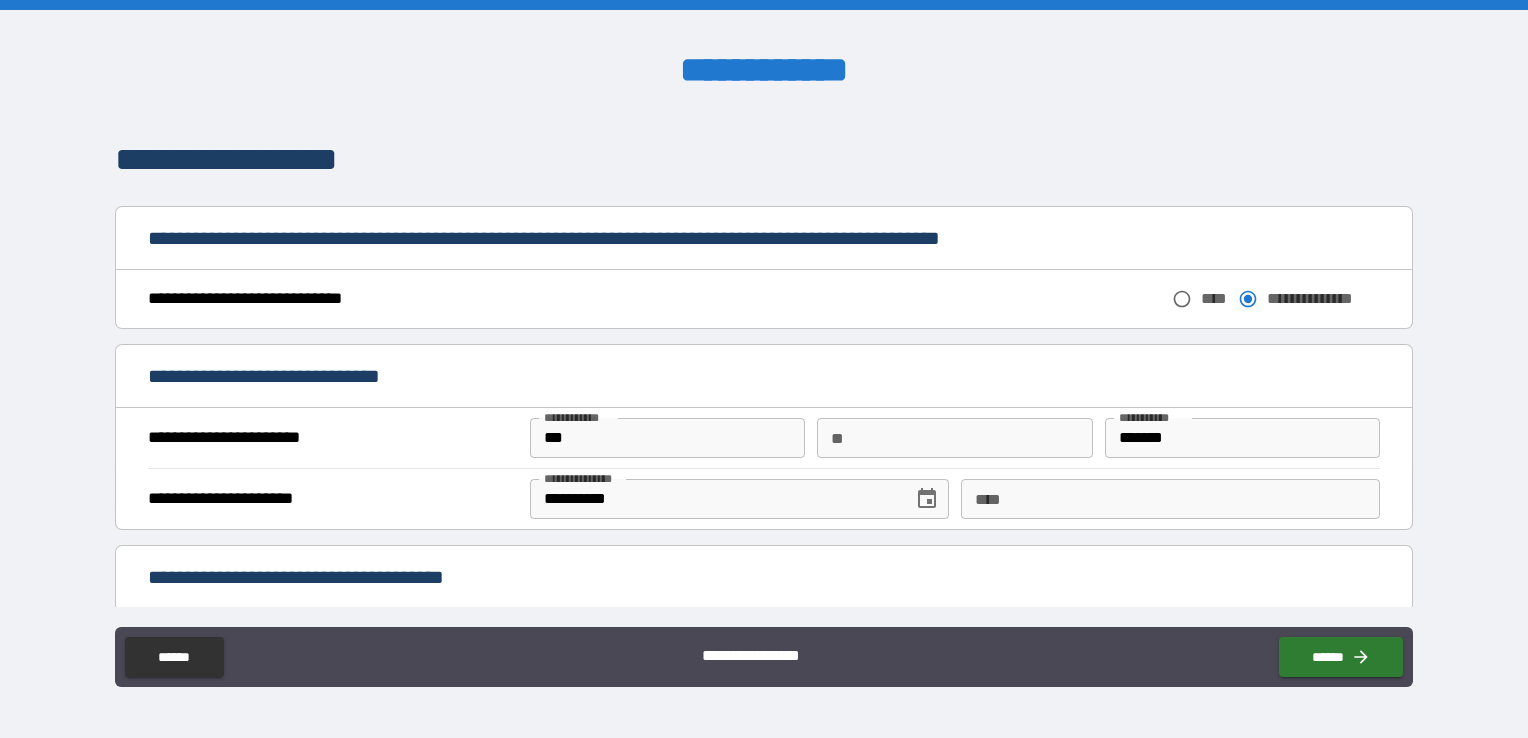 drag, startPoint x: 884, startPoint y: 386, endPoint x: 873, endPoint y: 358, distance: 30.083218 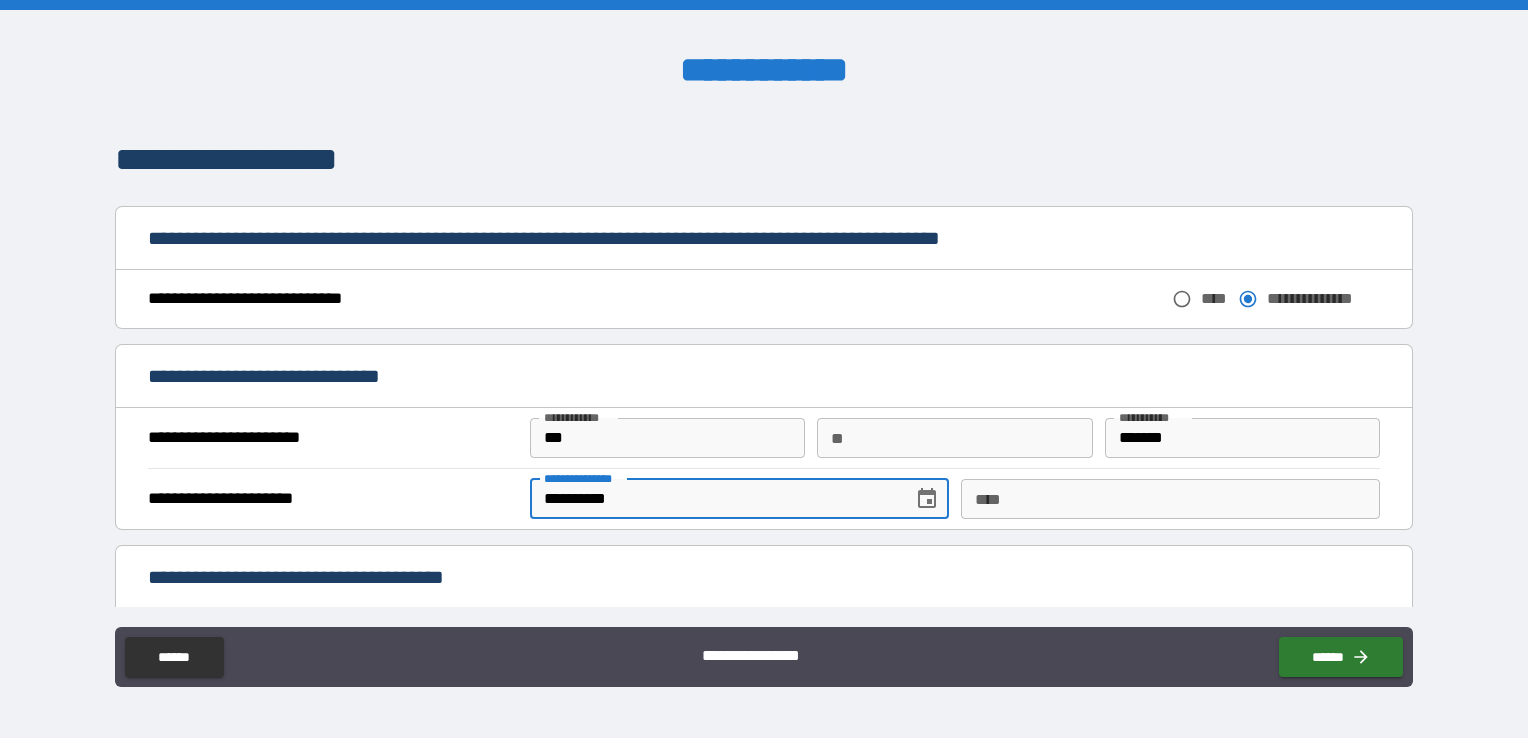 drag, startPoint x: 582, startPoint y: 494, endPoint x: 568, endPoint y: 493, distance: 14.035668 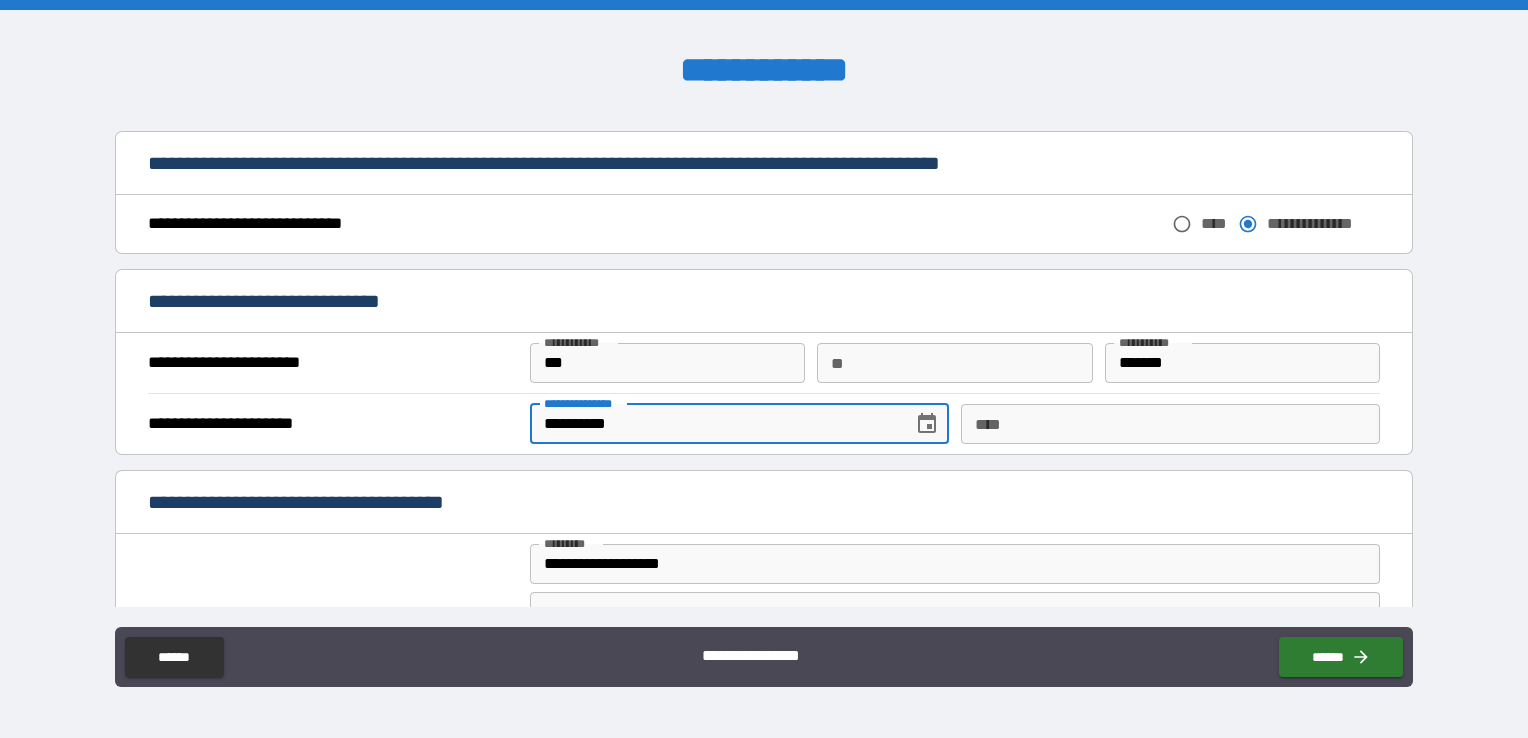 scroll, scrollTop: 957, scrollLeft: 0, axis: vertical 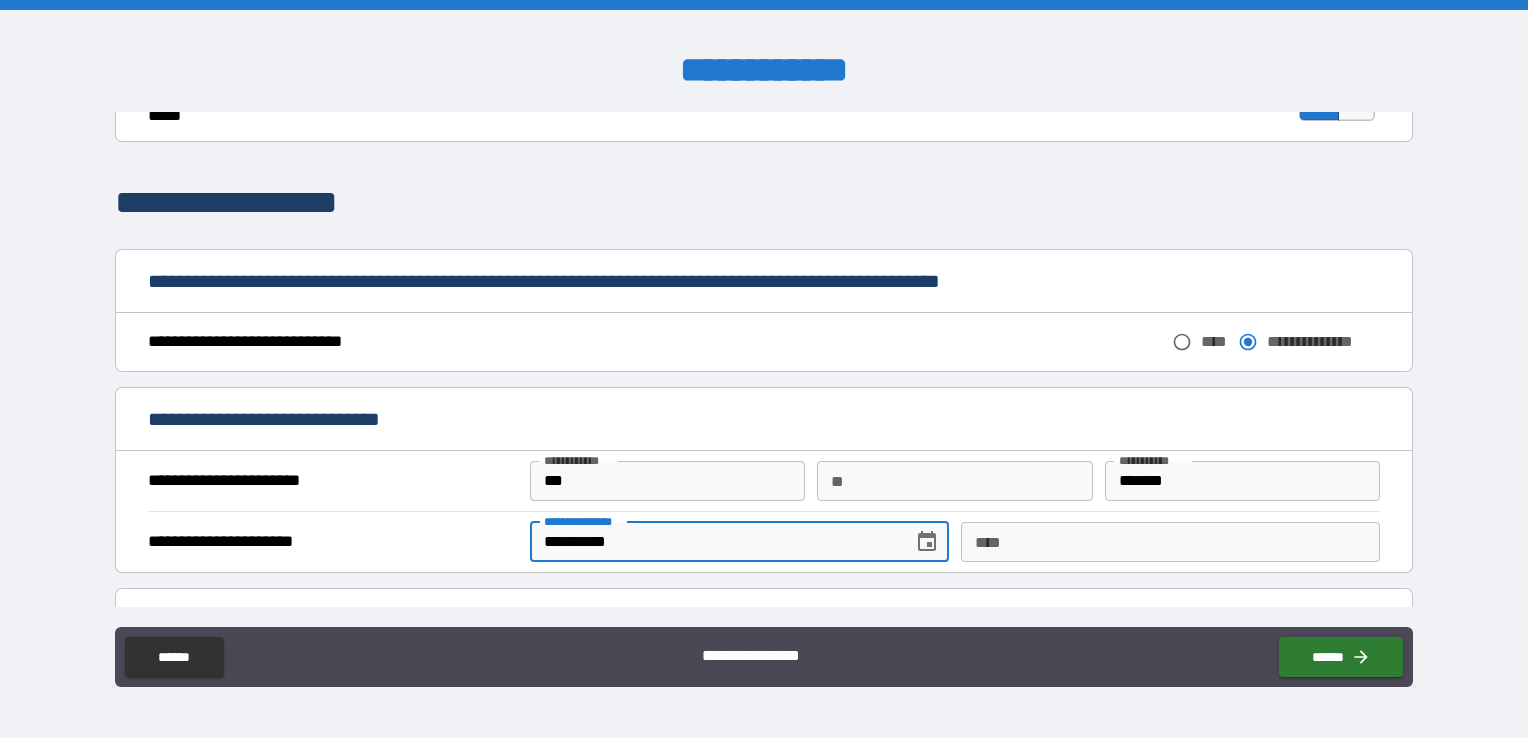 type on "**********" 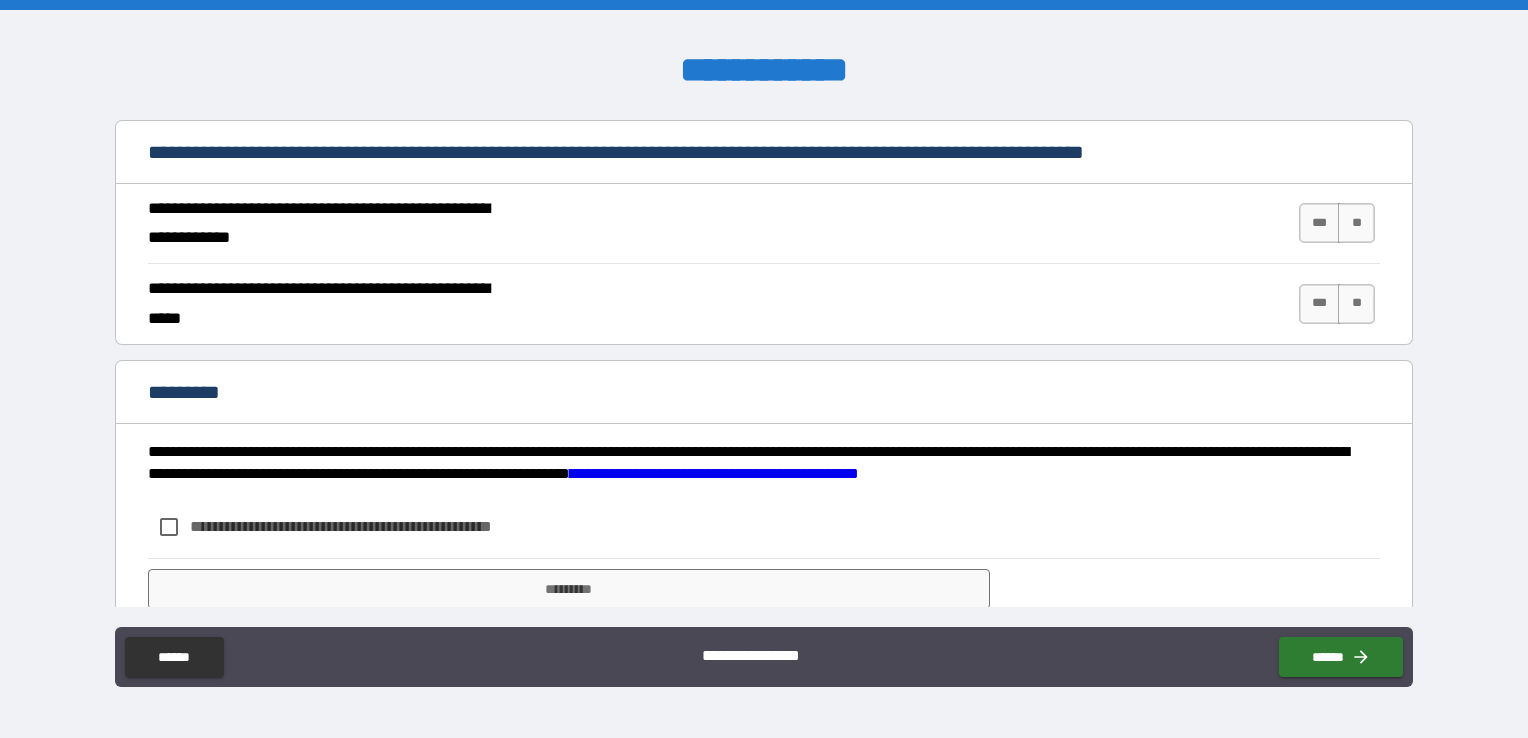 scroll, scrollTop: 1757, scrollLeft: 0, axis: vertical 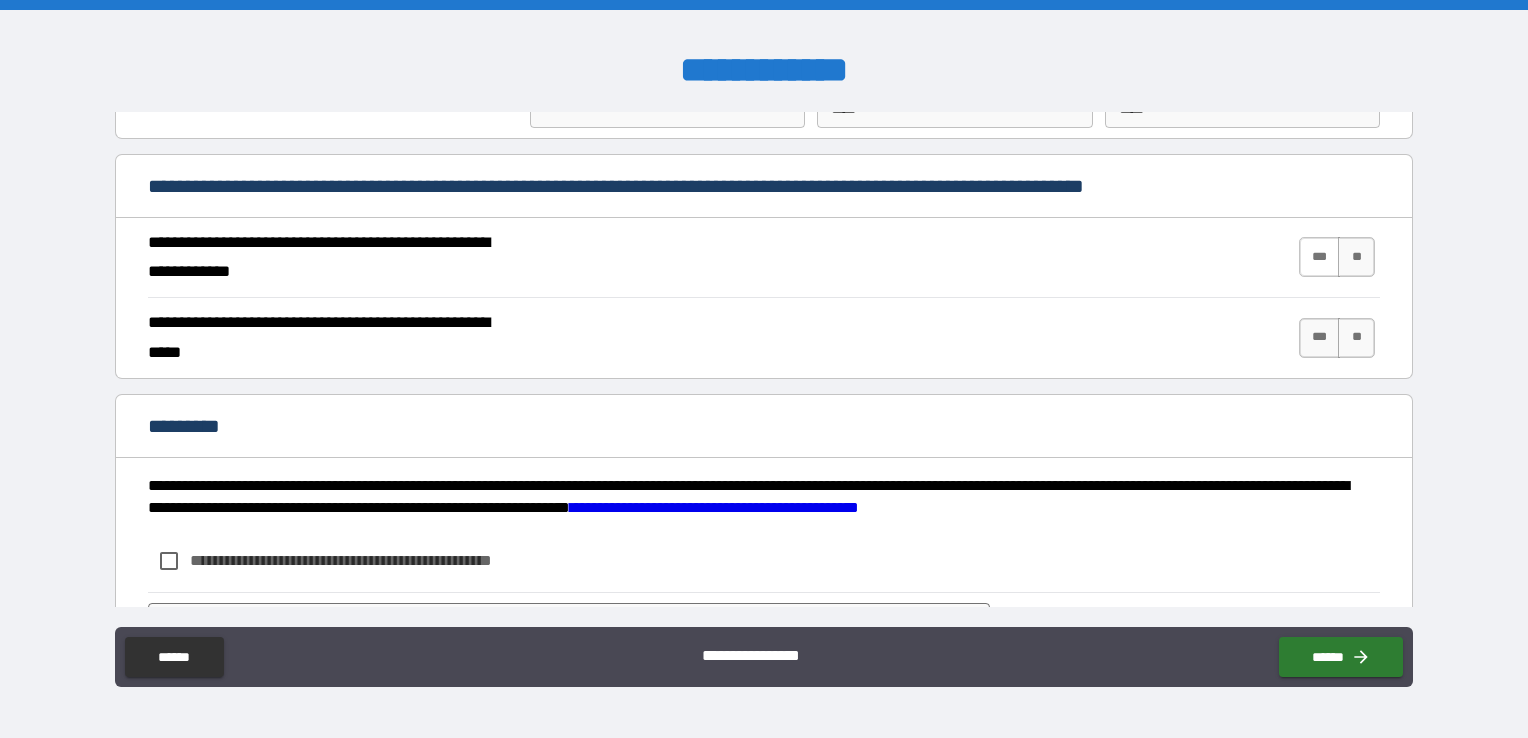 click on "***" at bounding box center (1320, 257) 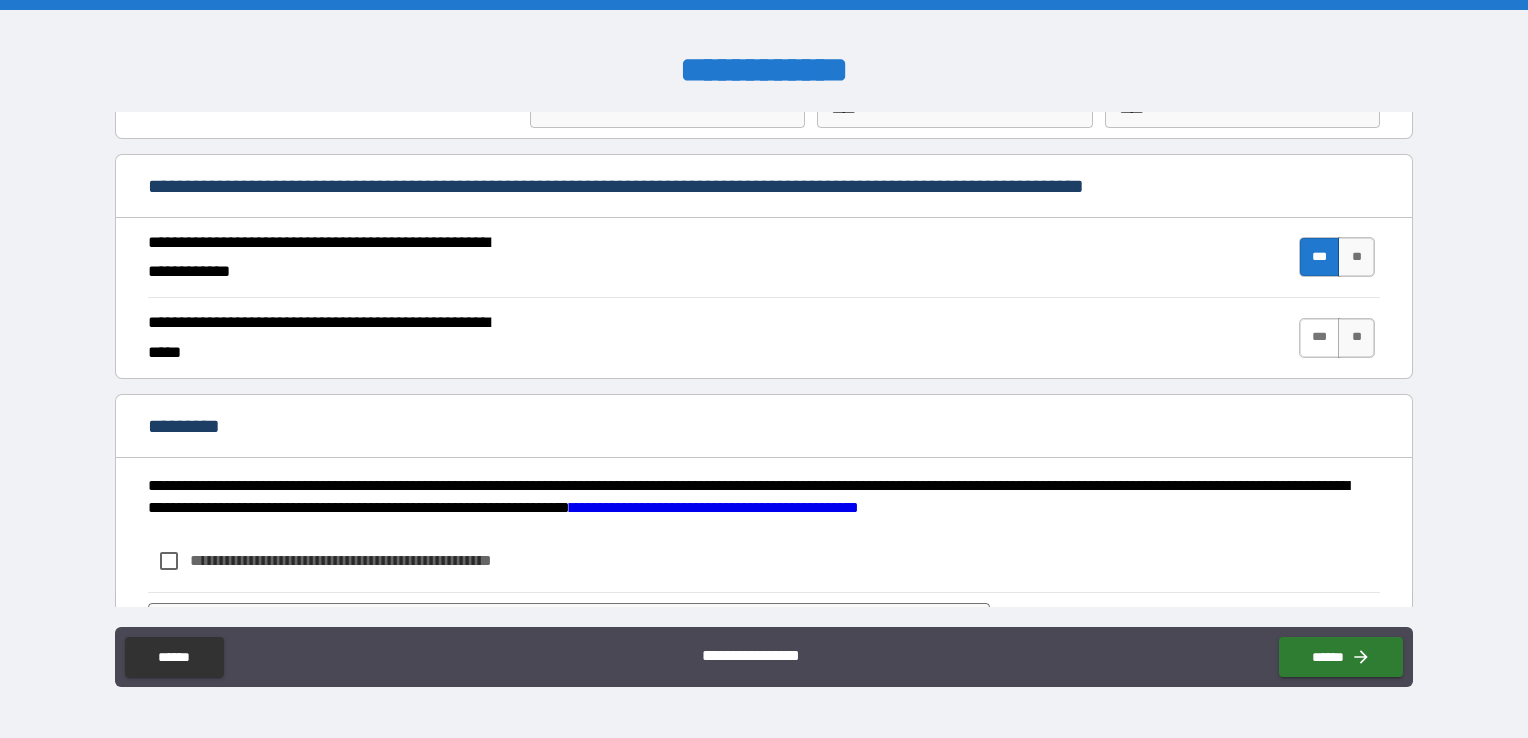 click on "***" at bounding box center [1320, 338] 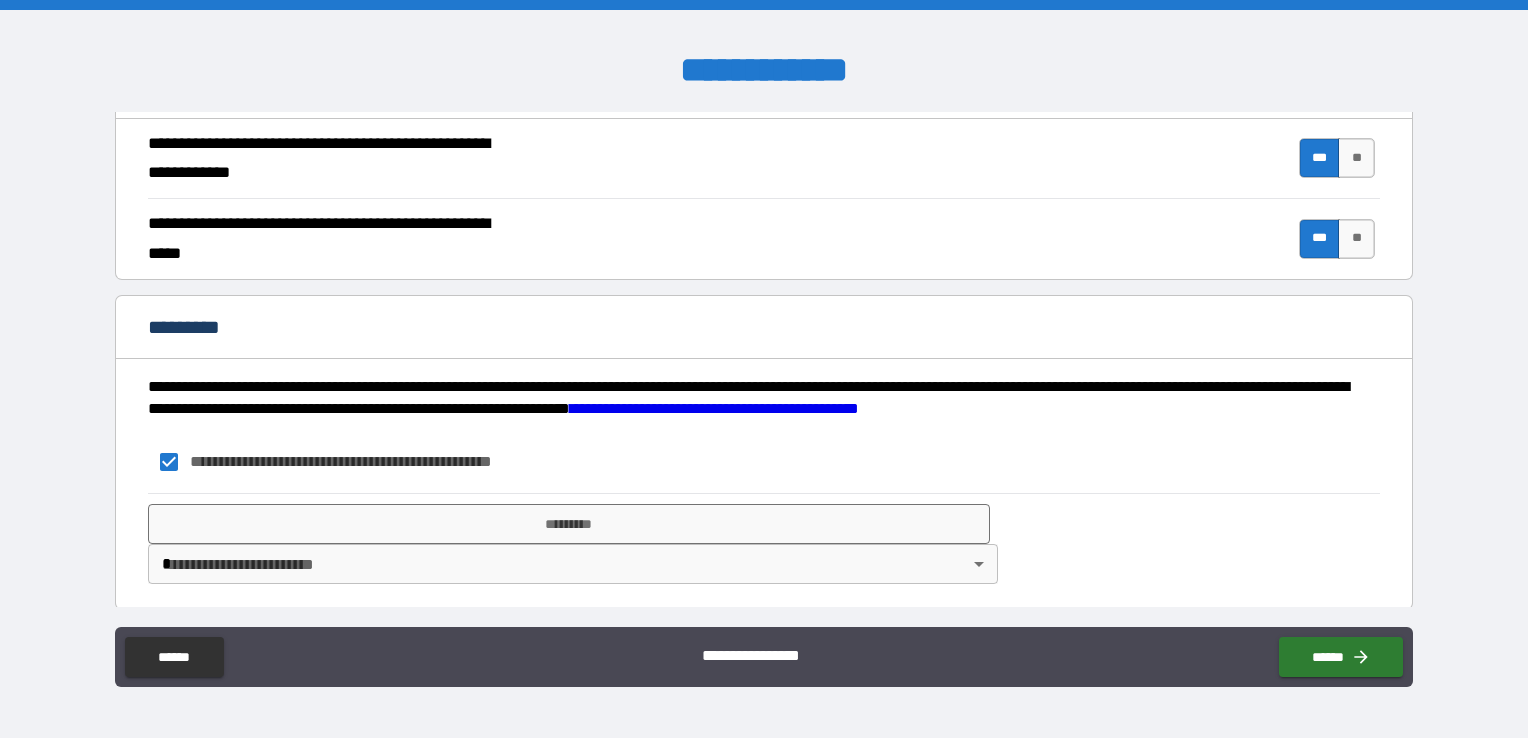 scroll, scrollTop: 1857, scrollLeft: 0, axis: vertical 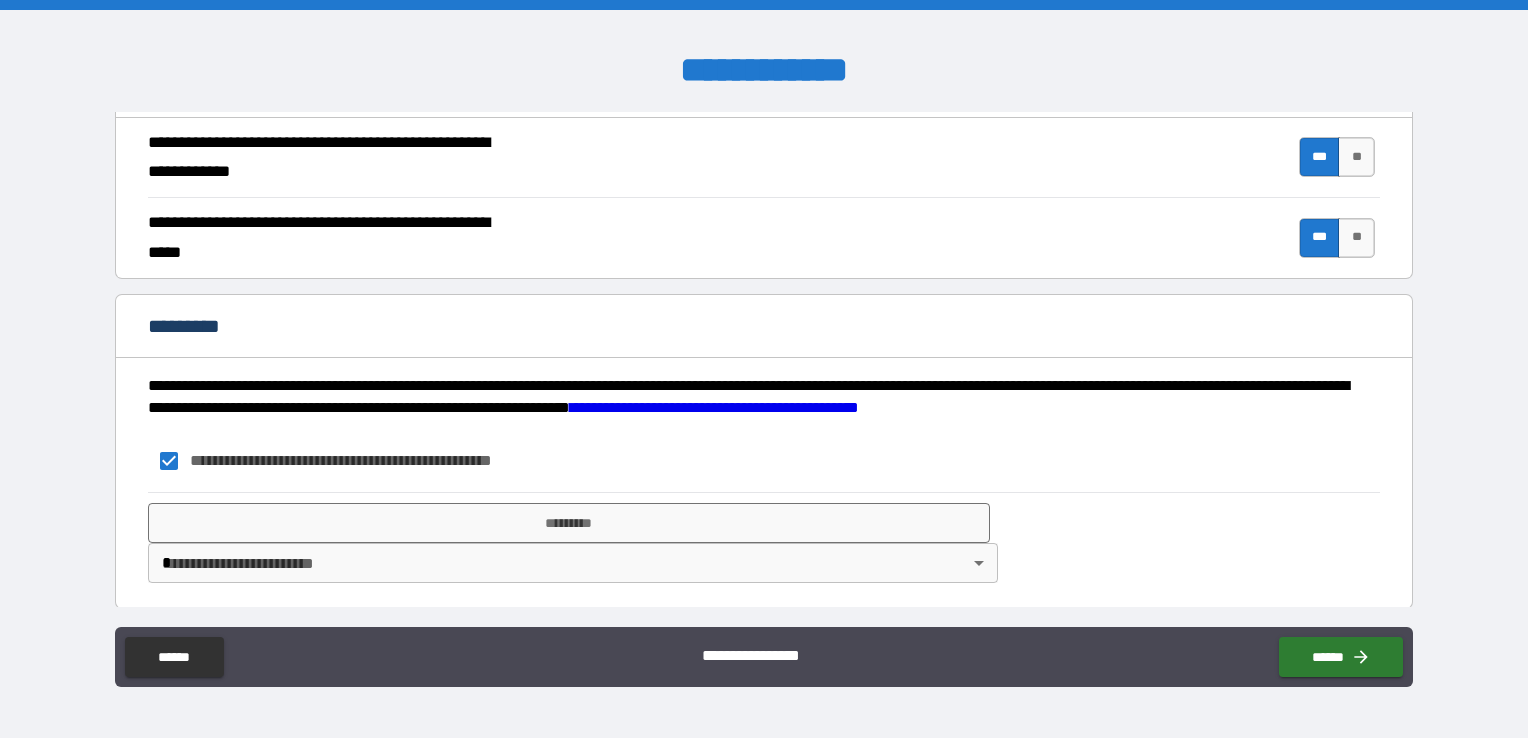 click on "**********" at bounding box center (764, 369) 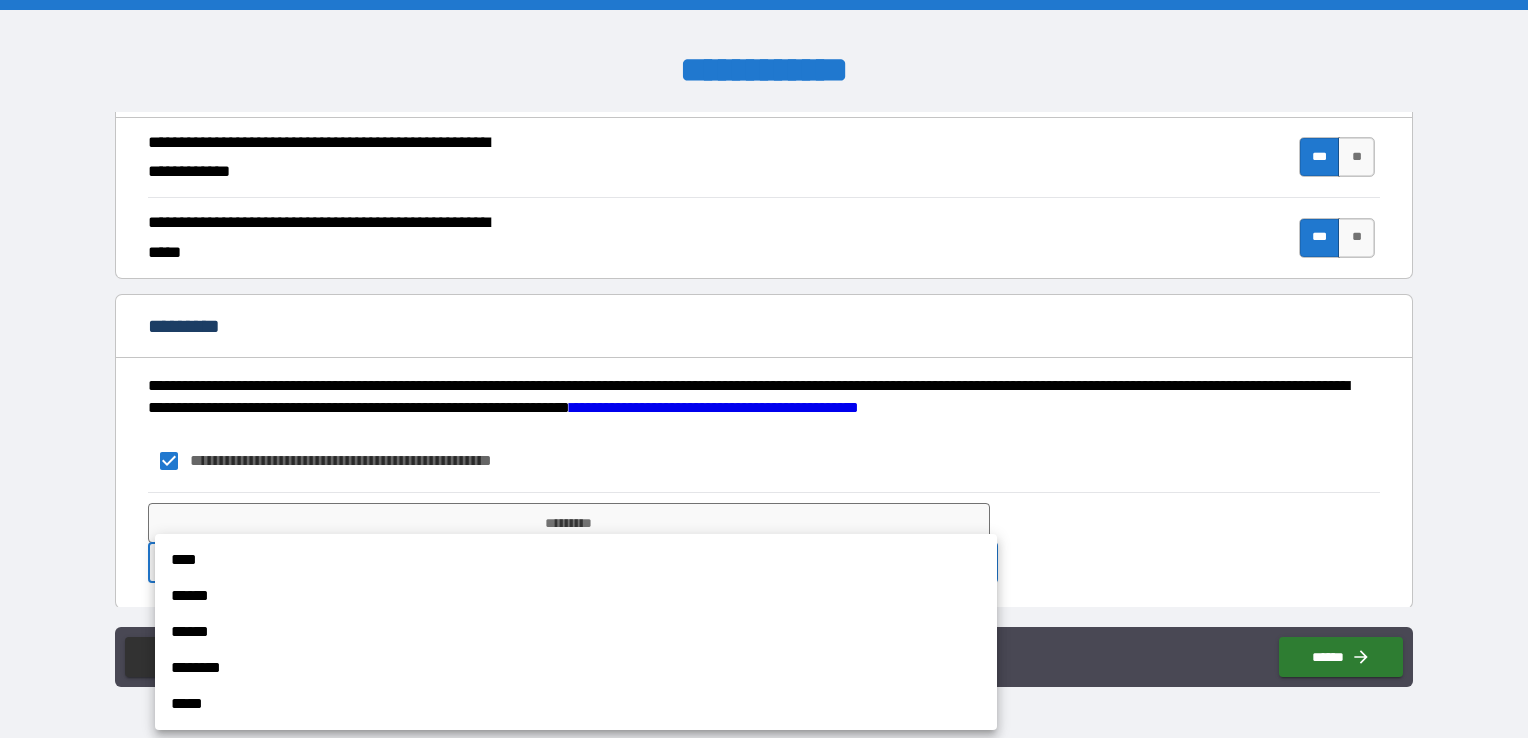 click on "****" at bounding box center (576, 560) 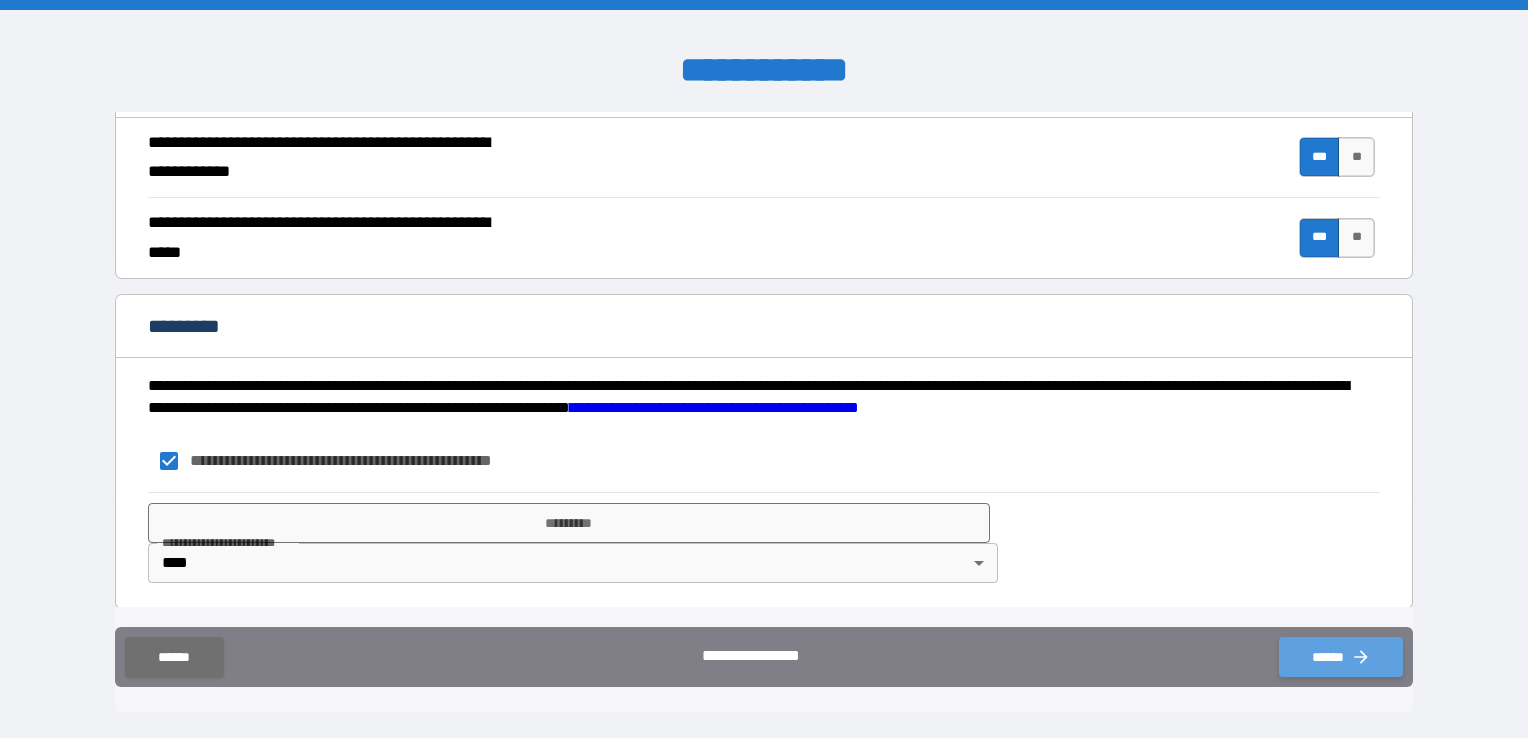 click on "******" at bounding box center (1341, 657) 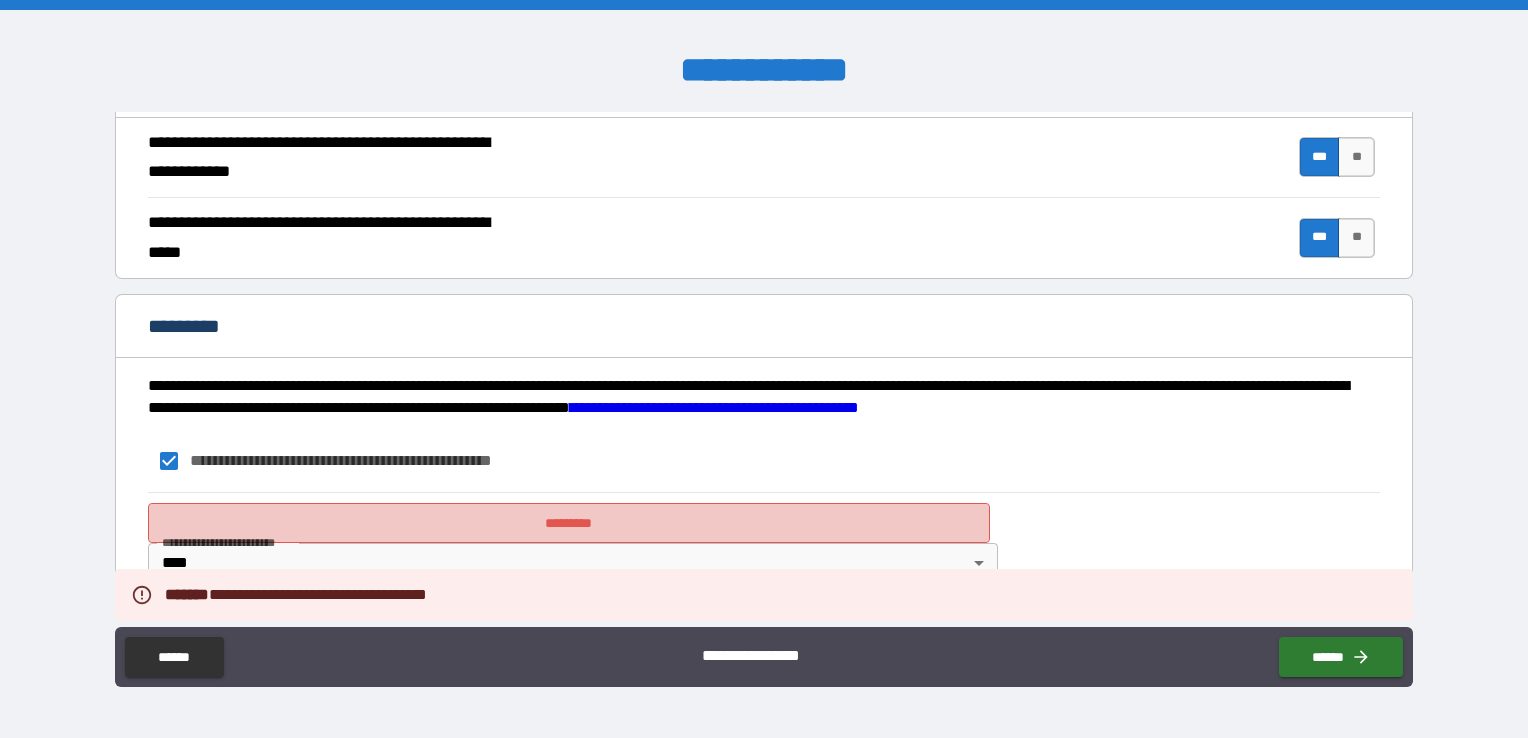 click on "*********" at bounding box center (569, 523) 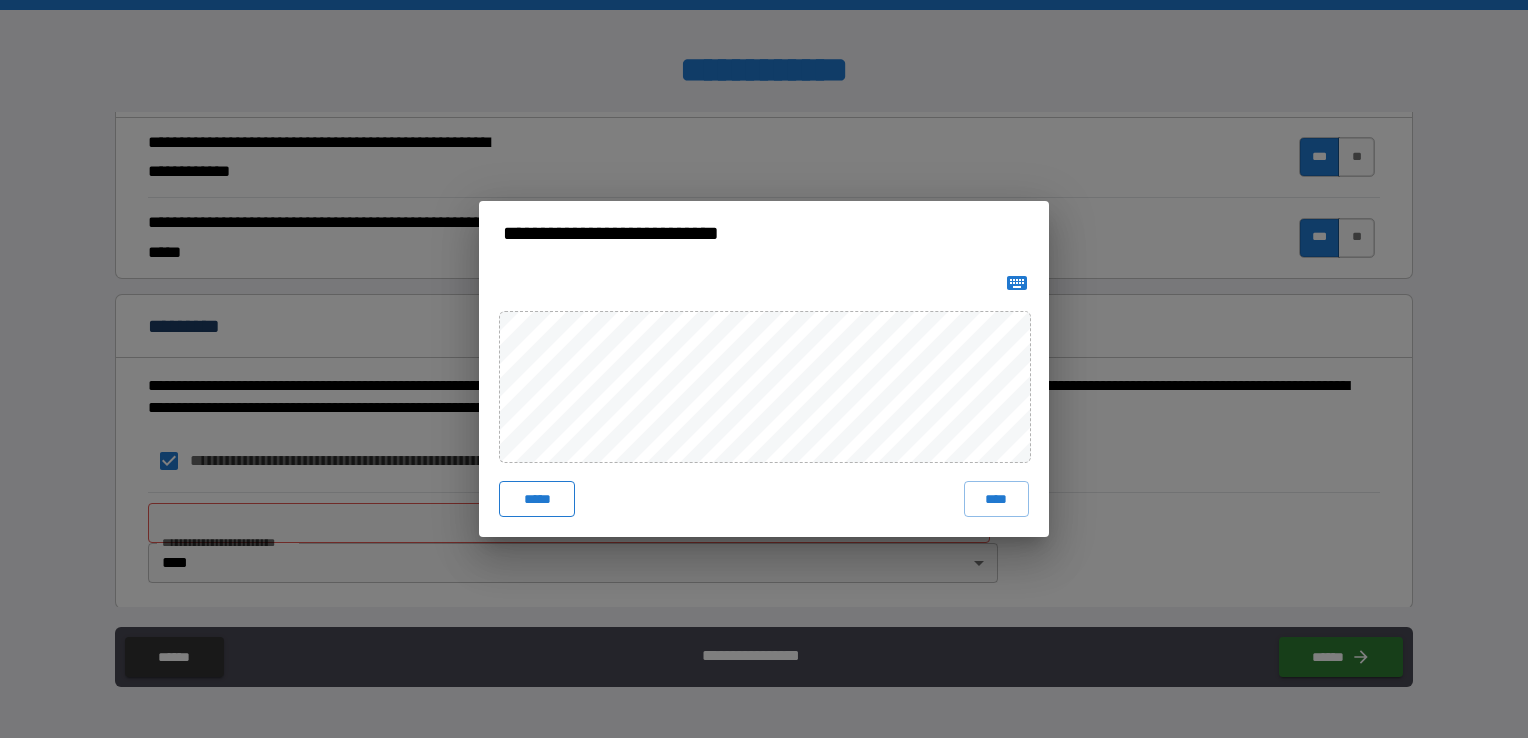 click on "*****" at bounding box center [537, 499] 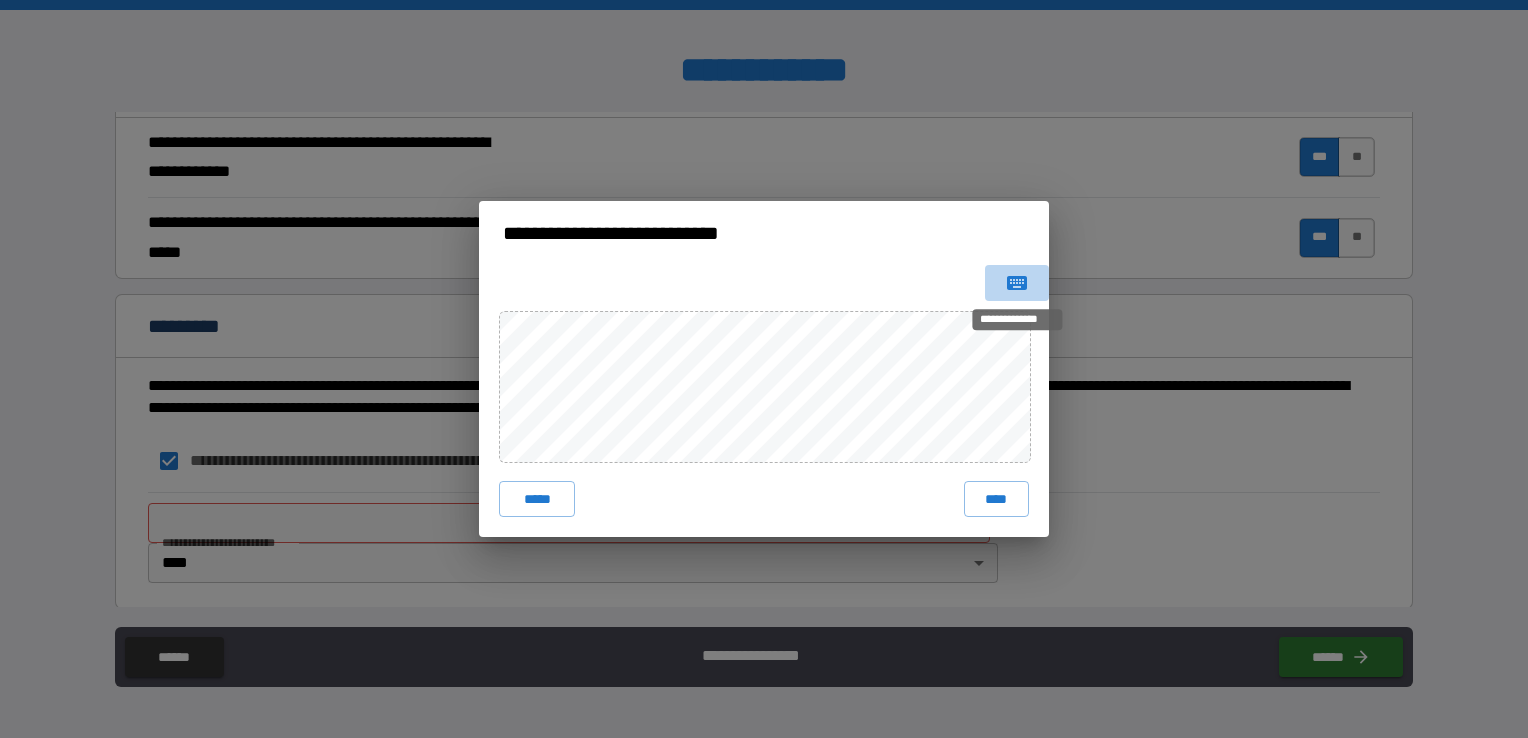 click 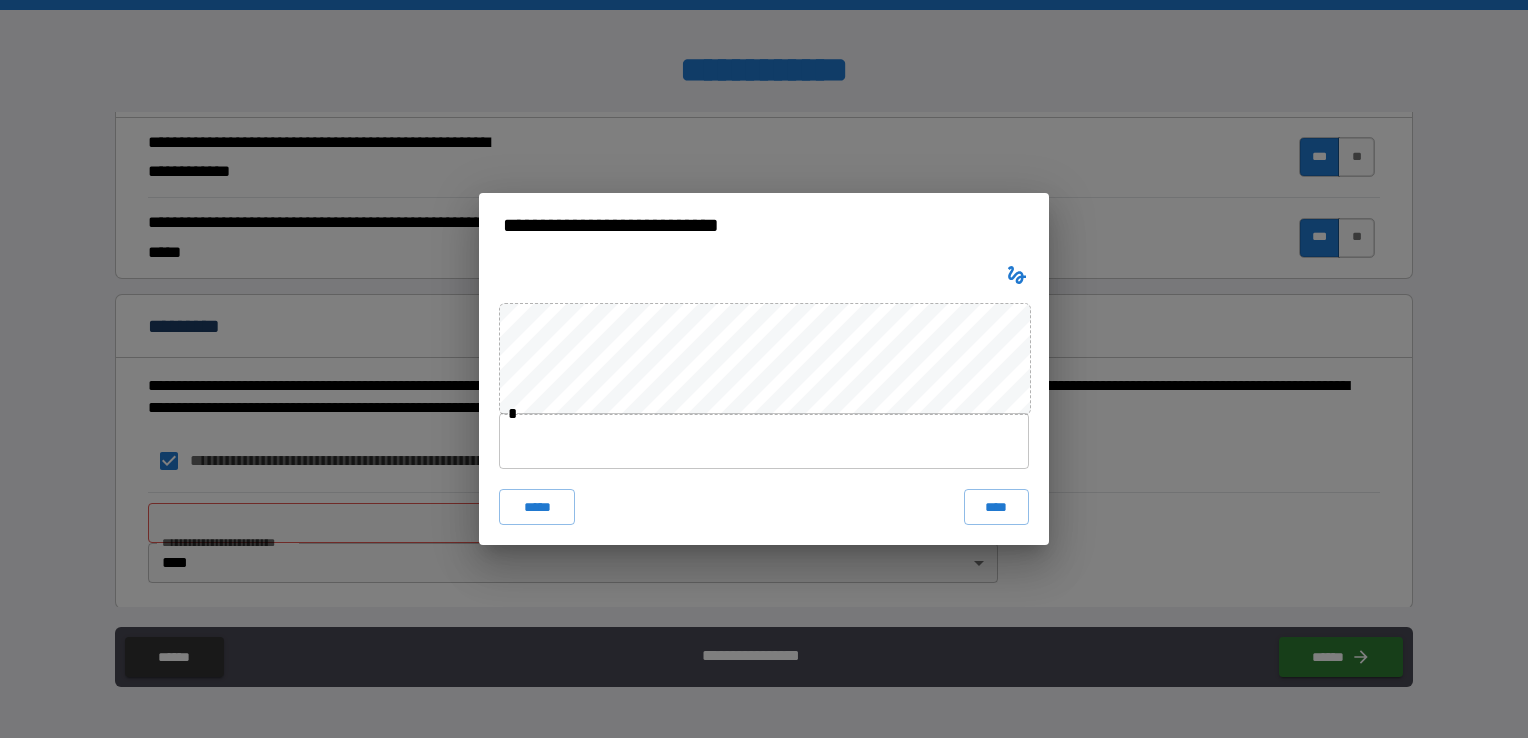 type 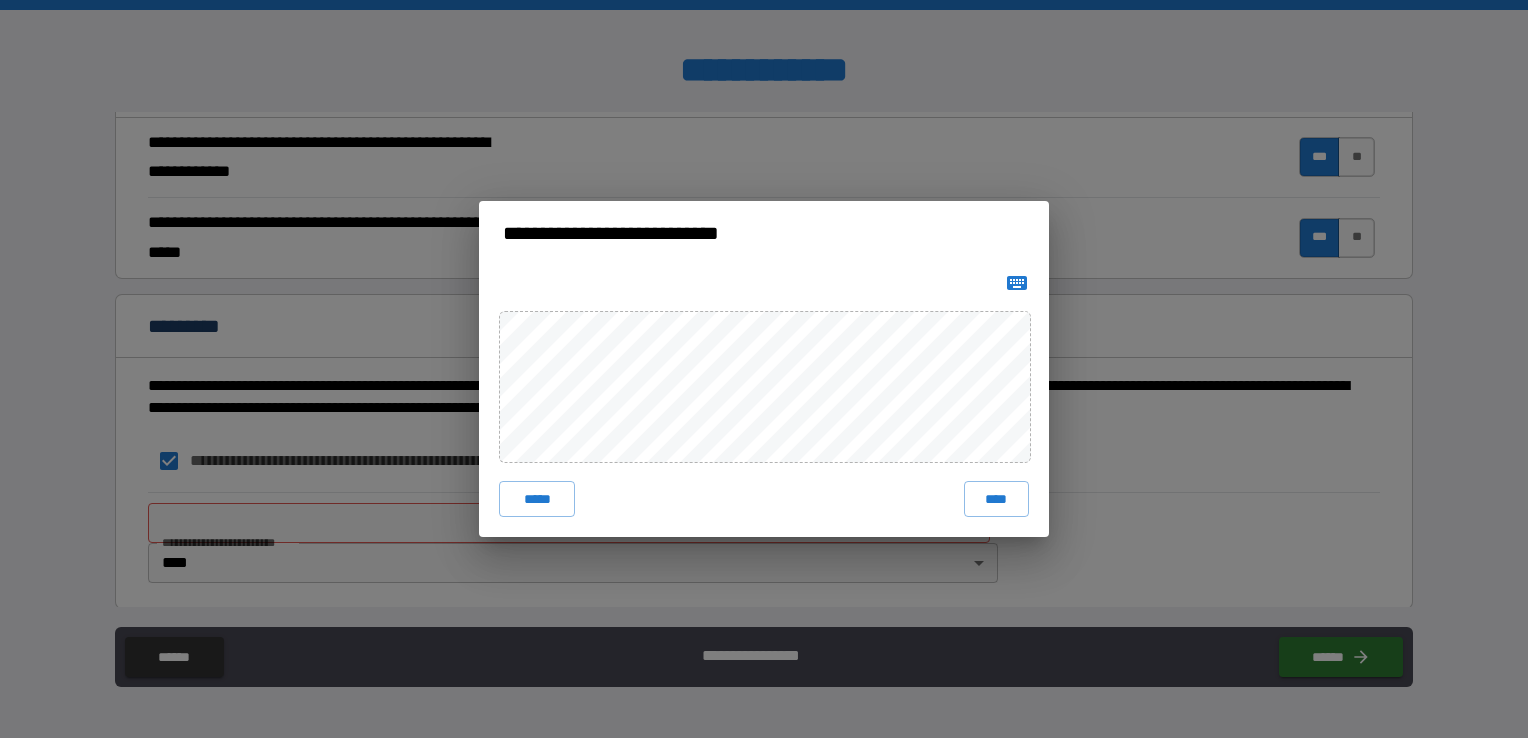click at bounding box center [1017, 283] 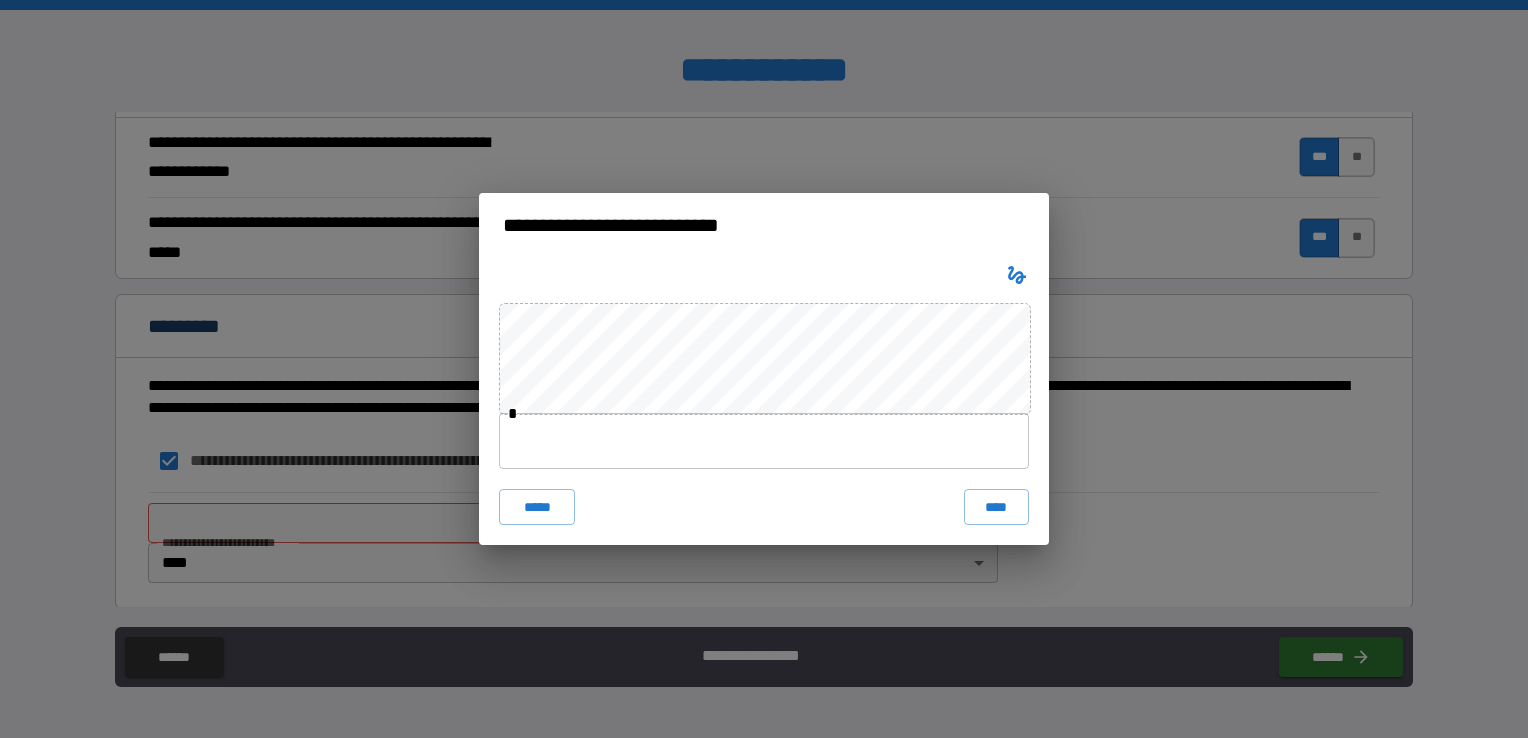 click at bounding box center [764, 441] 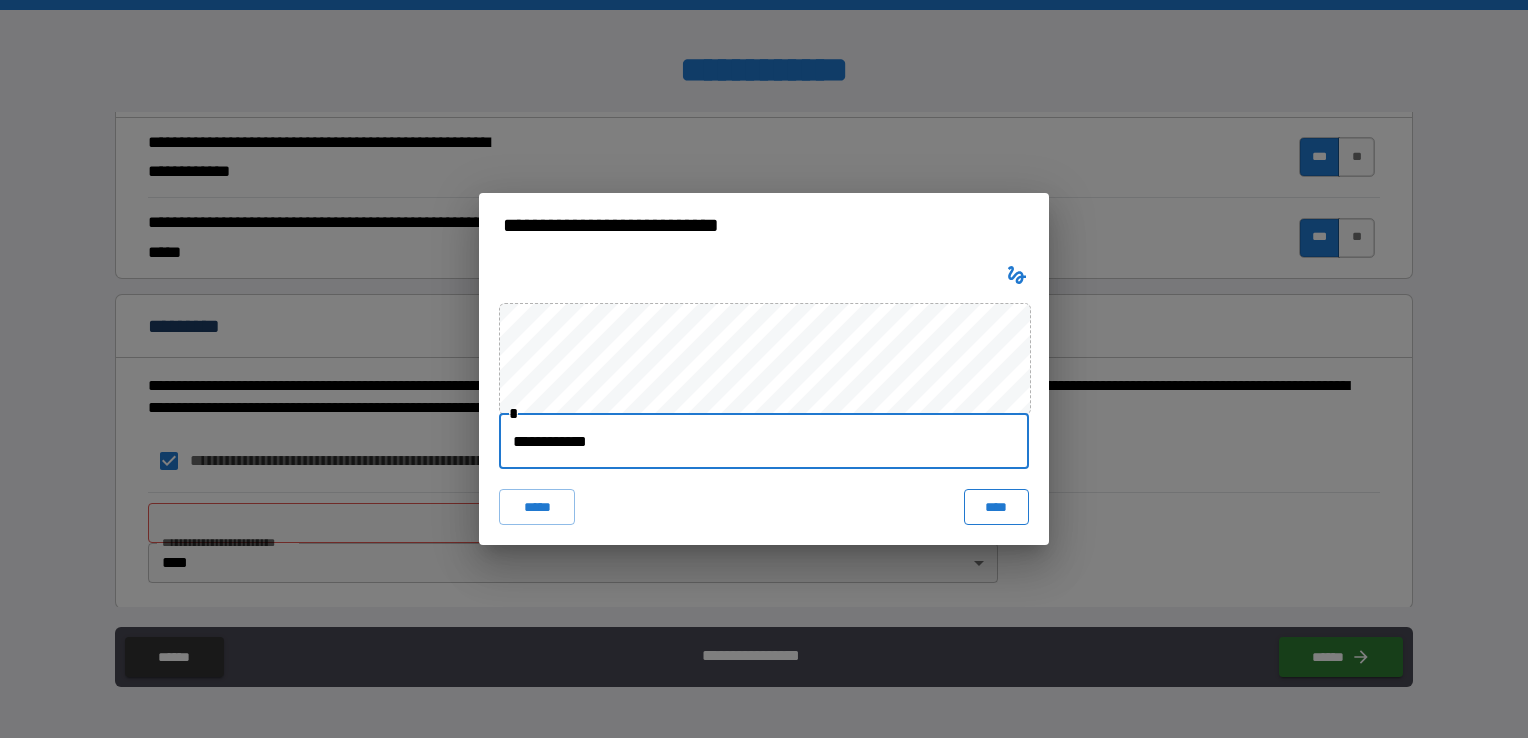 type on "**********" 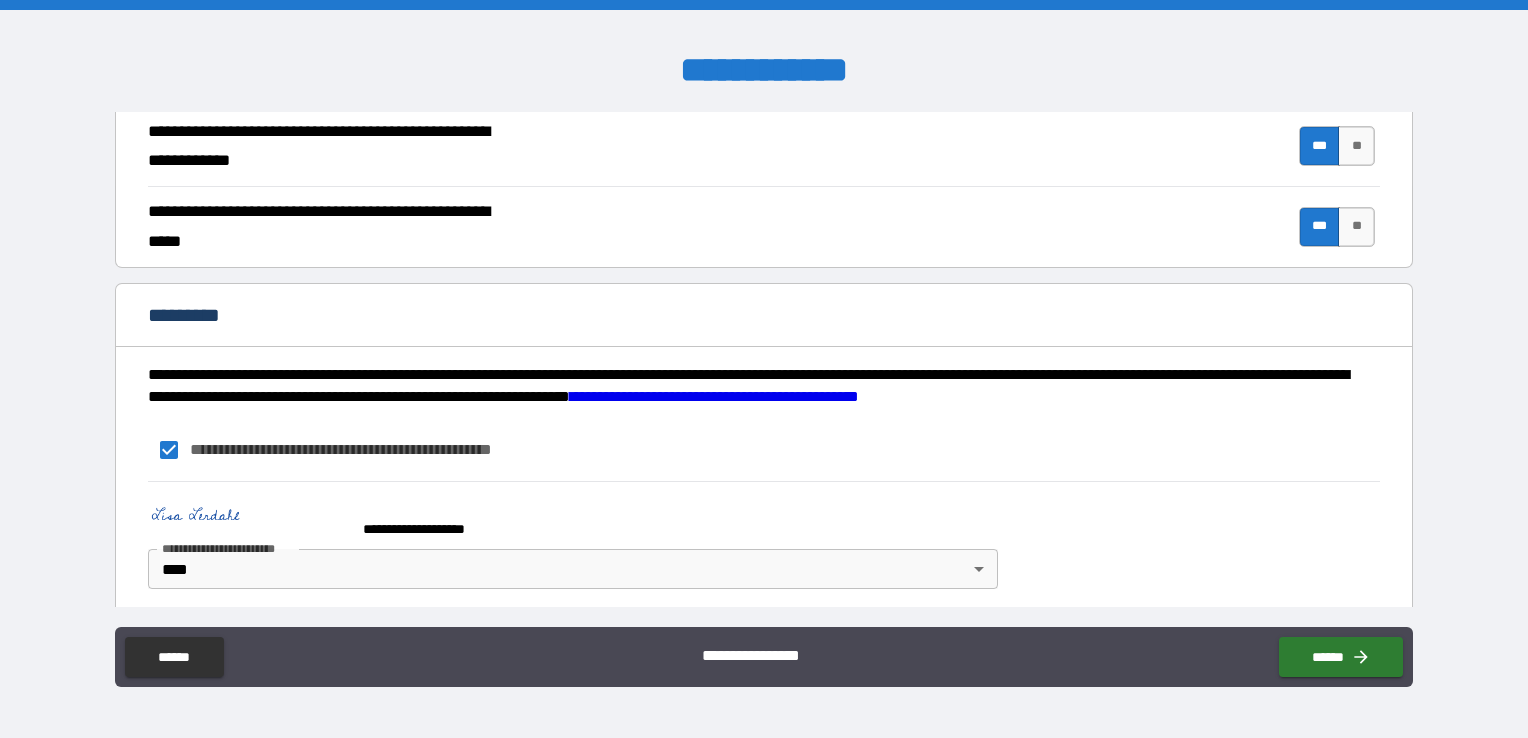 scroll, scrollTop: 1874, scrollLeft: 0, axis: vertical 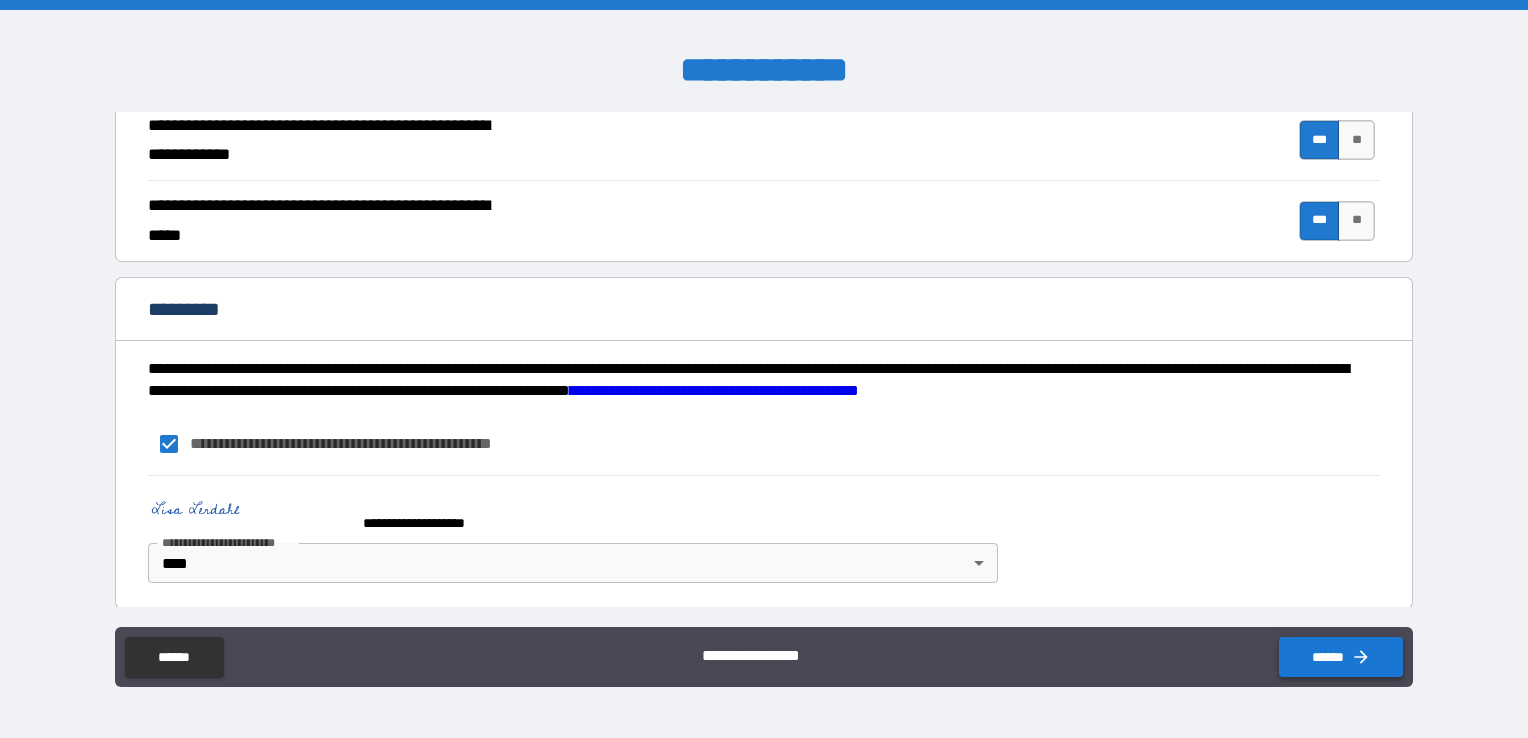 click 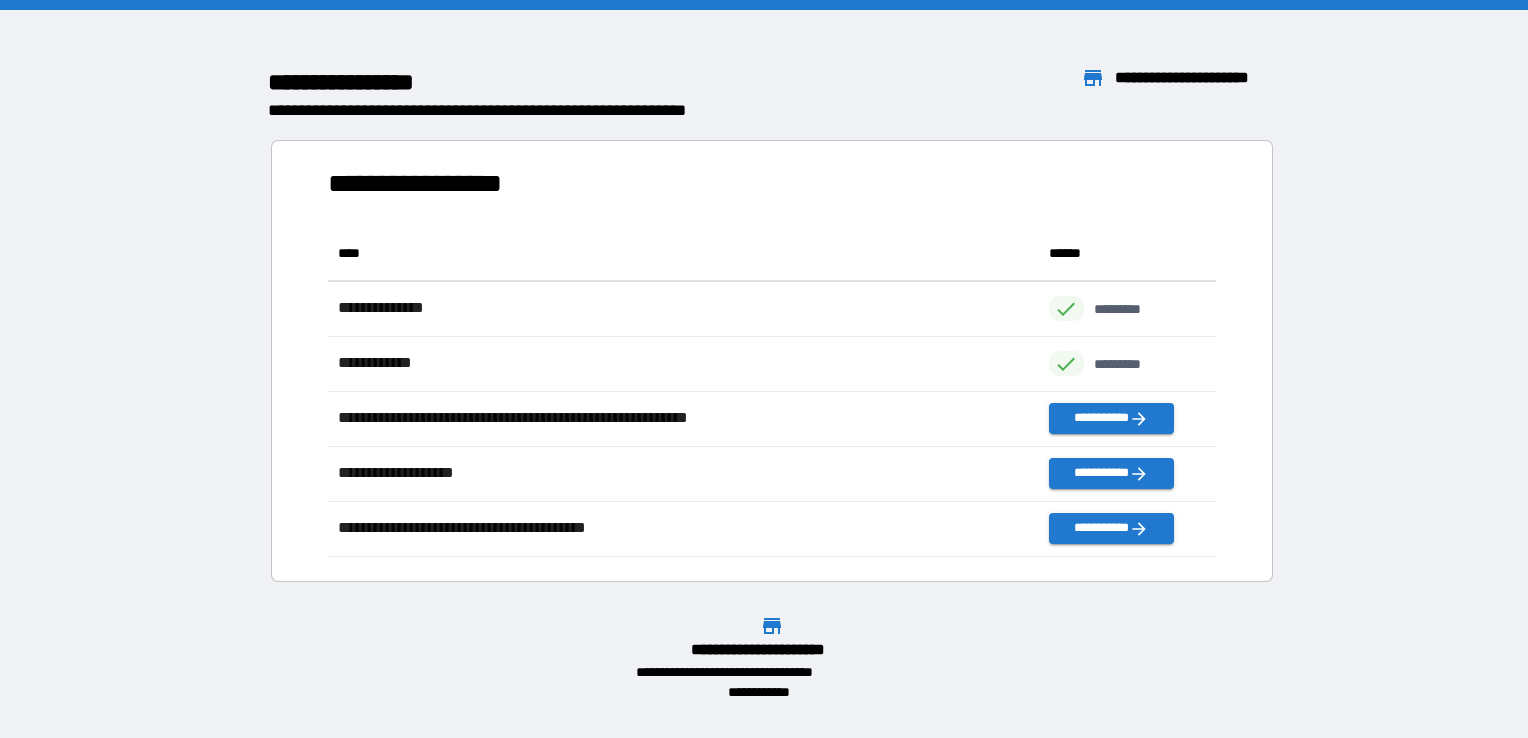 scroll, scrollTop: 16, scrollLeft: 16, axis: both 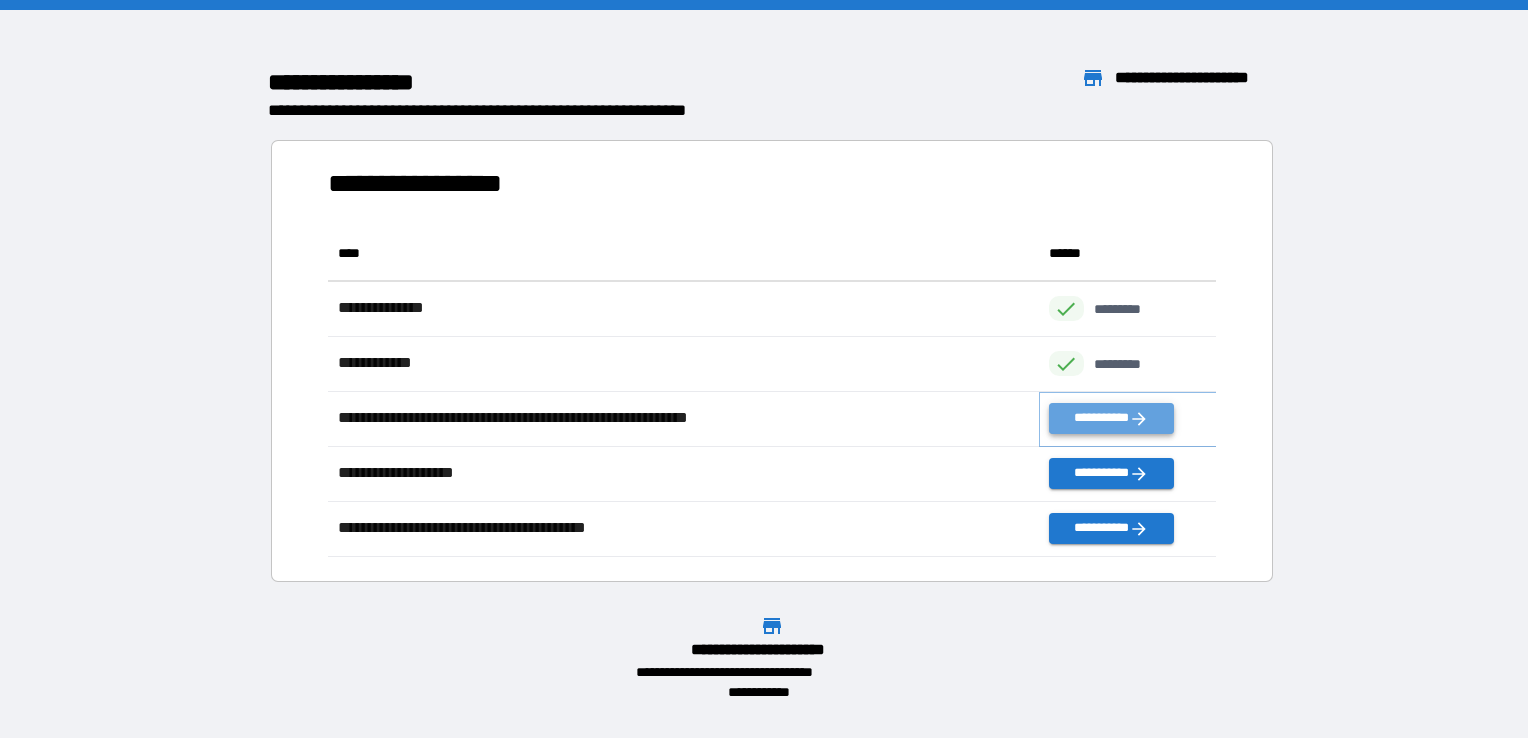 click on "**********" at bounding box center [1111, 418] 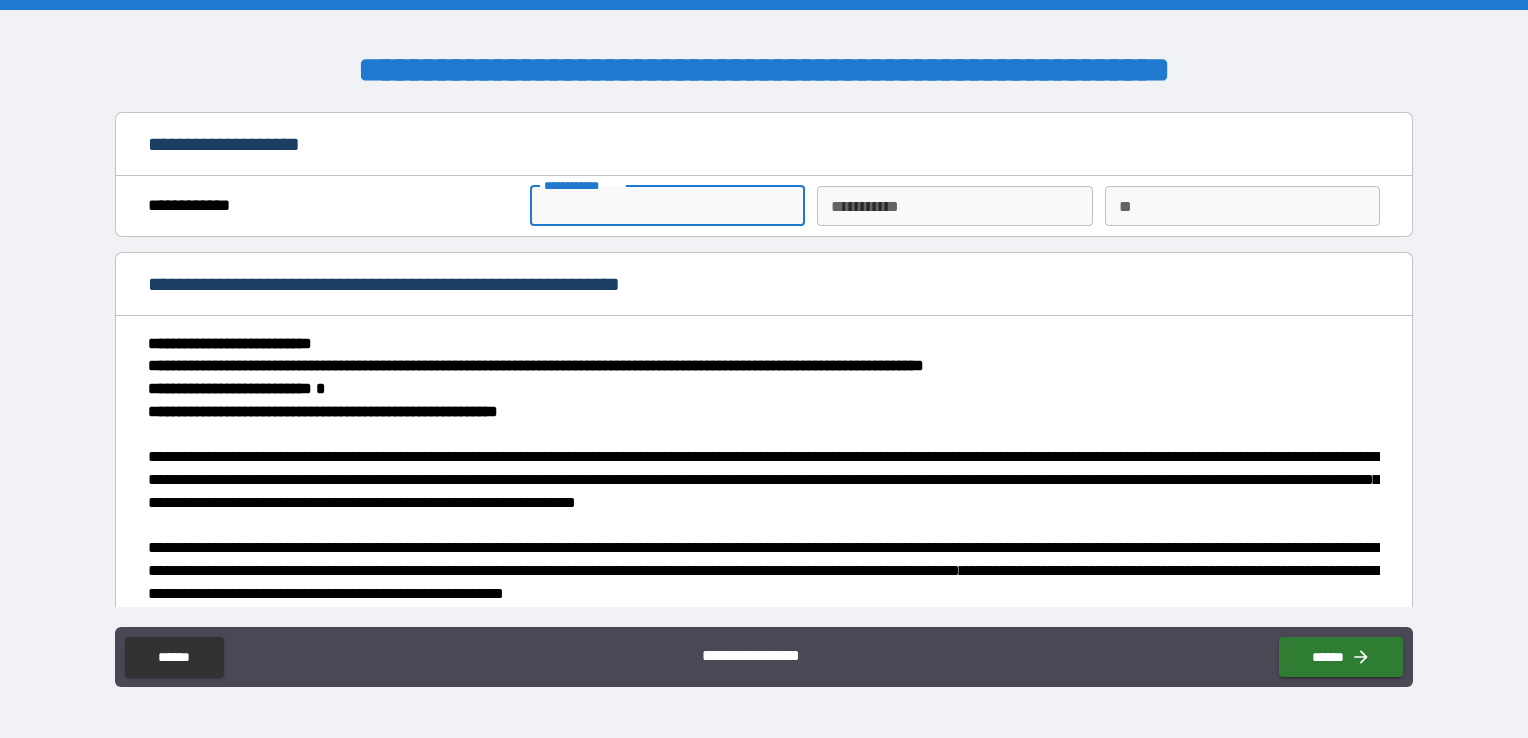 click on "**********" at bounding box center [667, 206] 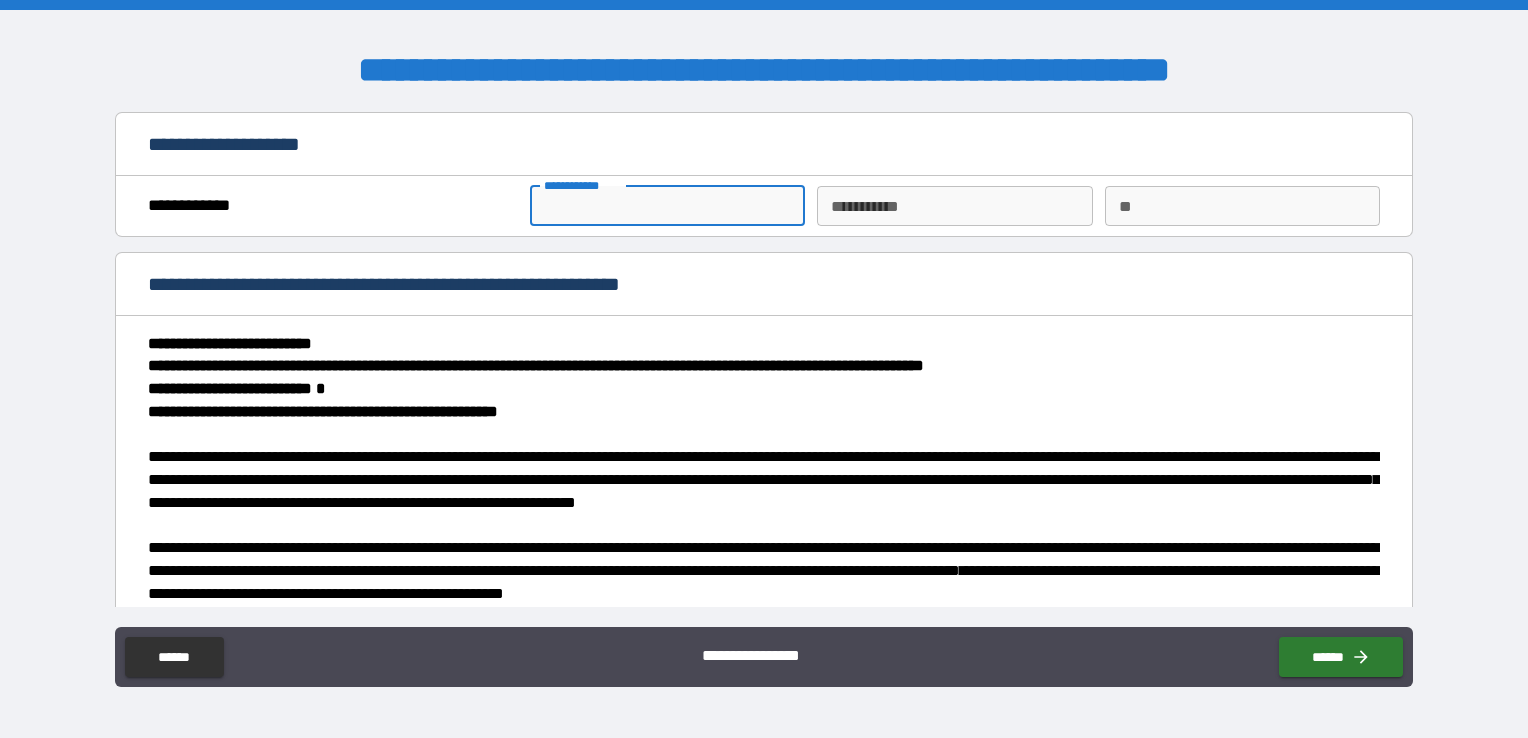 type on "****" 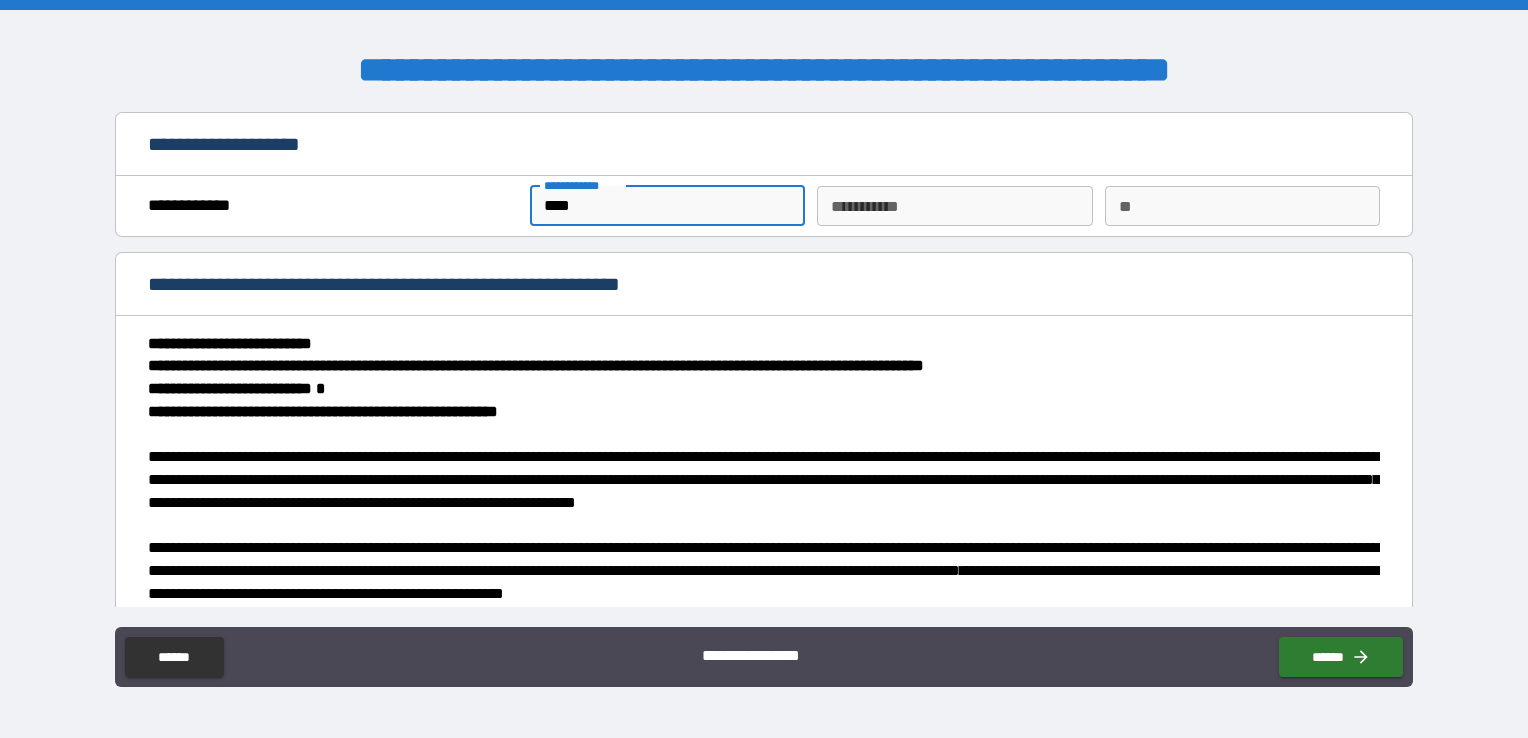 type on "*******" 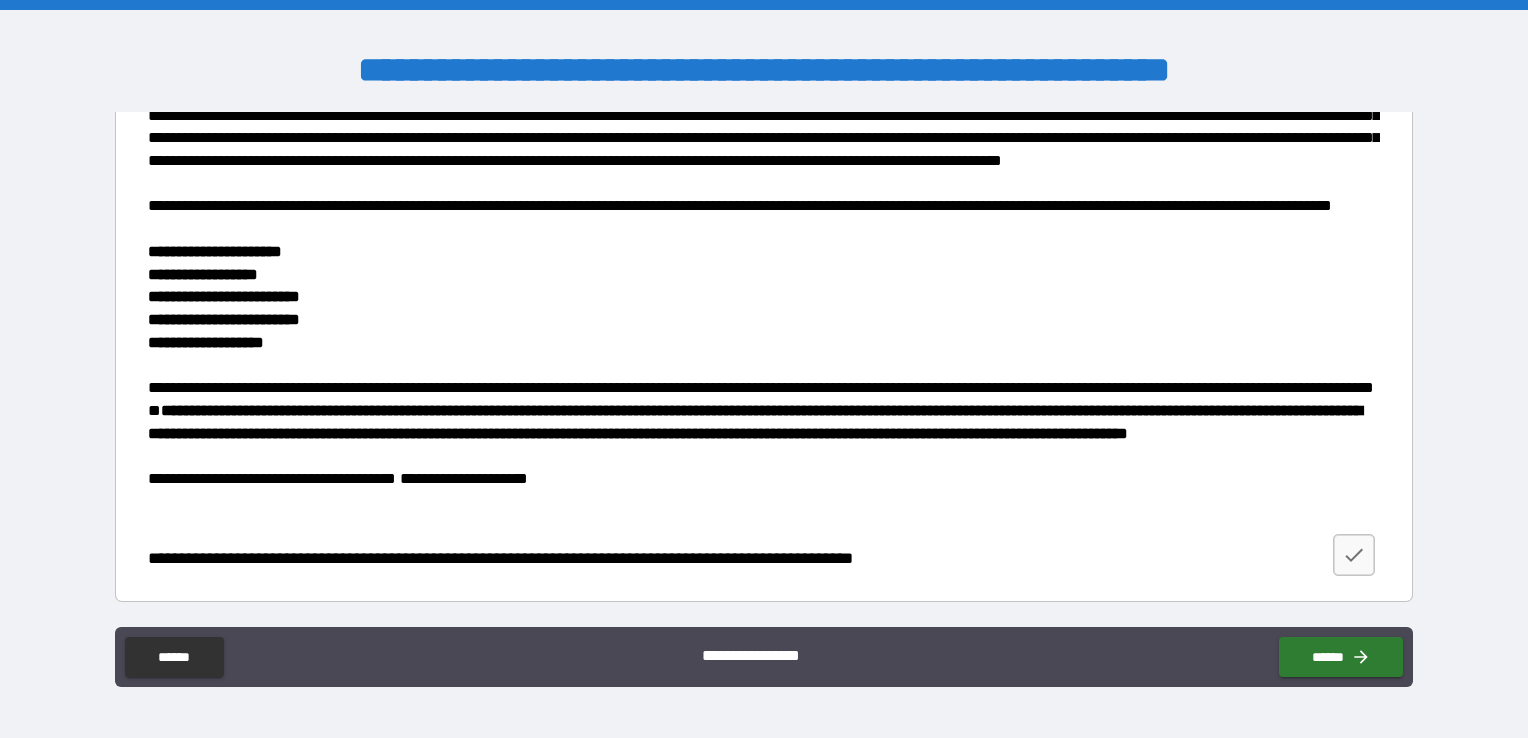 scroll, scrollTop: 2428, scrollLeft: 0, axis: vertical 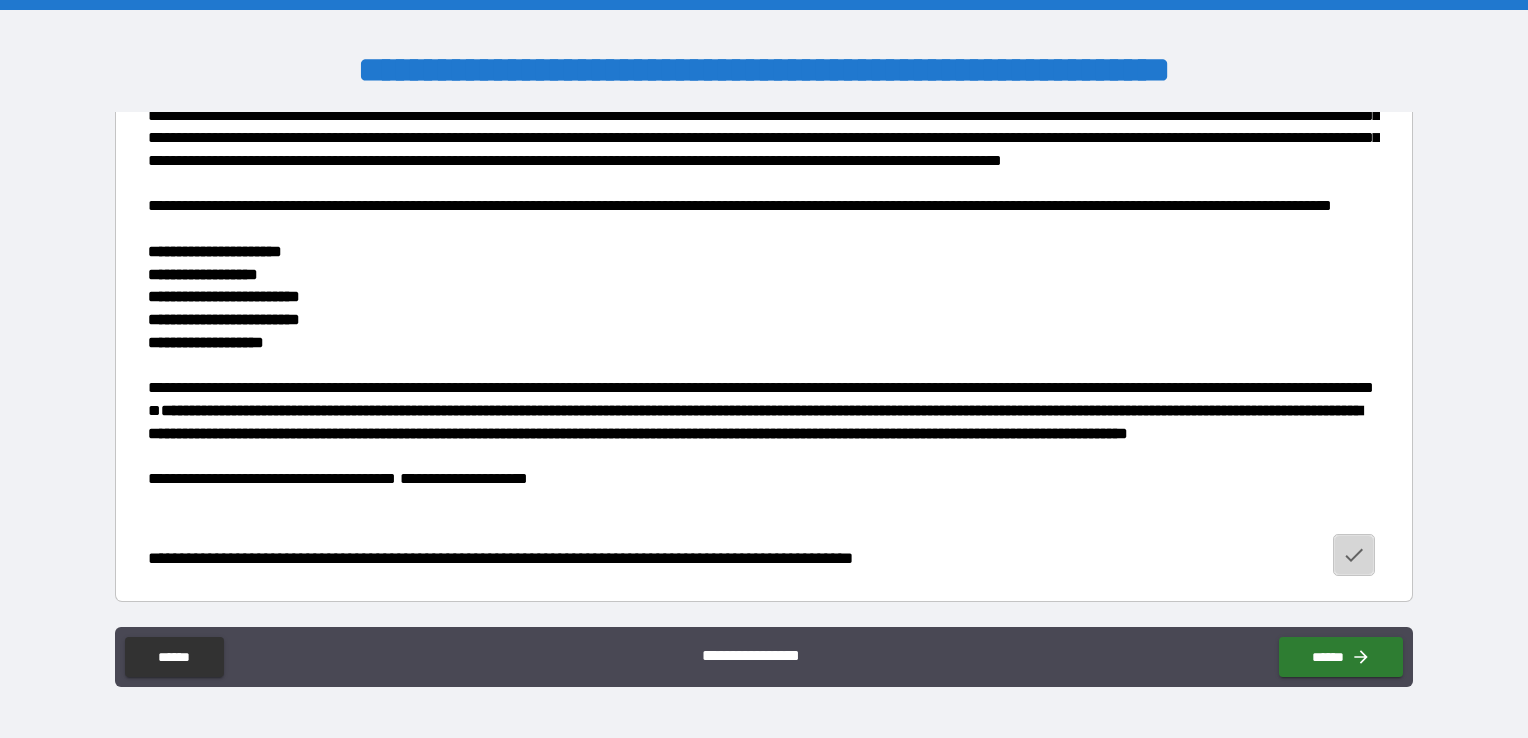 click 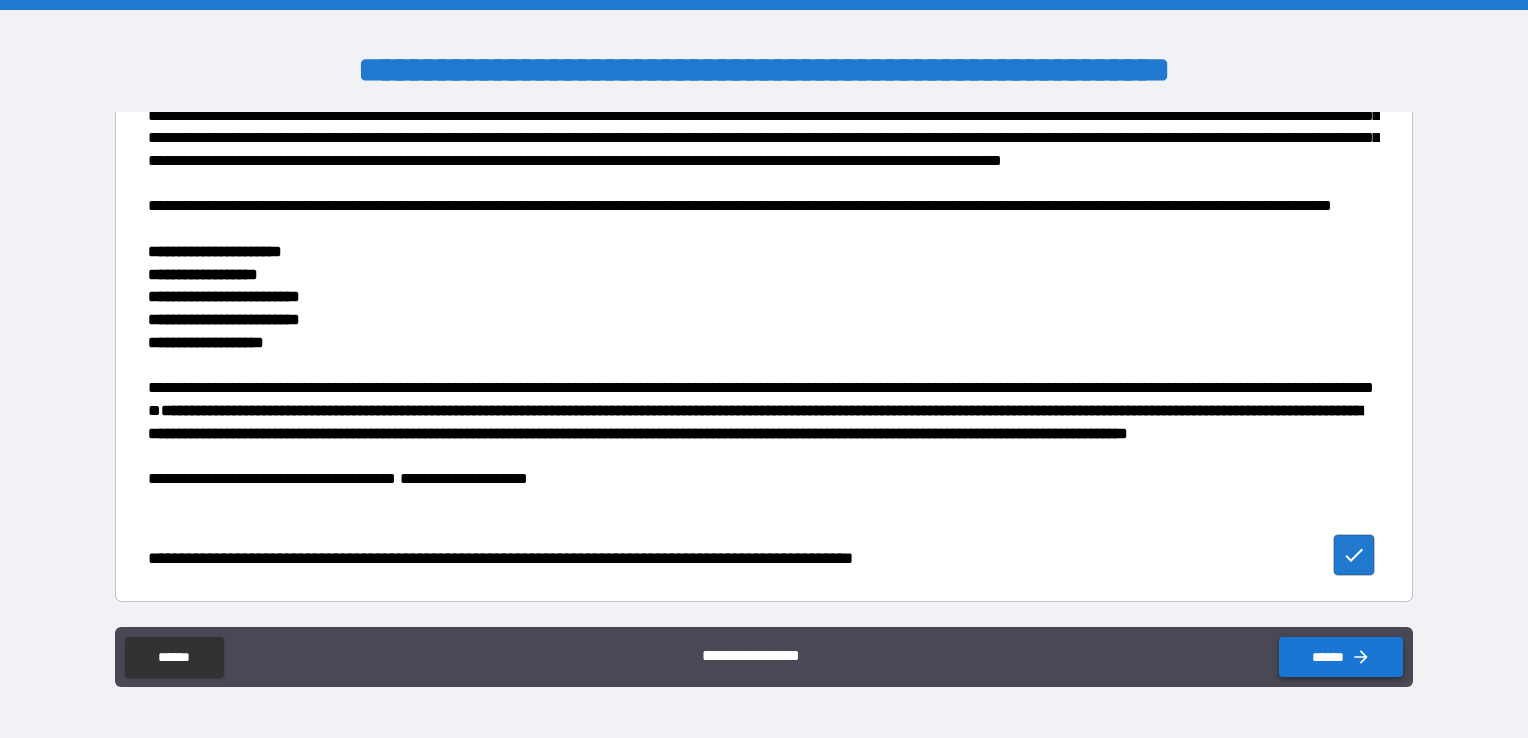 click 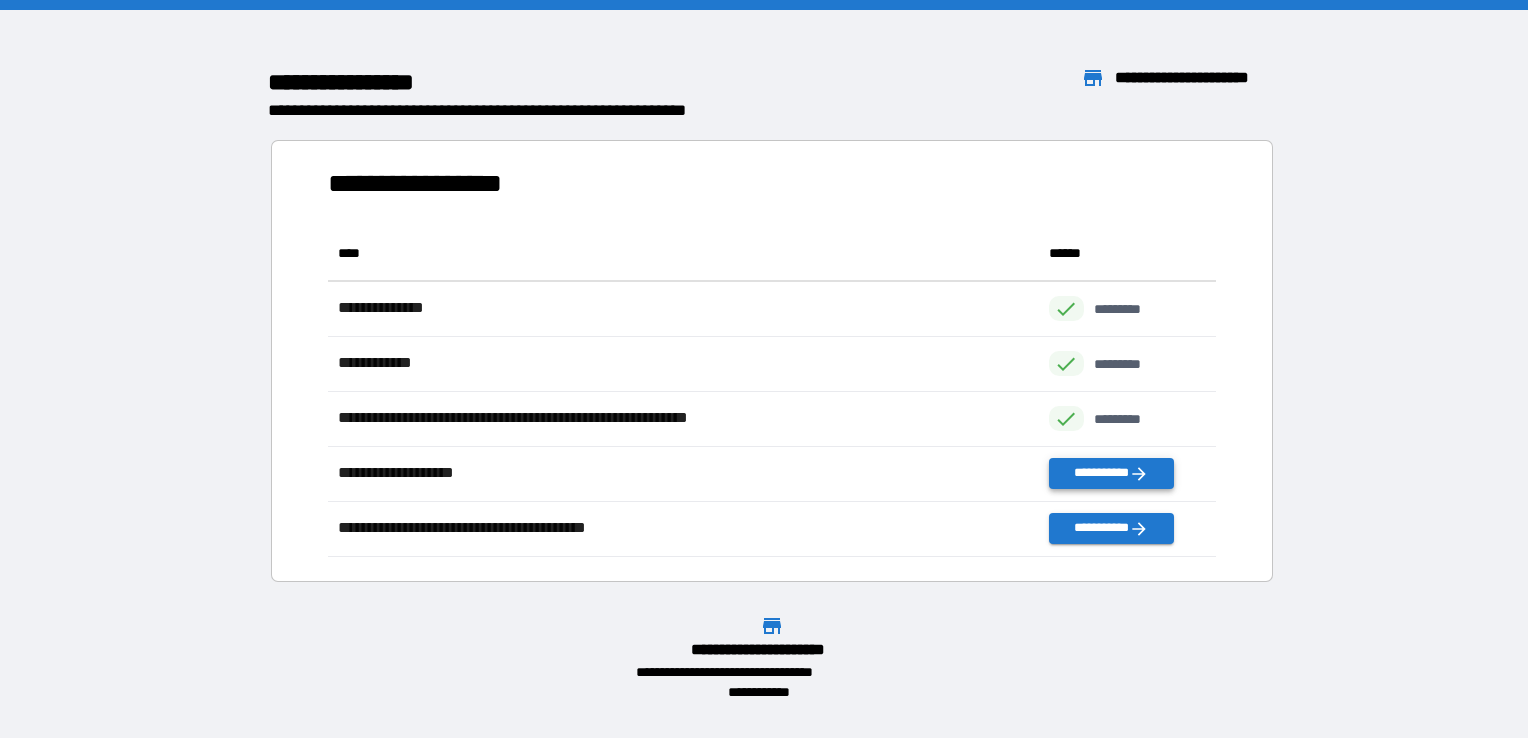 scroll, scrollTop: 16, scrollLeft: 16, axis: both 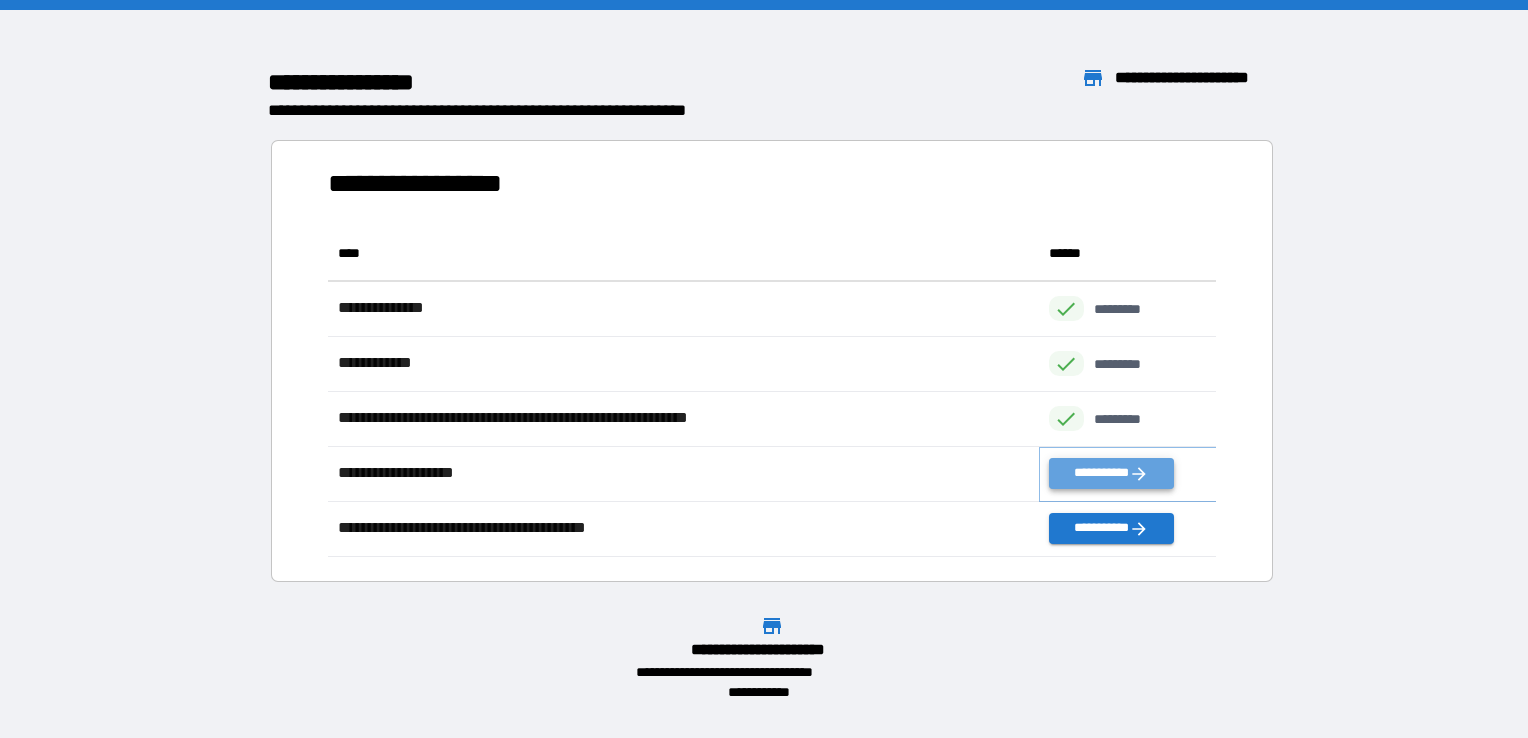 click on "**********" at bounding box center (1111, 473) 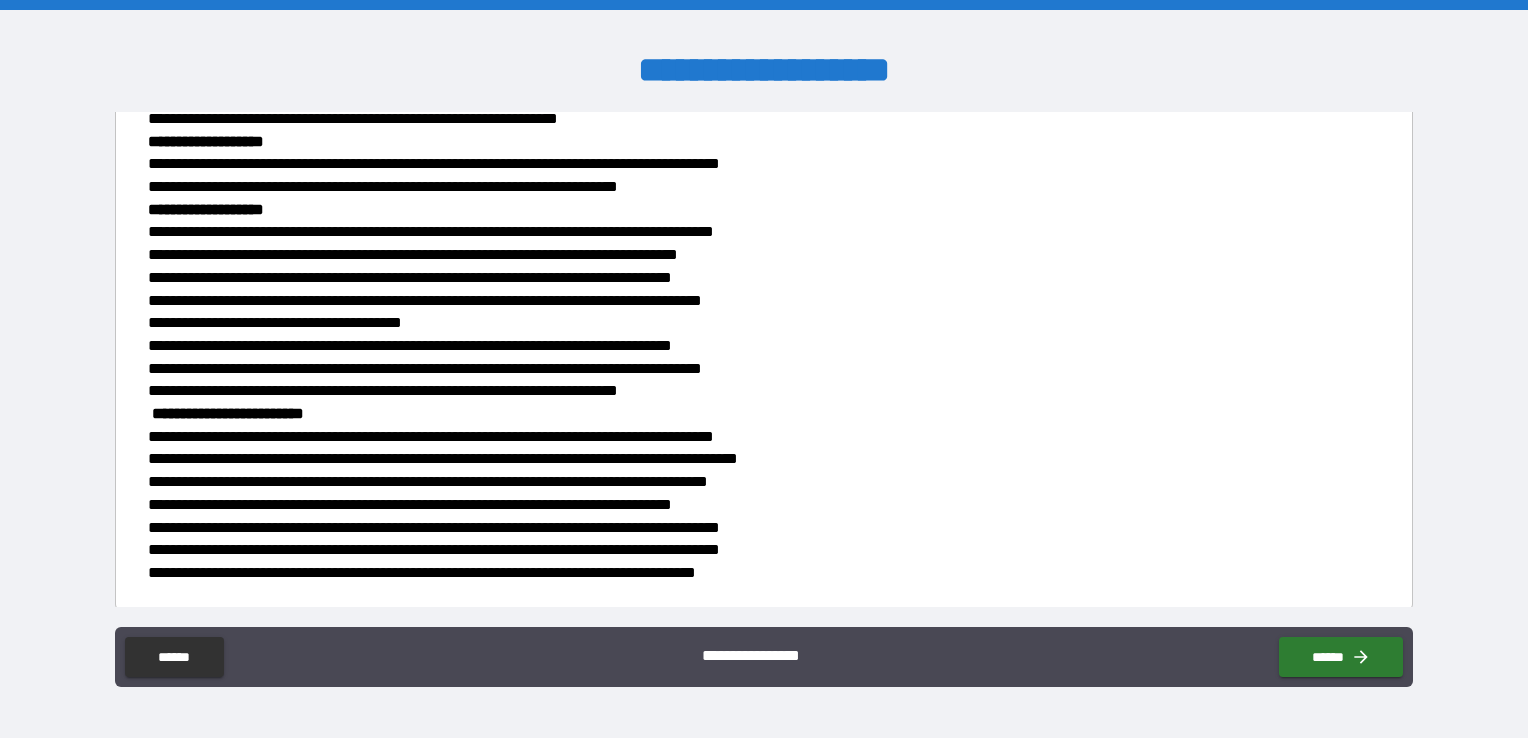 scroll, scrollTop: 596, scrollLeft: 0, axis: vertical 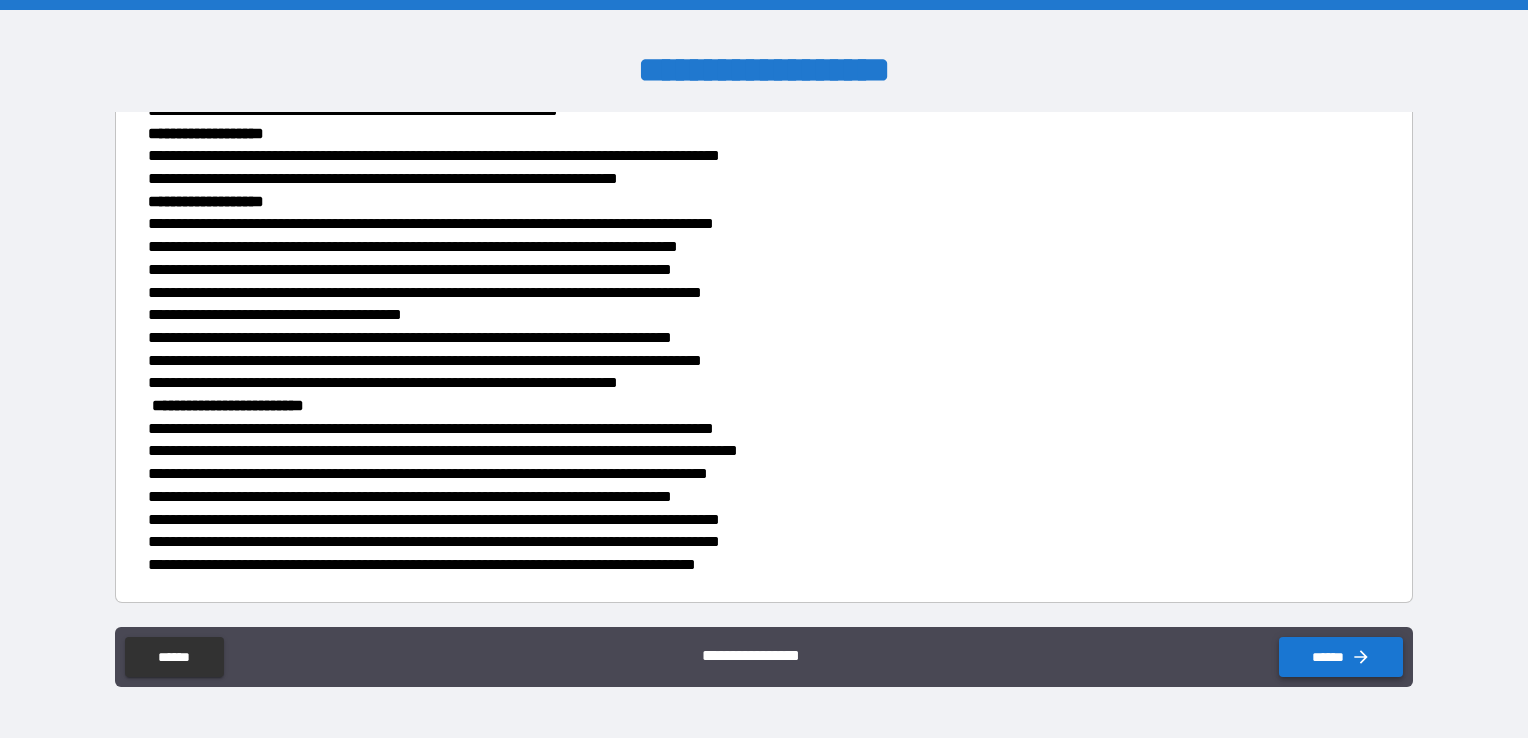 click on "******" at bounding box center [1341, 657] 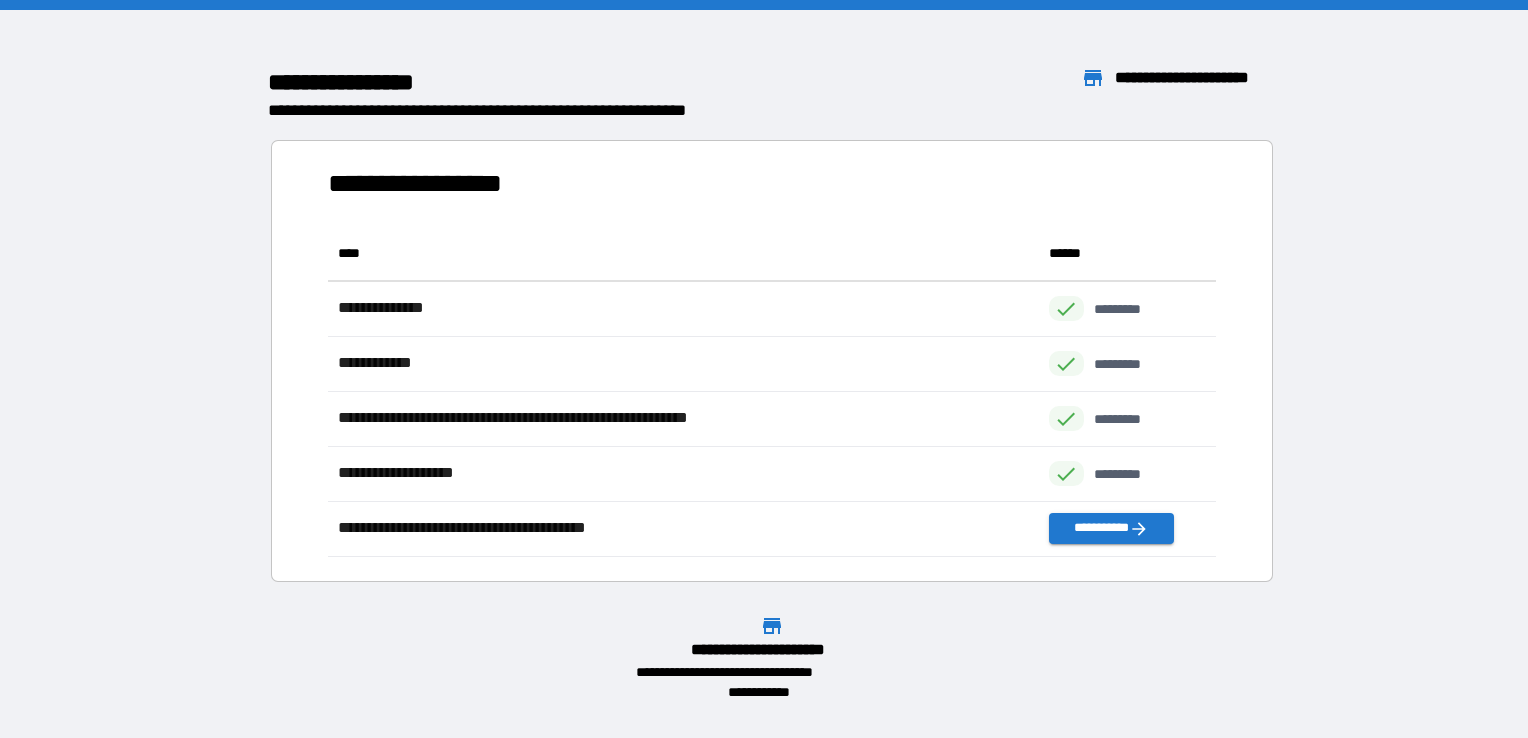 scroll, scrollTop: 16, scrollLeft: 16, axis: both 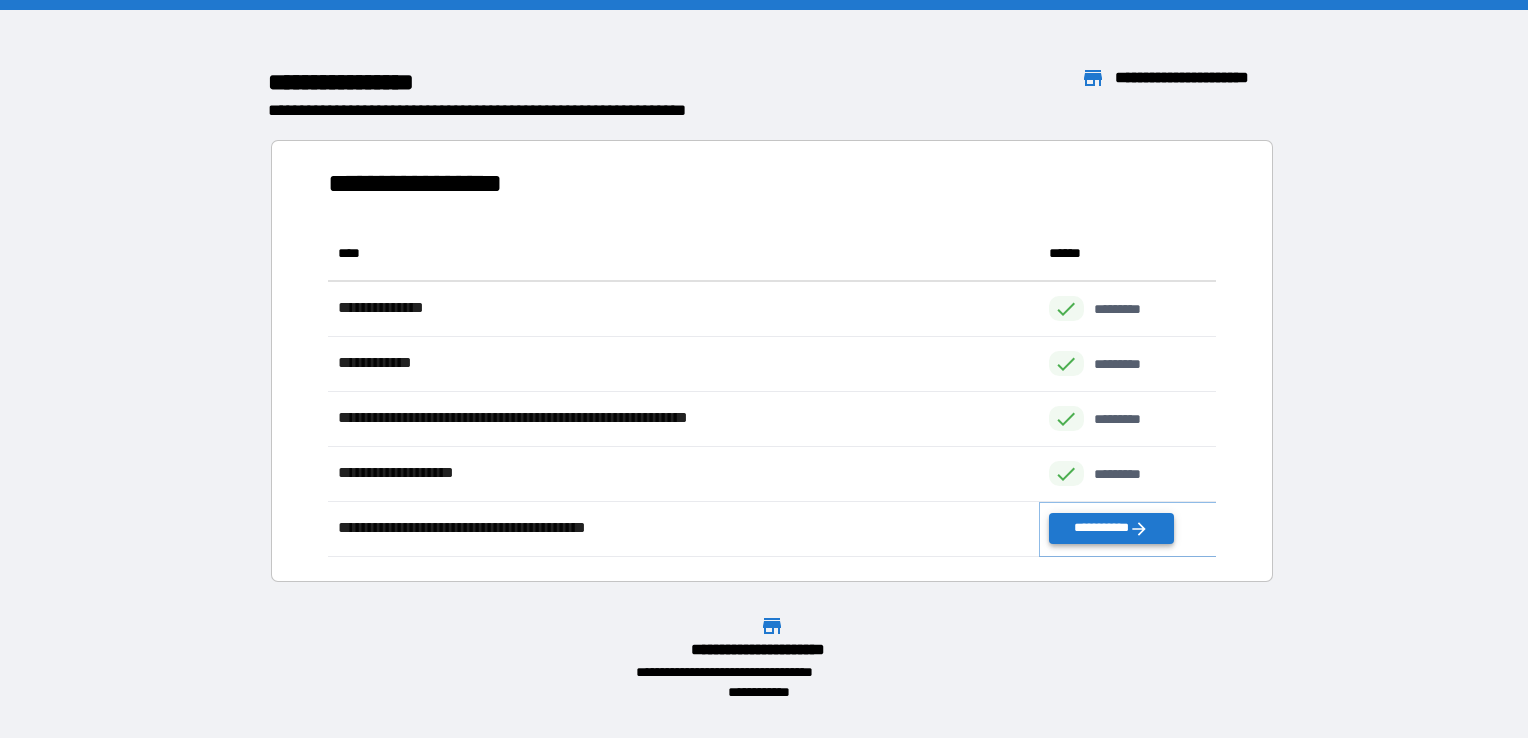 click on "**********" at bounding box center [1111, 528] 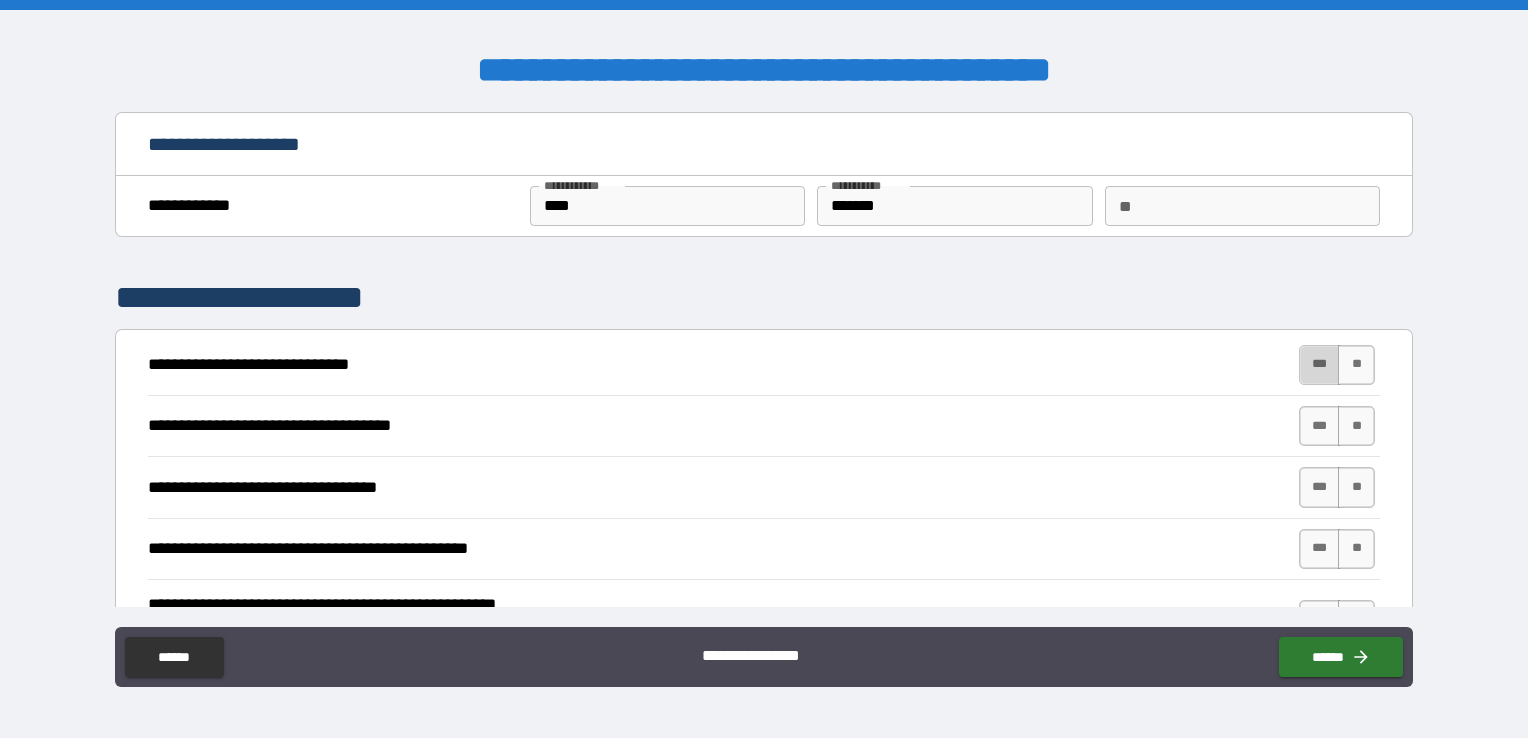 click on "***" at bounding box center [1320, 365] 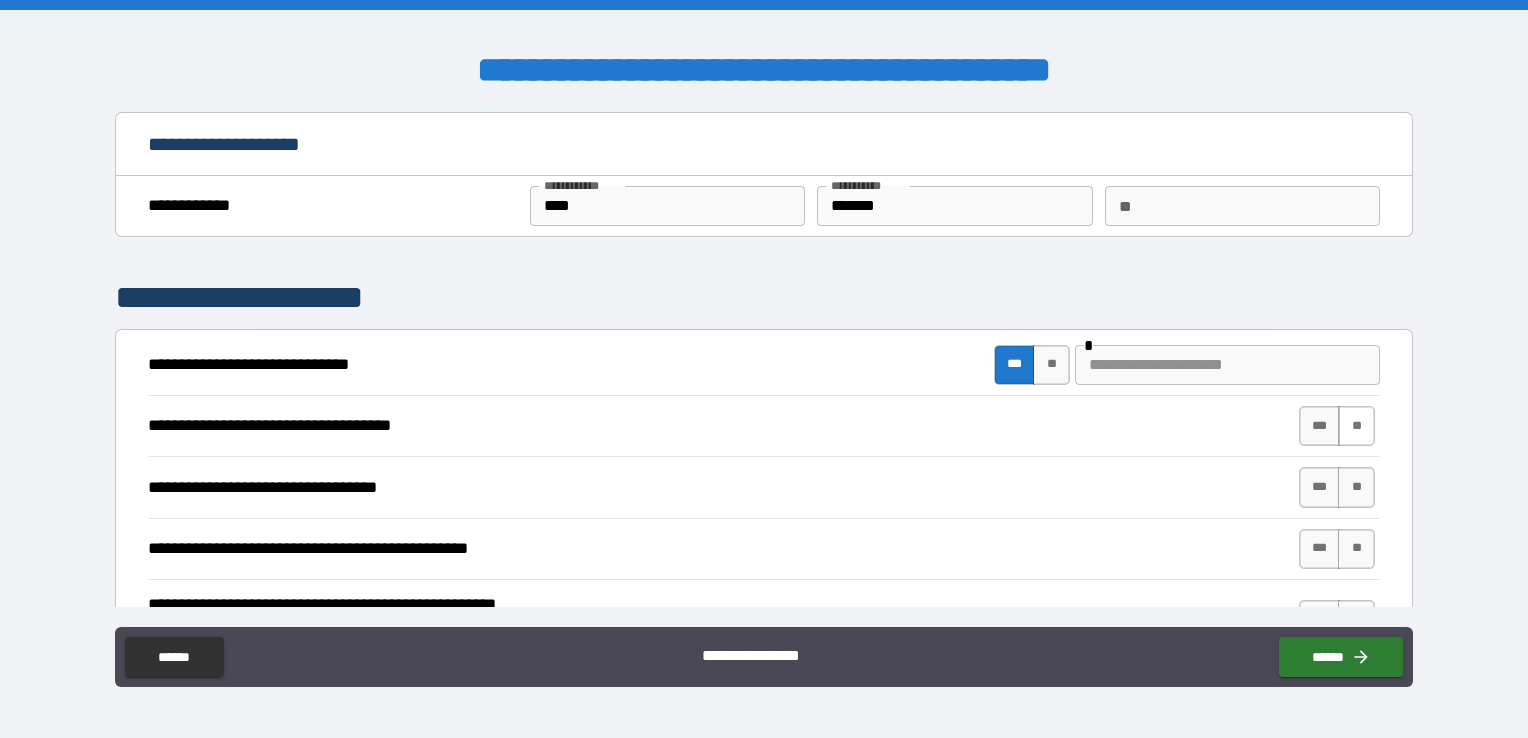 click on "**" at bounding box center [1356, 426] 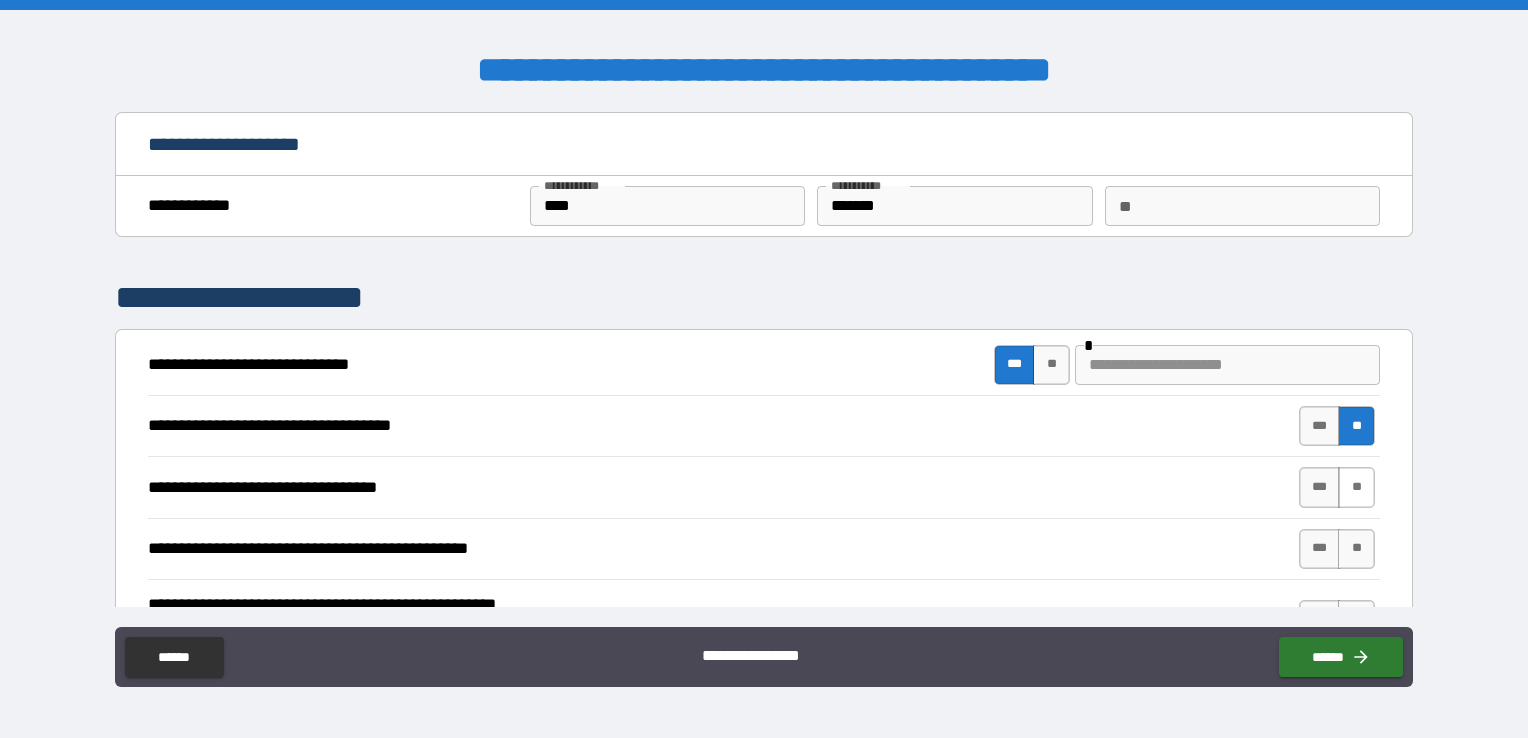 click on "**" at bounding box center [1356, 487] 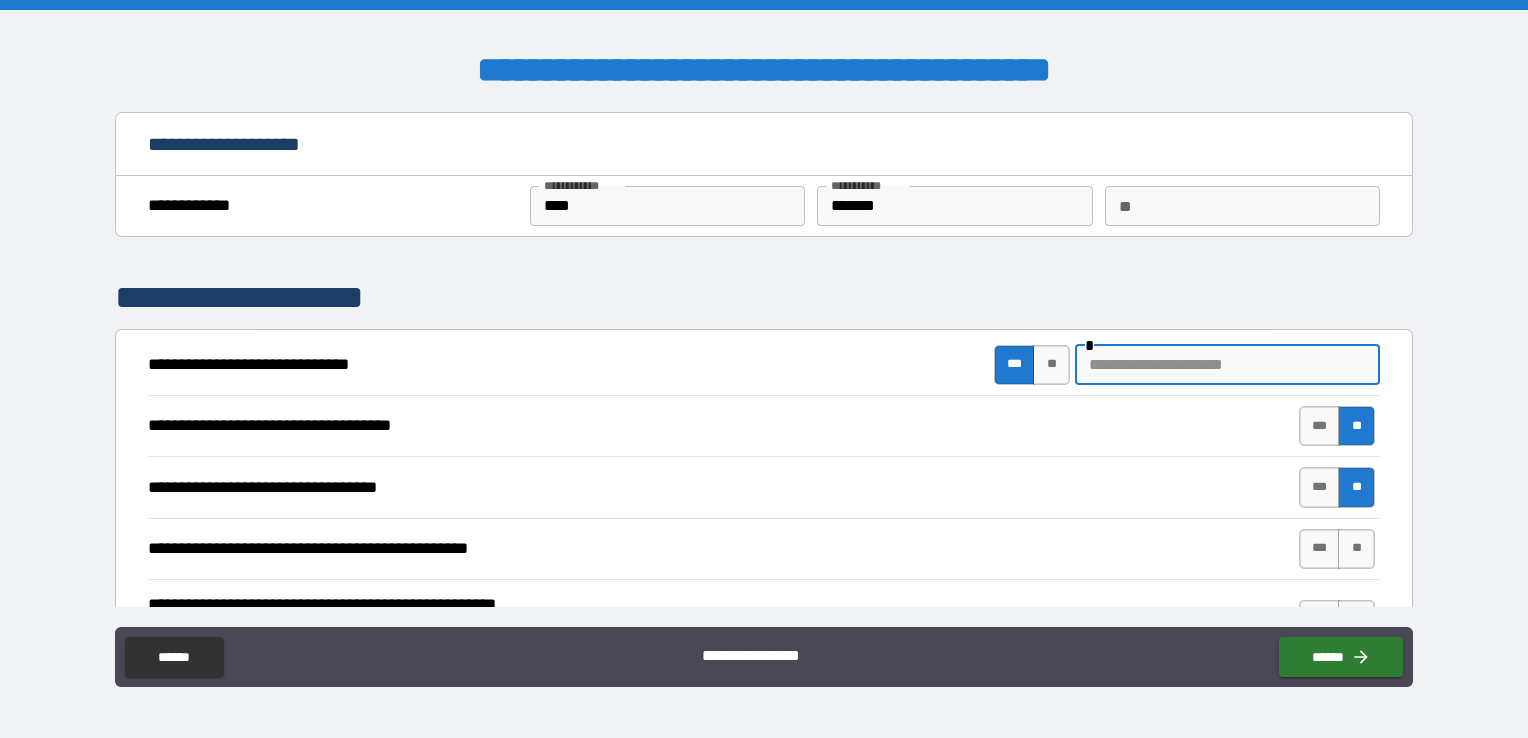 click at bounding box center (1227, 365) 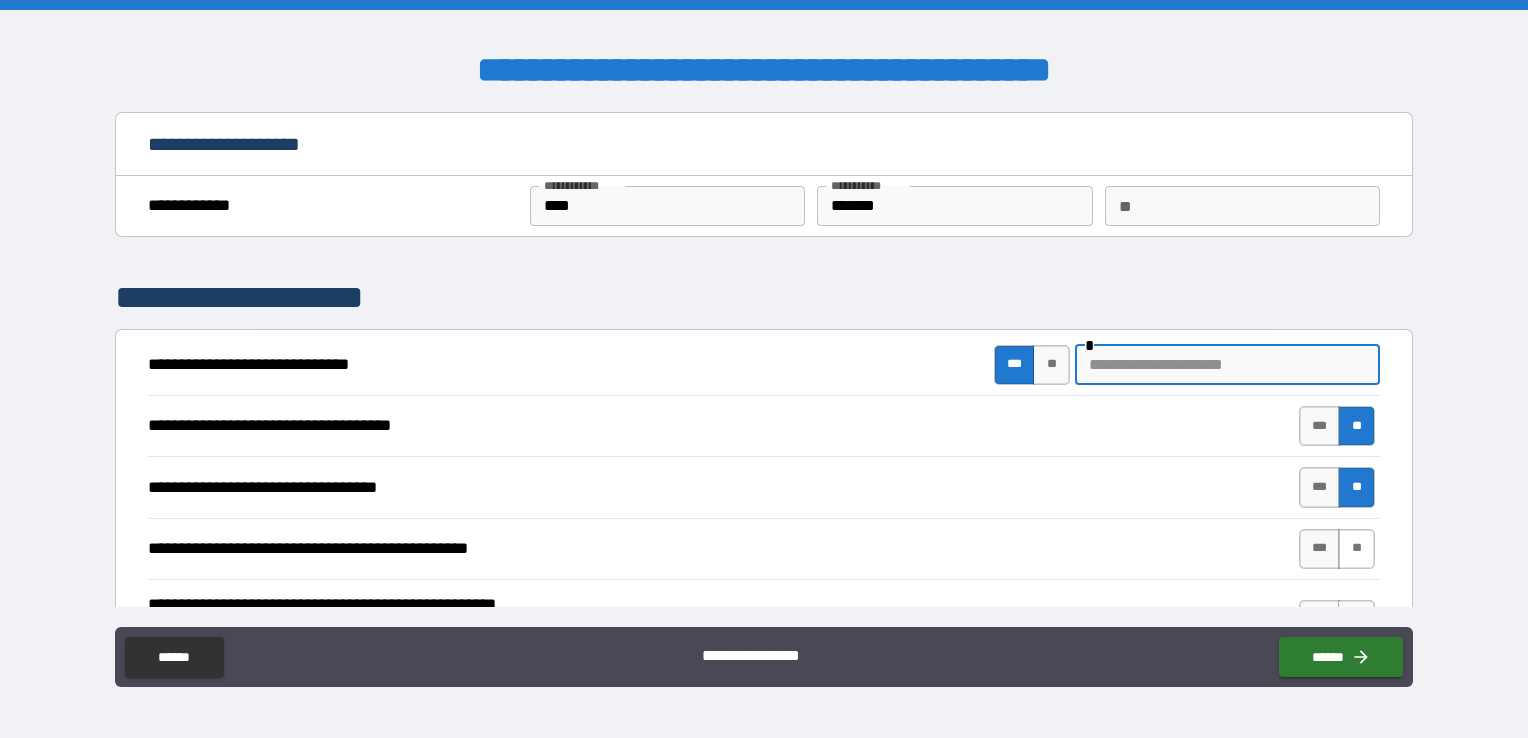 click on "**" at bounding box center [1356, 549] 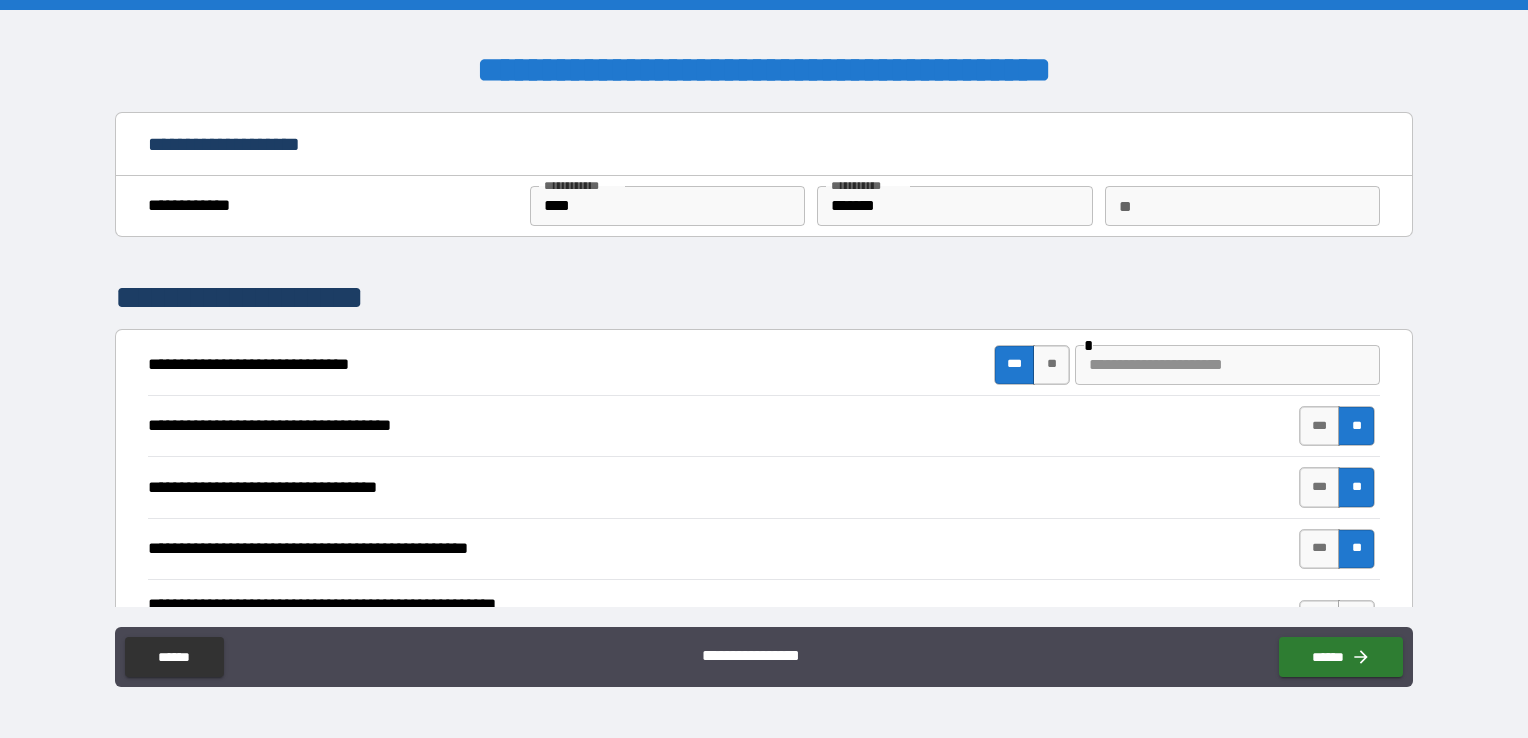 scroll, scrollTop: 100, scrollLeft: 0, axis: vertical 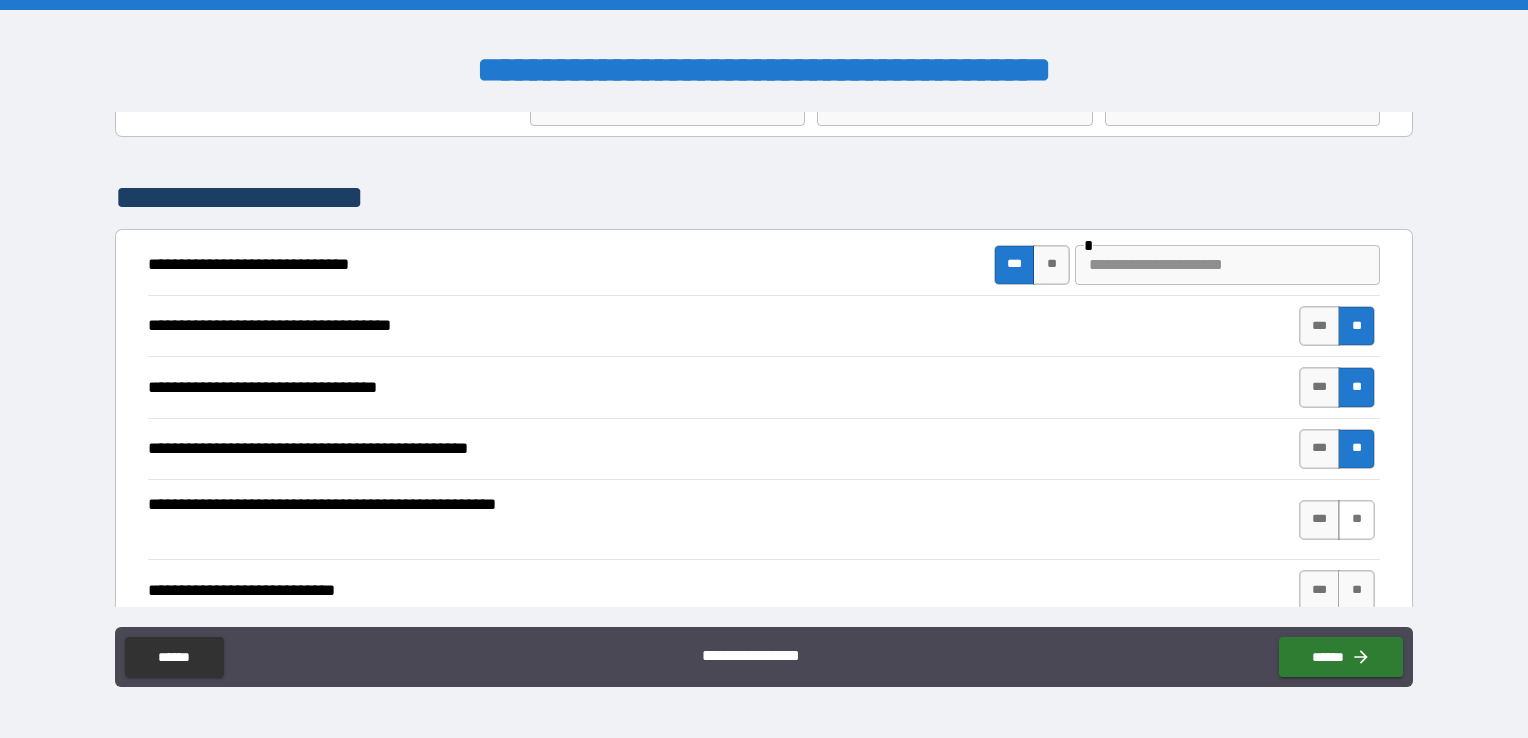 click on "**" at bounding box center [1356, 520] 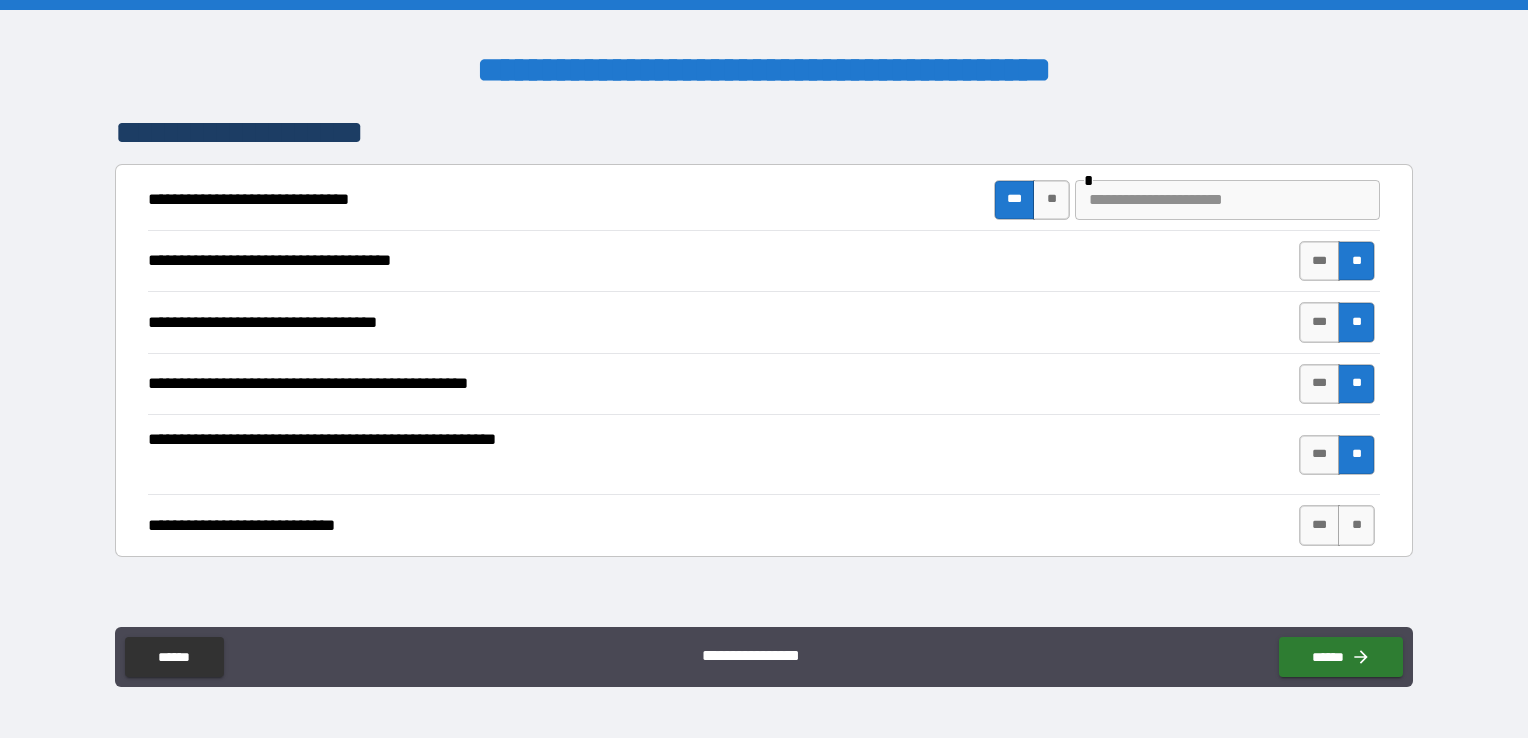 scroll, scrollTop: 200, scrollLeft: 0, axis: vertical 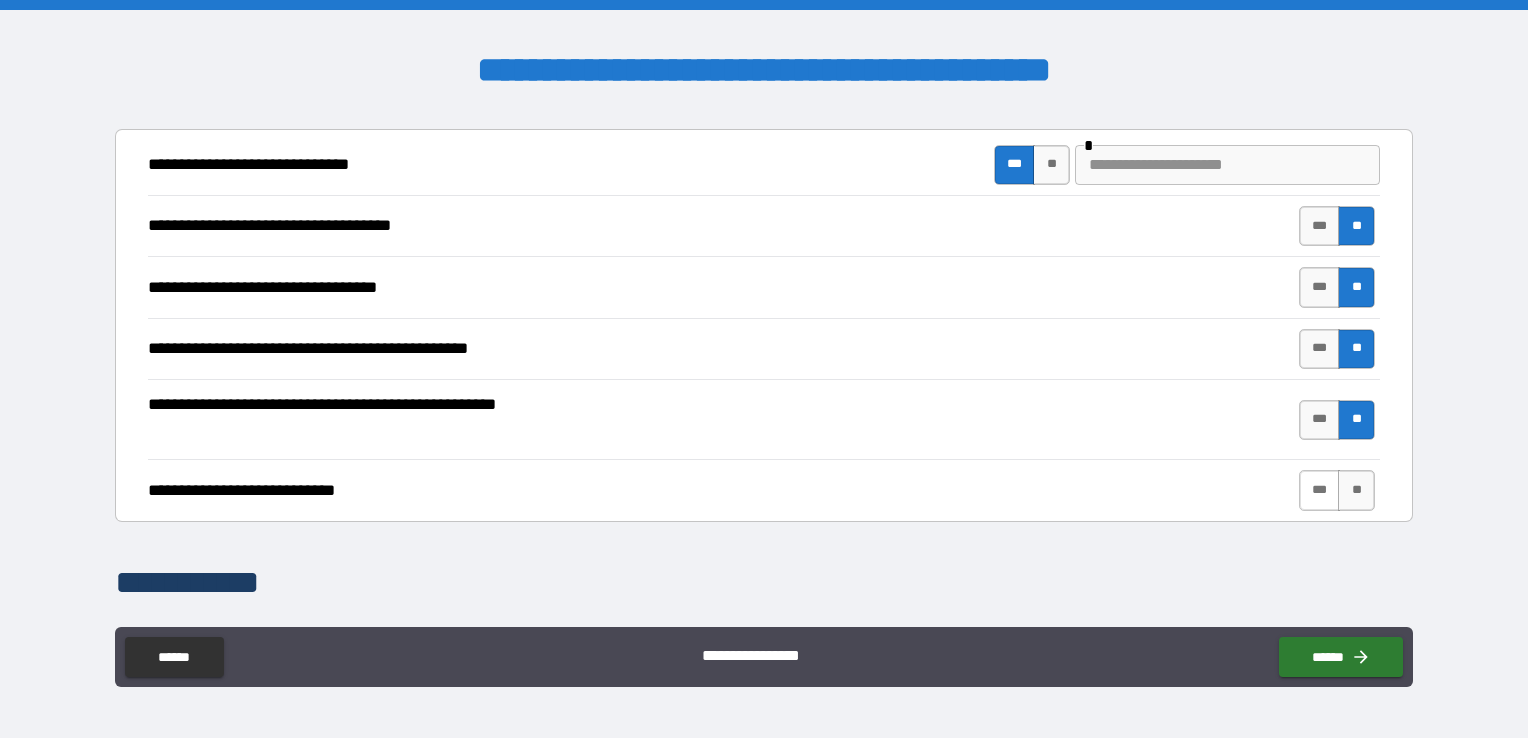 click on "***" at bounding box center (1320, 490) 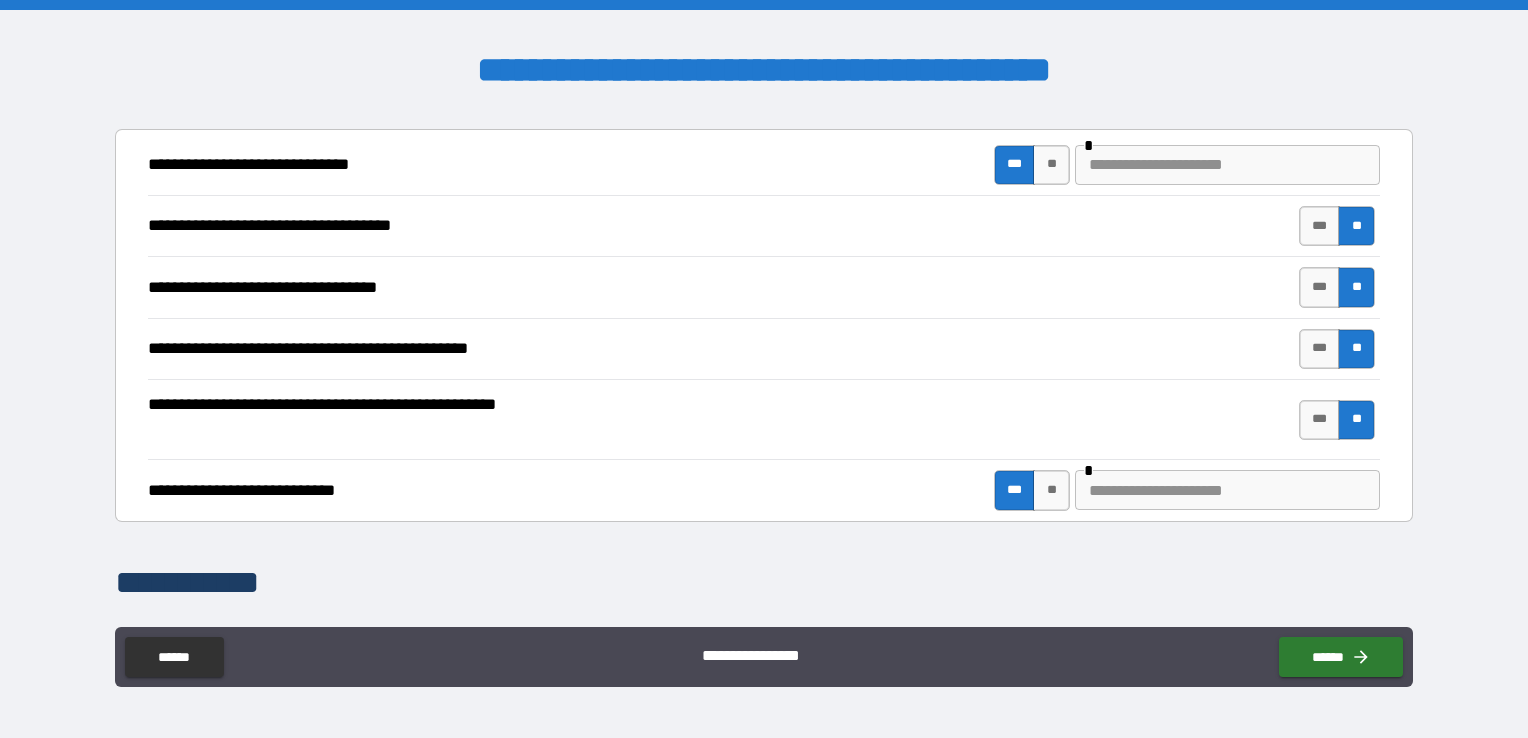 type on "****" 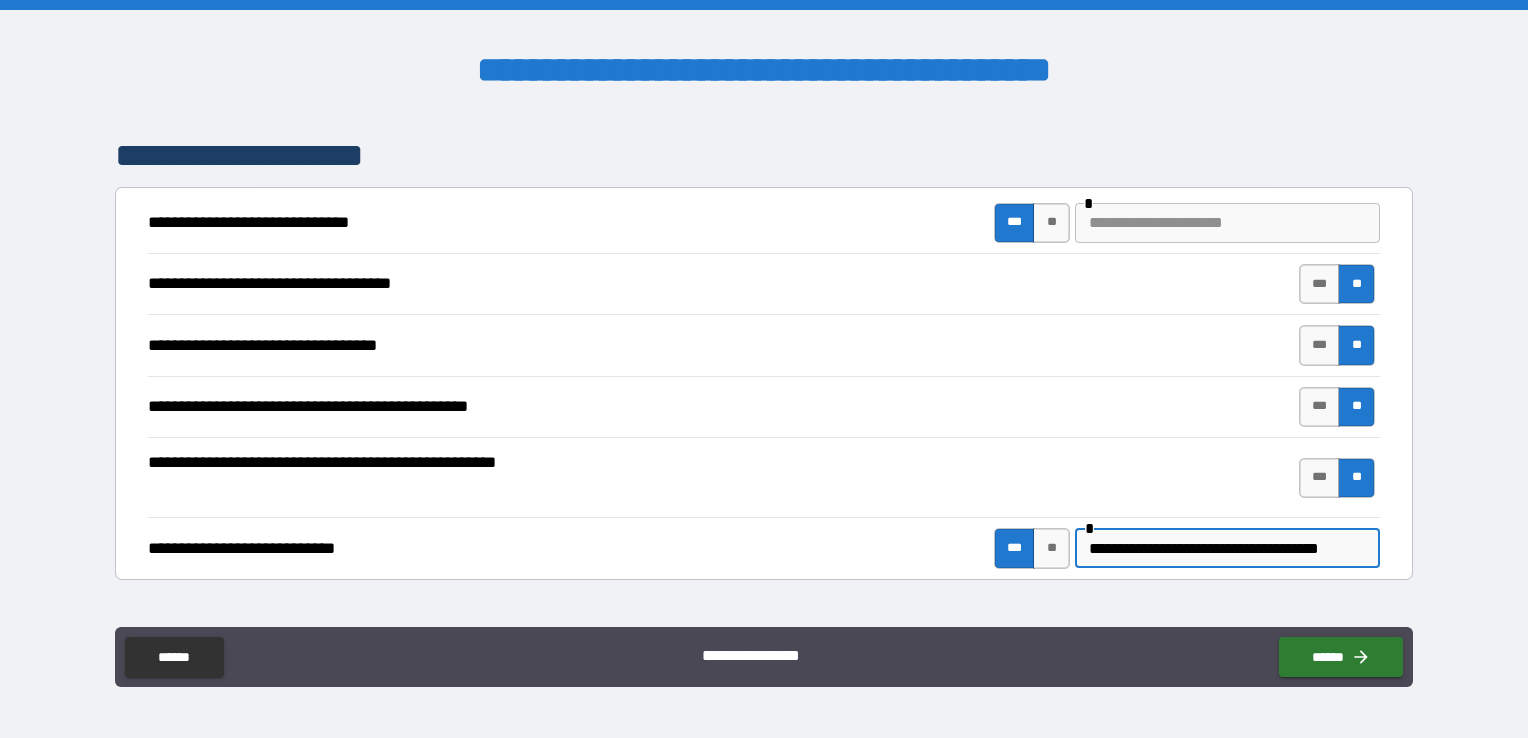 scroll, scrollTop: 0, scrollLeft: 0, axis: both 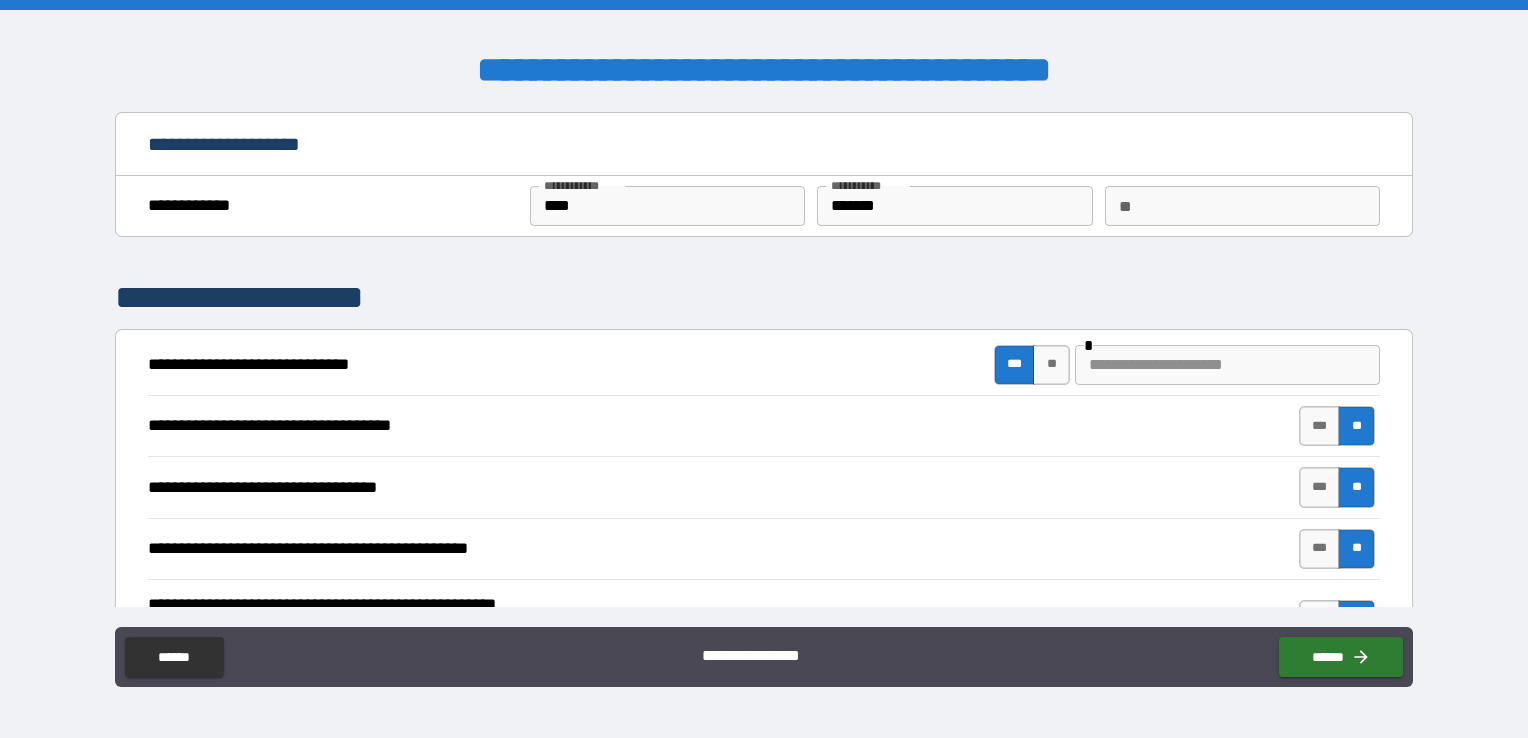 type on "**********" 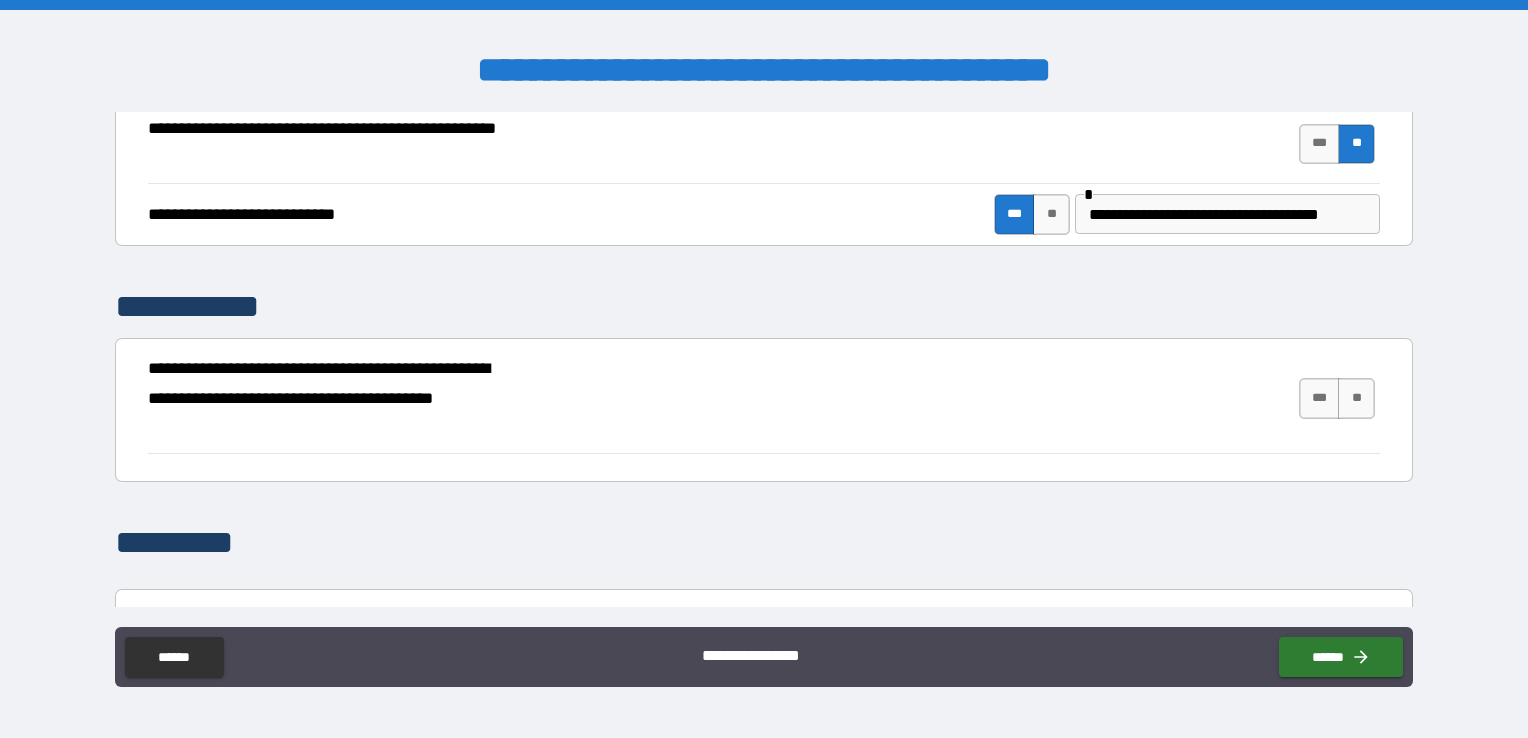 scroll, scrollTop: 500, scrollLeft: 0, axis: vertical 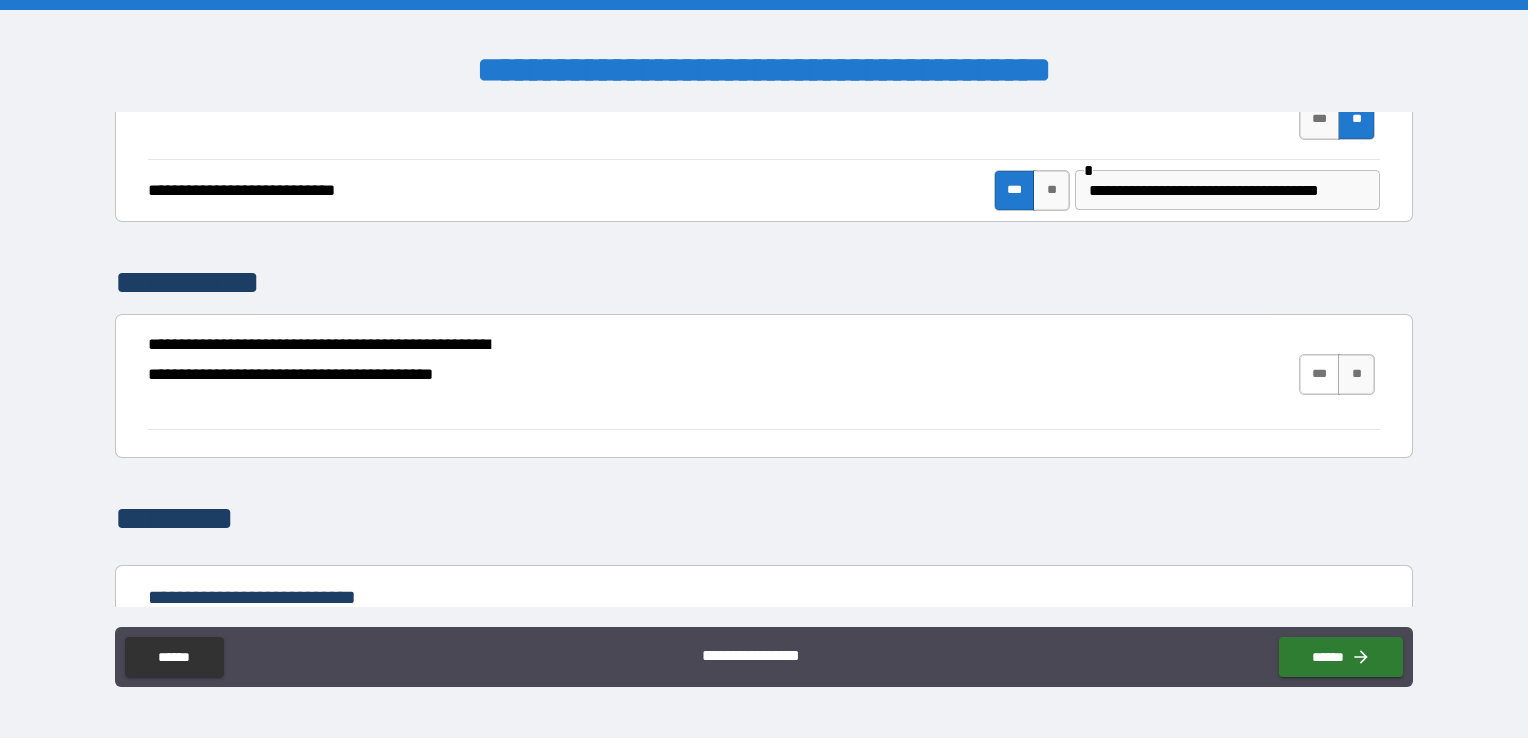 type on "***" 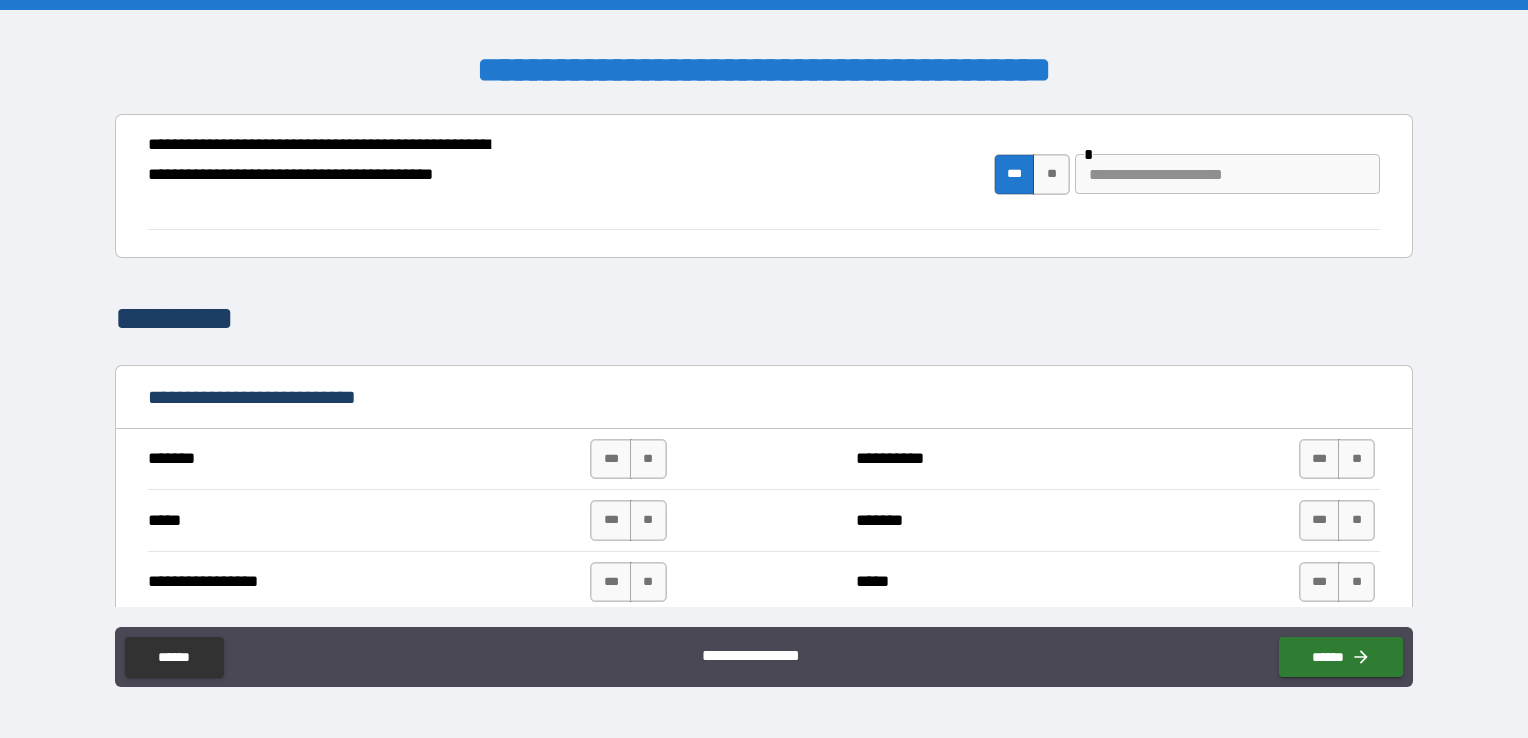 scroll, scrollTop: 800, scrollLeft: 0, axis: vertical 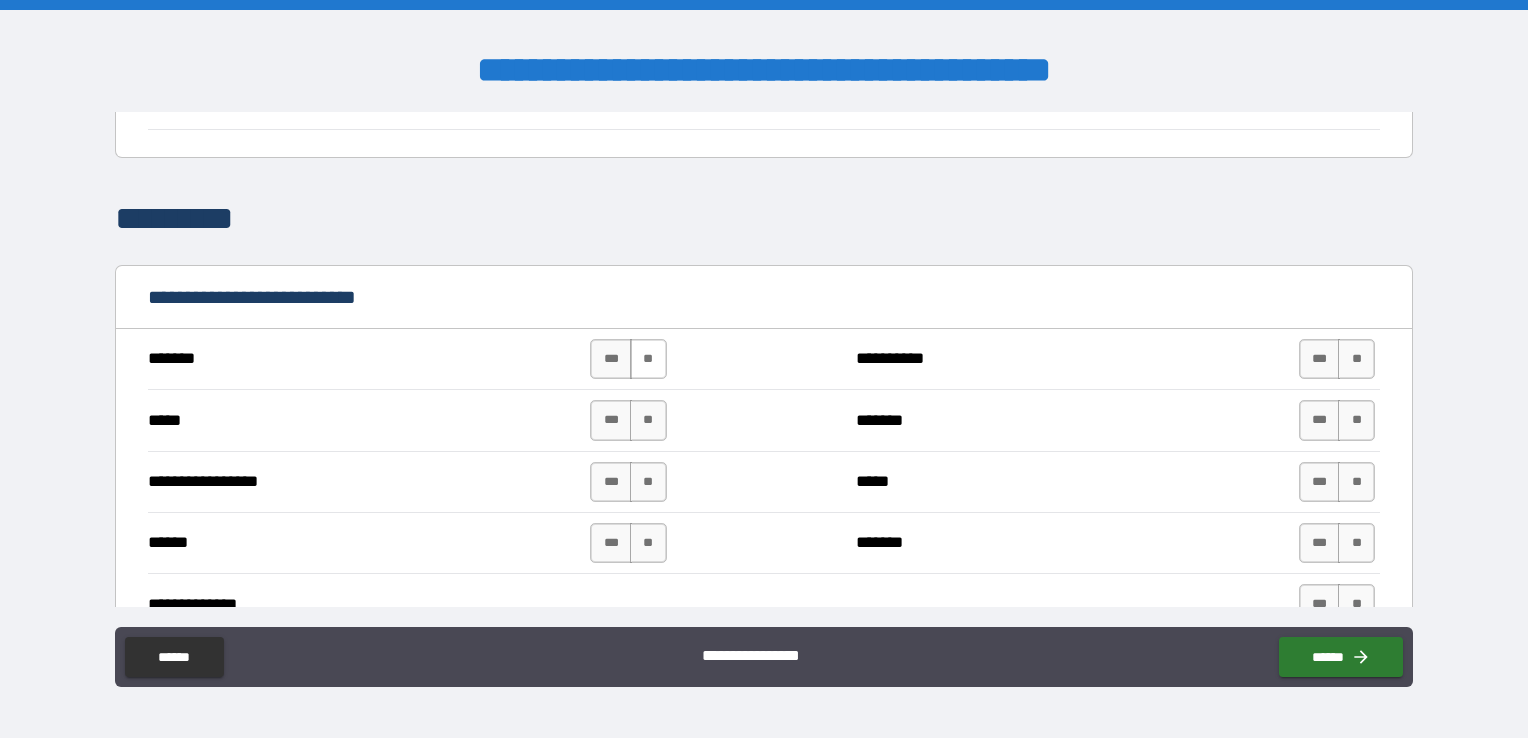 click on "**" at bounding box center (648, 359) 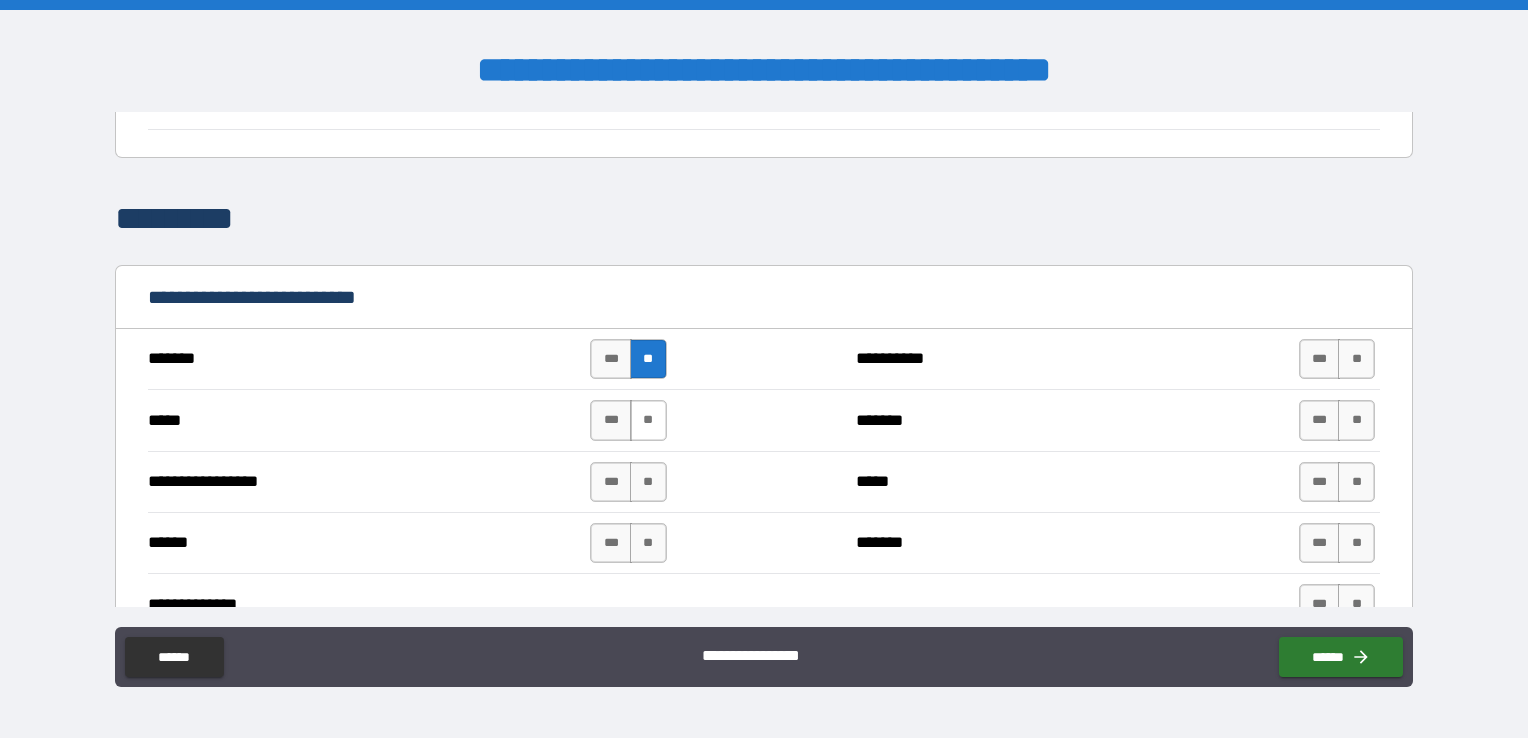 click on "**" at bounding box center [648, 420] 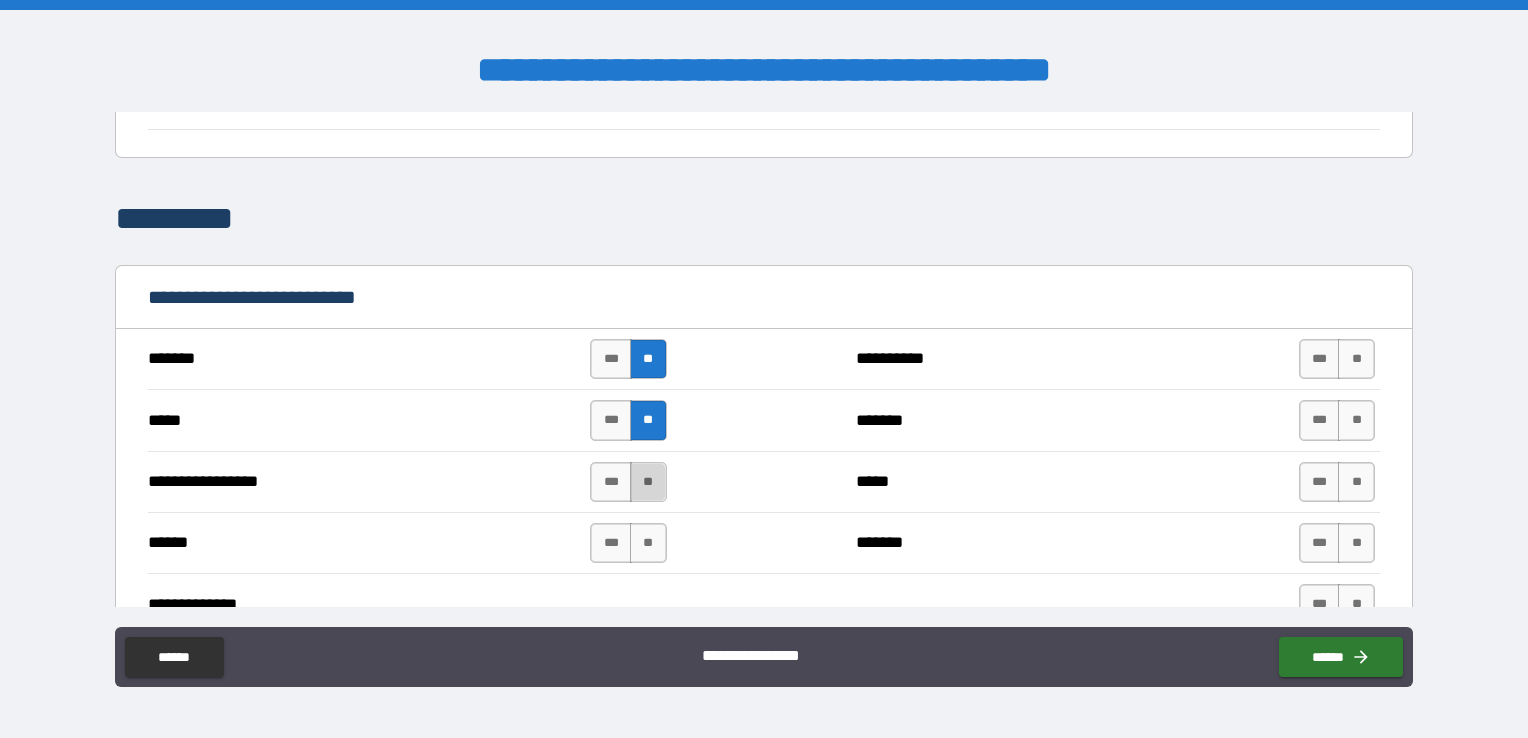 click on "**" at bounding box center (648, 482) 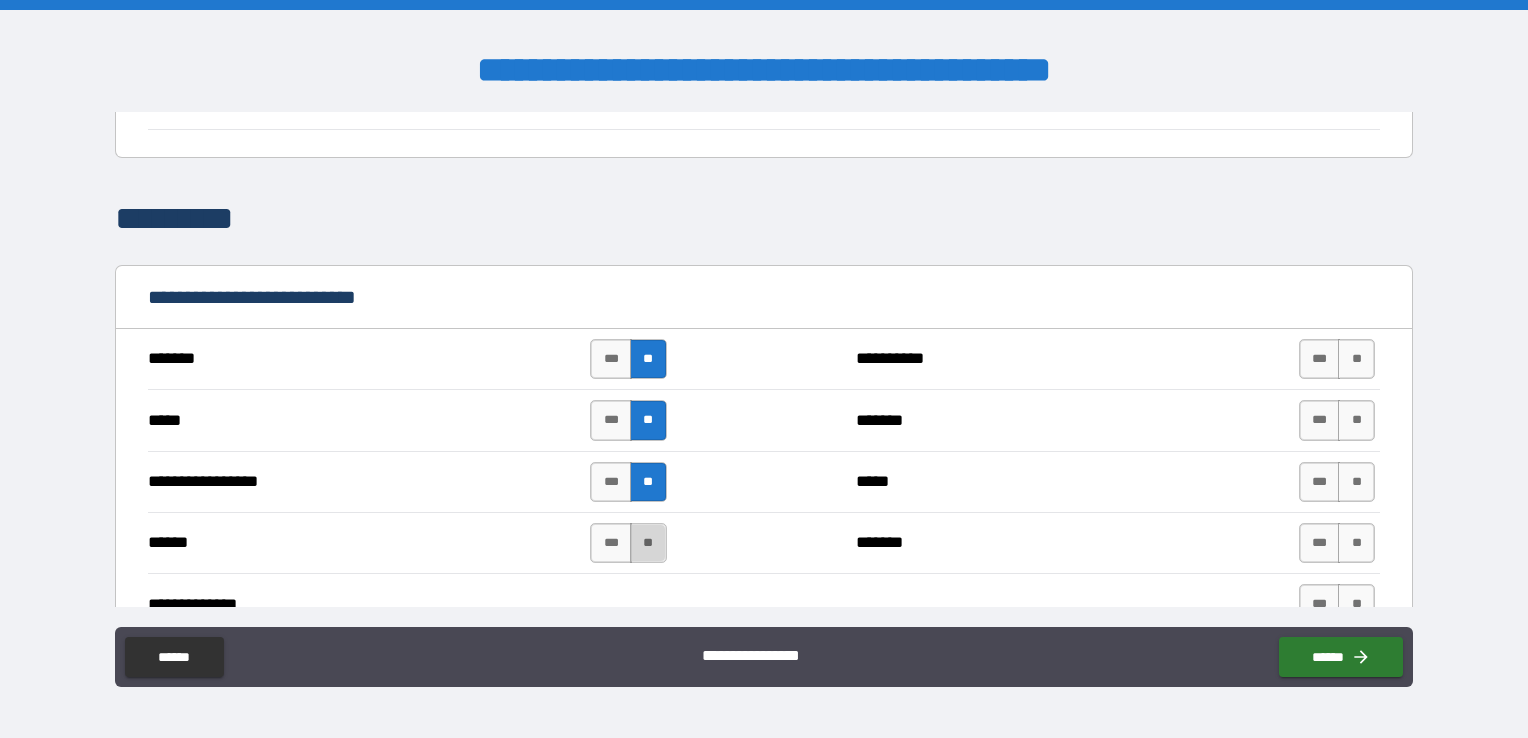 click on "**" at bounding box center (648, 543) 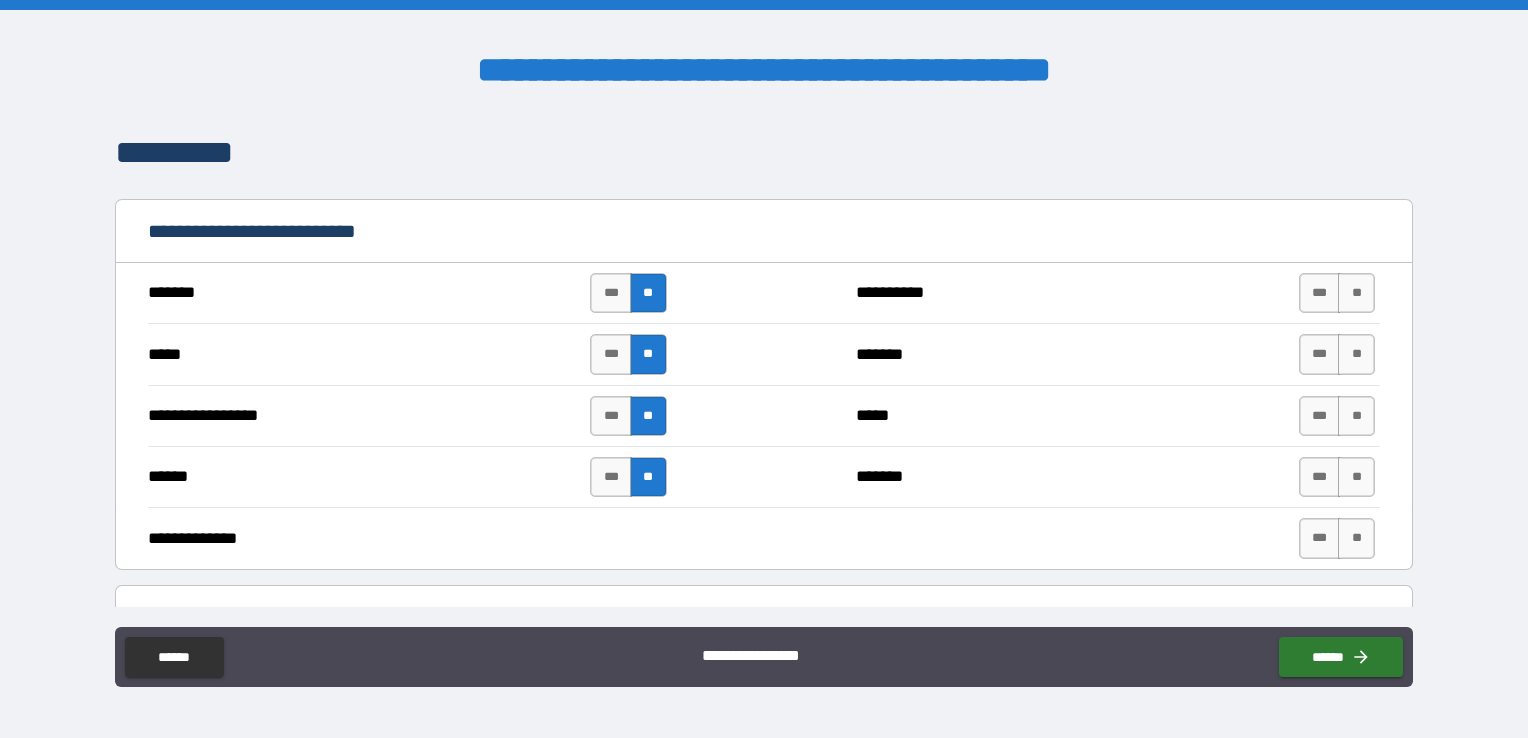 scroll, scrollTop: 900, scrollLeft: 0, axis: vertical 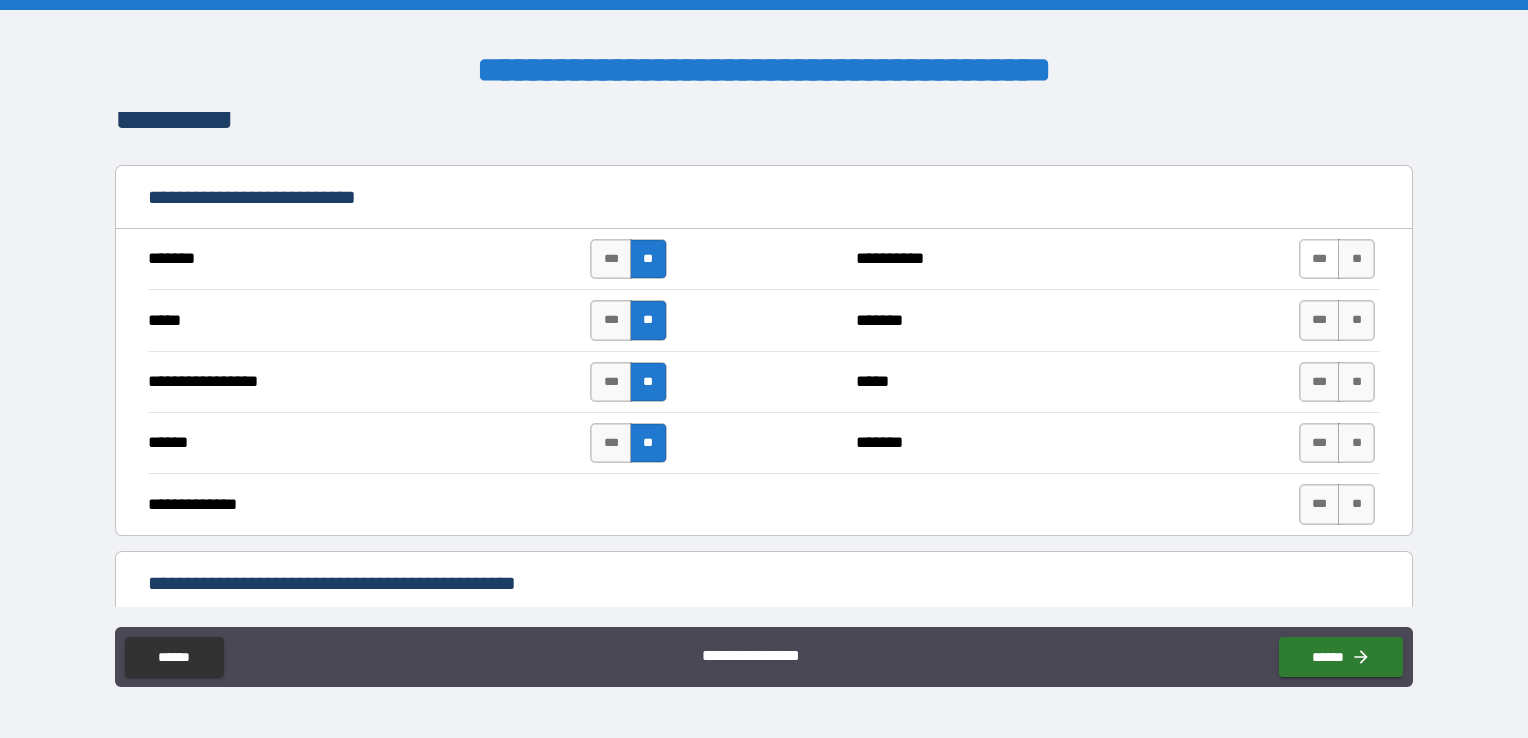 click on "***" at bounding box center (1320, 259) 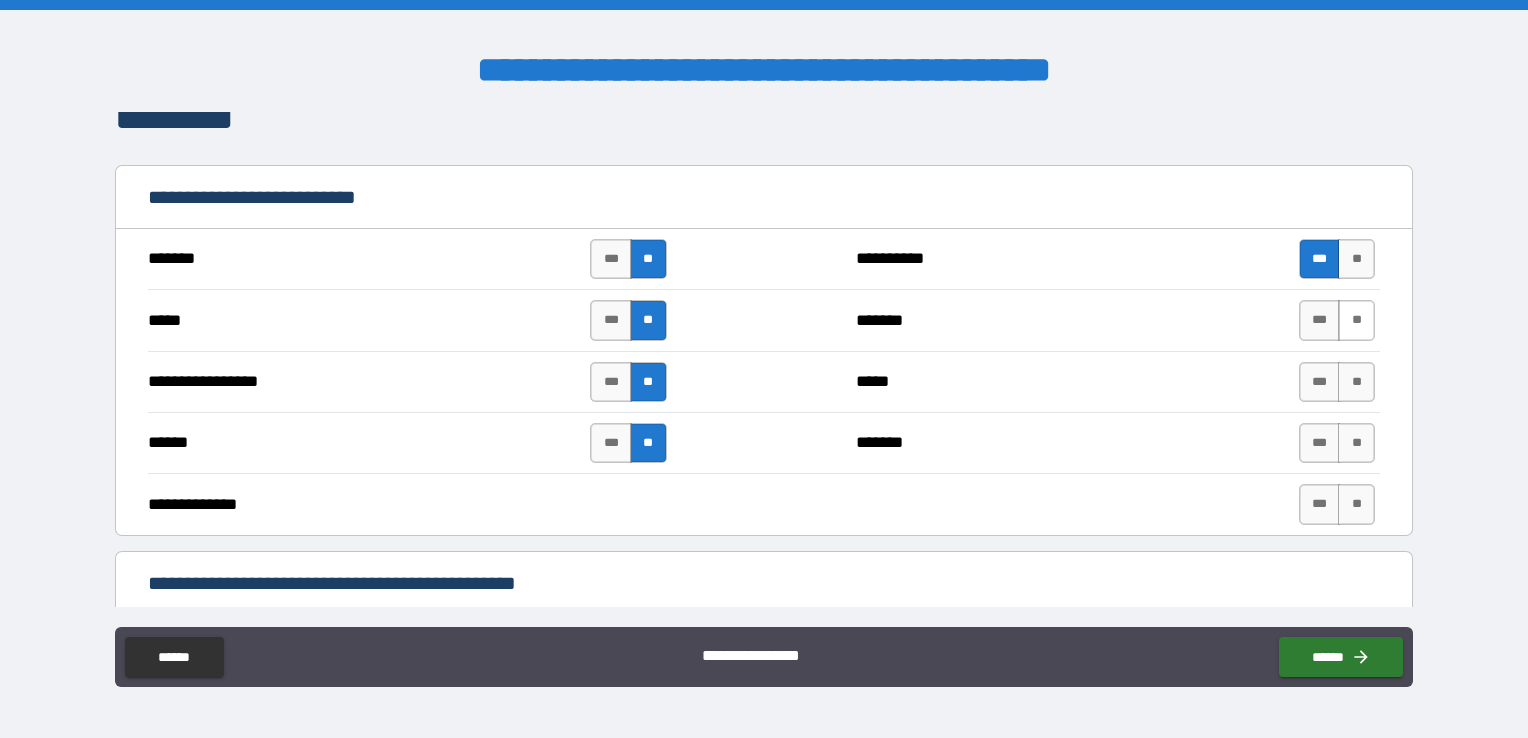 click on "**" at bounding box center [1356, 320] 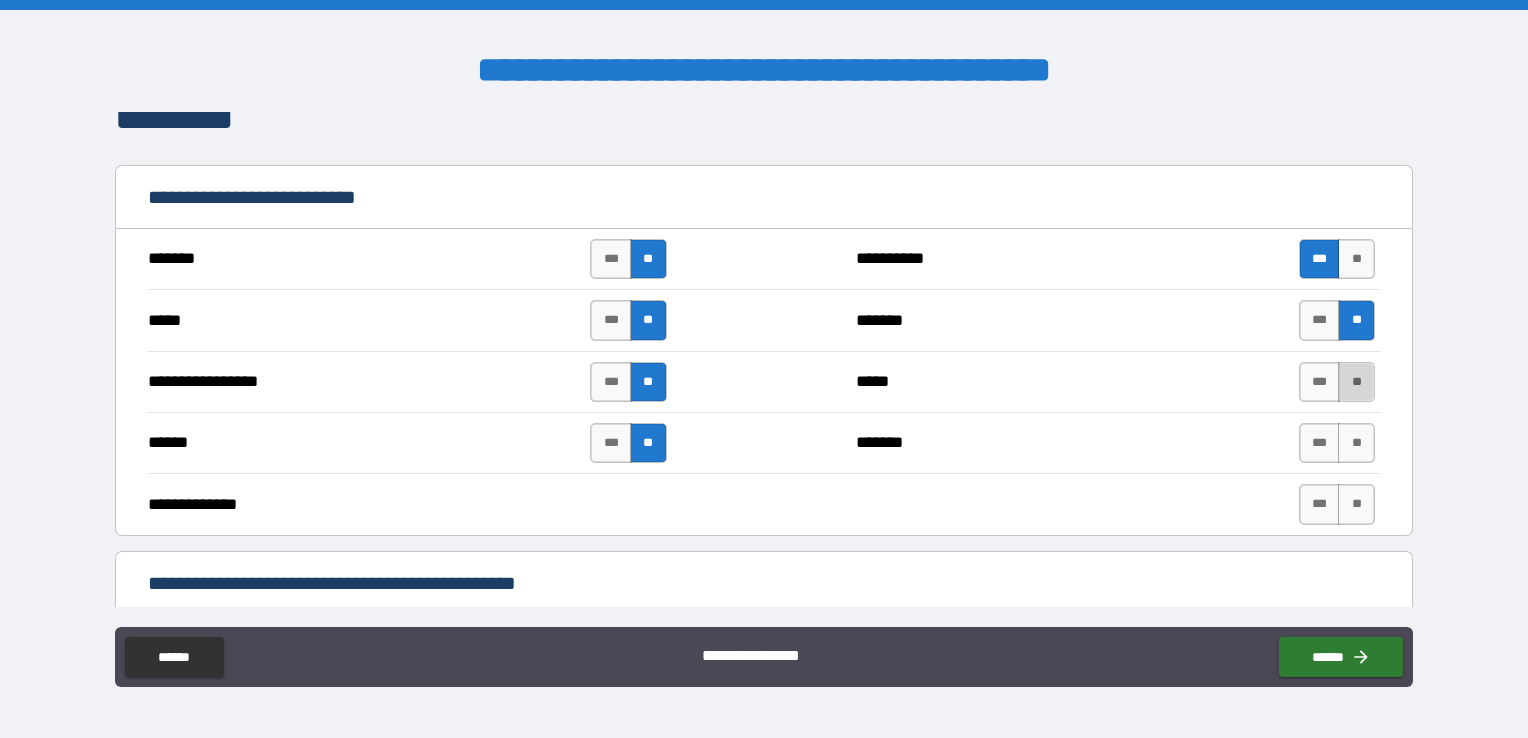 click on "**" at bounding box center [1356, 382] 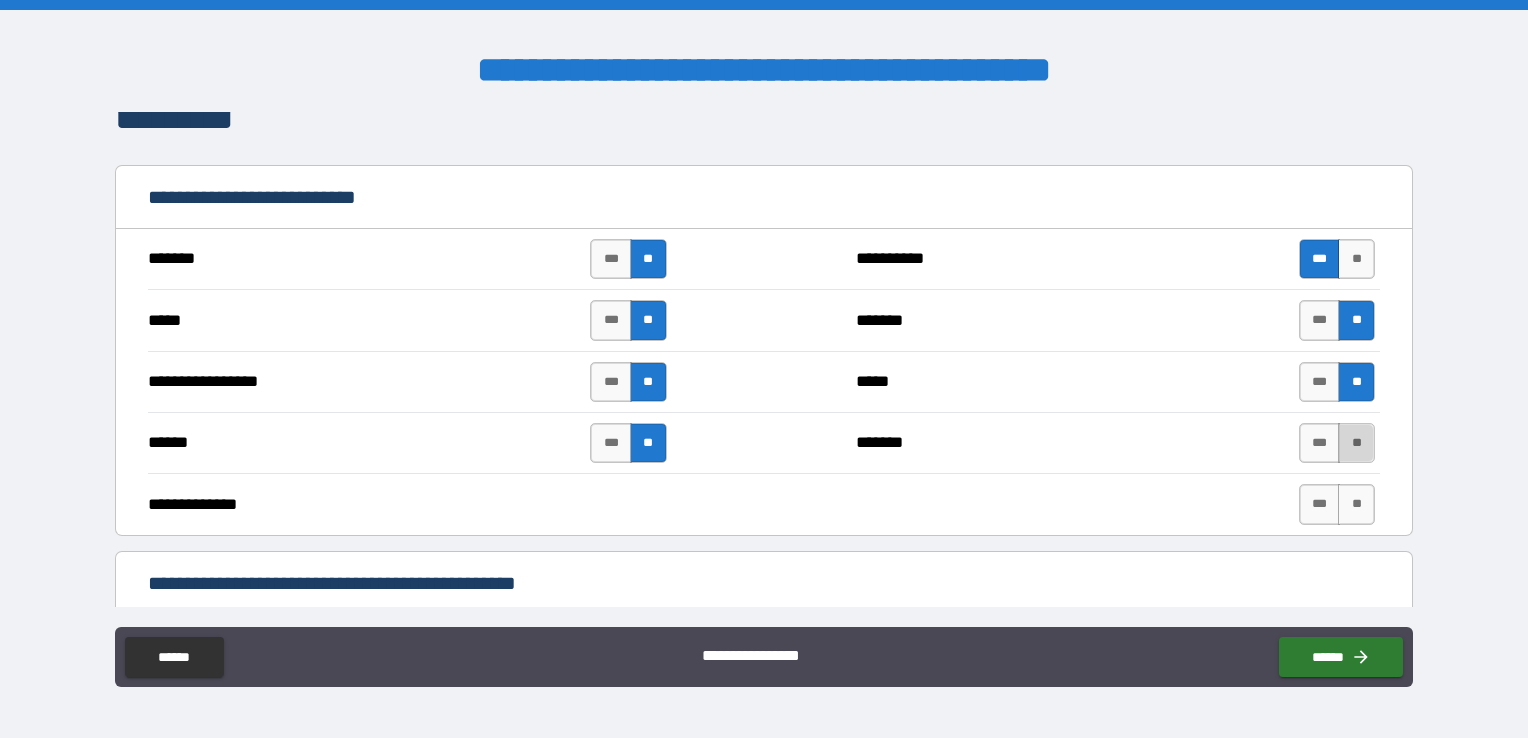 click on "**" at bounding box center (1356, 443) 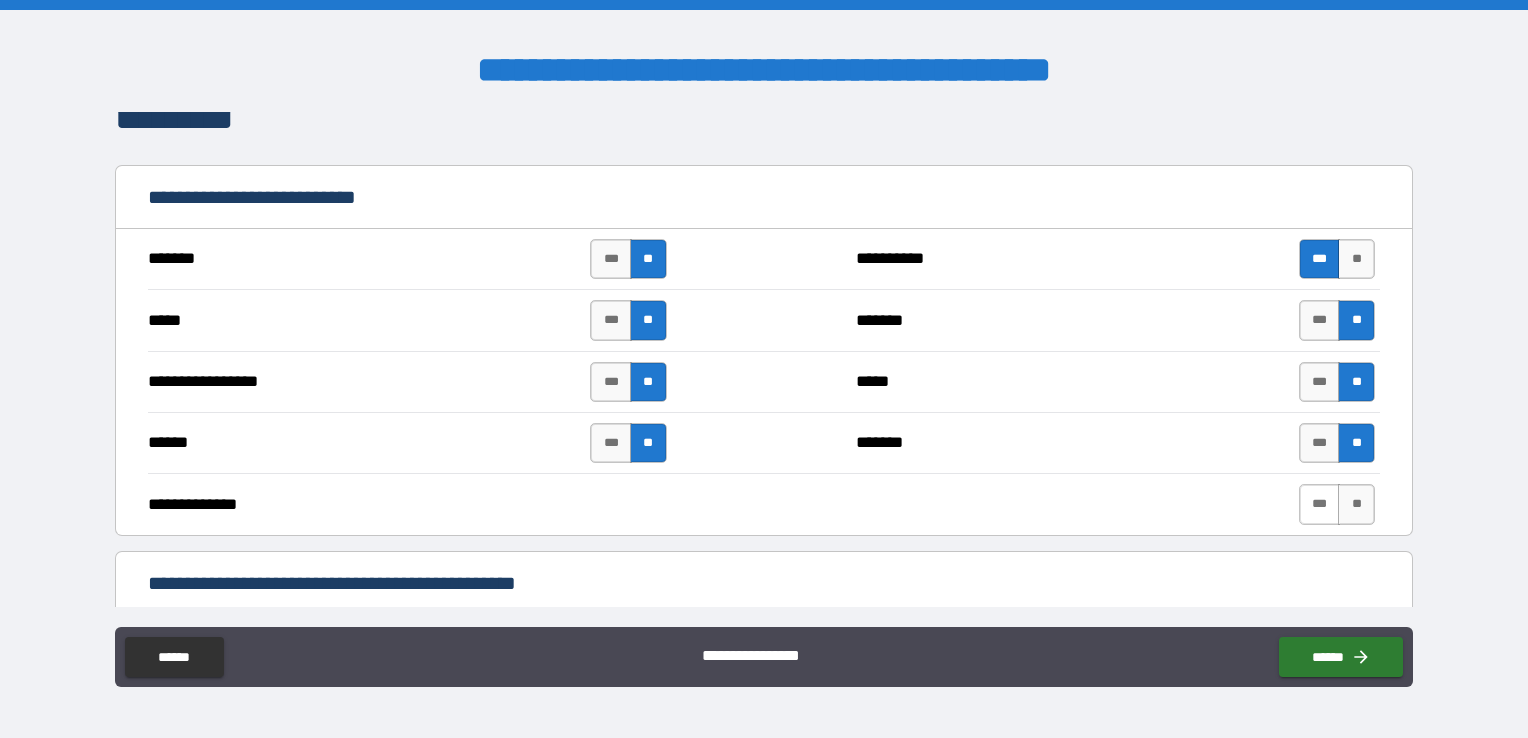 click on "***" at bounding box center (1320, 504) 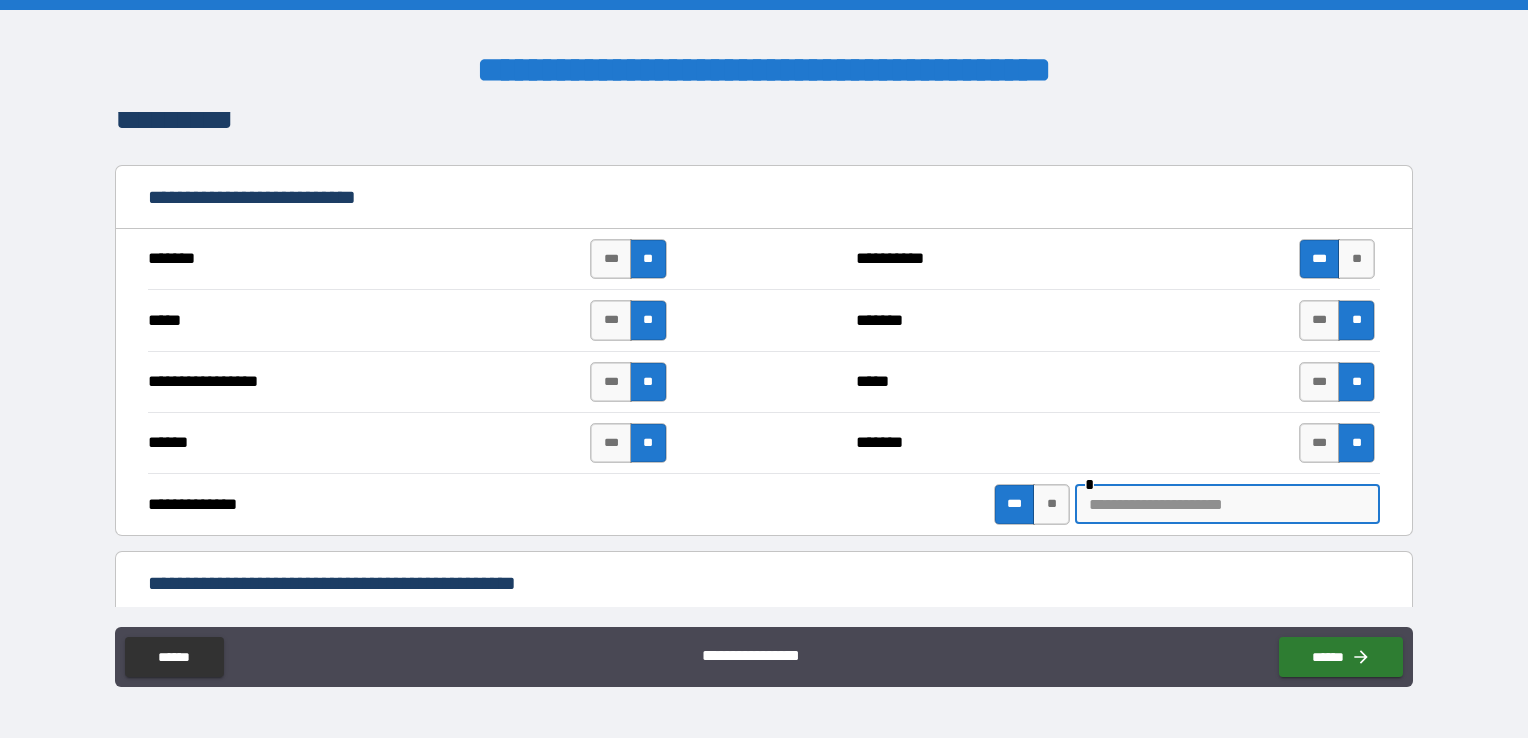 click at bounding box center [1227, 504] 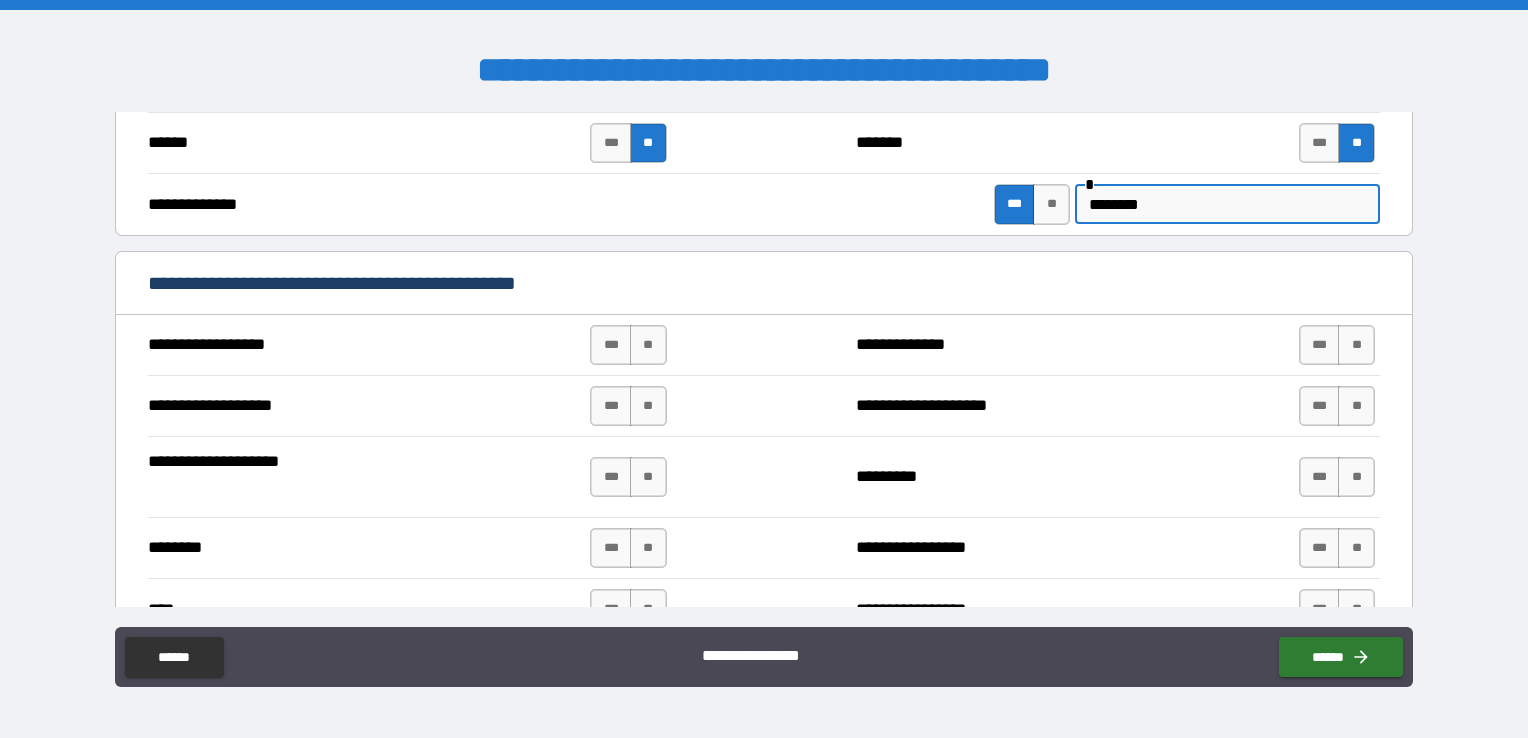 scroll, scrollTop: 1300, scrollLeft: 0, axis: vertical 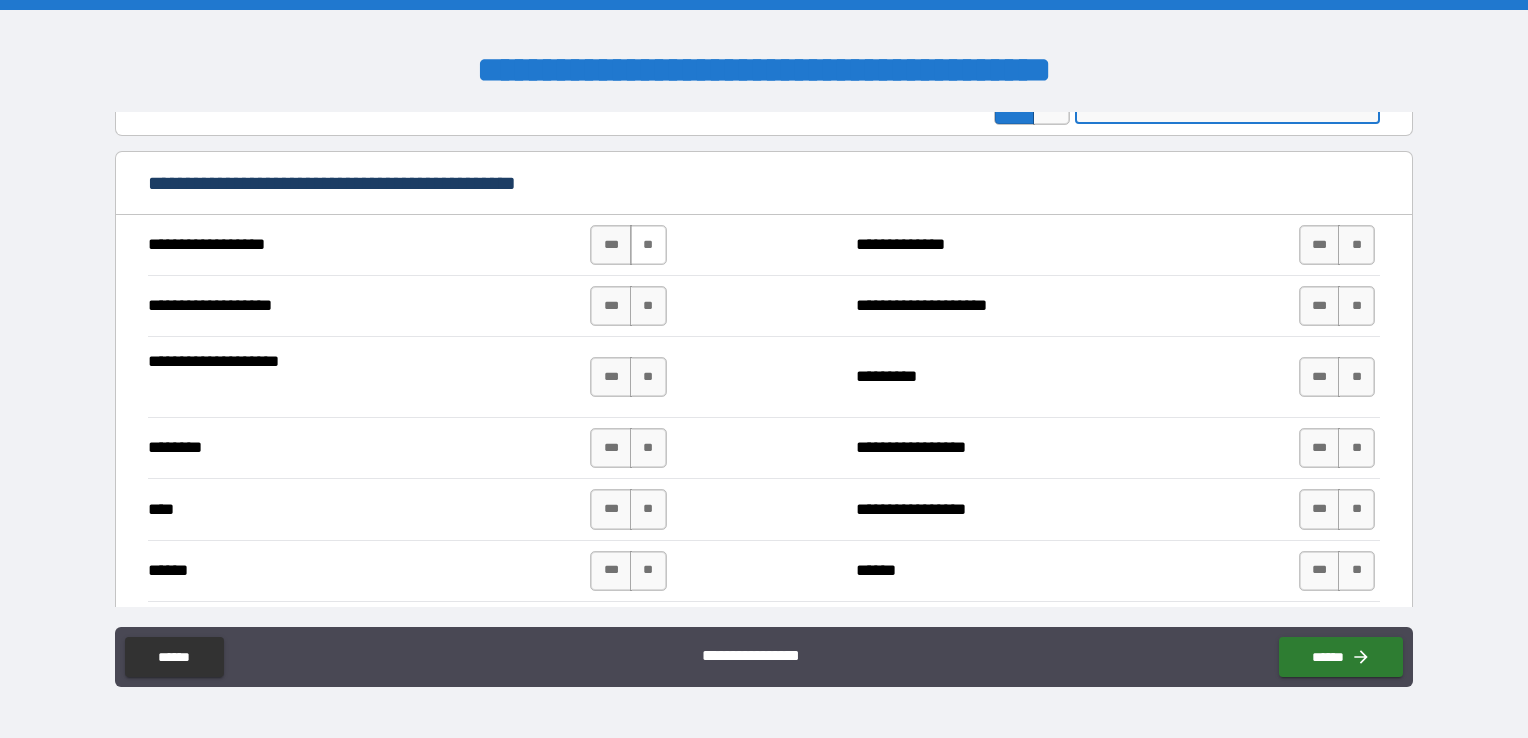 type on "********" 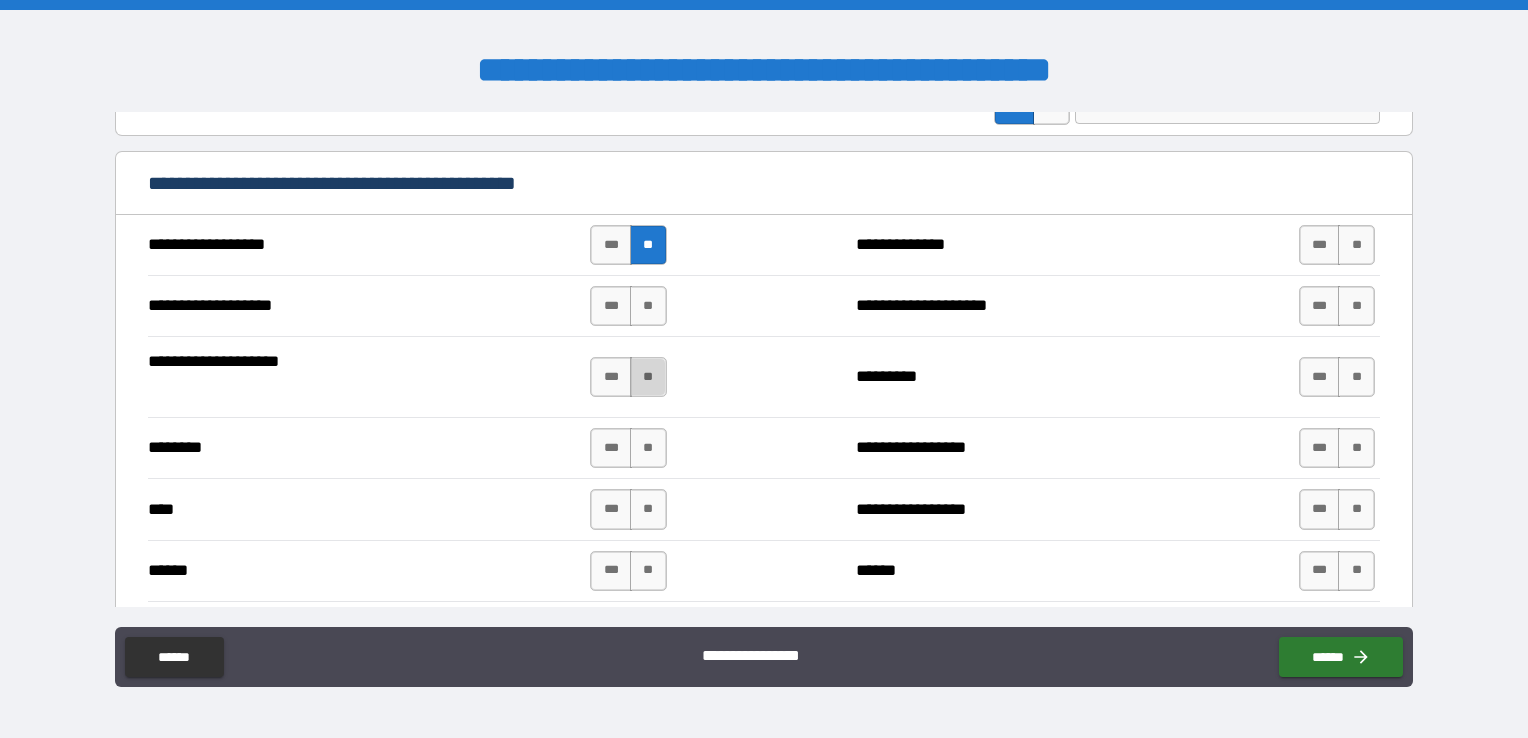 click on "**" at bounding box center [648, 377] 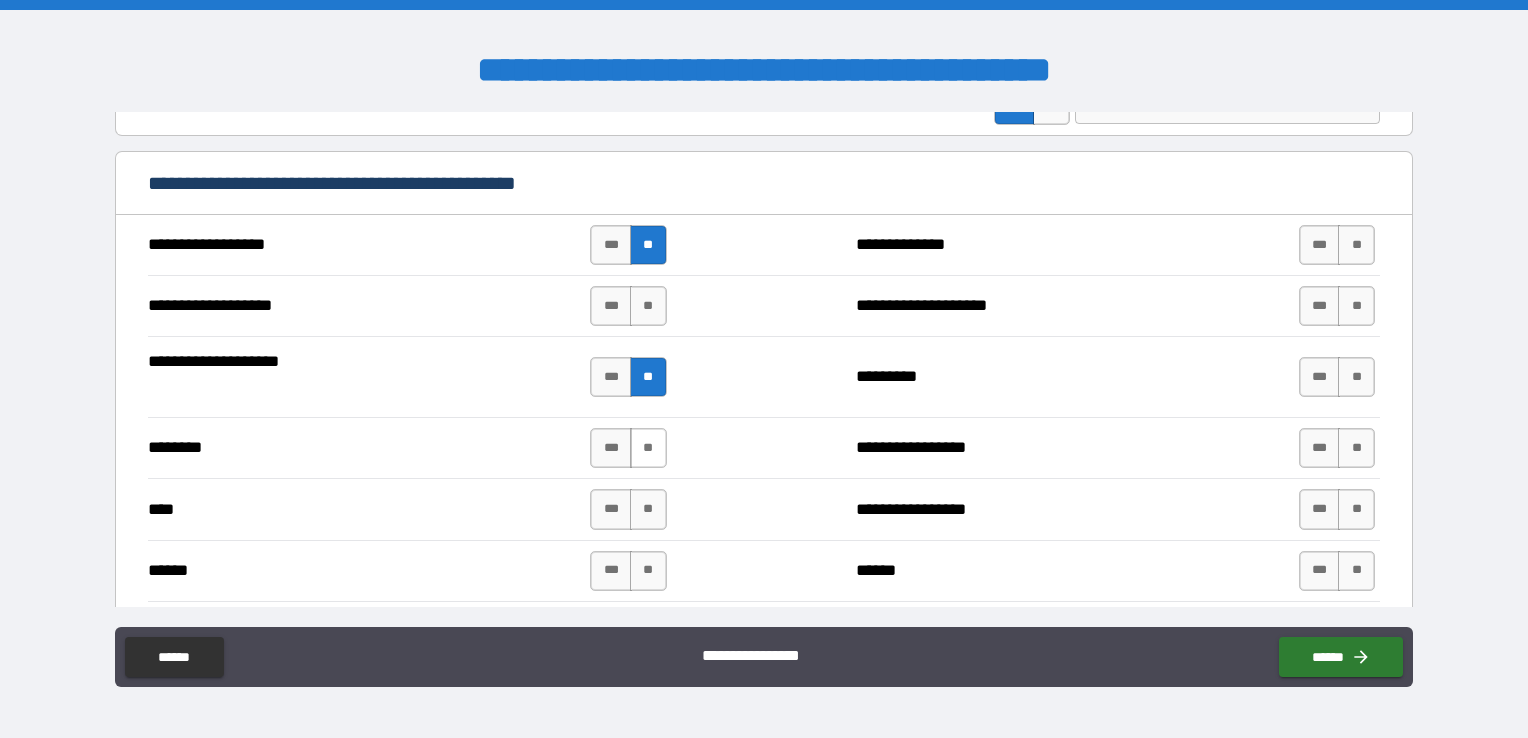 click on "**" at bounding box center [648, 448] 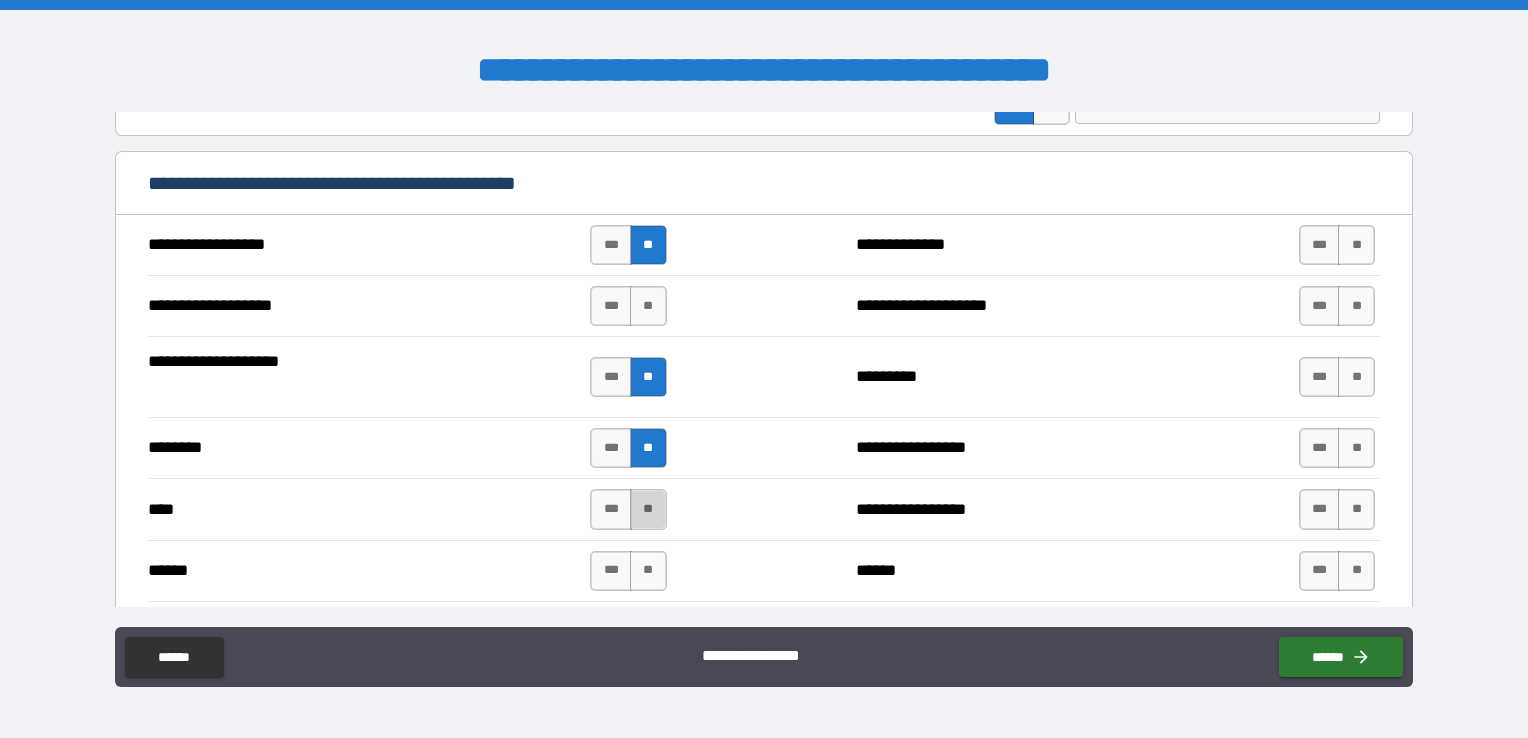 click on "**" at bounding box center [648, 509] 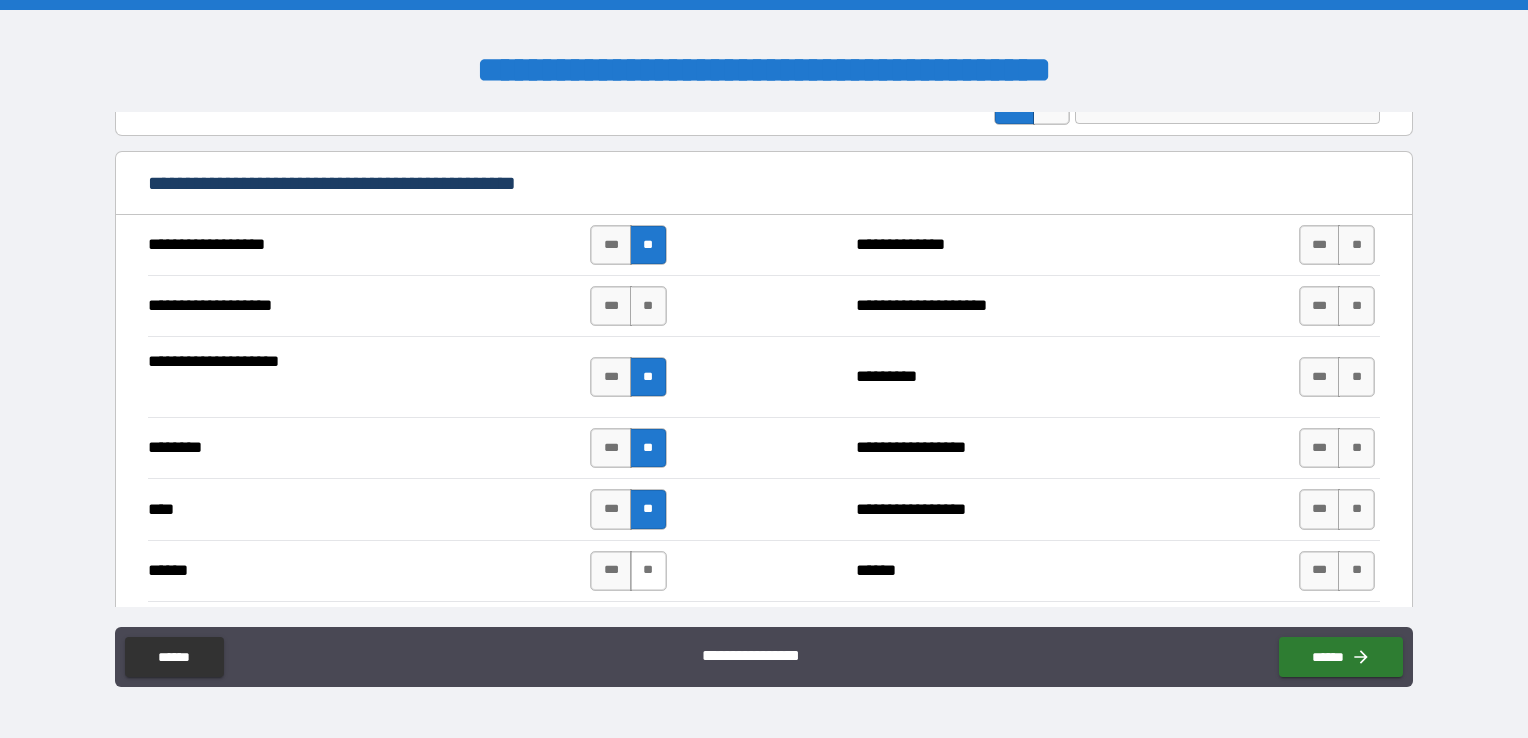 click on "**" at bounding box center [648, 571] 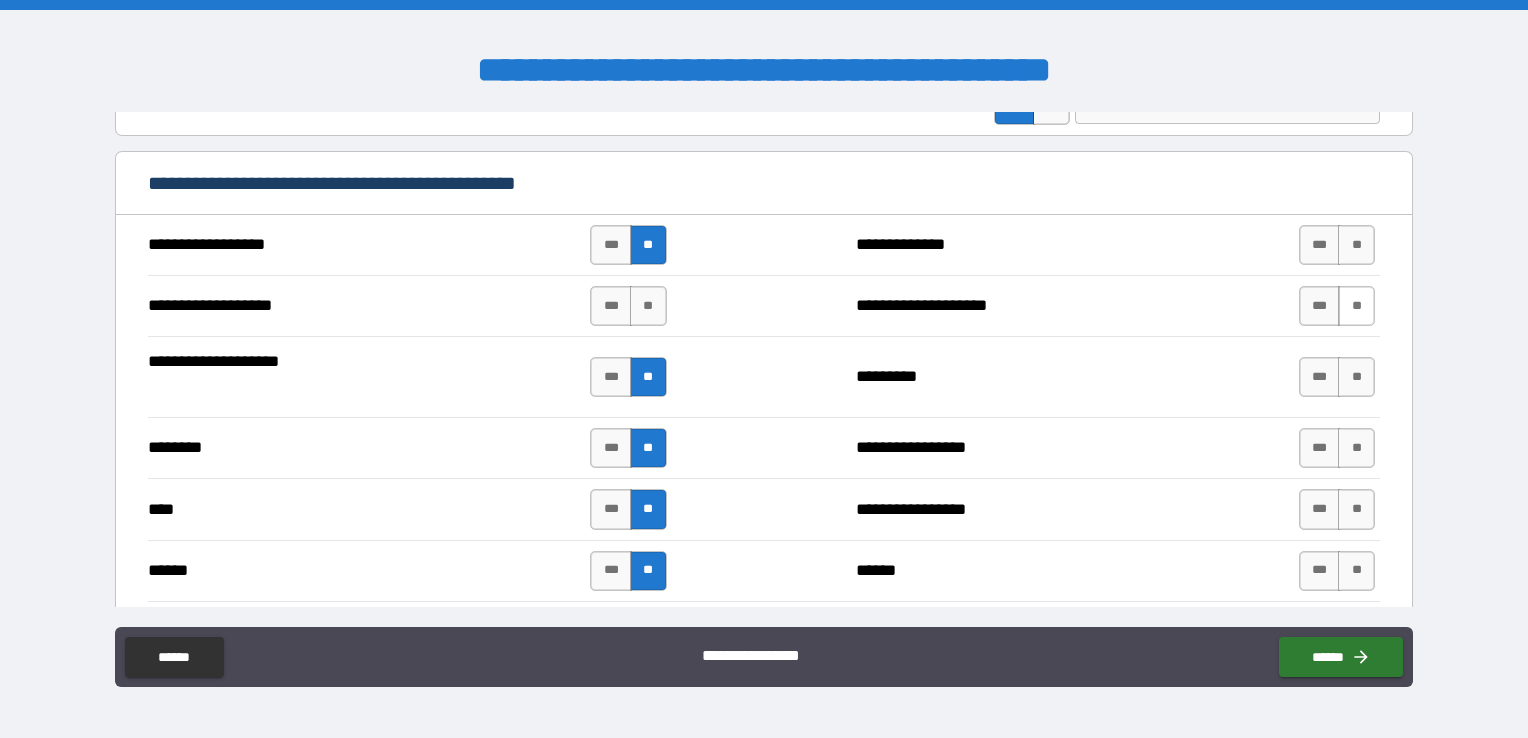 click on "**" at bounding box center (1356, 306) 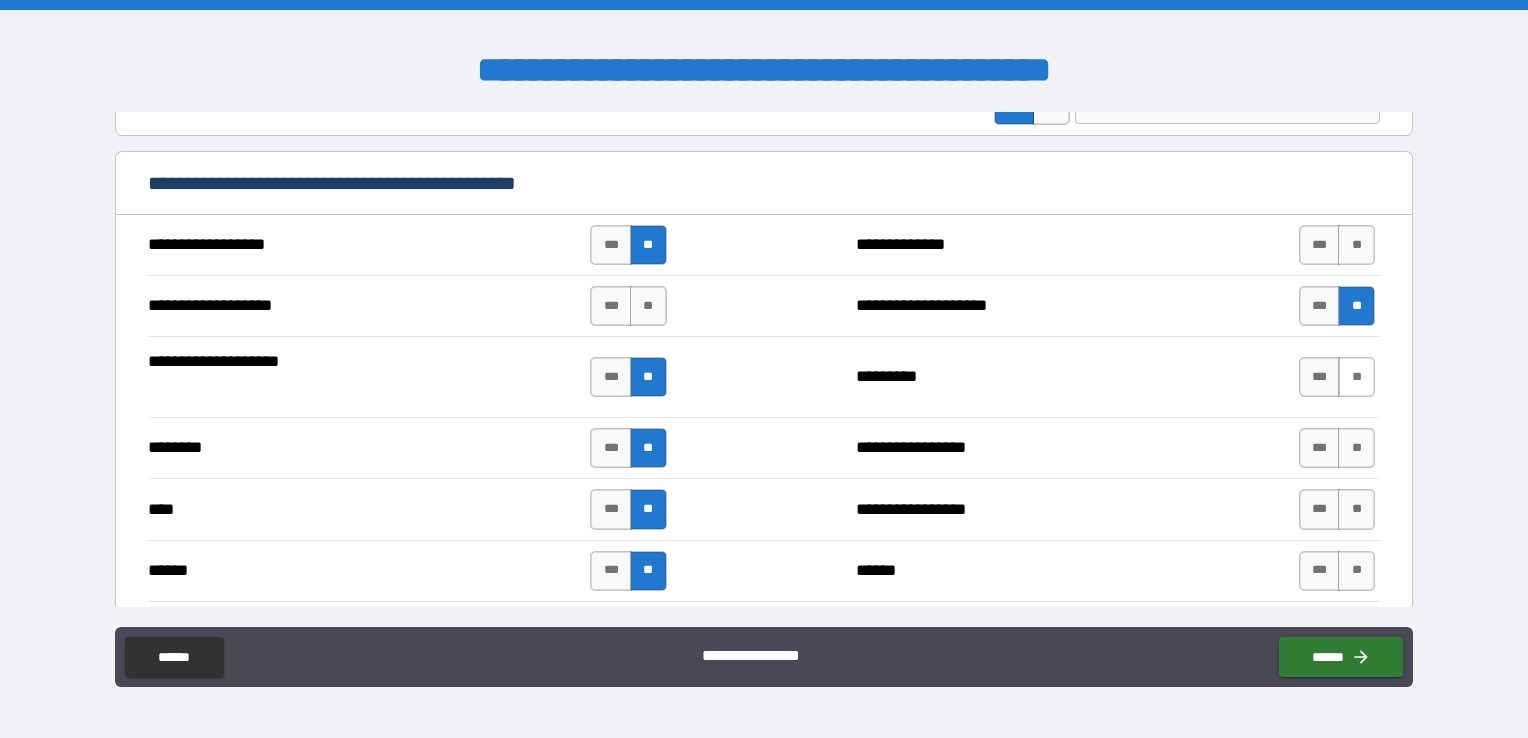 click on "**" at bounding box center (1356, 377) 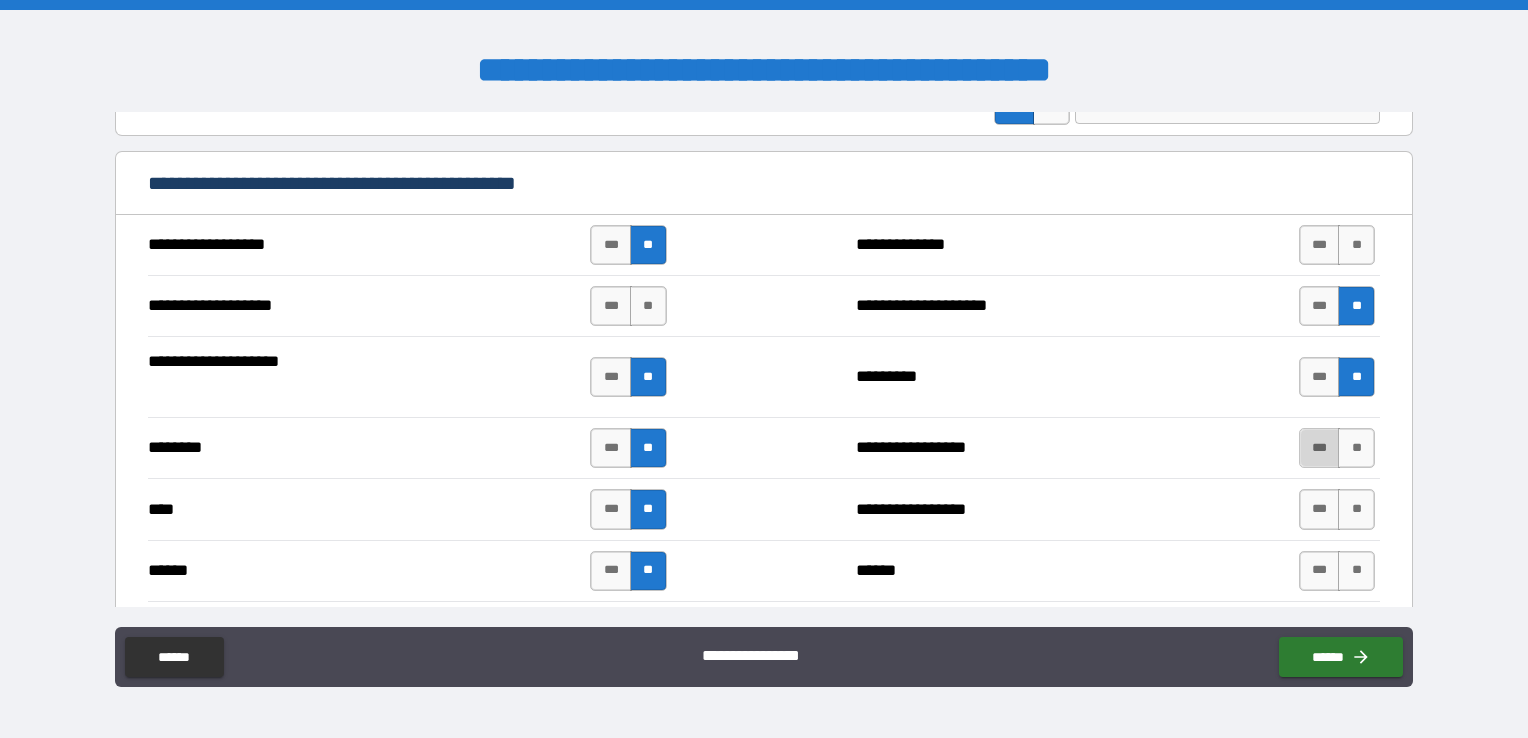 drag, startPoint x: 1292, startPoint y: 447, endPoint x: 1294, endPoint y: 432, distance: 15.132746 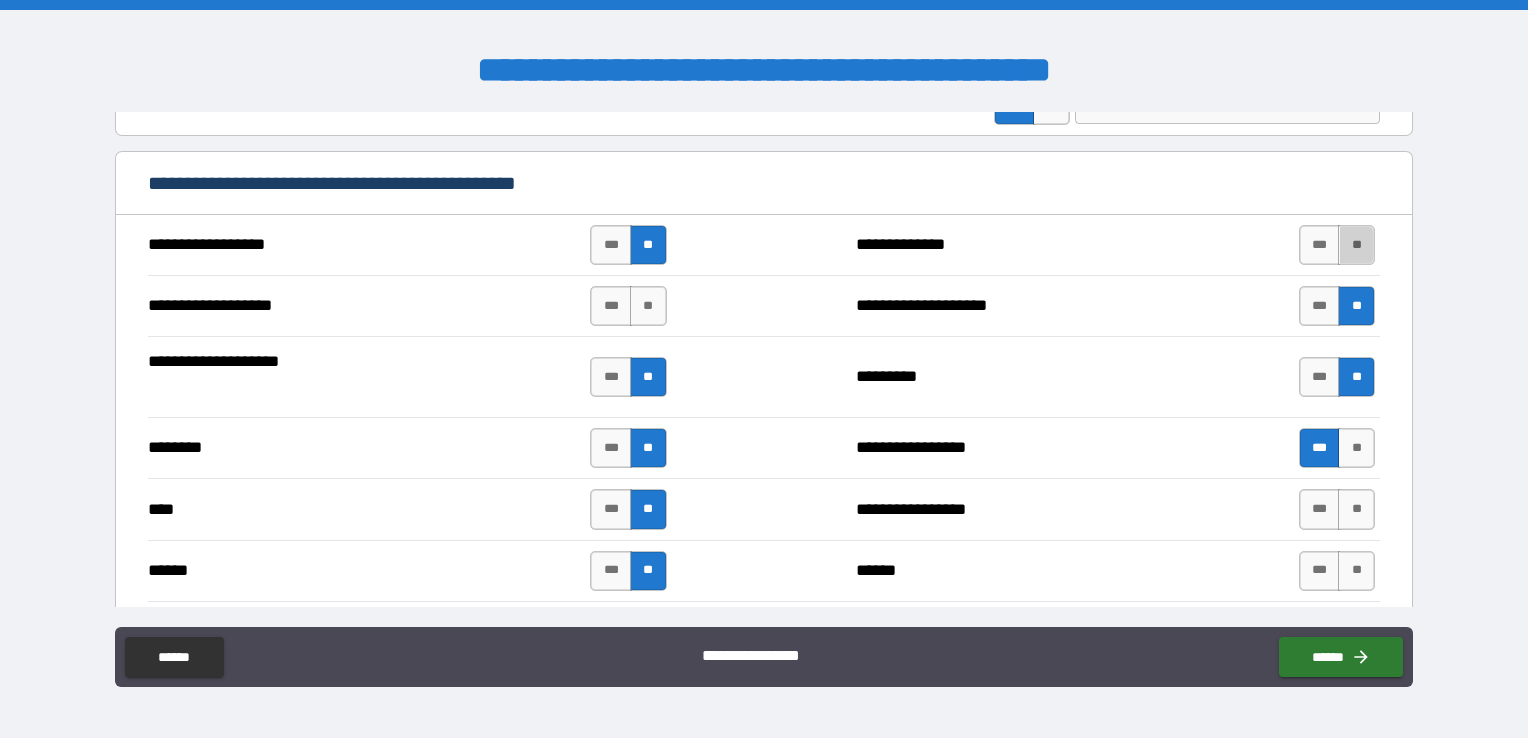 drag, startPoint x: 1340, startPoint y: 233, endPoint x: 1336, endPoint y: 346, distance: 113.07078 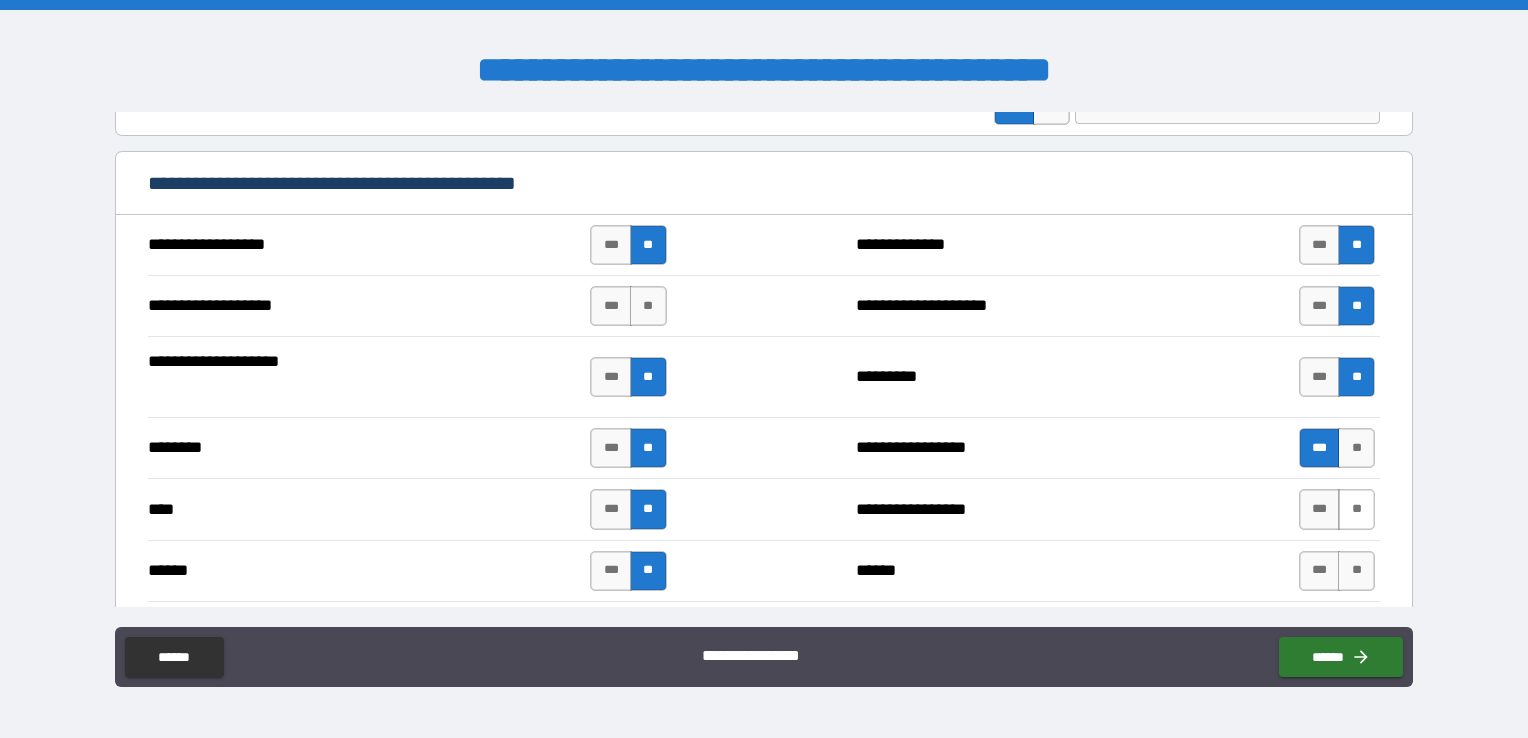 click on "**" at bounding box center [1356, 509] 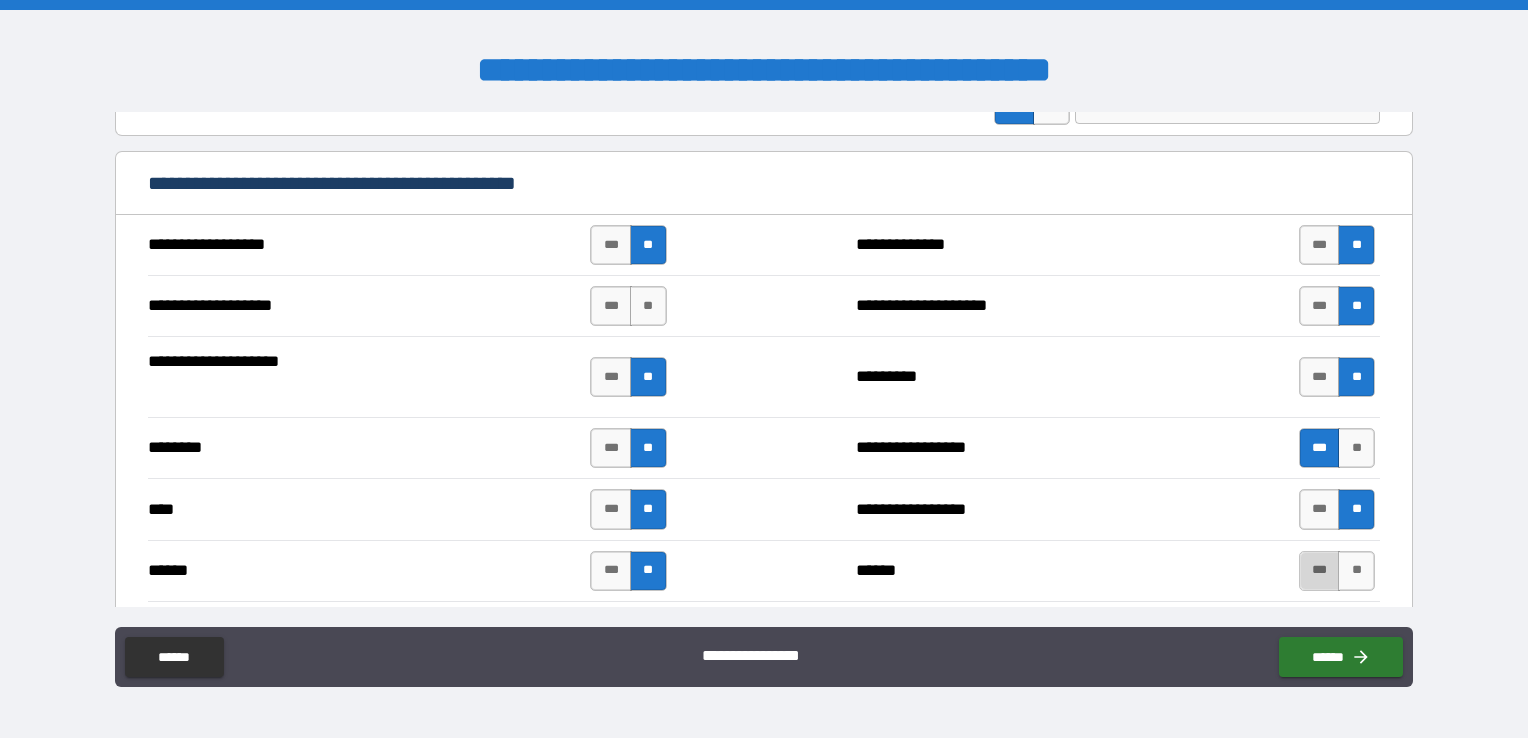 drag, startPoint x: 1312, startPoint y: 575, endPoint x: 1290, endPoint y: 562, distance: 25.553865 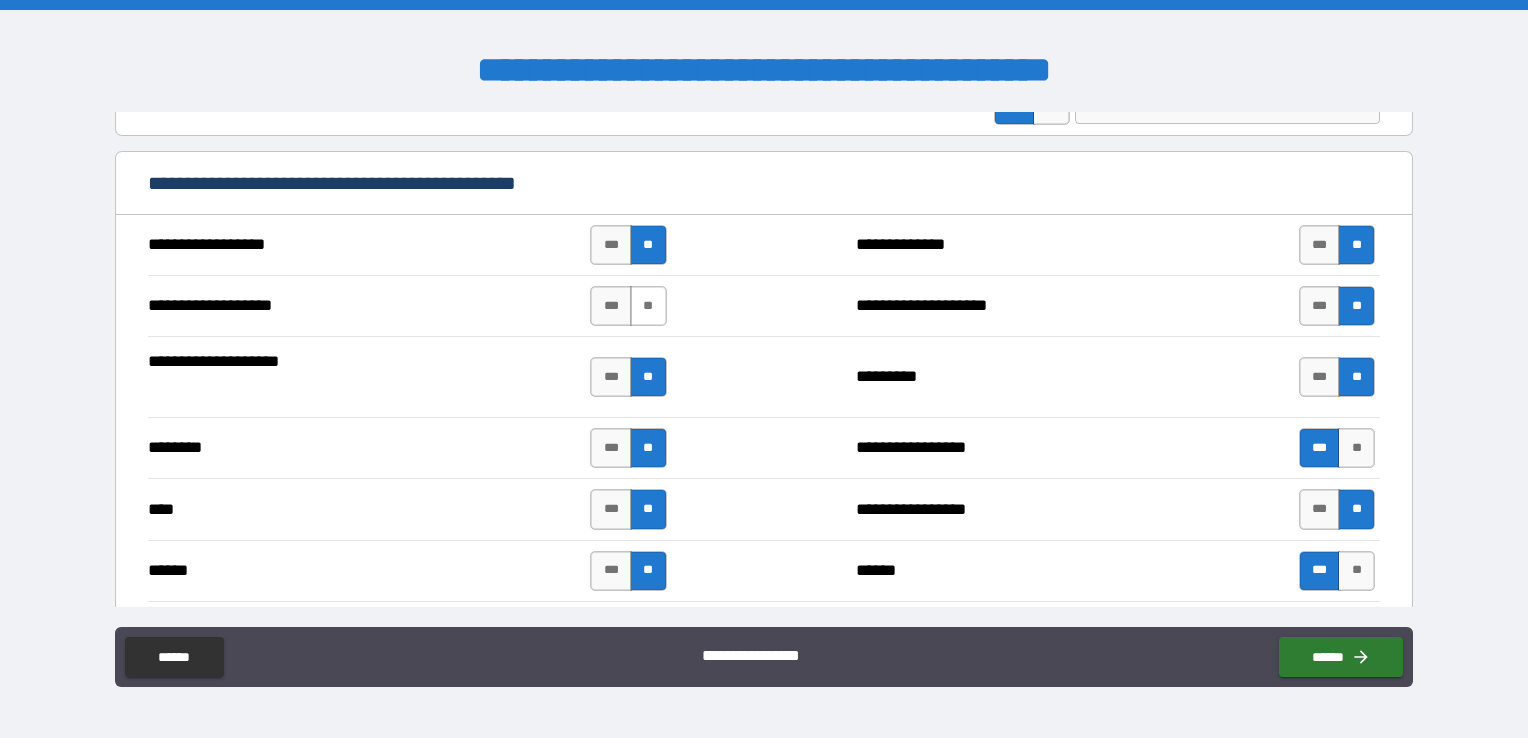 click on "**" at bounding box center [648, 306] 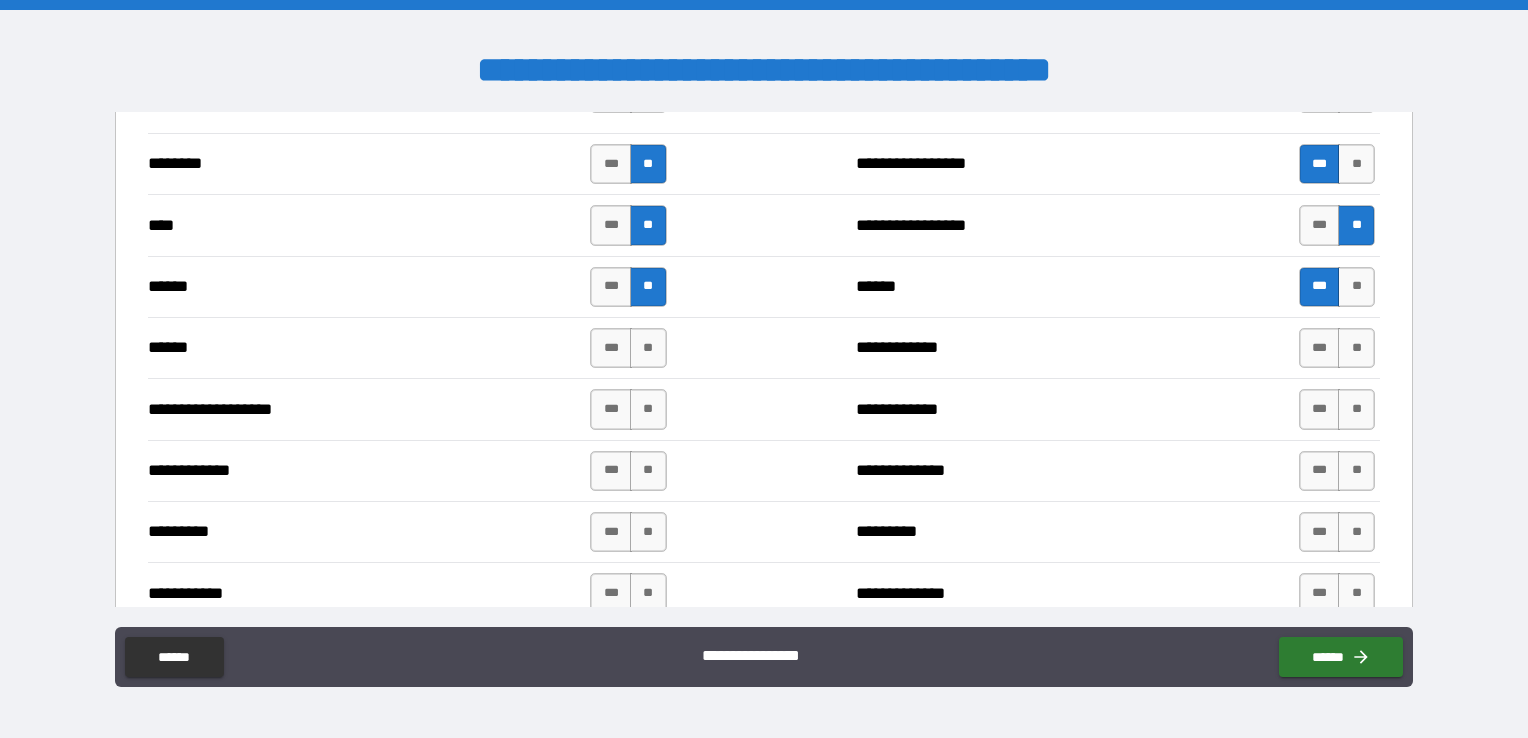 scroll, scrollTop: 1600, scrollLeft: 0, axis: vertical 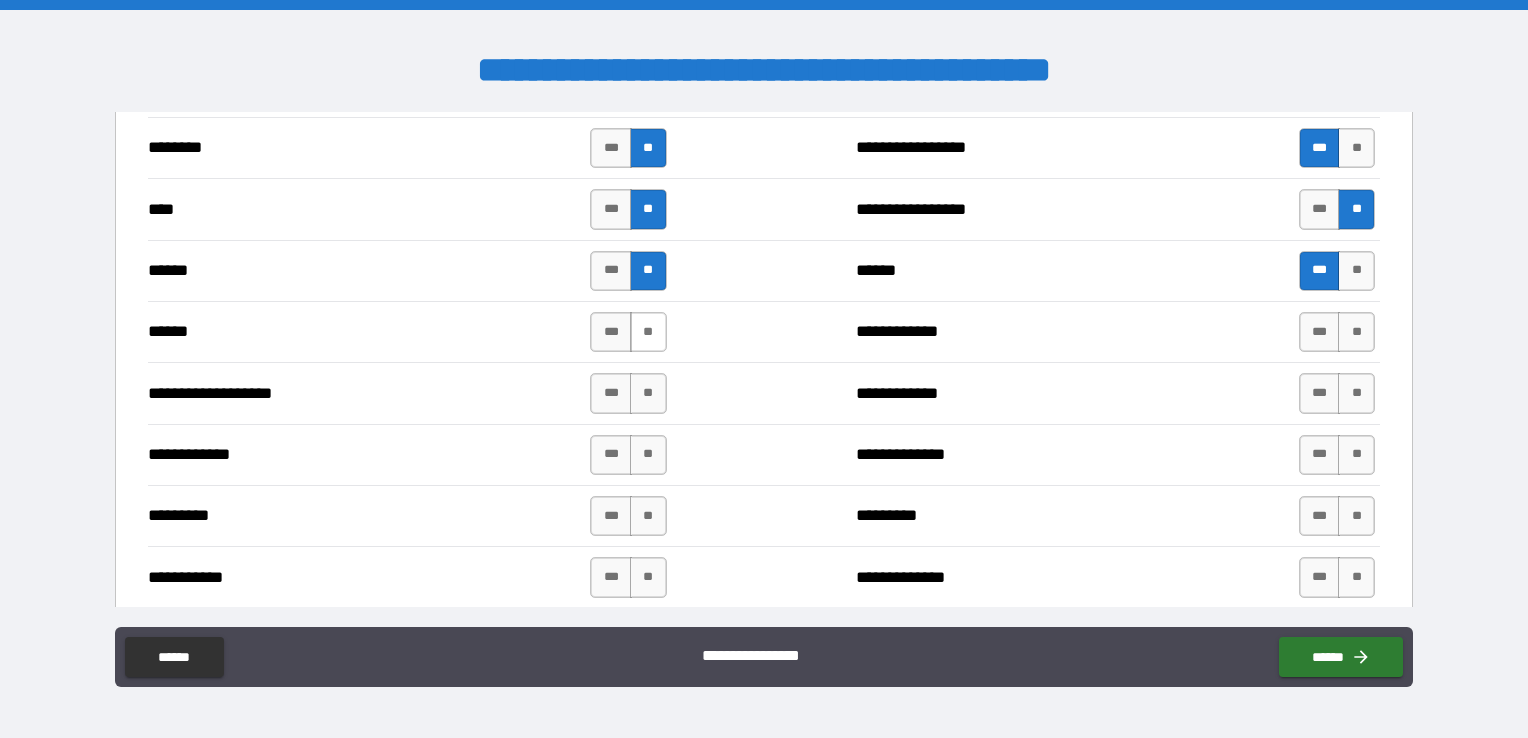 click on "**" at bounding box center [648, 332] 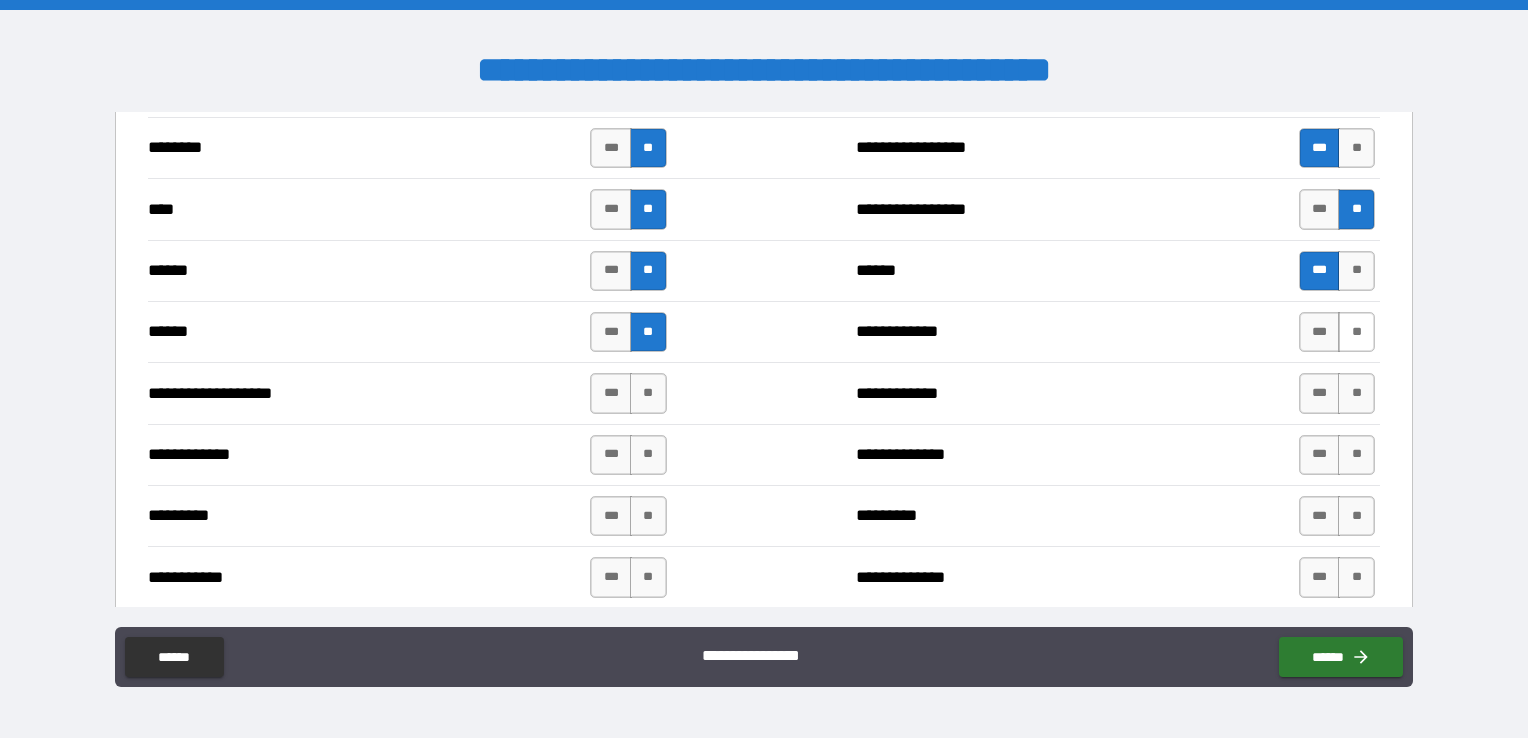 click on "**" at bounding box center (1356, 332) 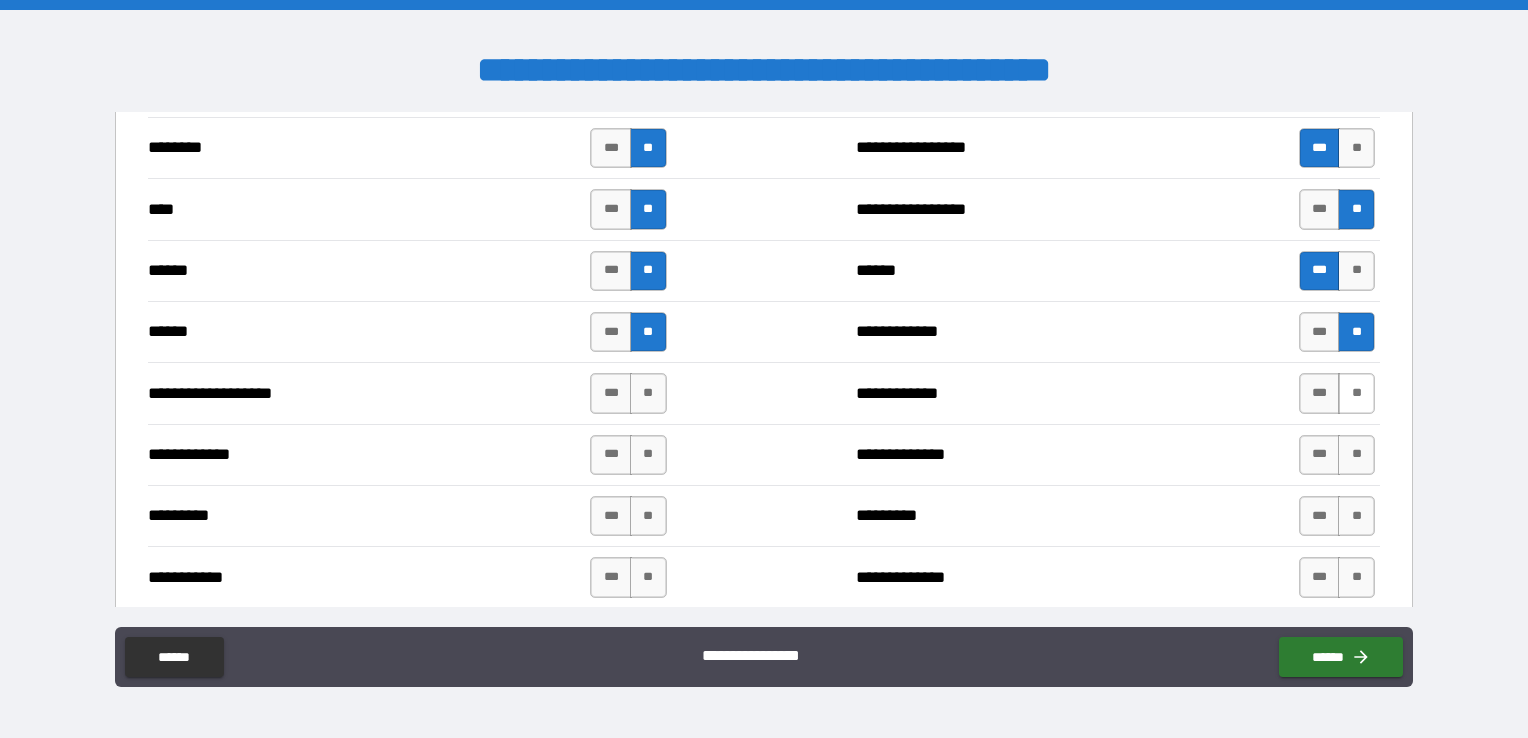 click on "**" at bounding box center [1356, 393] 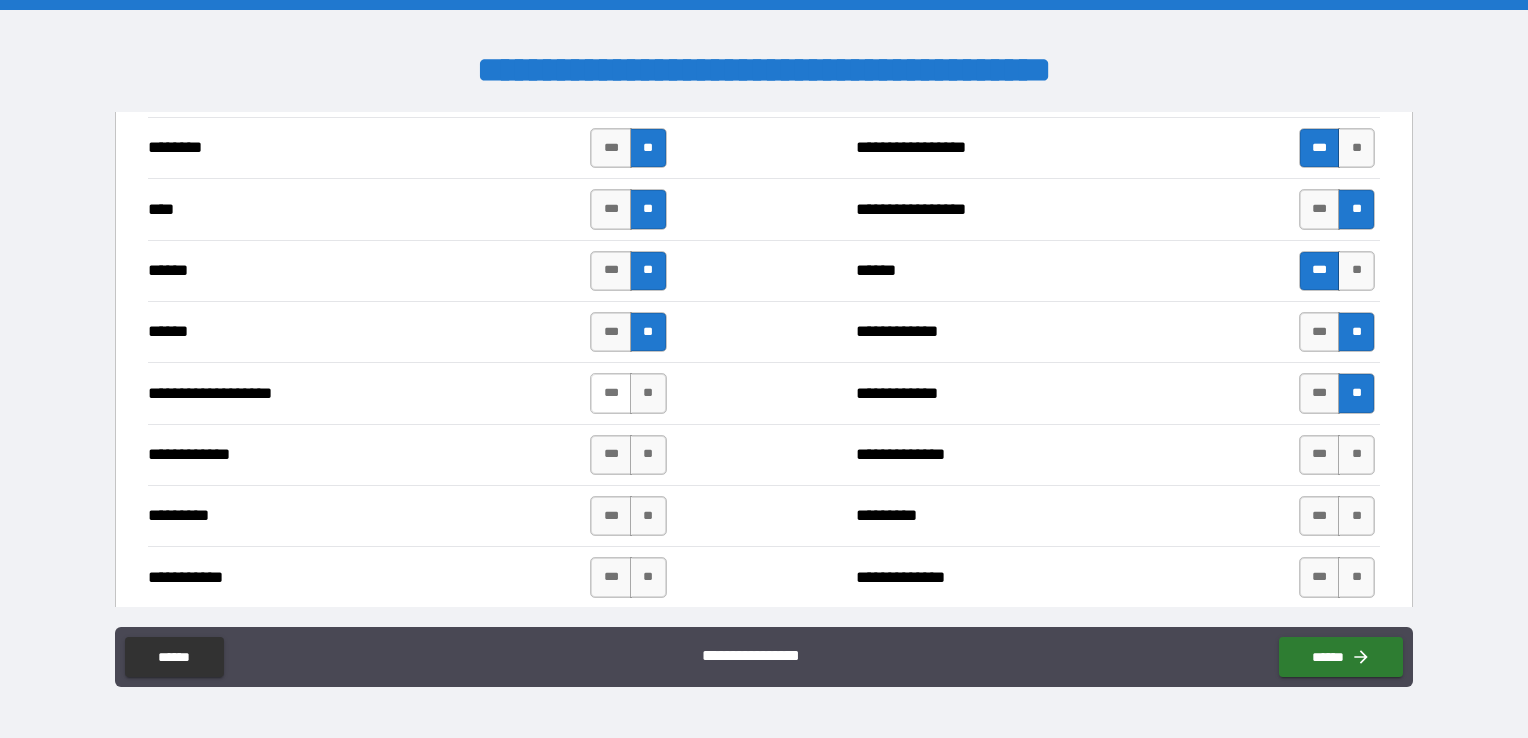 click on "***" at bounding box center [611, 393] 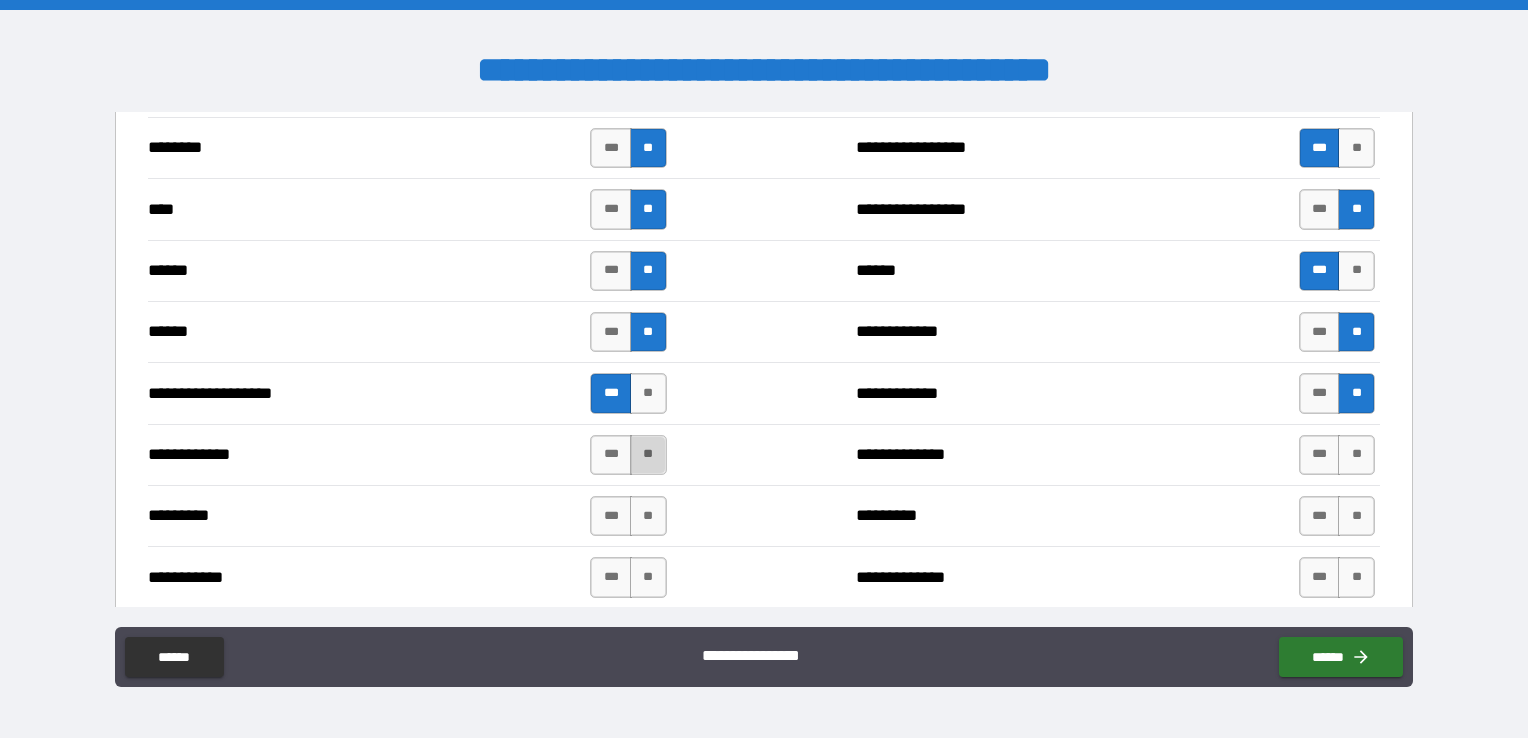 click on "**" at bounding box center (648, 455) 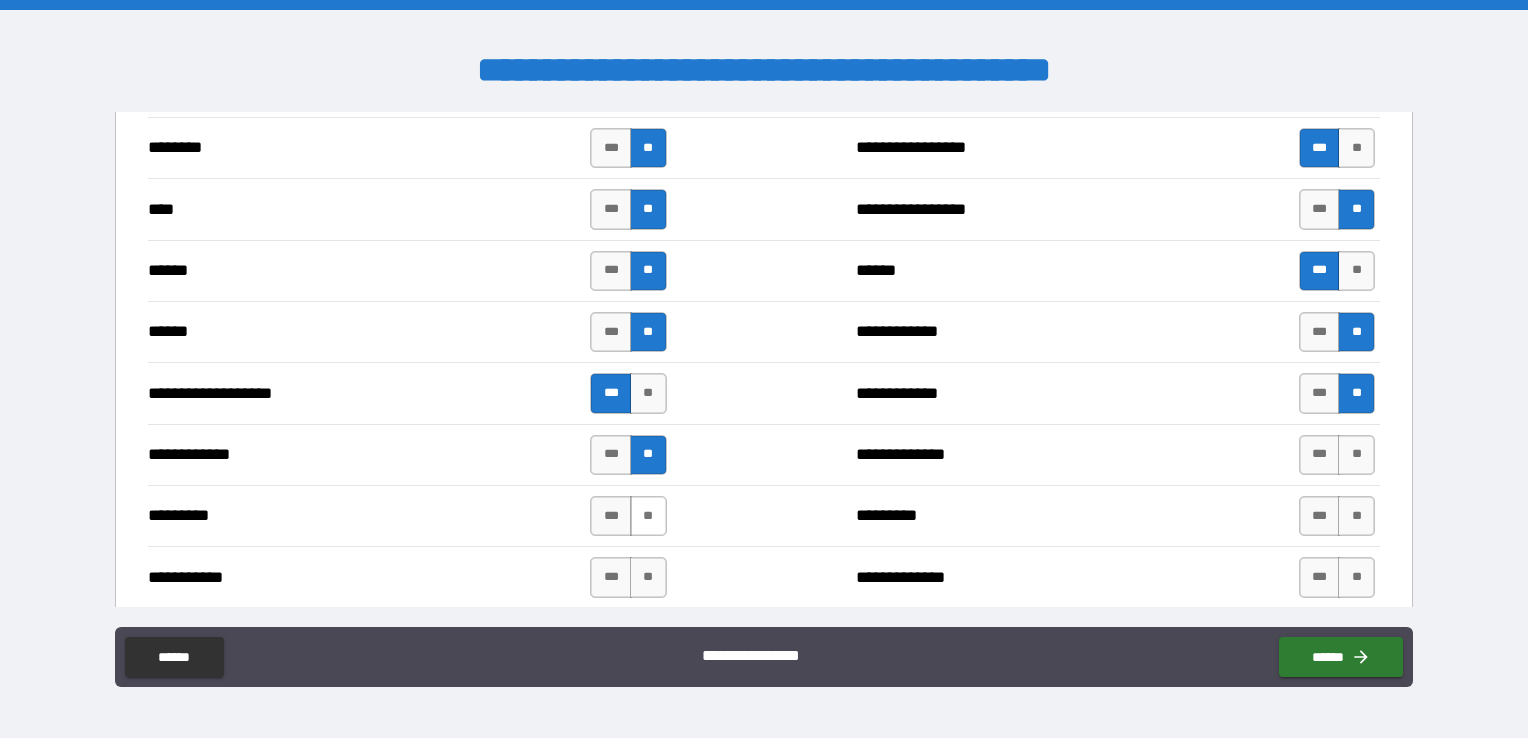 click on "**" at bounding box center (648, 516) 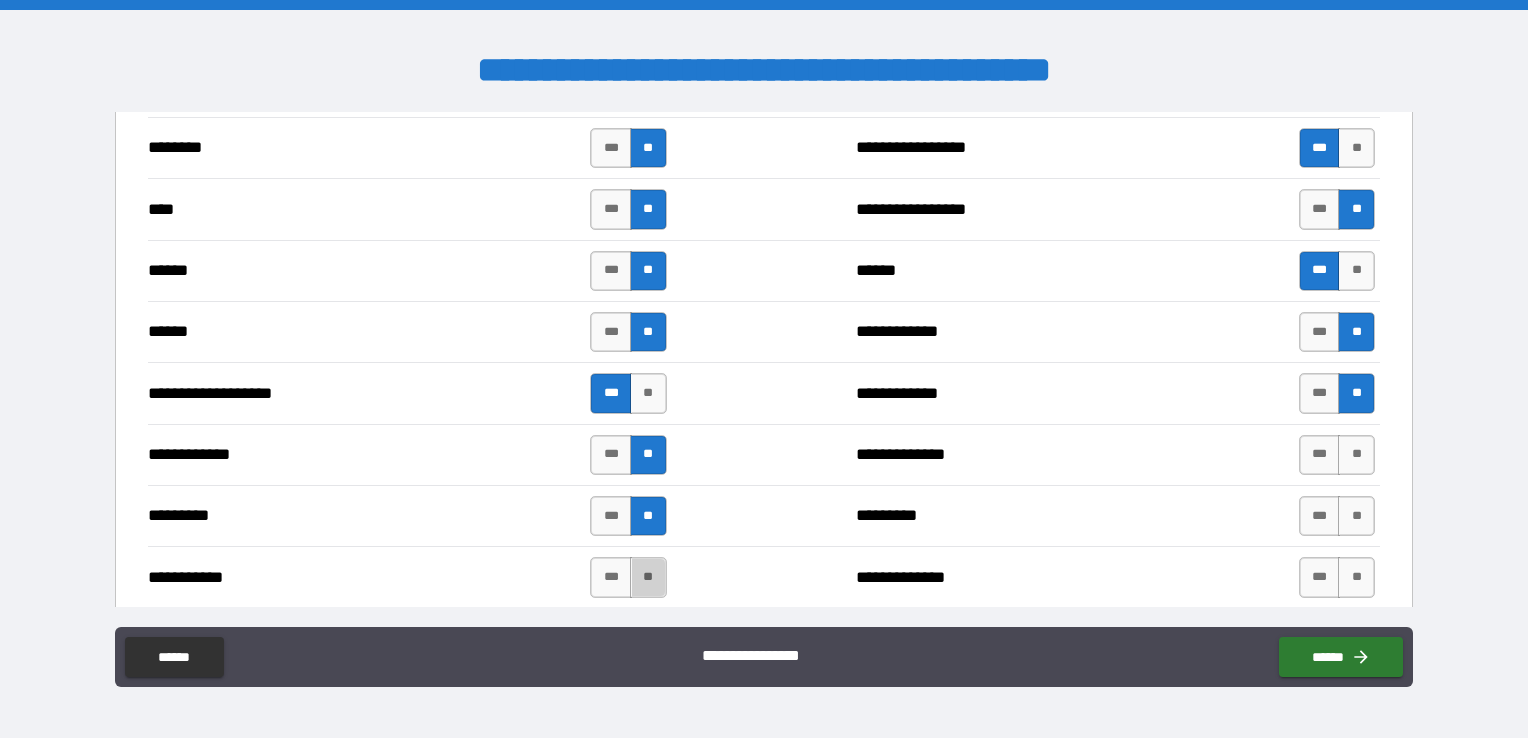 drag, startPoint x: 638, startPoint y: 573, endPoint x: 1042, endPoint y: 526, distance: 406.72473 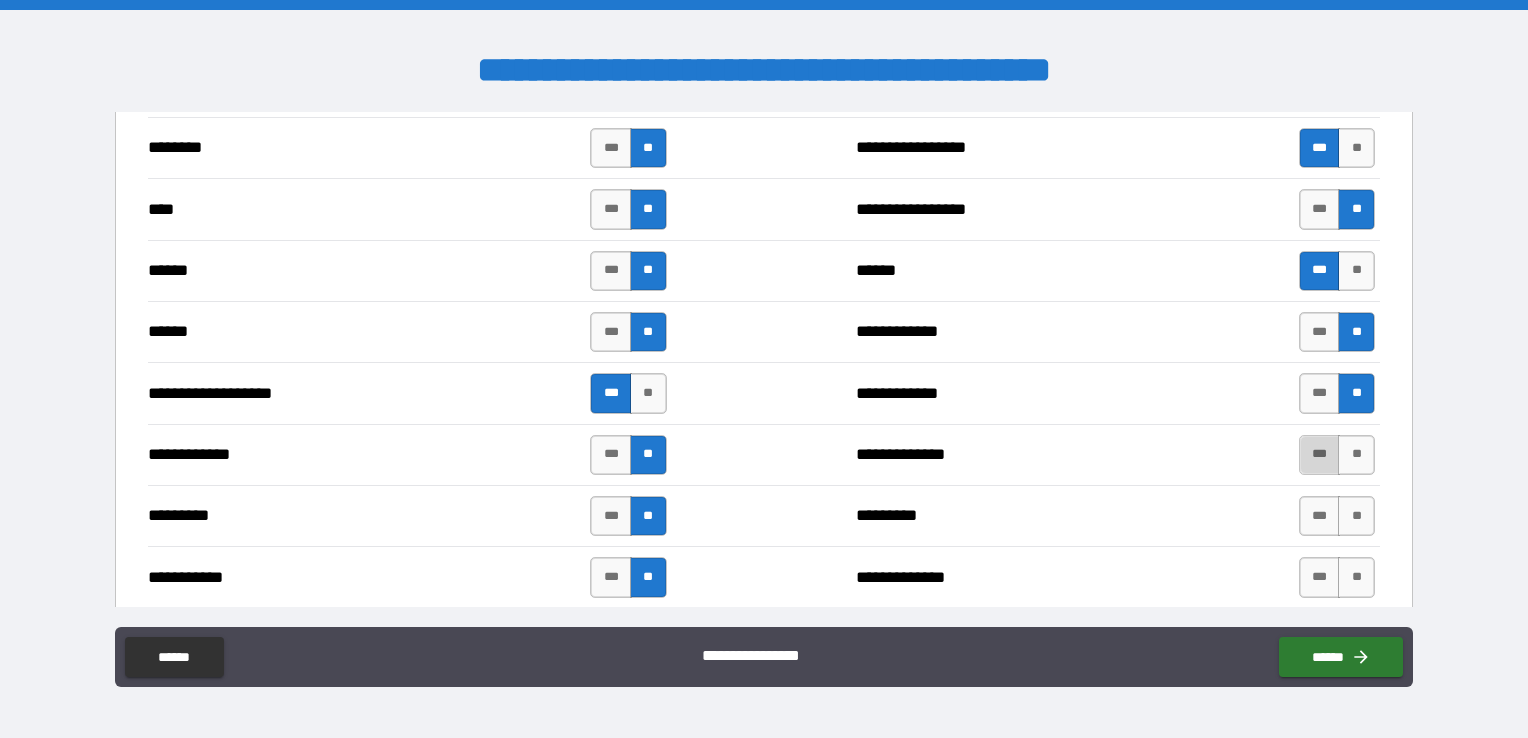 click on "***" at bounding box center [1320, 455] 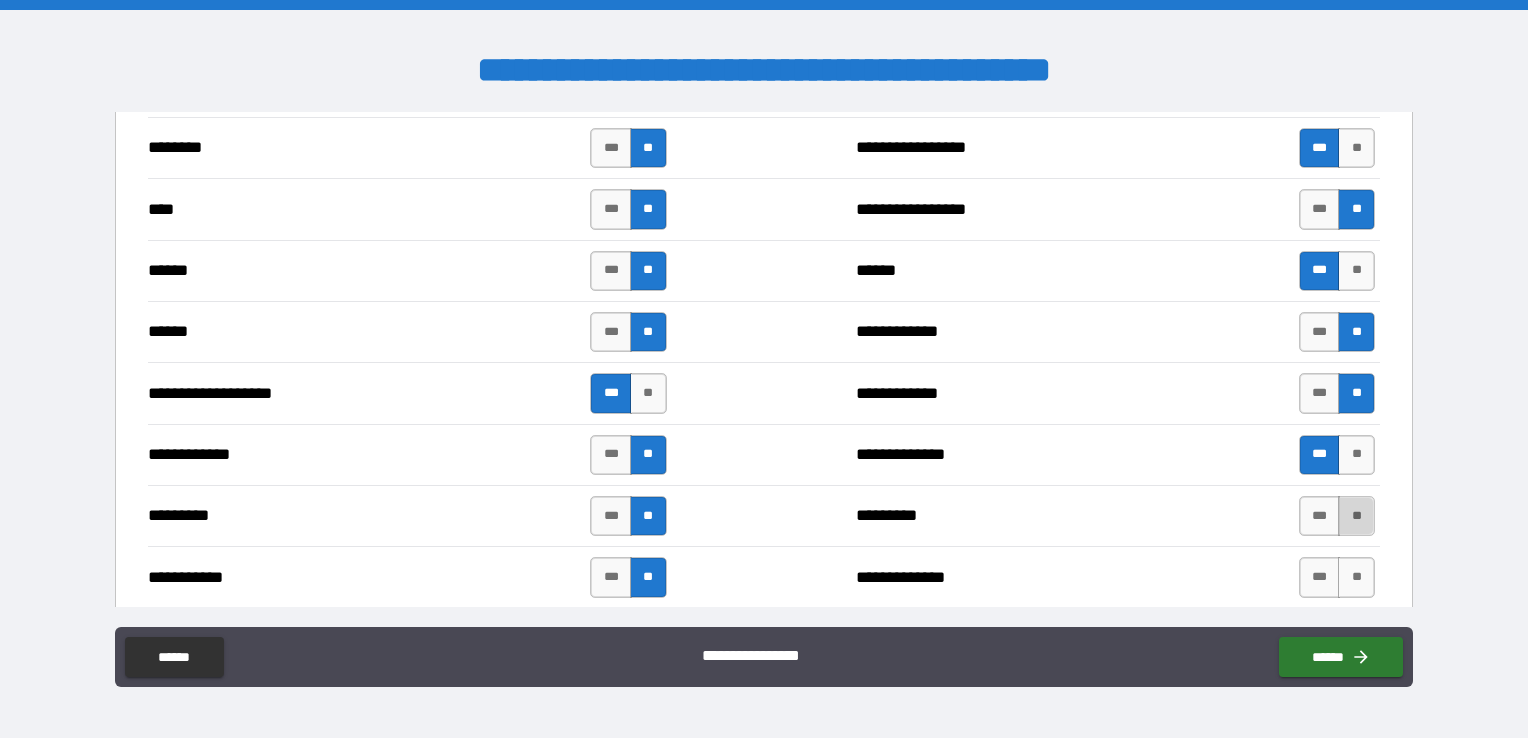 click on "**" at bounding box center [1356, 516] 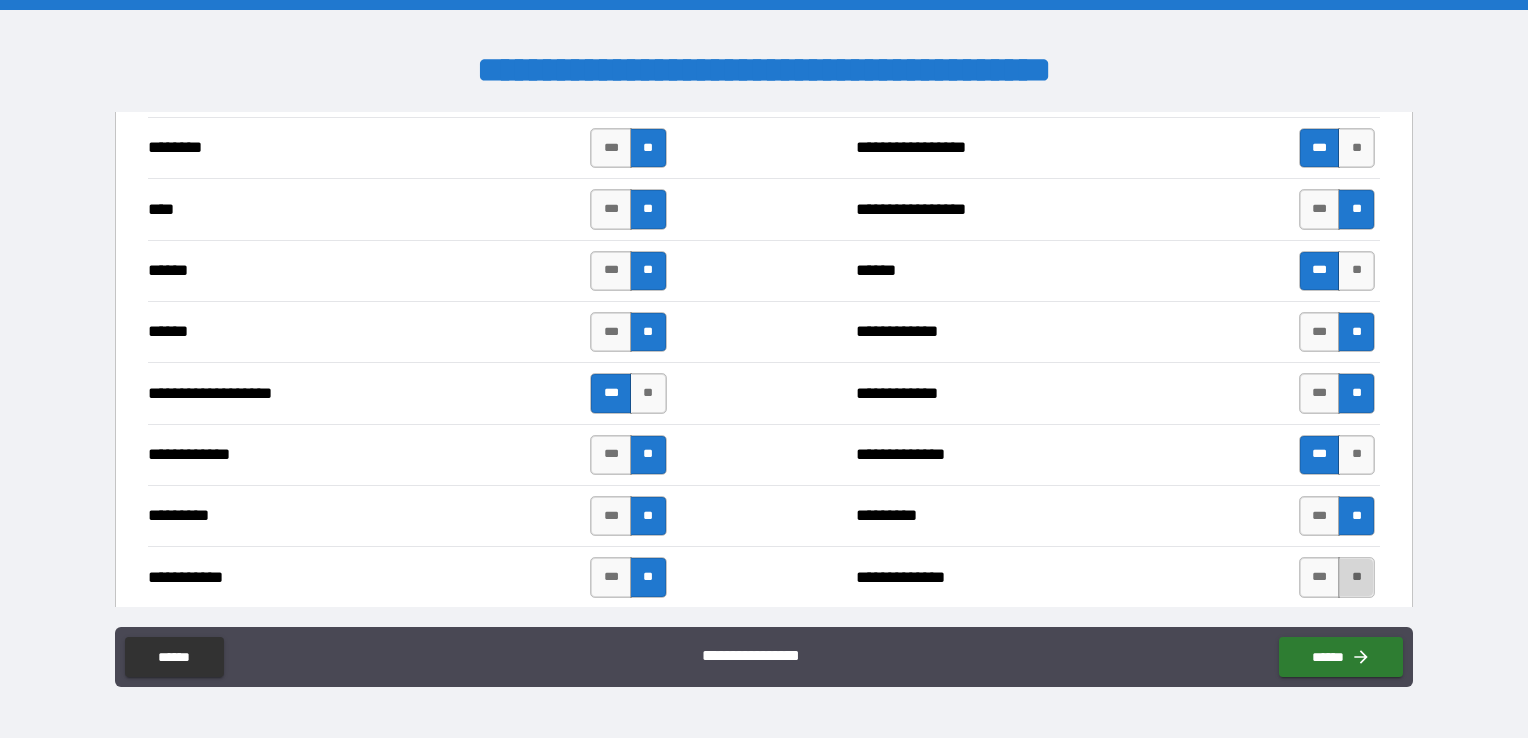 click on "**" at bounding box center (1356, 577) 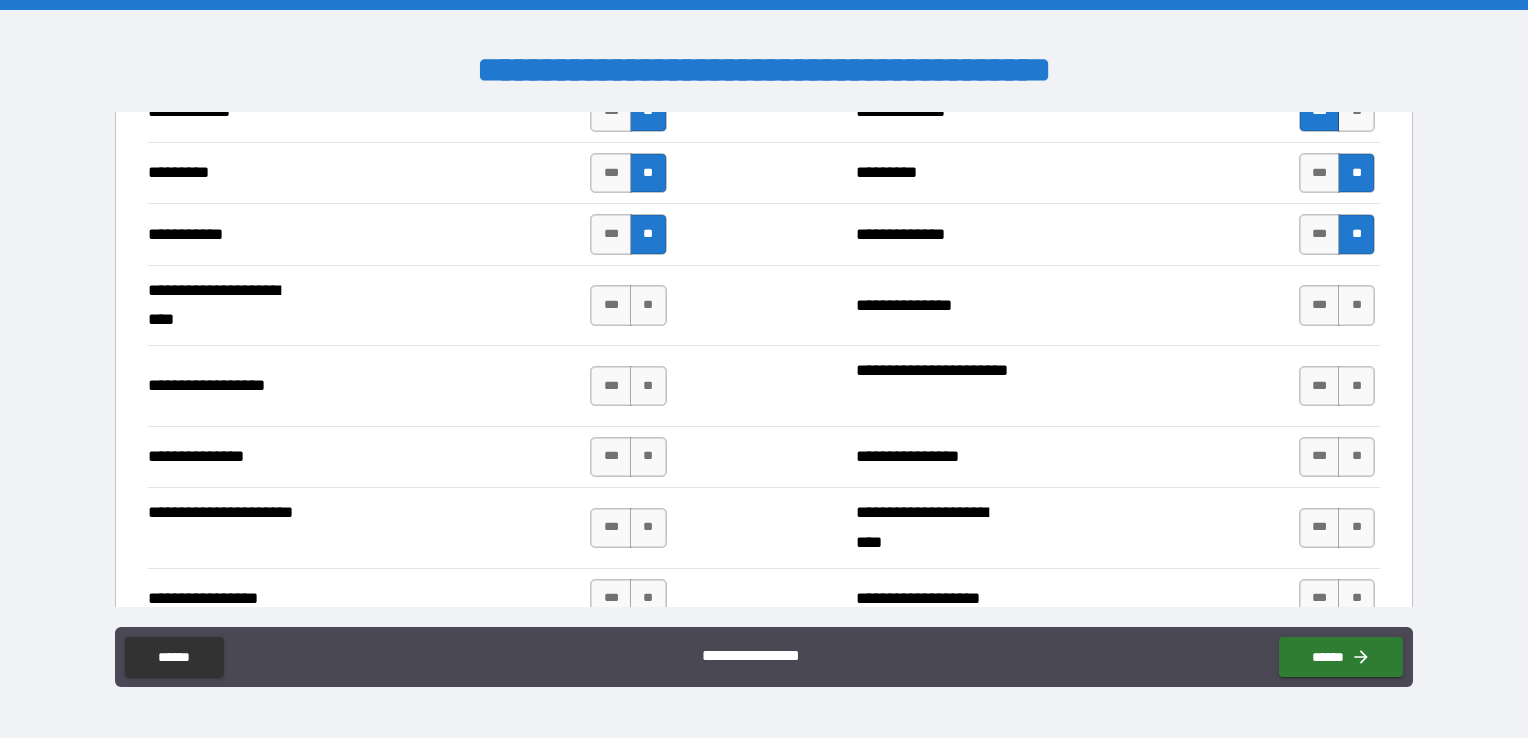 scroll, scrollTop: 2000, scrollLeft: 0, axis: vertical 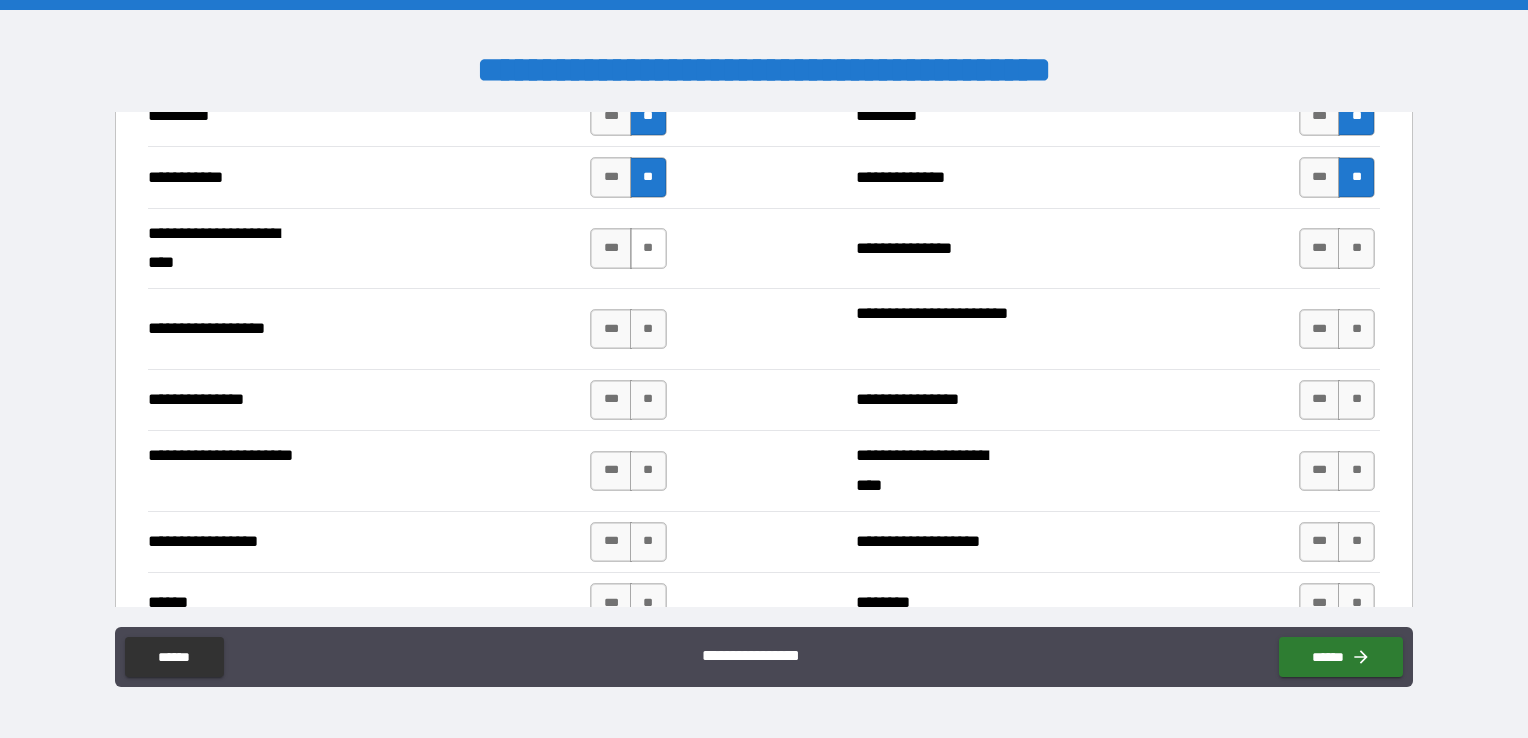 click on "**" at bounding box center [648, 248] 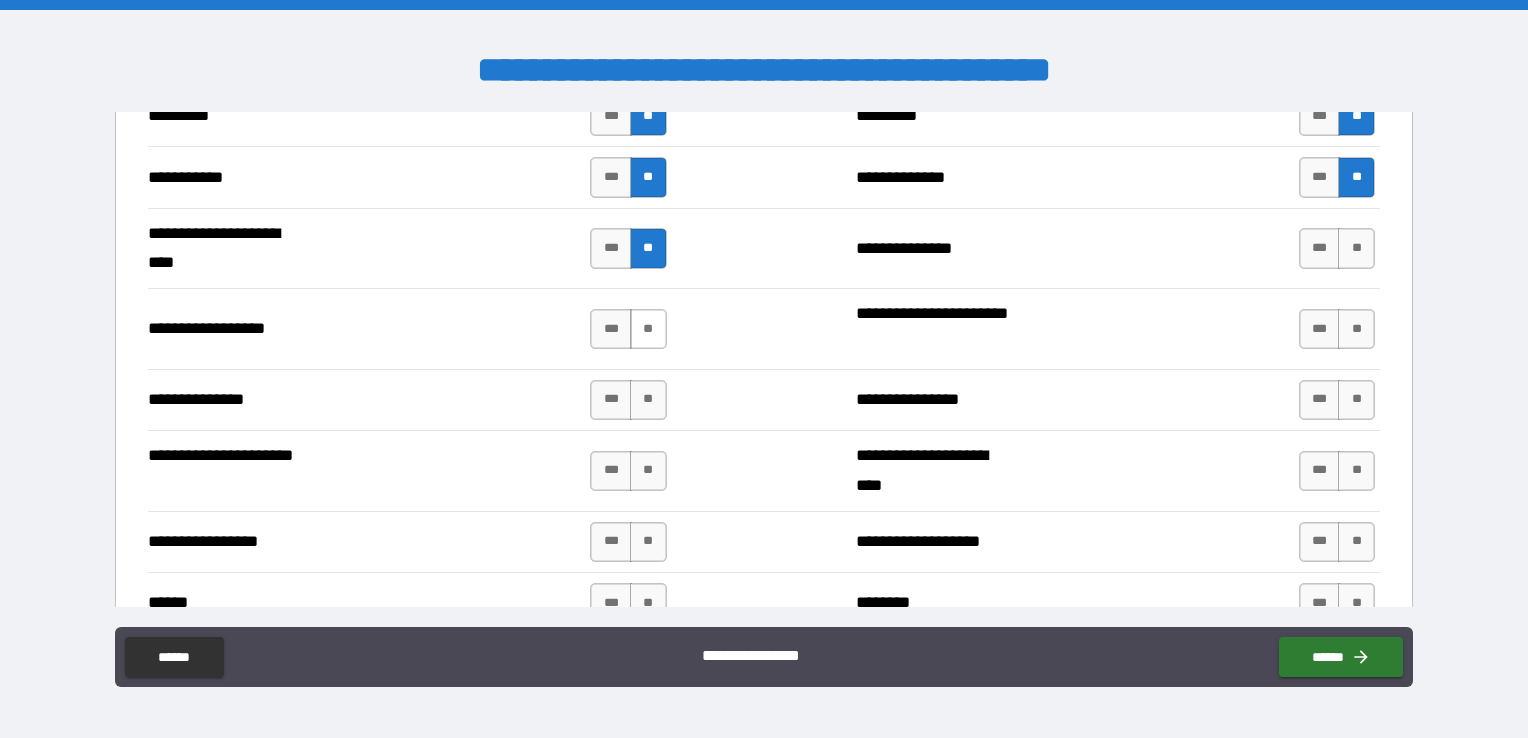 click on "**" at bounding box center (648, 329) 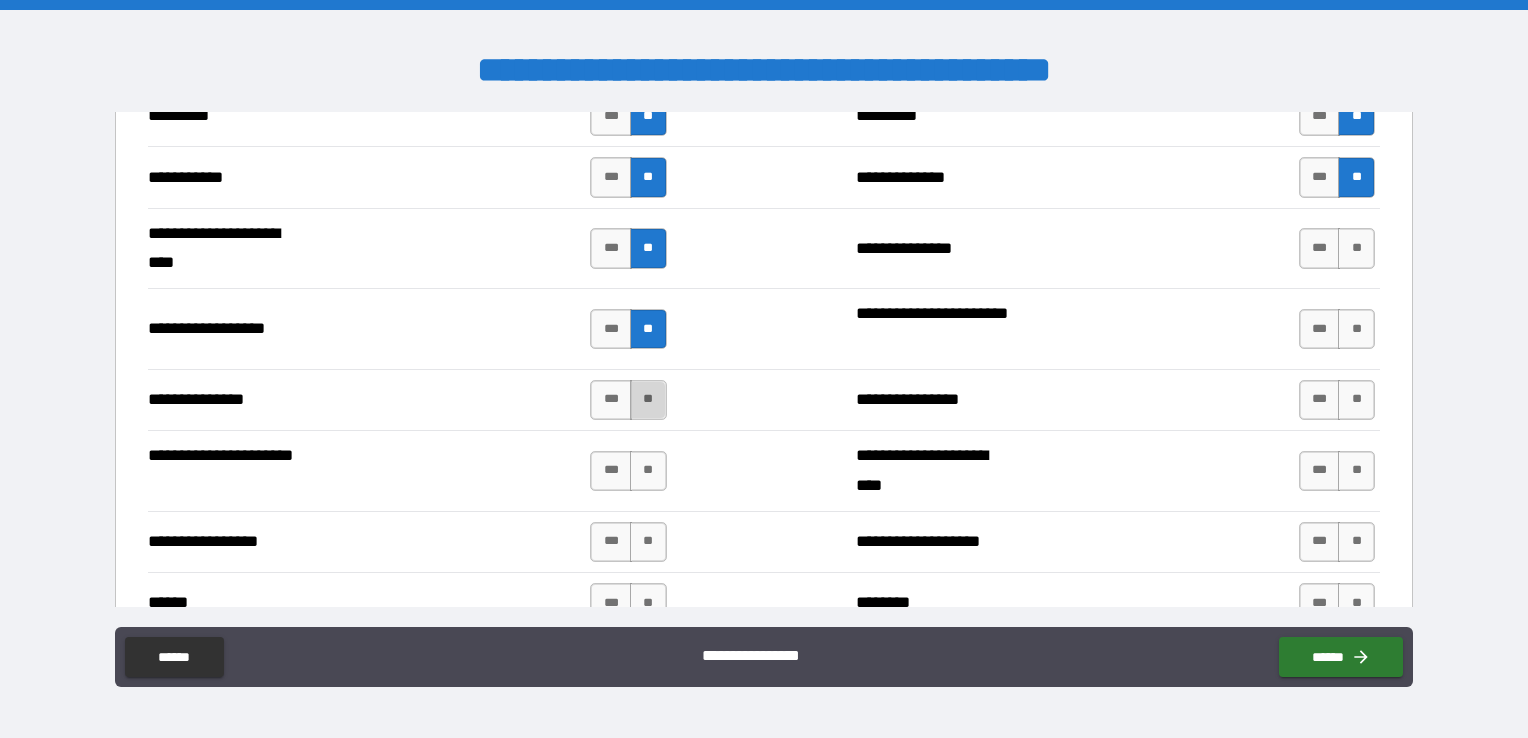 click on "**" at bounding box center [648, 400] 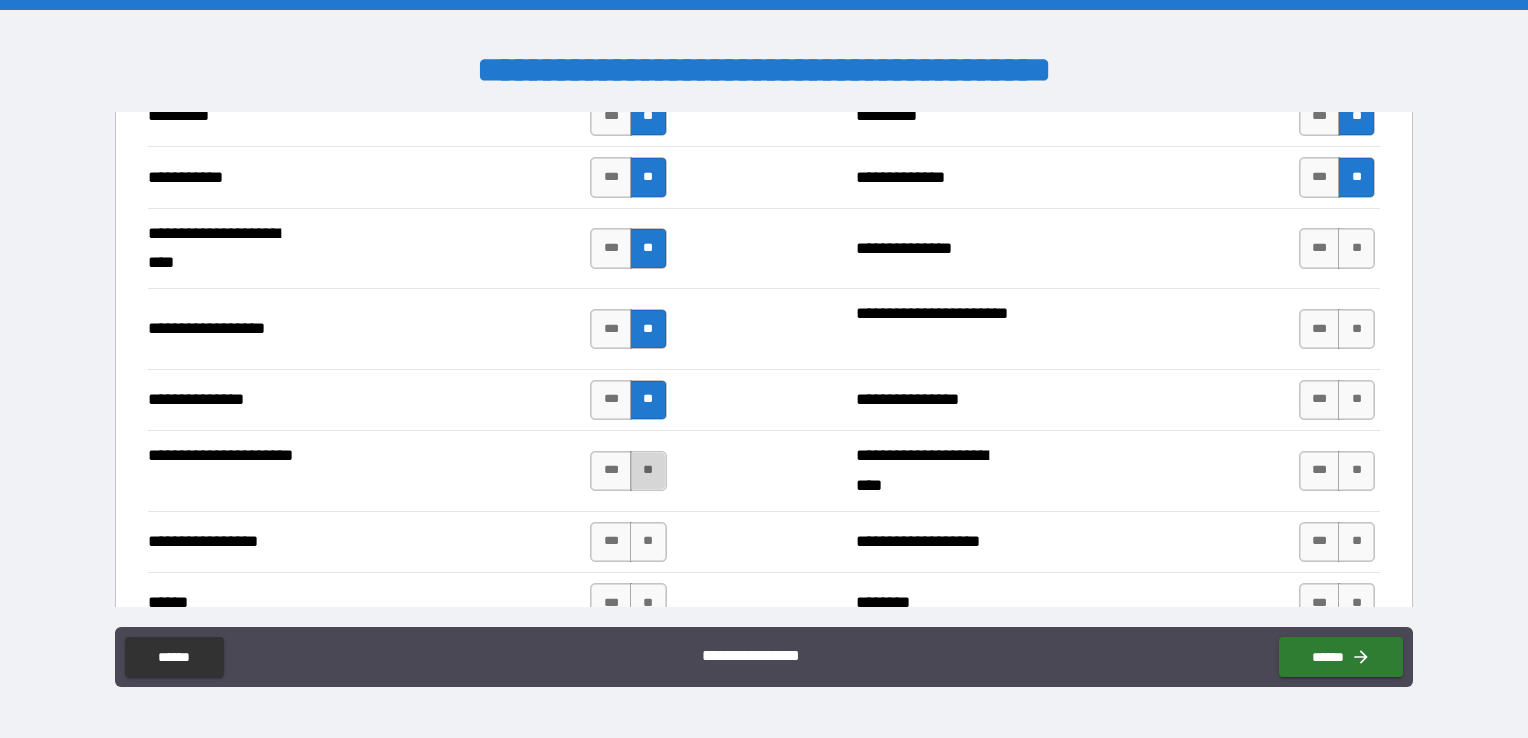 click on "**" at bounding box center (648, 471) 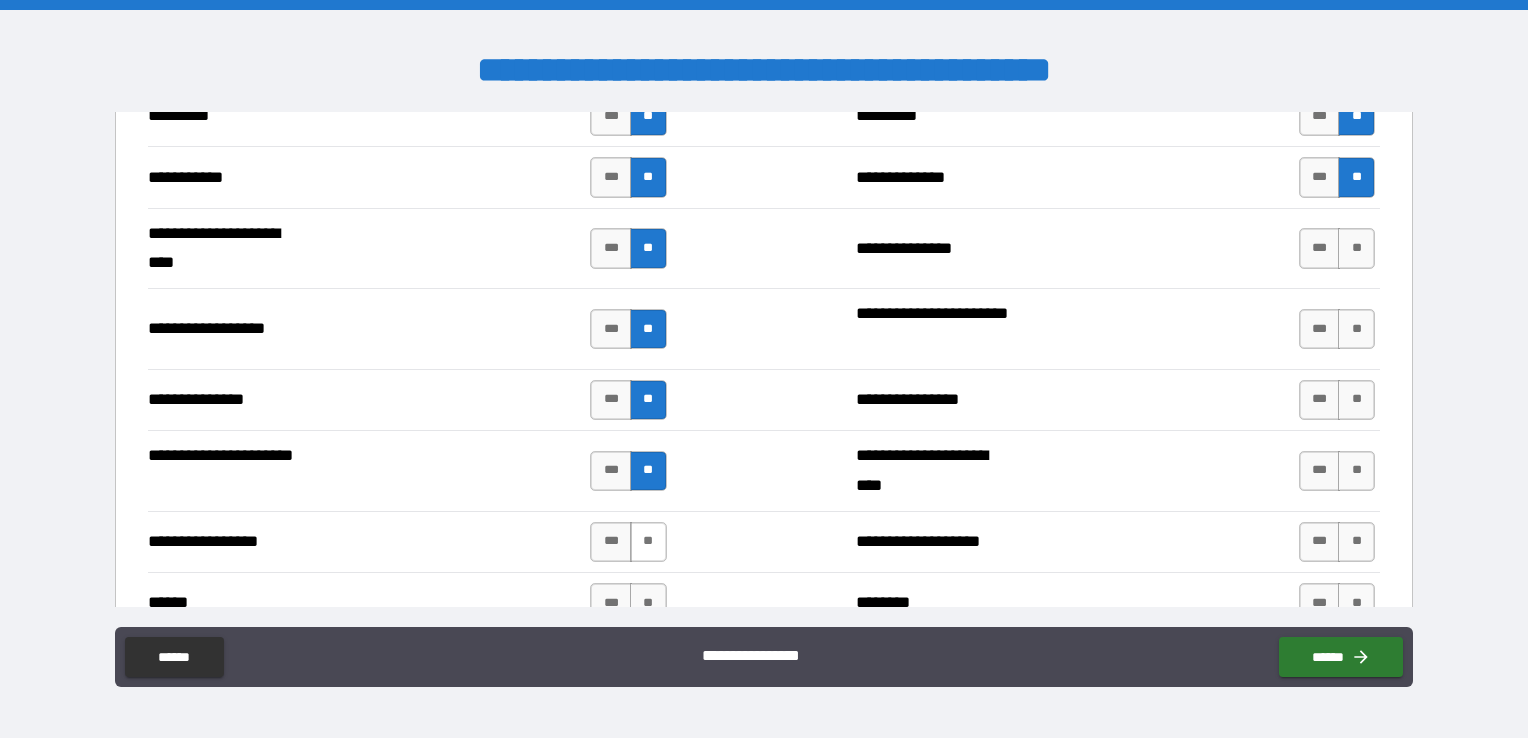 click on "**" at bounding box center (648, 542) 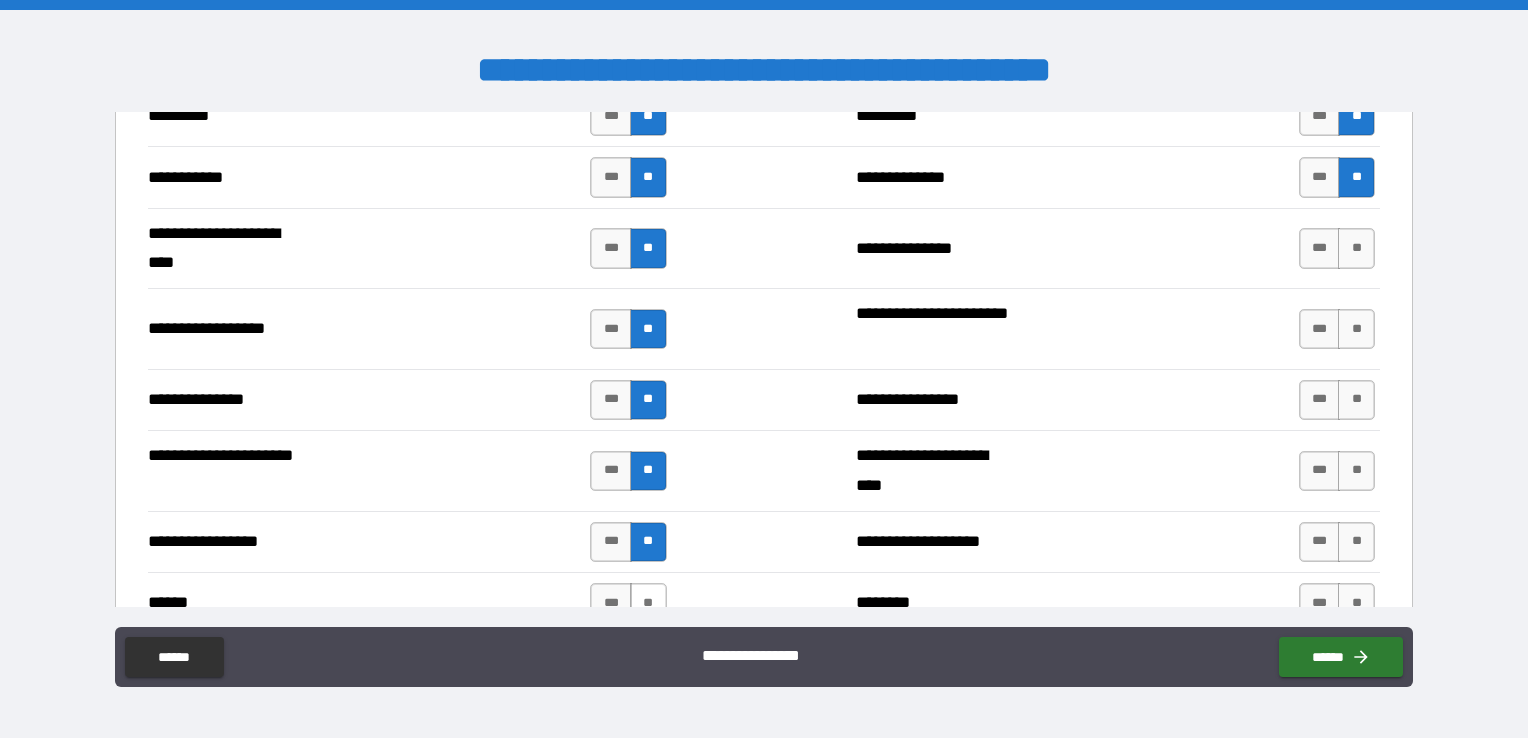 click on "**" at bounding box center [648, 603] 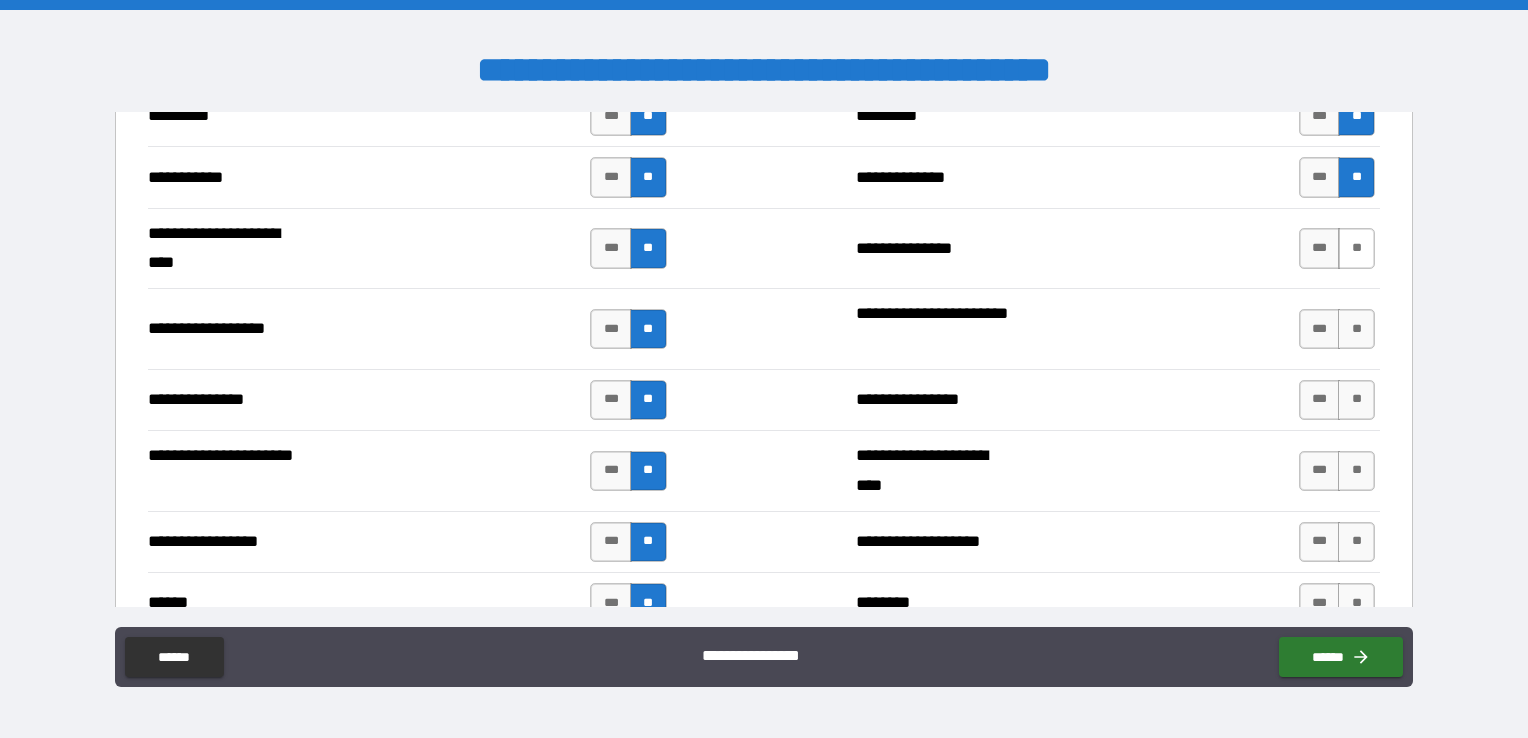 click on "**" at bounding box center [1356, 248] 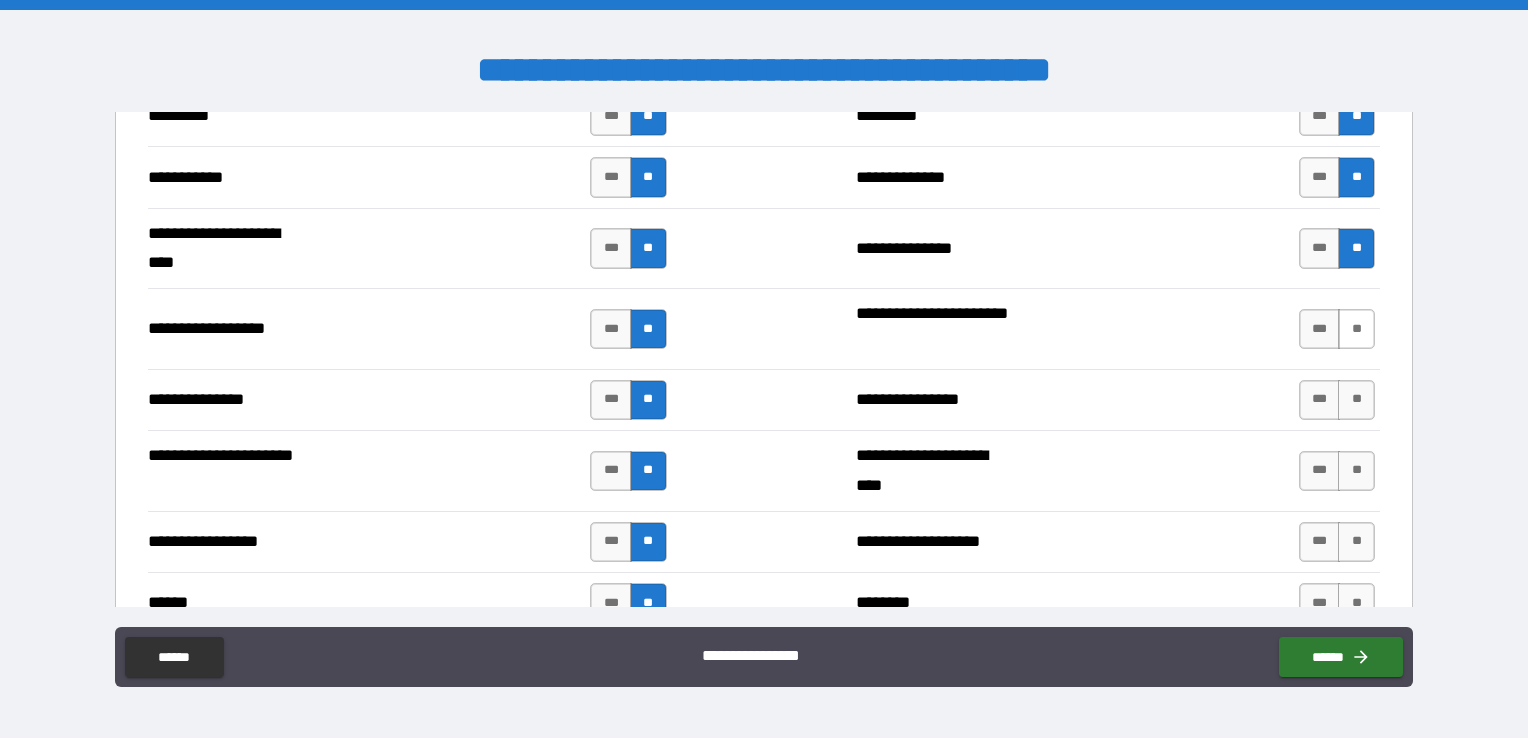 click on "**" at bounding box center [1356, 329] 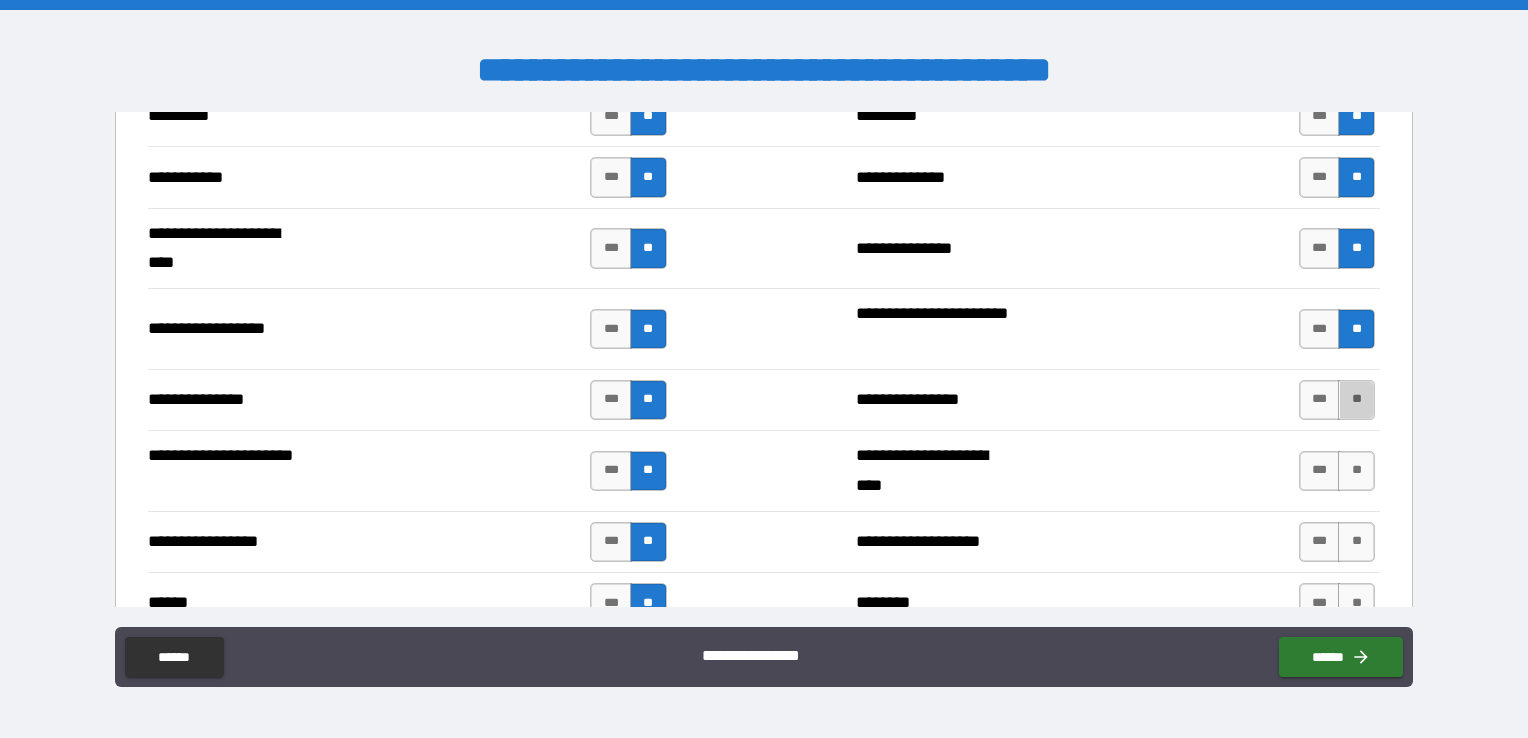 drag, startPoint x: 1334, startPoint y: 393, endPoint x: 1363, endPoint y: 430, distance: 47.010635 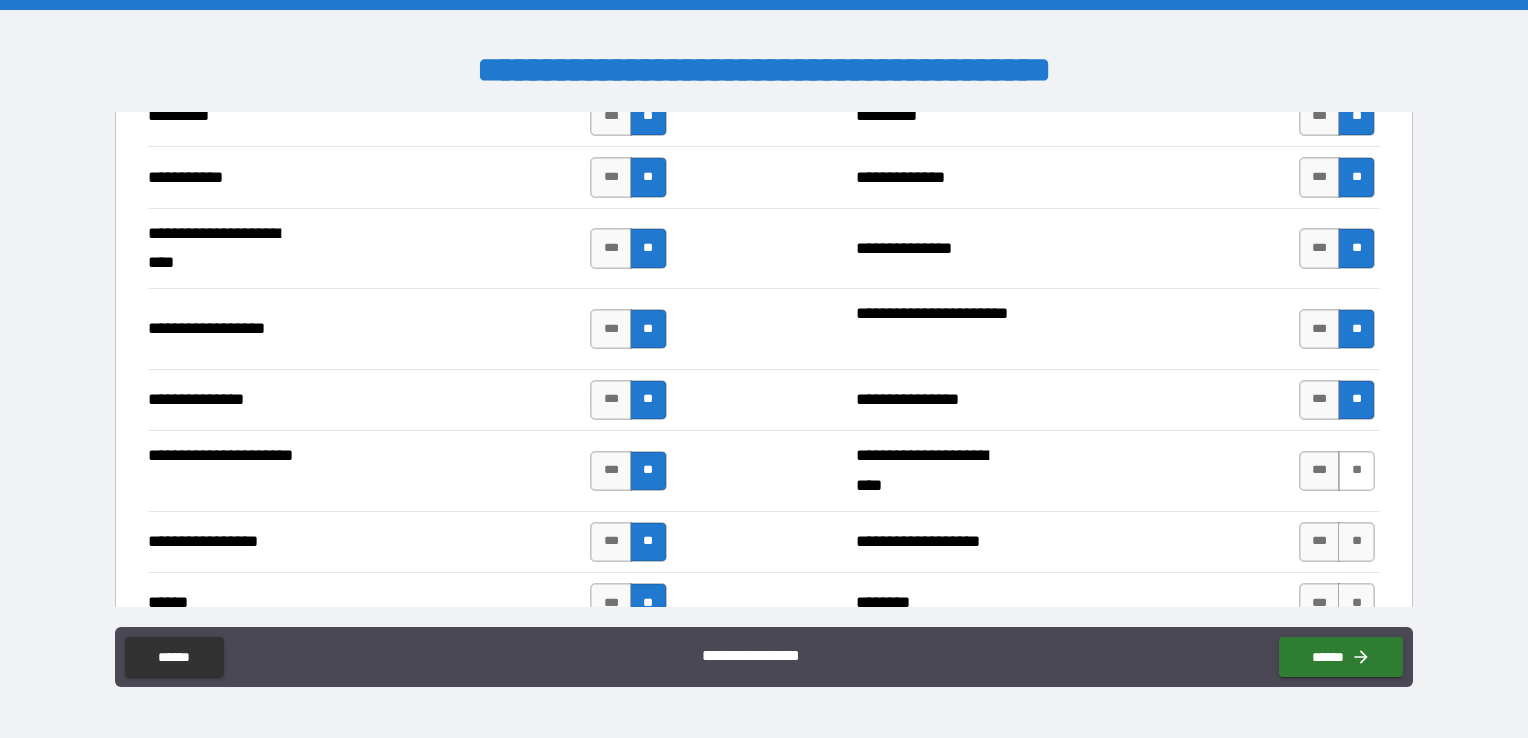 click on "**" at bounding box center (1356, 471) 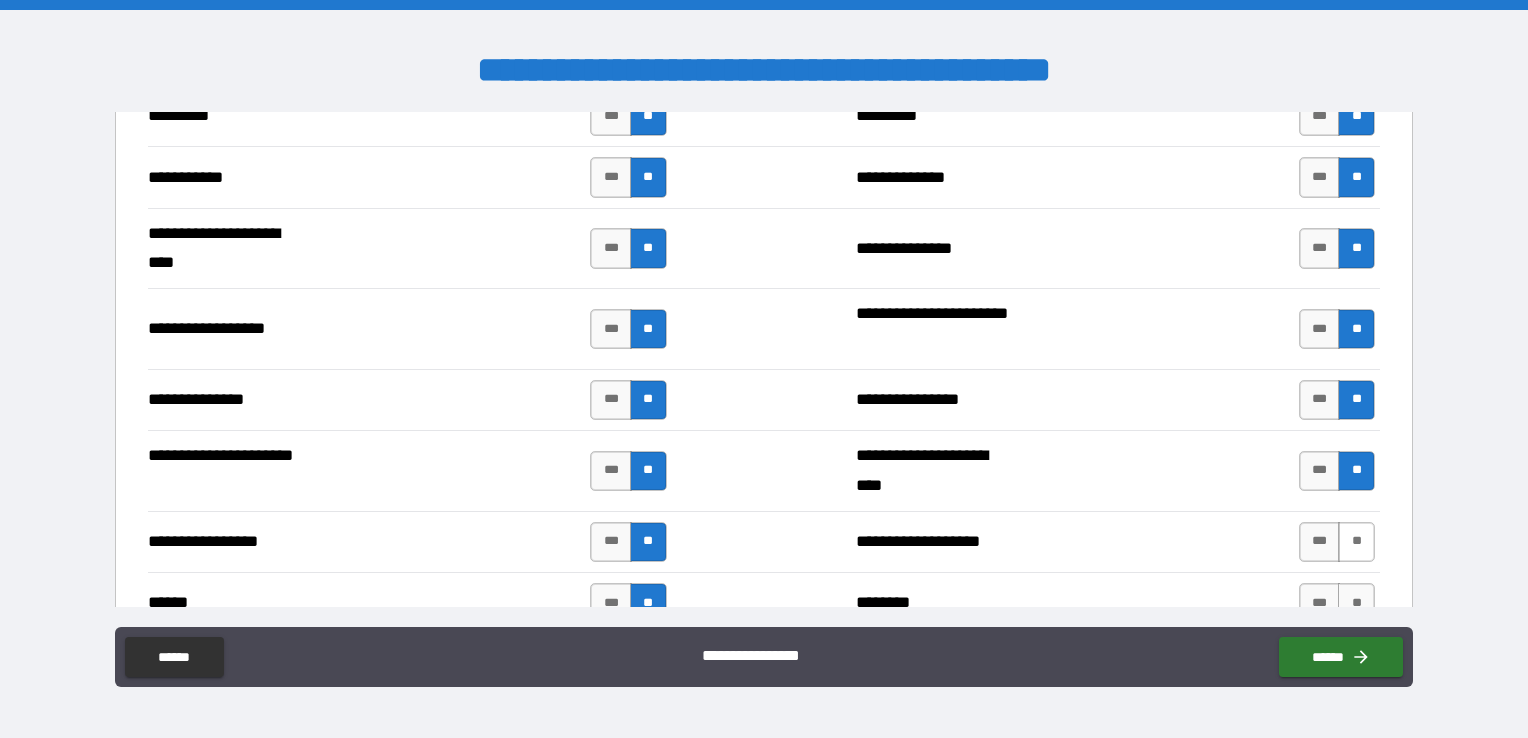 click on "**" at bounding box center (1356, 542) 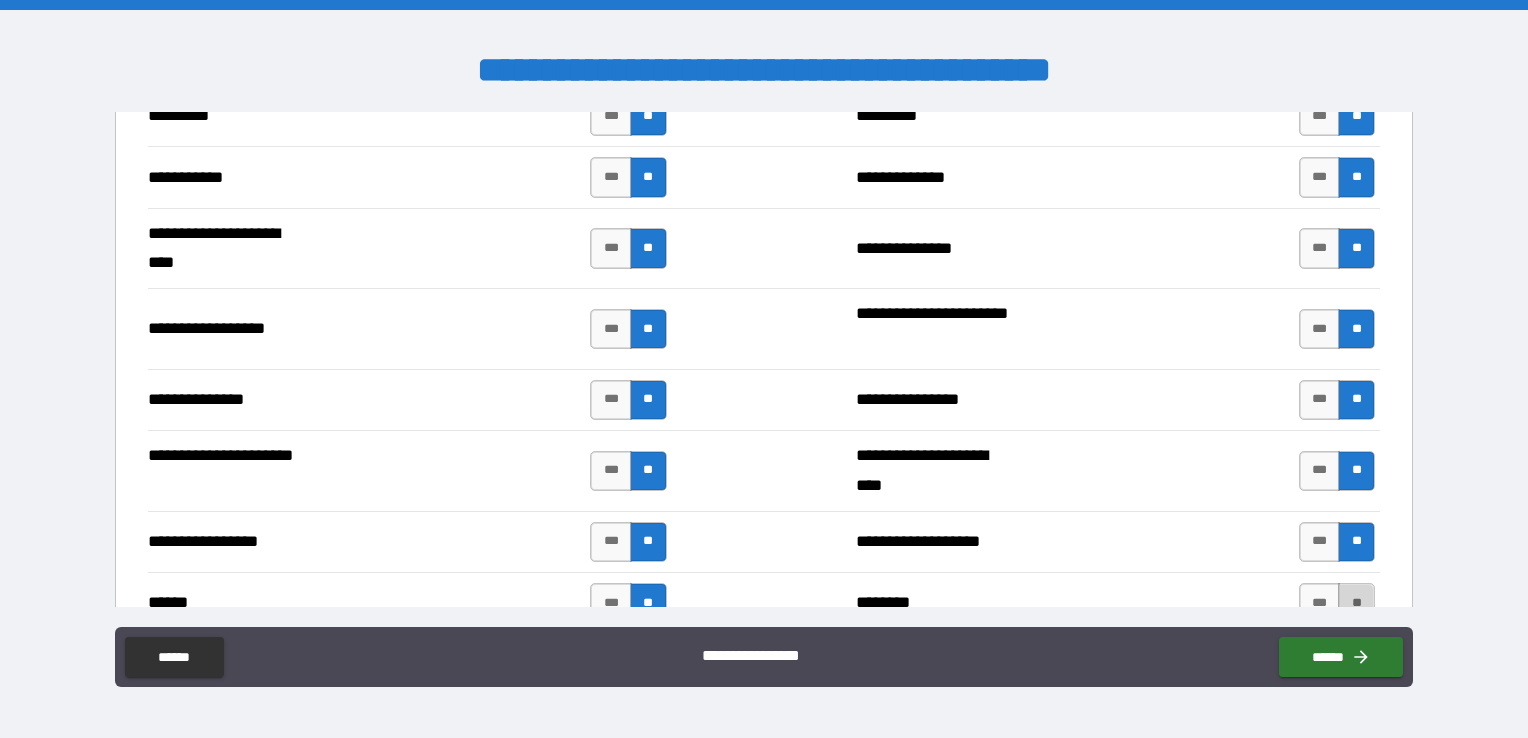 click on "**" at bounding box center [1356, 603] 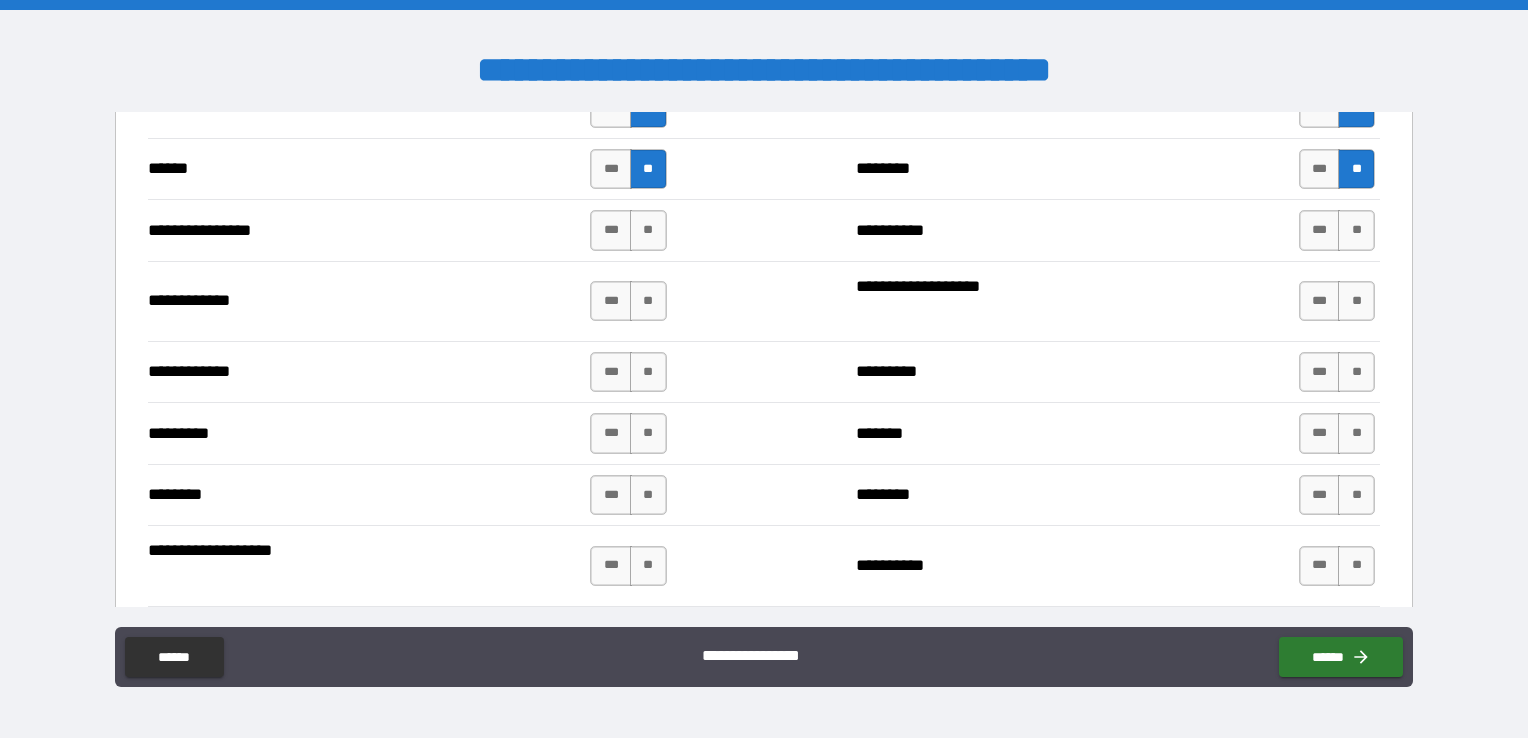 scroll, scrollTop: 2500, scrollLeft: 0, axis: vertical 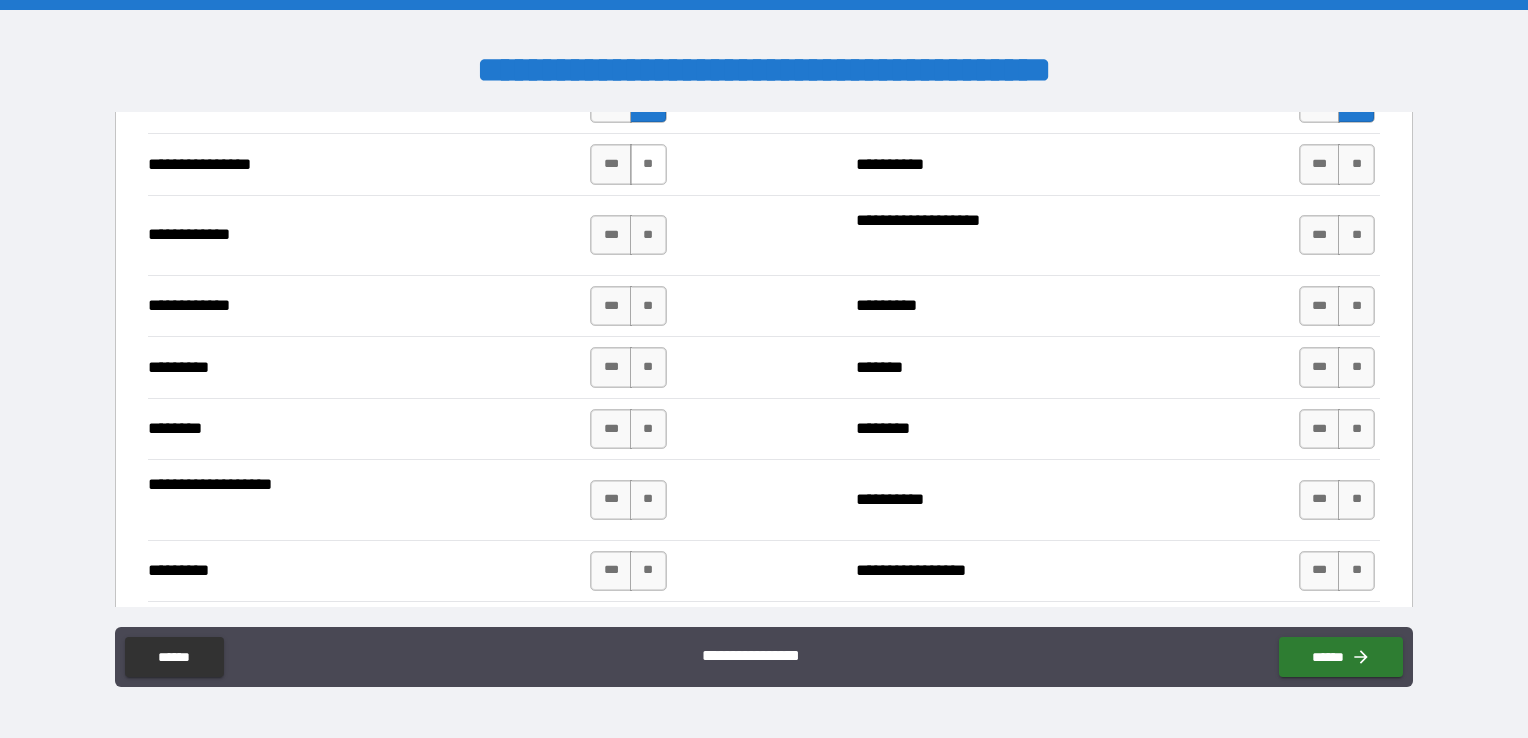click on "**" at bounding box center [648, 164] 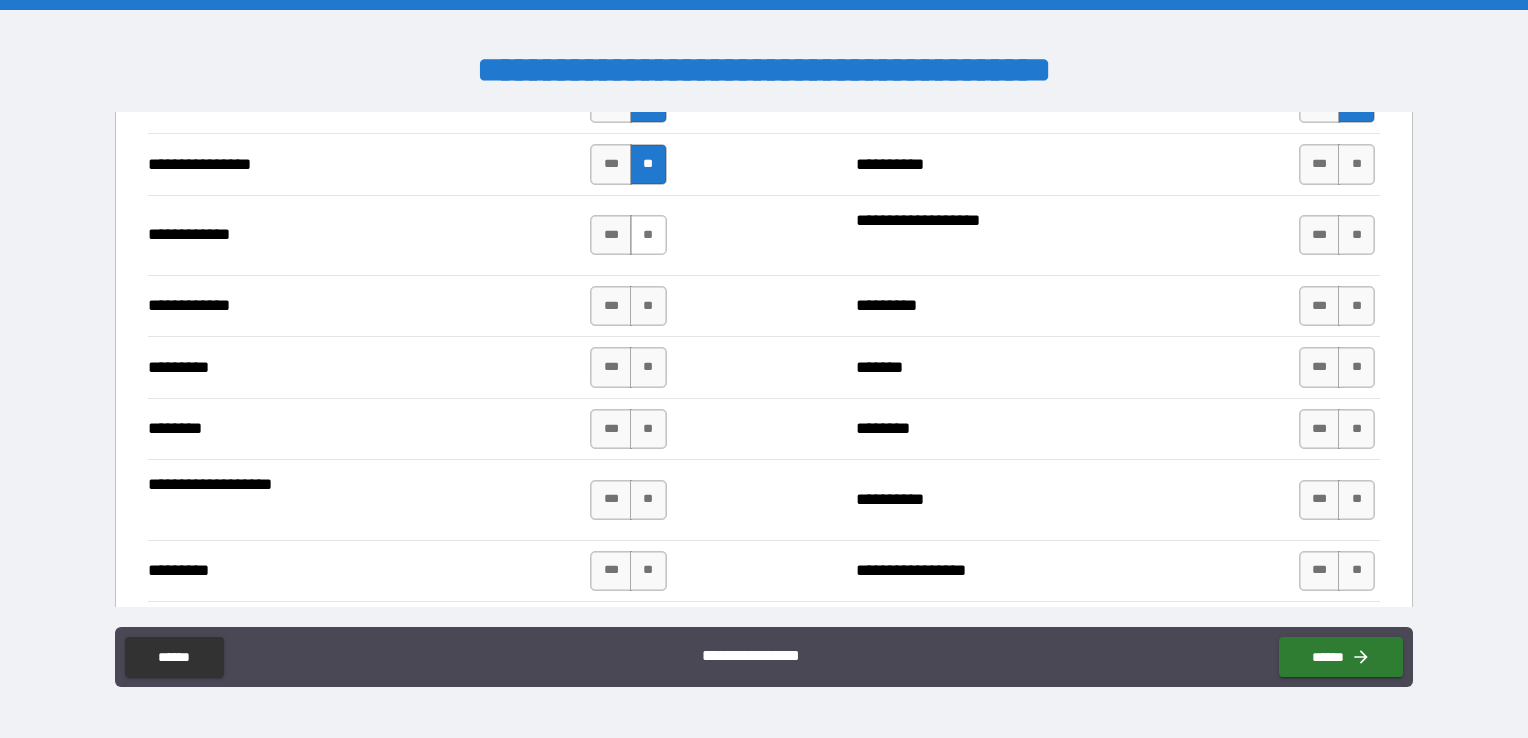 click on "**" at bounding box center [648, 235] 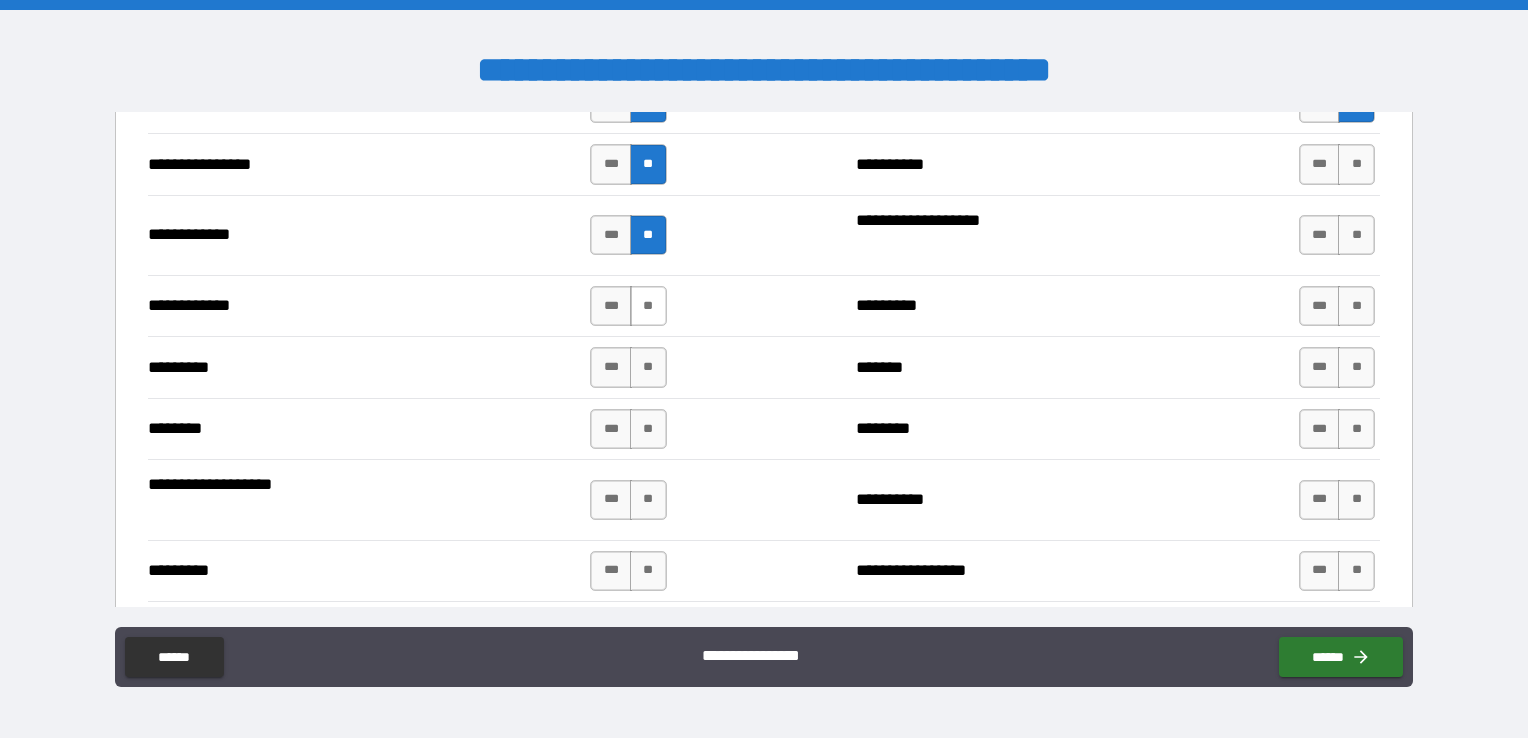 click on "**" at bounding box center [648, 306] 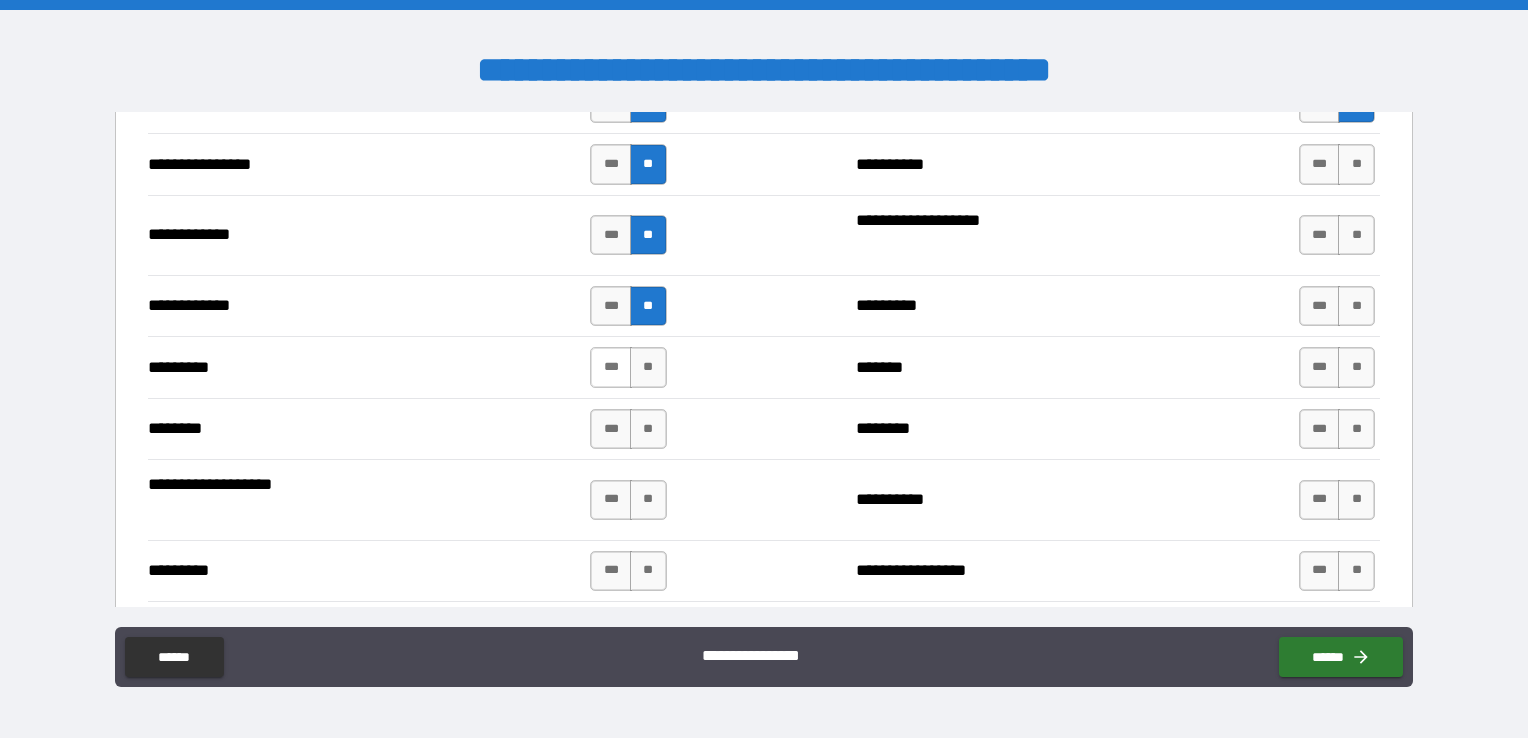 click on "***" at bounding box center [611, 367] 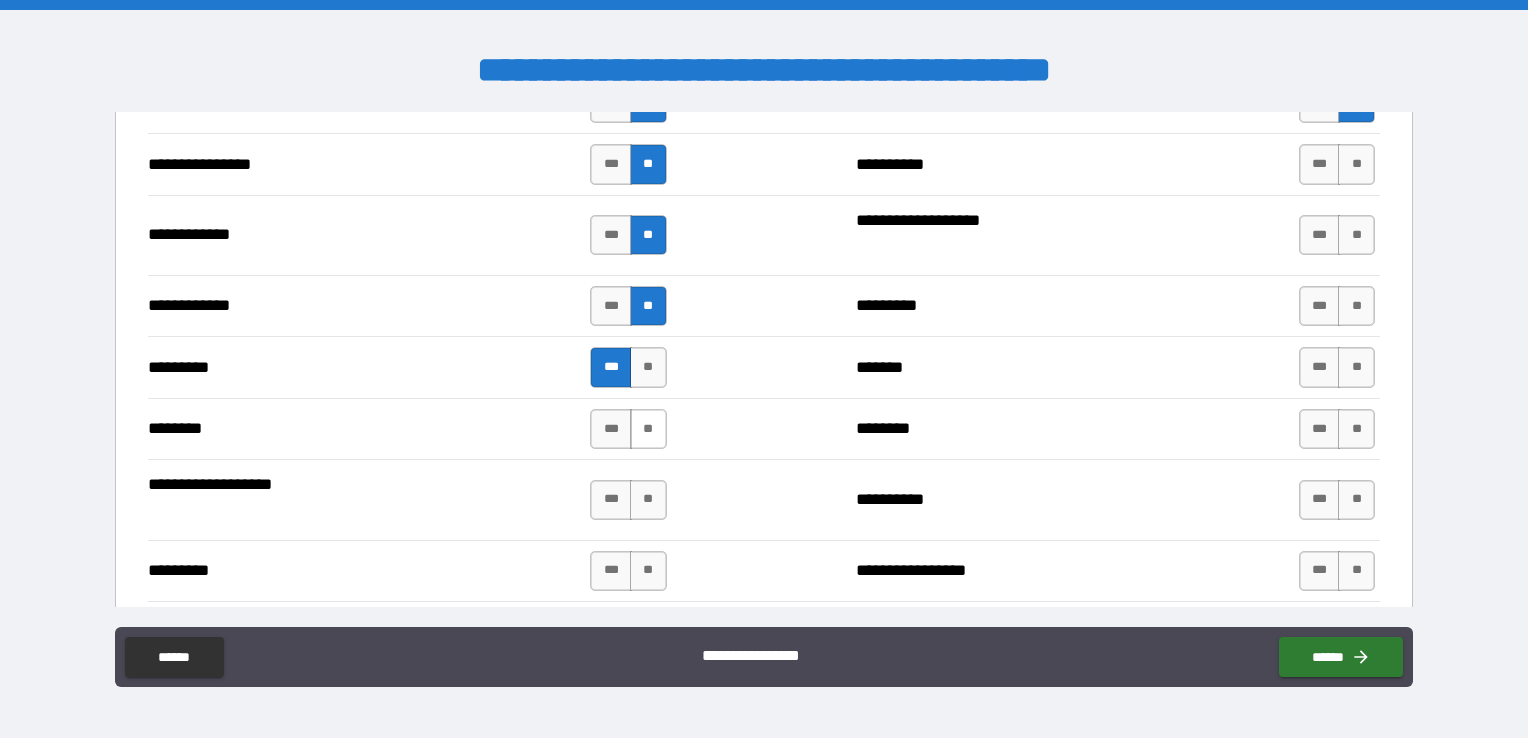 drag, startPoint x: 644, startPoint y: 418, endPoint x: 638, endPoint y: 433, distance: 16.155495 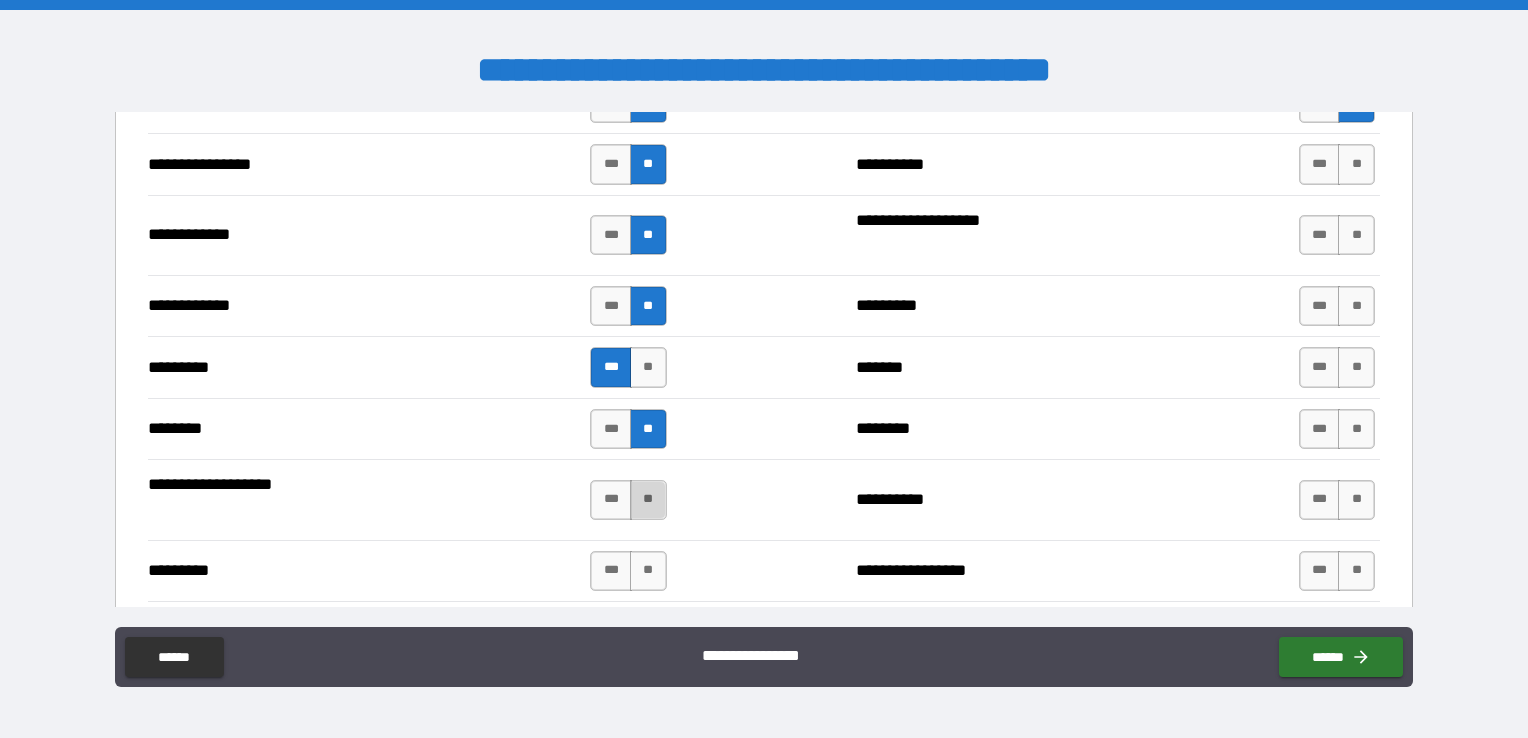 click on "**" at bounding box center [648, 500] 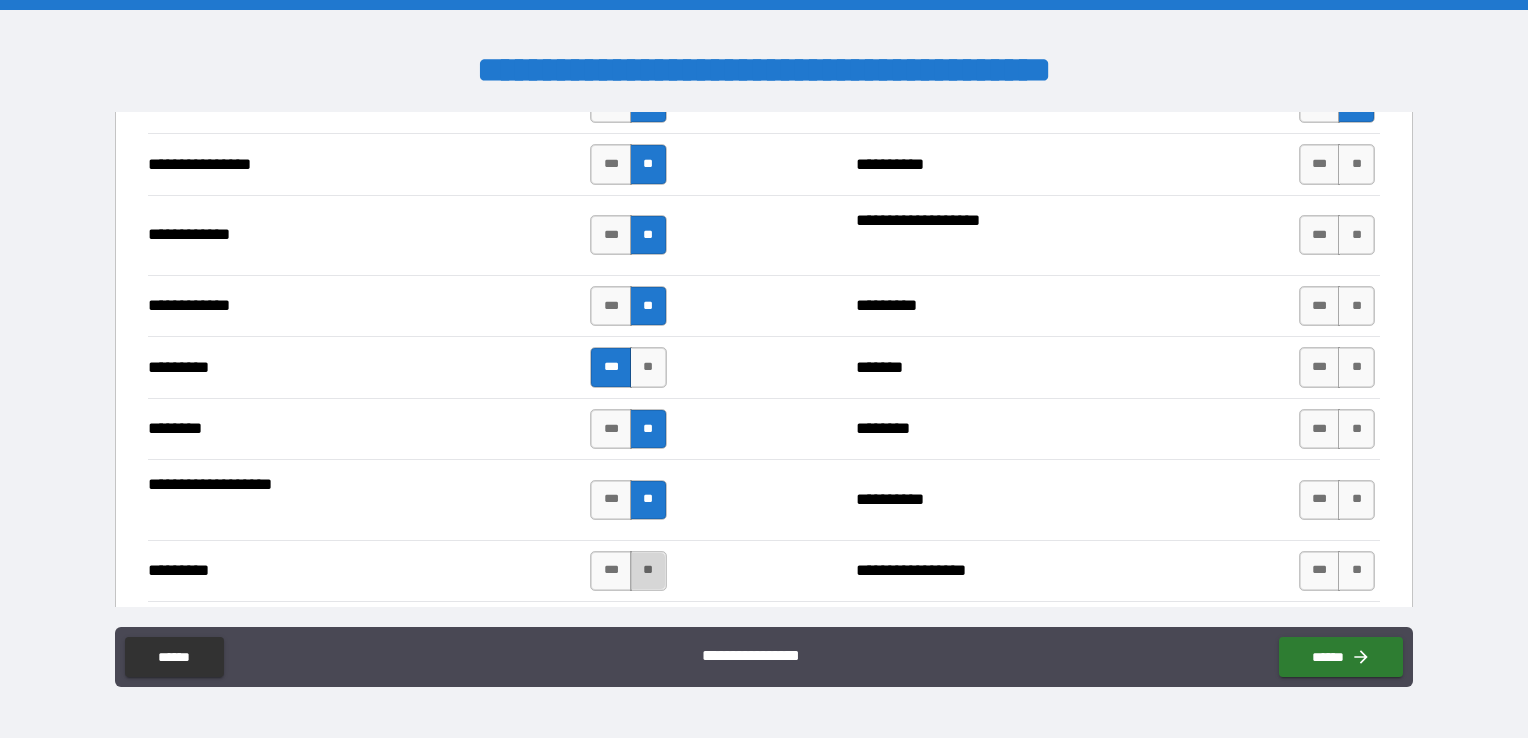 click on "**" at bounding box center [648, 571] 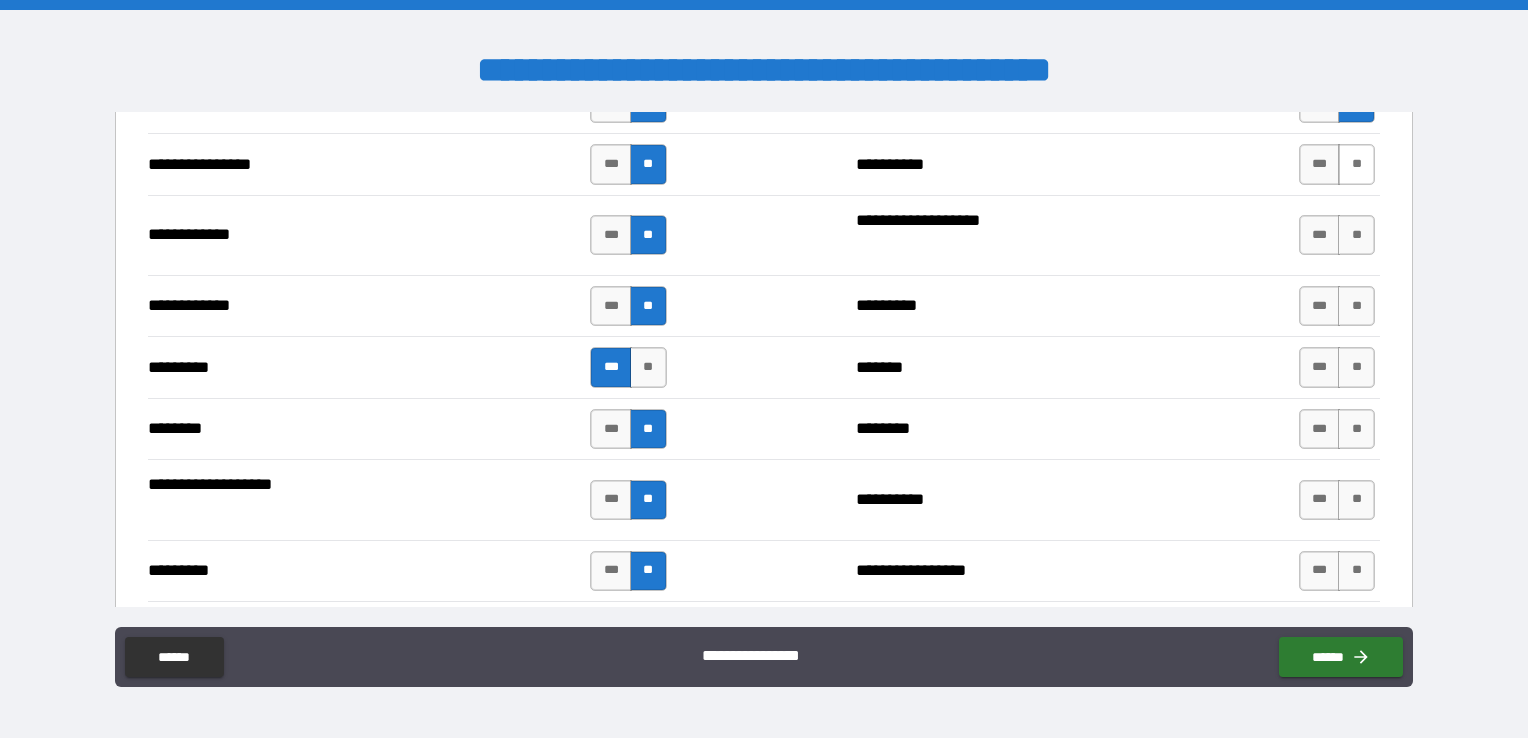 click on "**" at bounding box center [1356, 164] 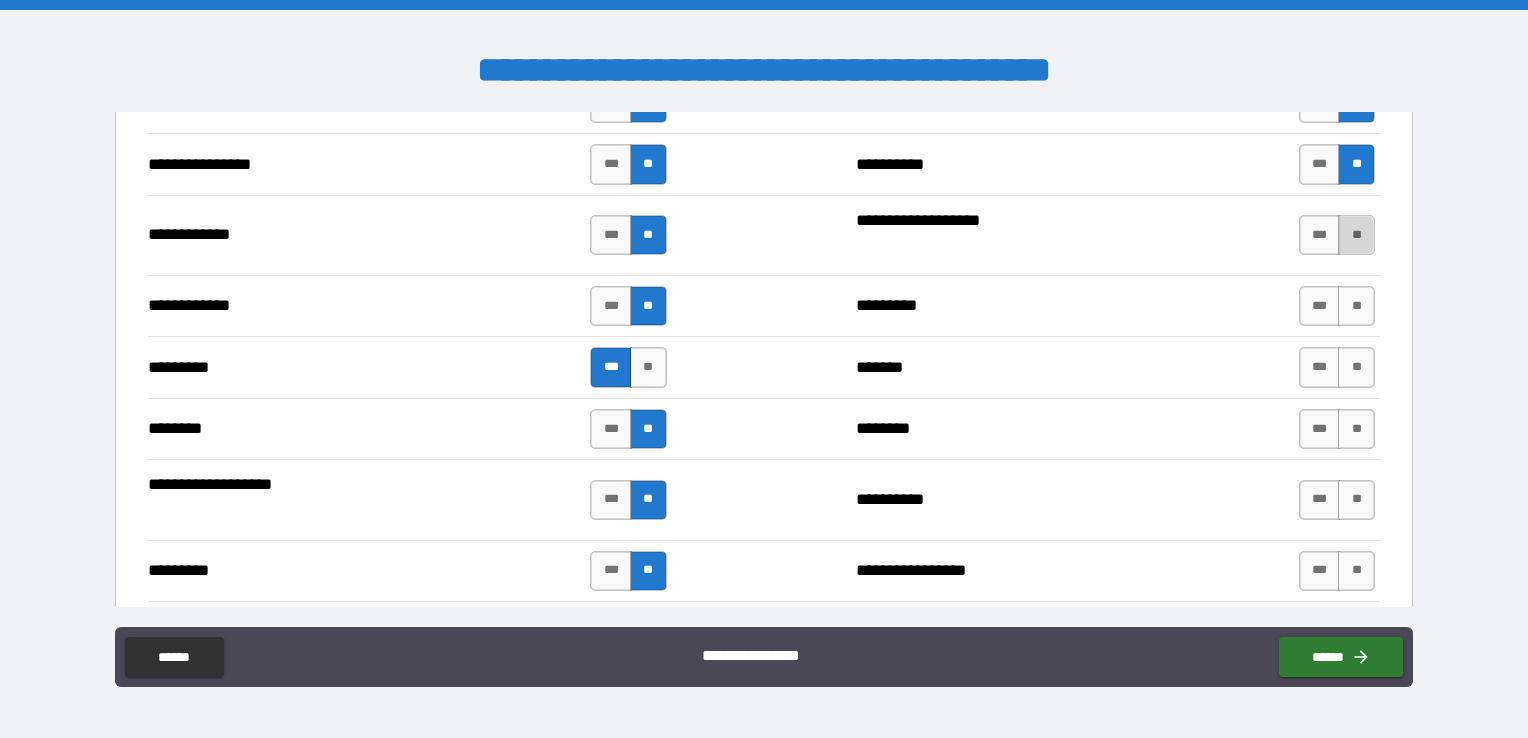 click on "**" at bounding box center (1356, 235) 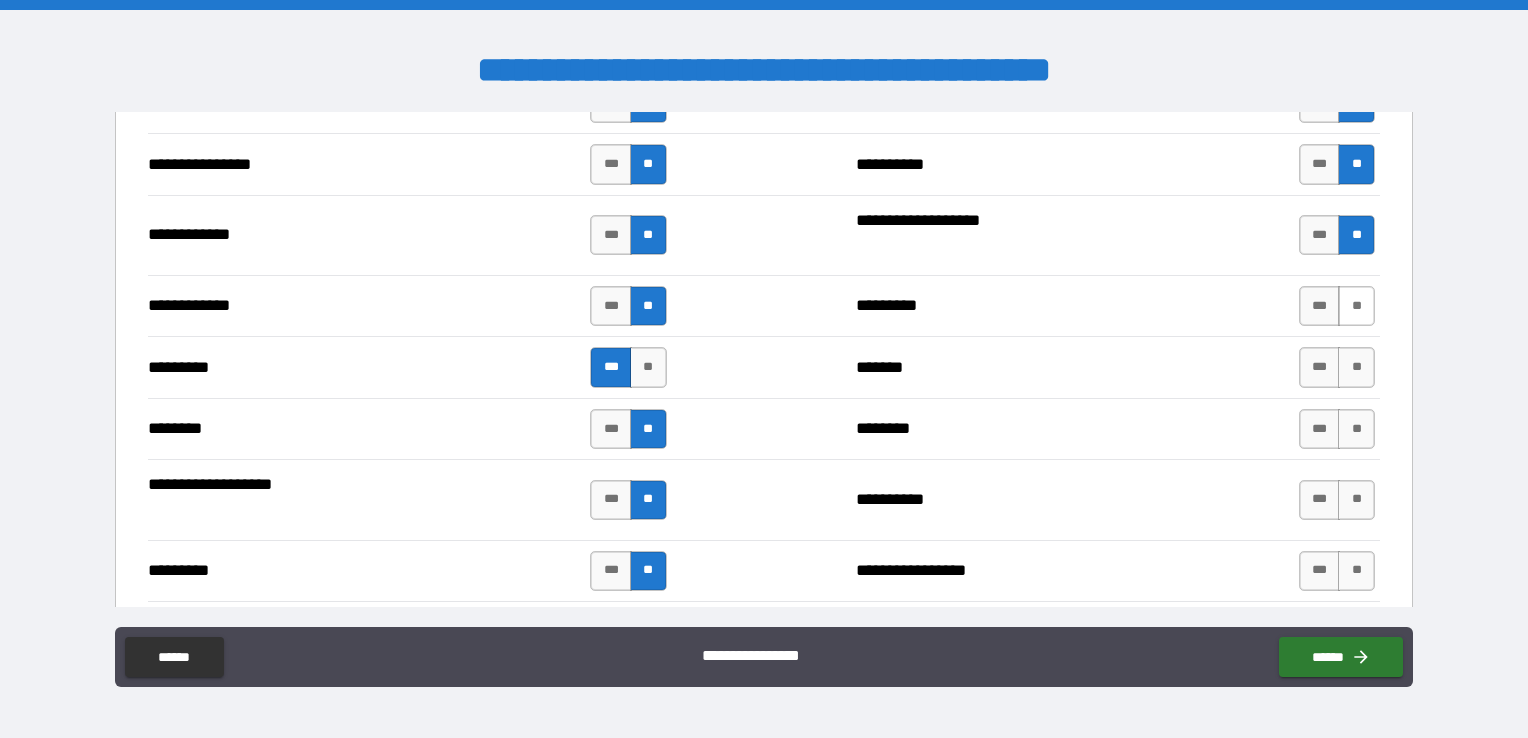 click on "**" at bounding box center [1356, 306] 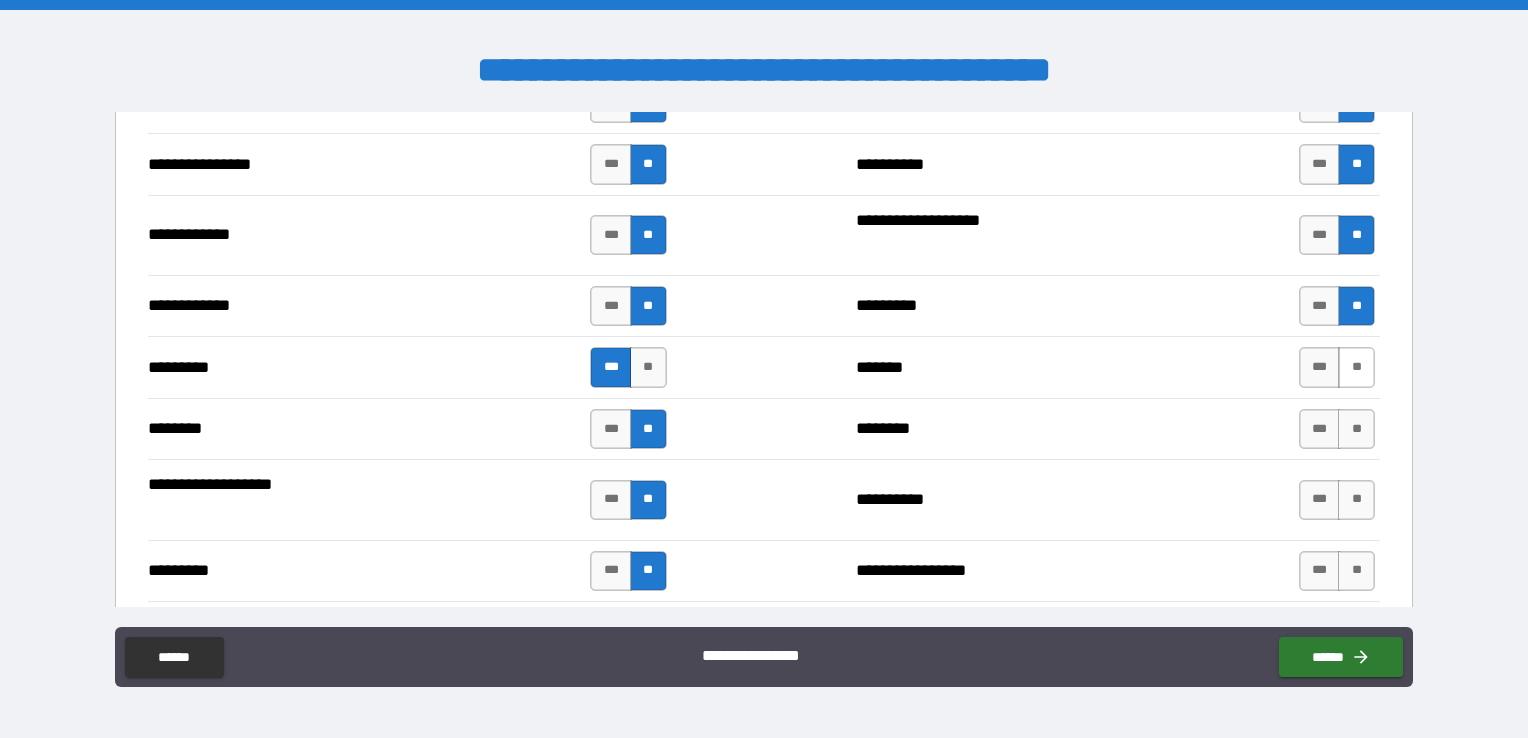 click on "**" at bounding box center (1356, 367) 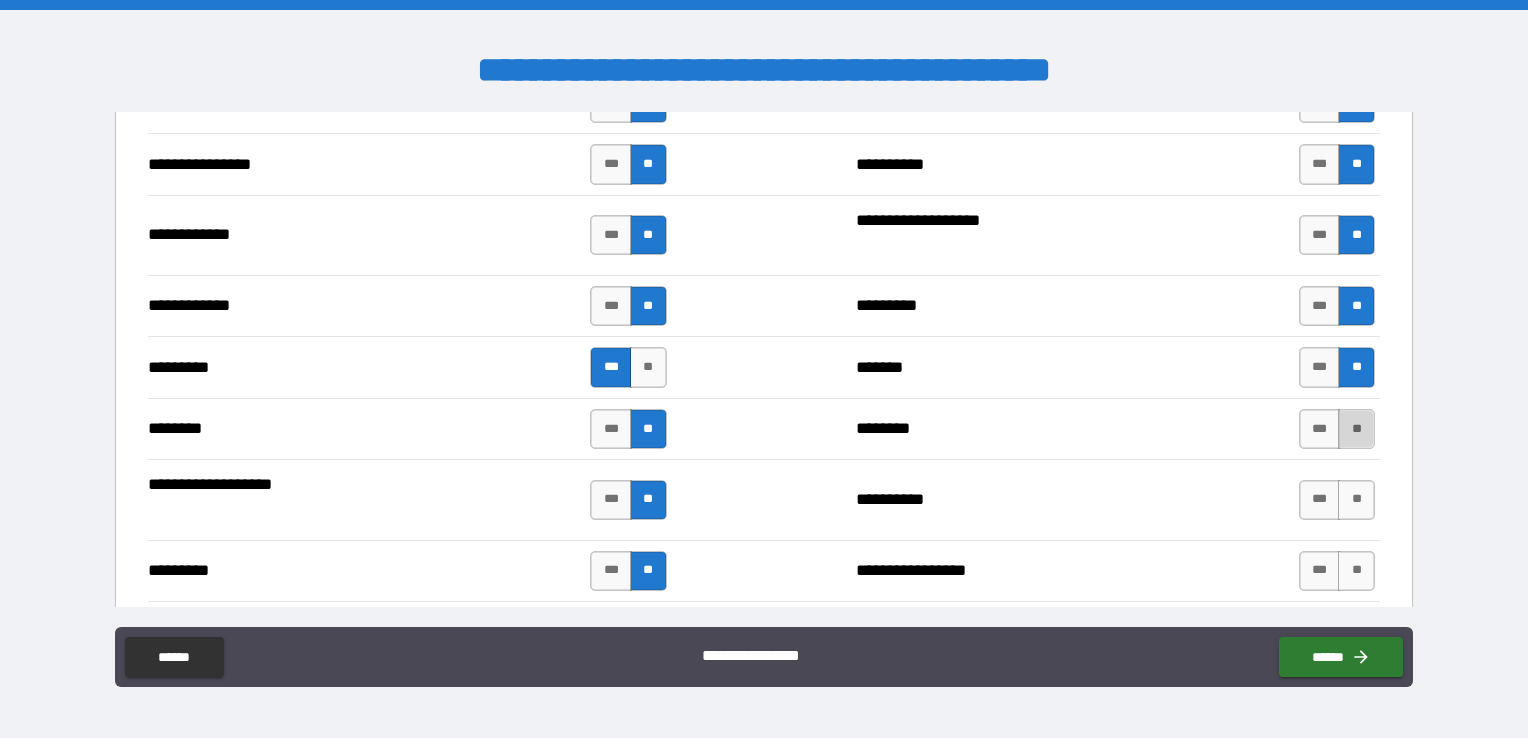 click on "**" at bounding box center [1356, 429] 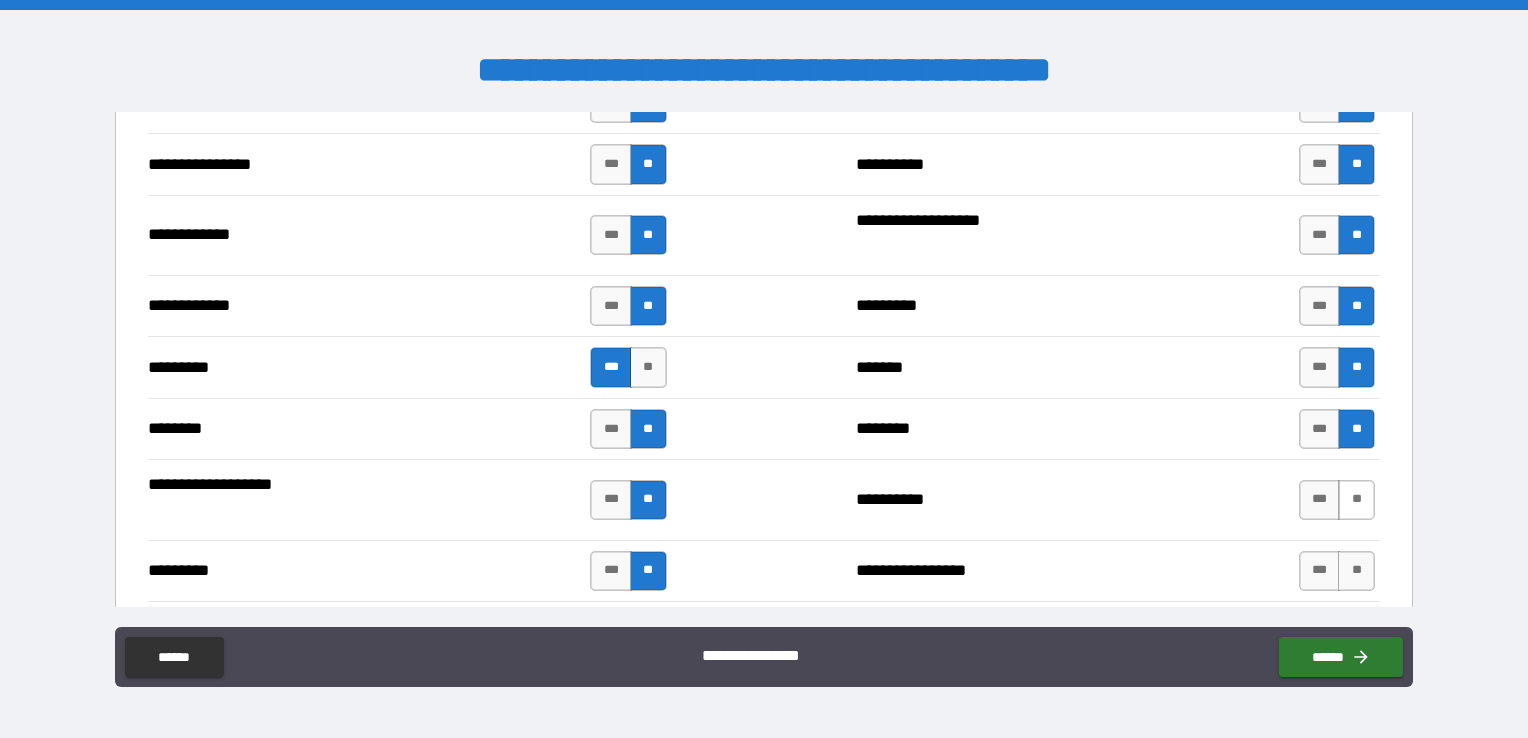 click on "**" at bounding box center (1356, 500) 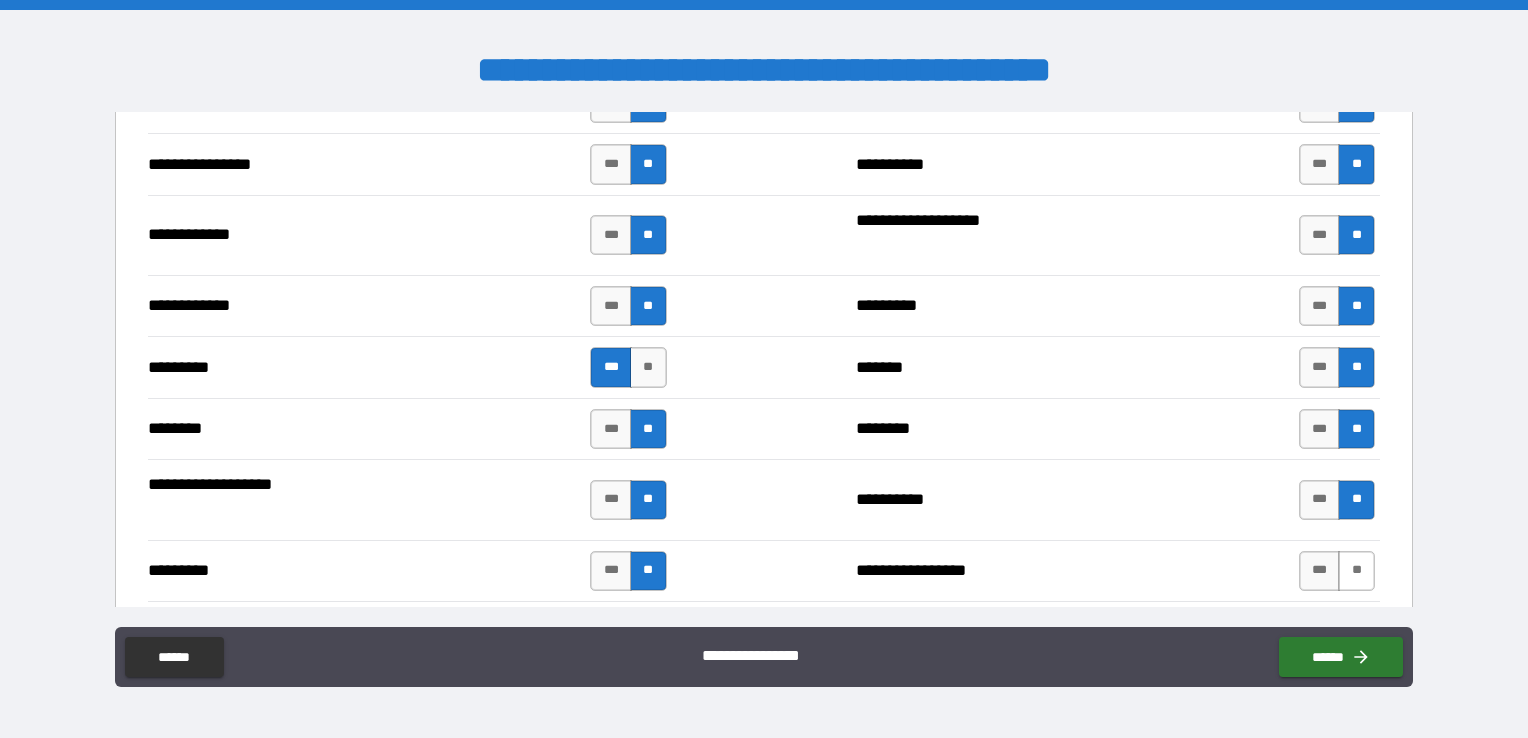 click on "**" at bounding box center (1356, 571) 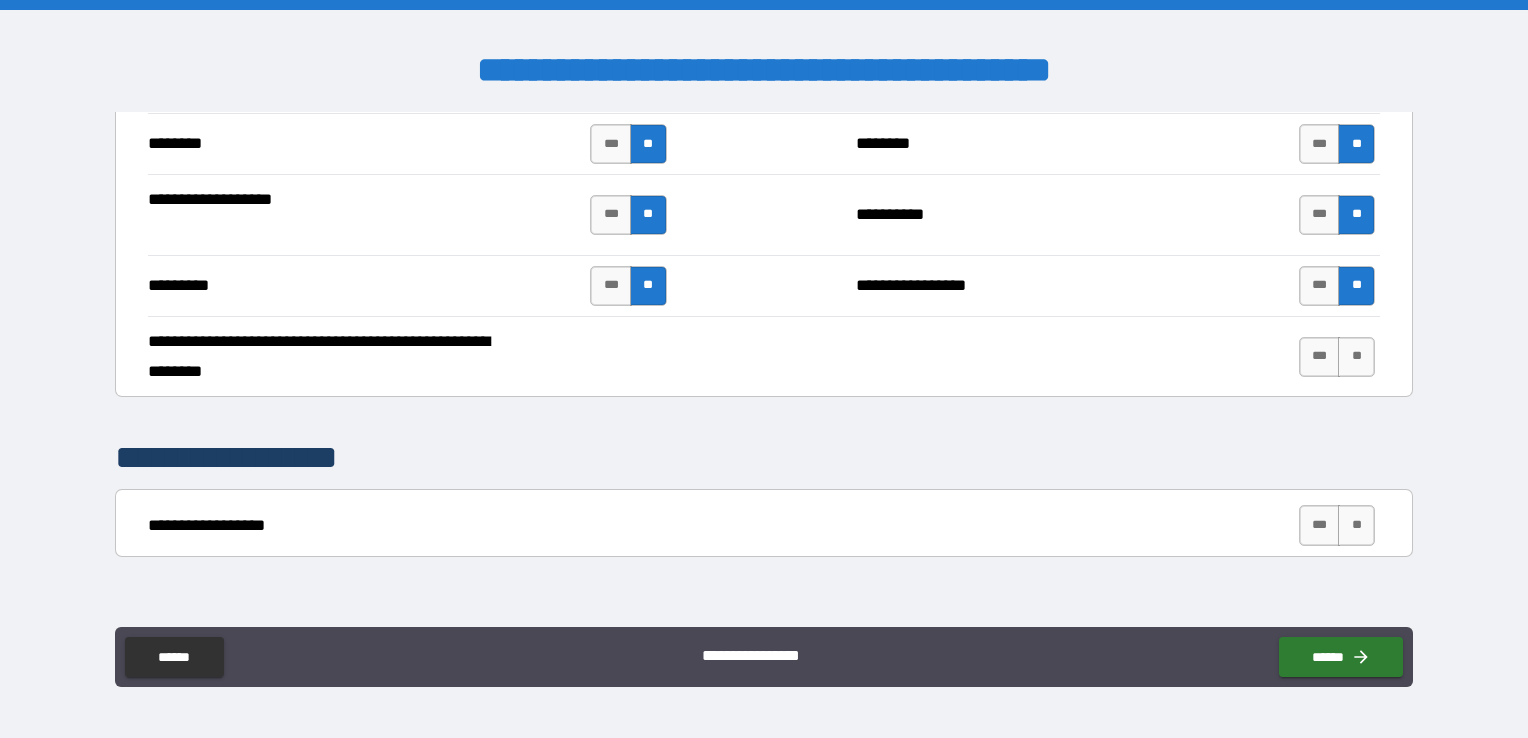 scroll, scrollTop: 2800, scrollLeft: 0, axis: vertical 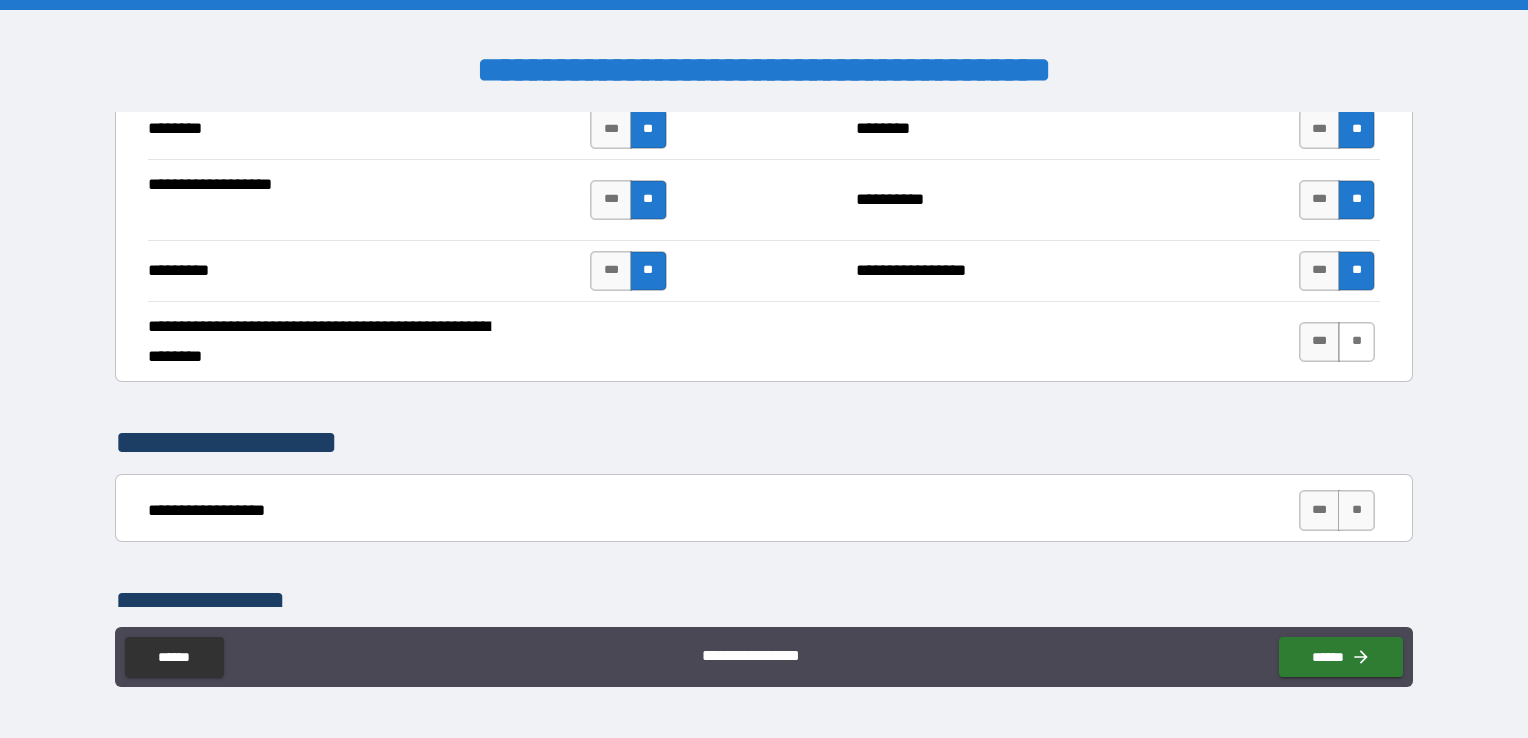 click on "**" at bounding box center [1356, 342] 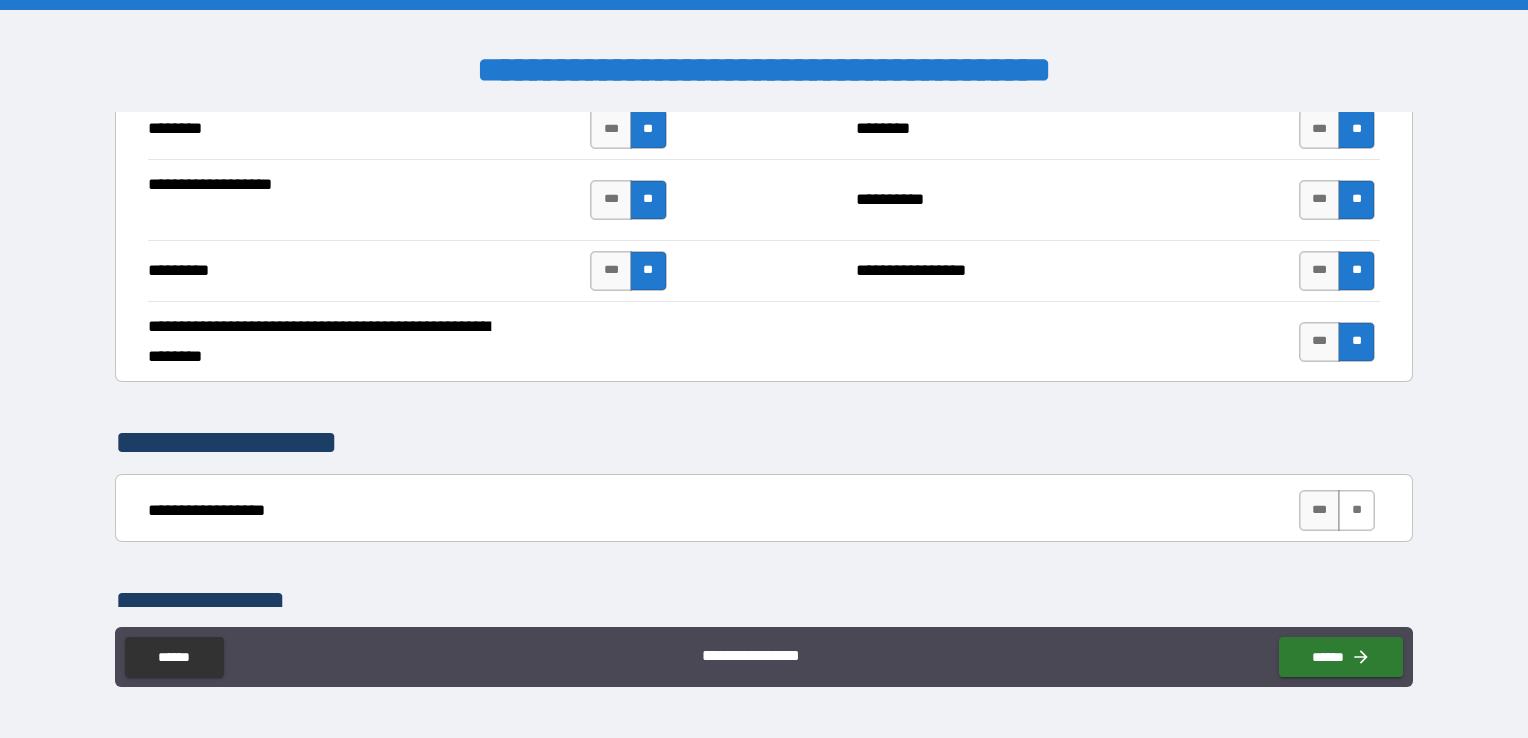 click on "**" at bounding box center [1356, 510] 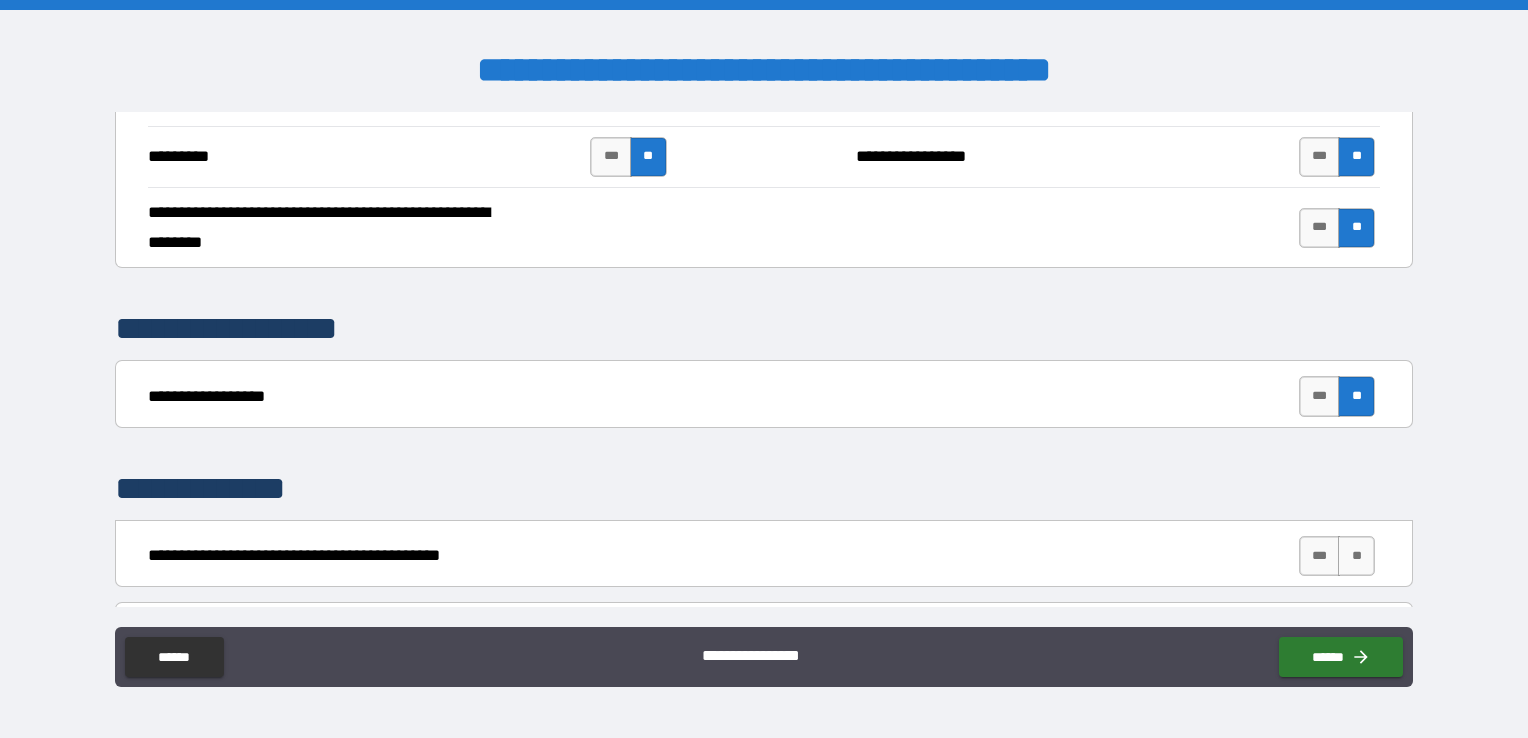 scroll, scrollTop: 3100, scrollLeft: 0, axis: vertical 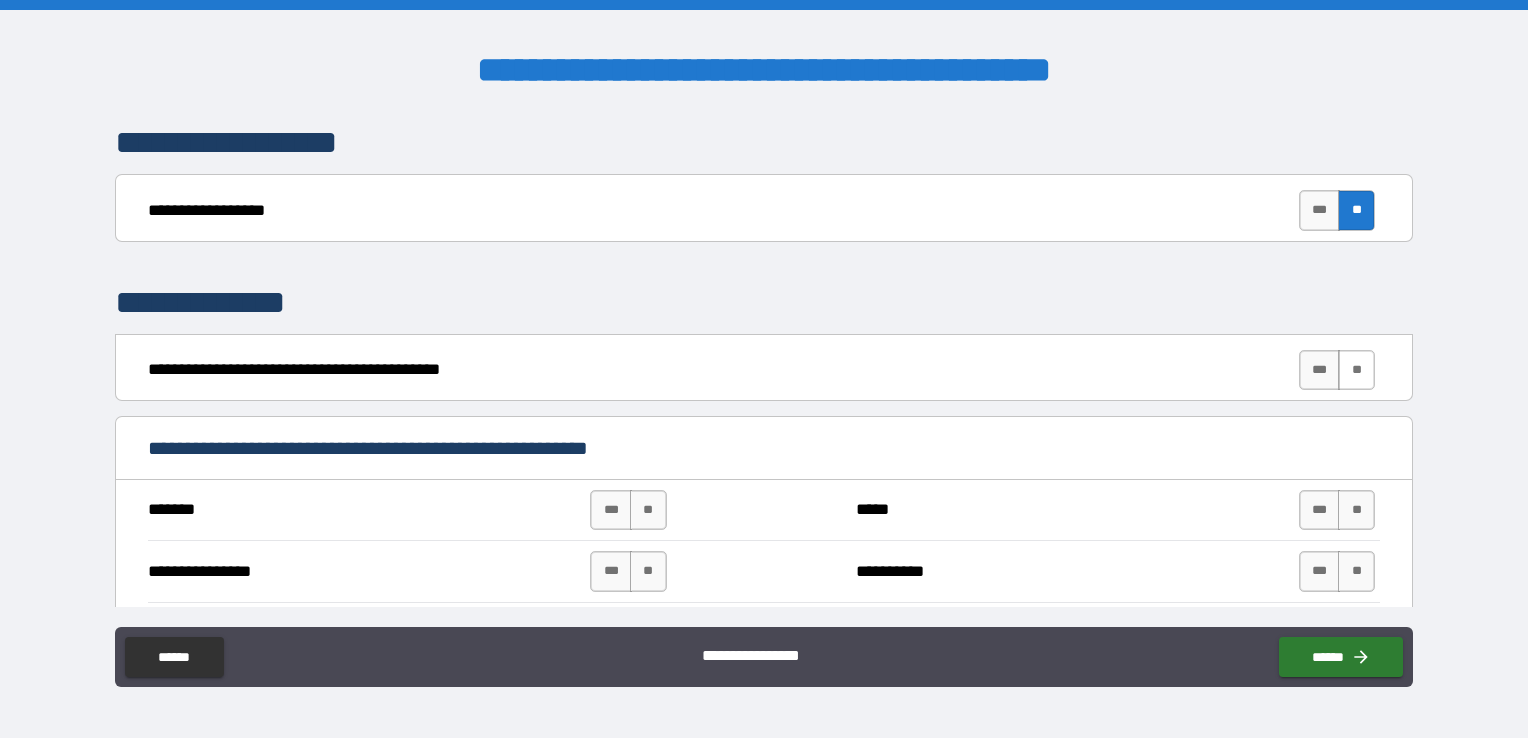 click on "**" at bounding box center [1356, 370] 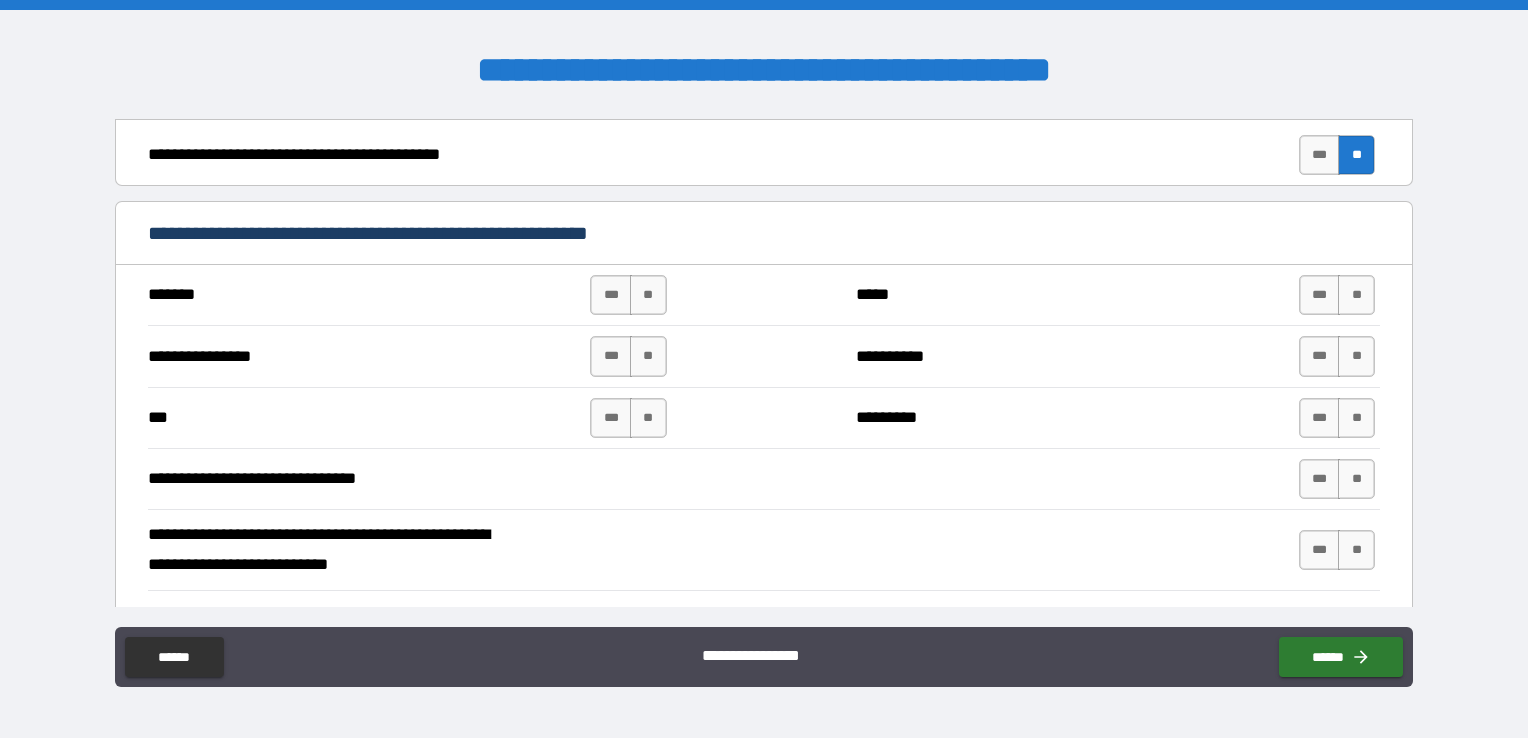 scroll, scrollTop: 3400, scrollLeft: 0, axis: vertical 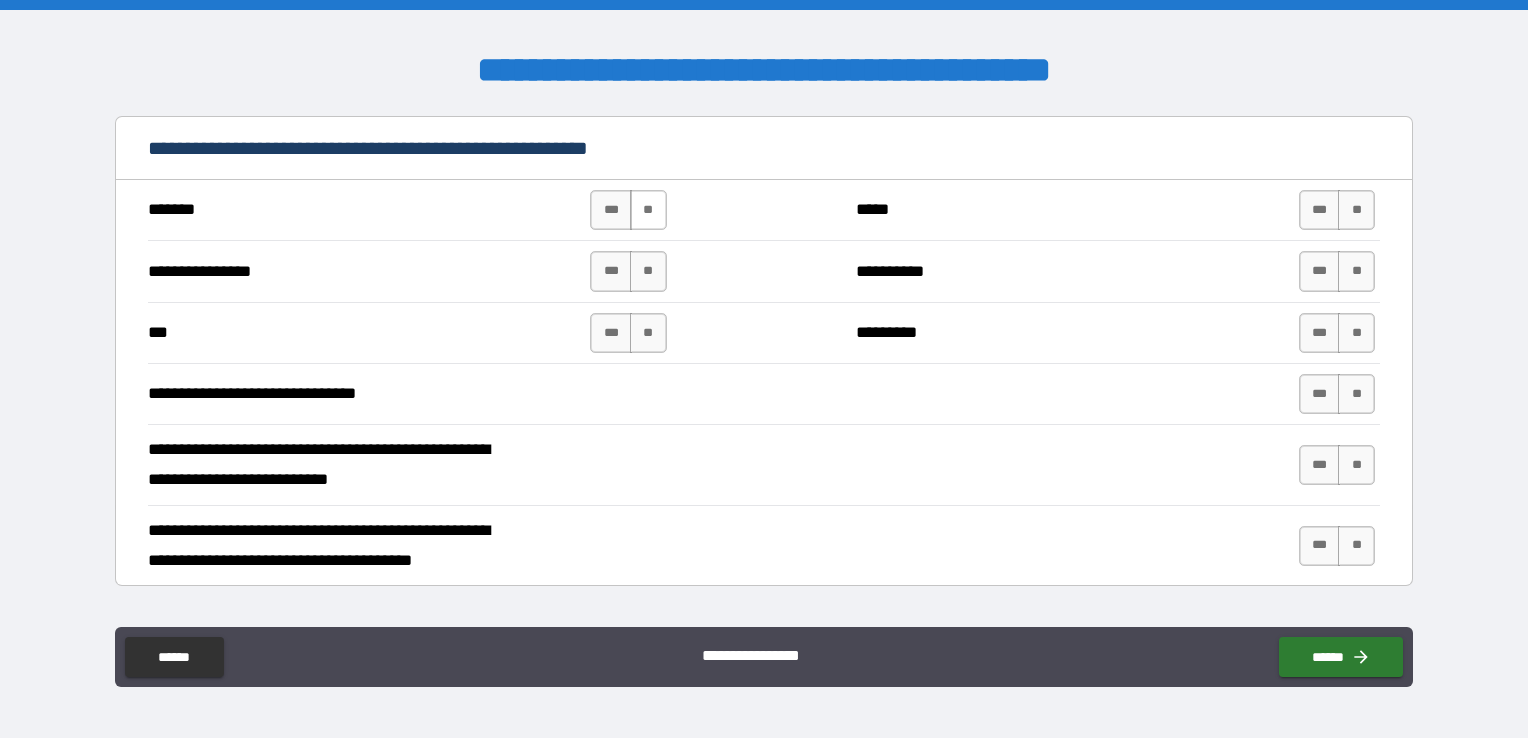 click on "**" at bounding box center [648, 210] 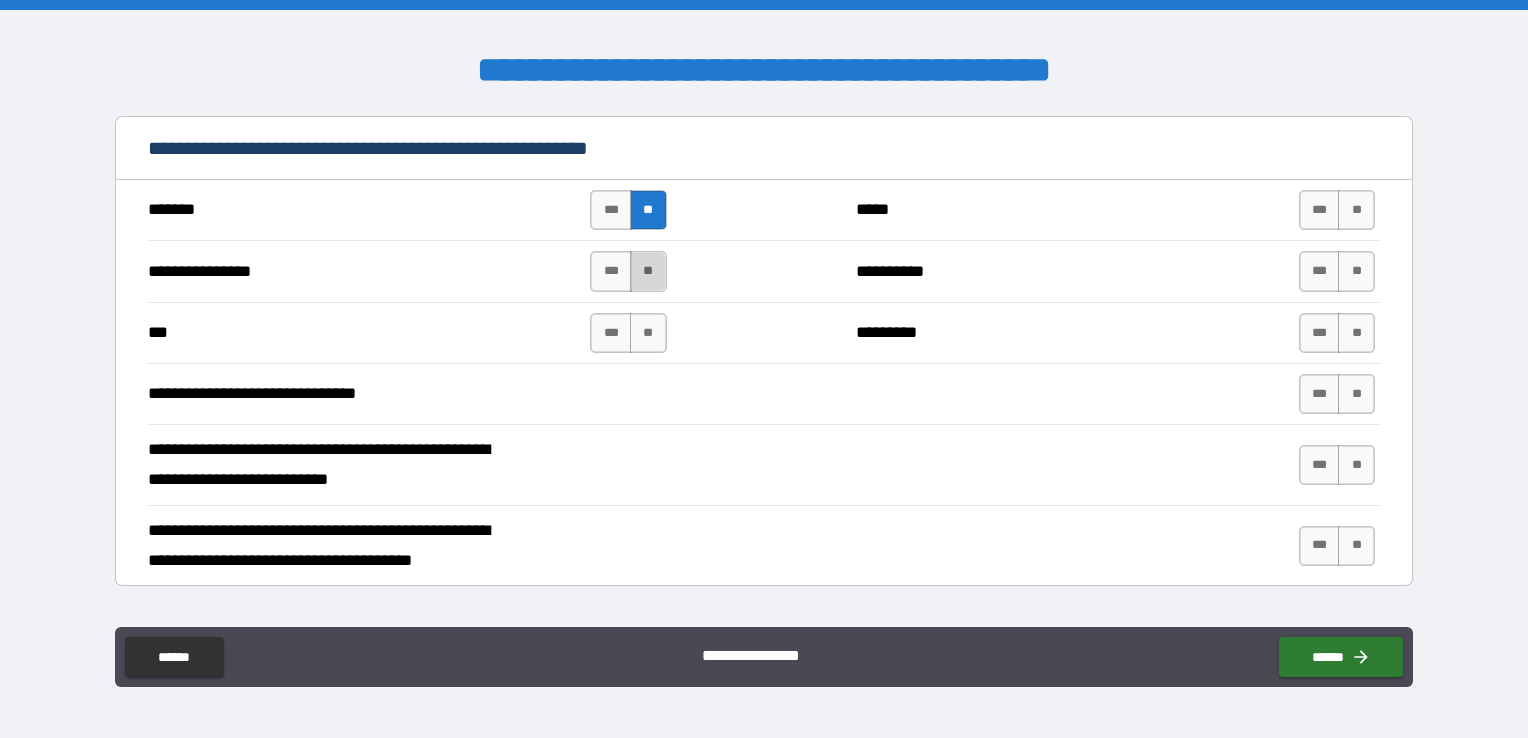 click on "**" at bounding box center [648, 271] 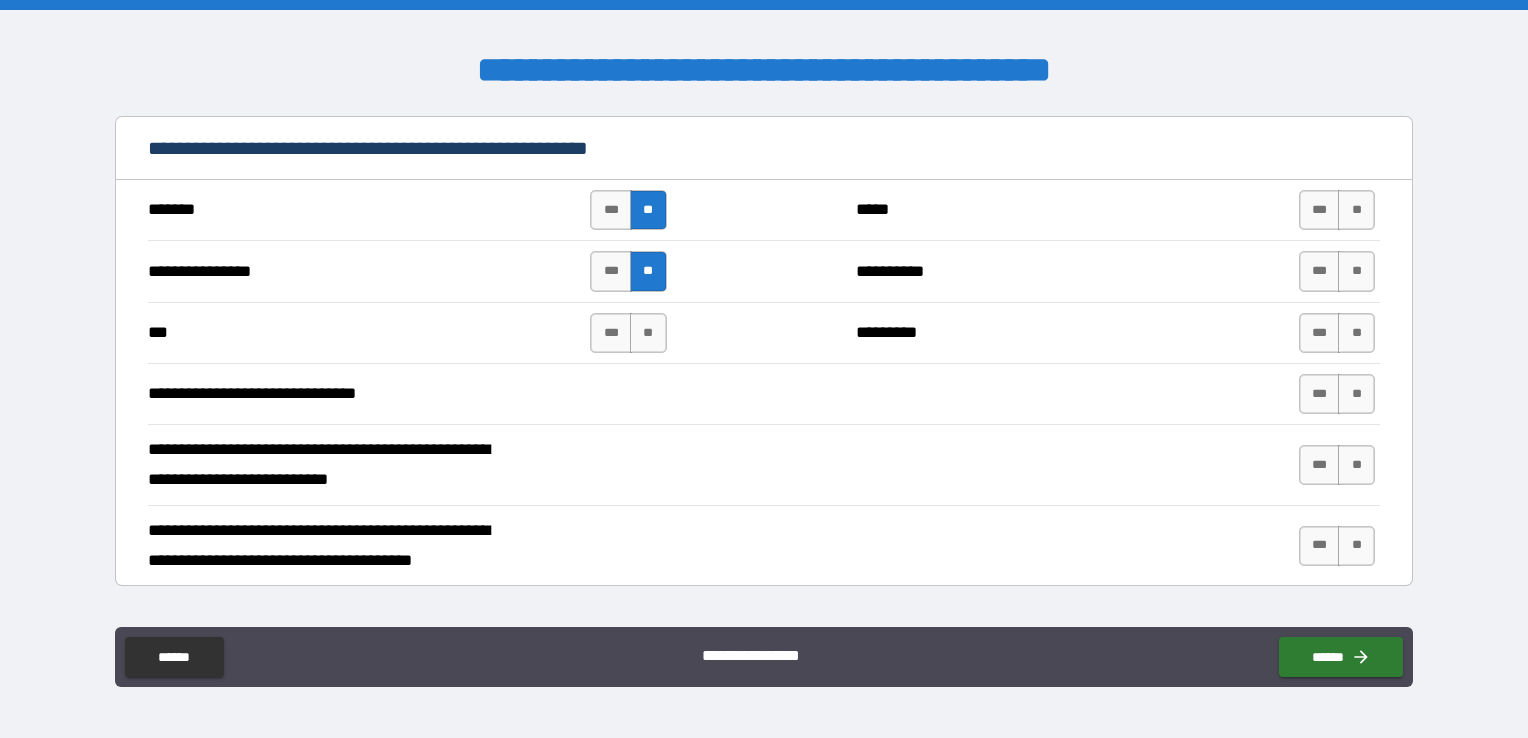 drag, startPoint x: 648, startPoint y: 324, endPoint x: 664, endPoint y: 314, distance: 18.867962 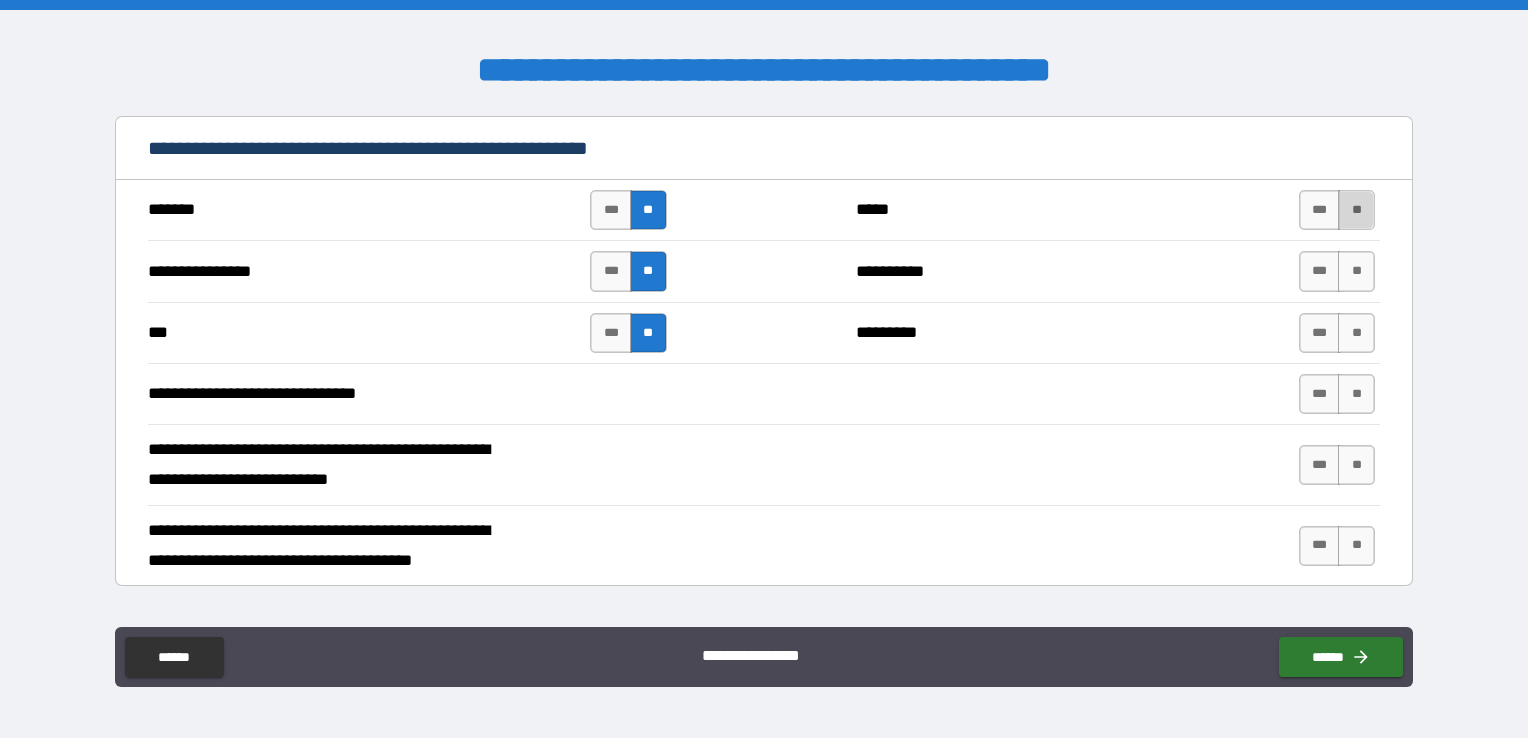 click on "**" at bounding box center [1356, 210] 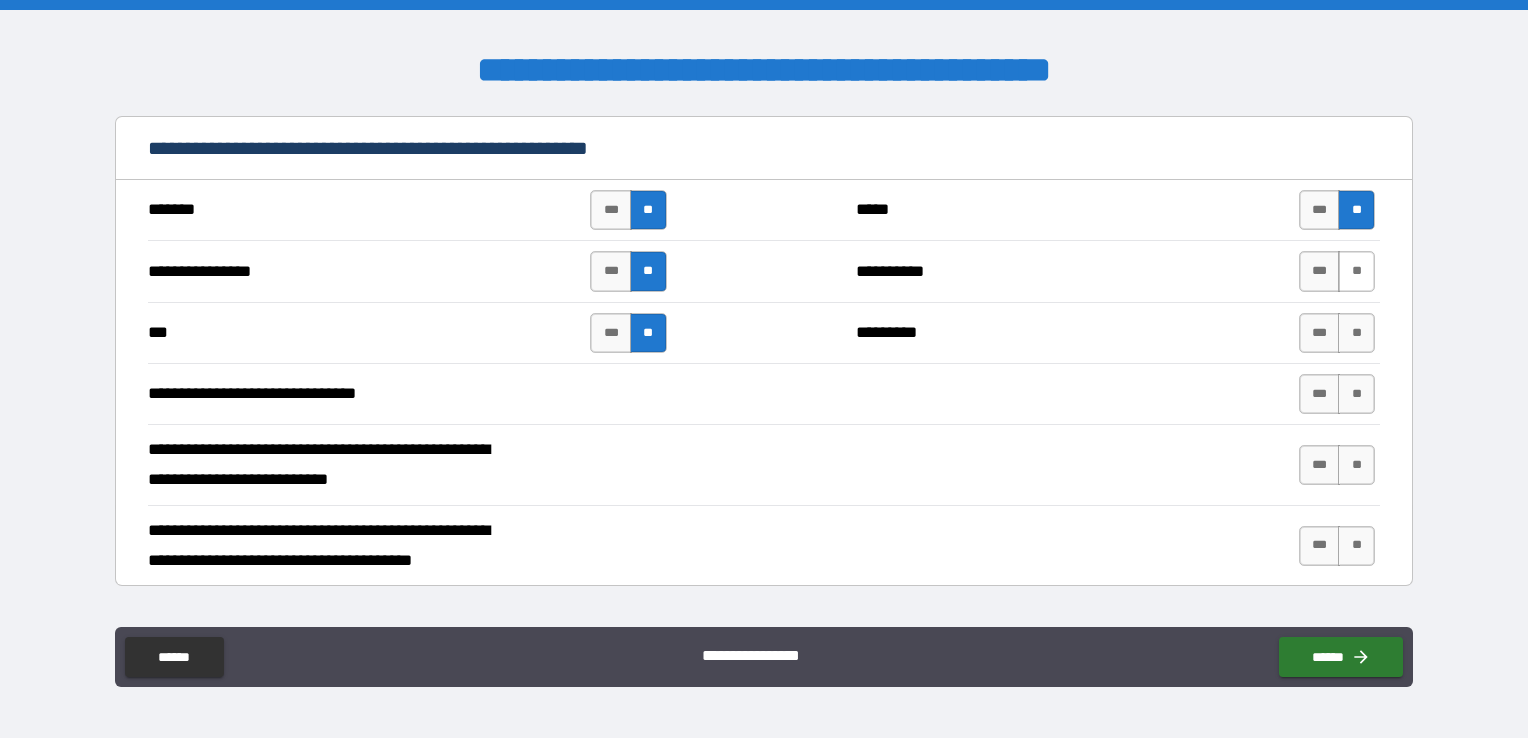 click on "**" at bounding box center (1356, 271) 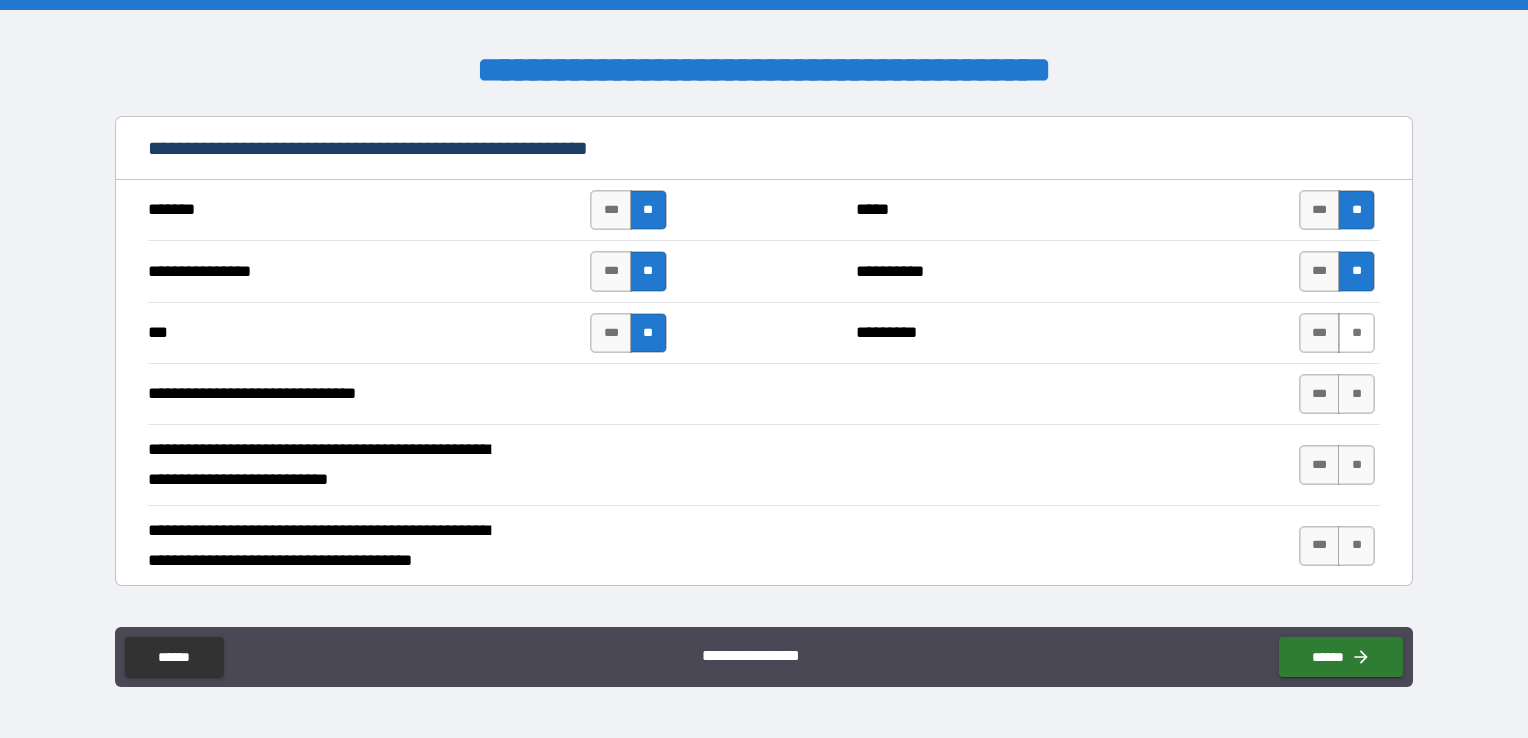 click on "**" at bounding box center (1356, 333) 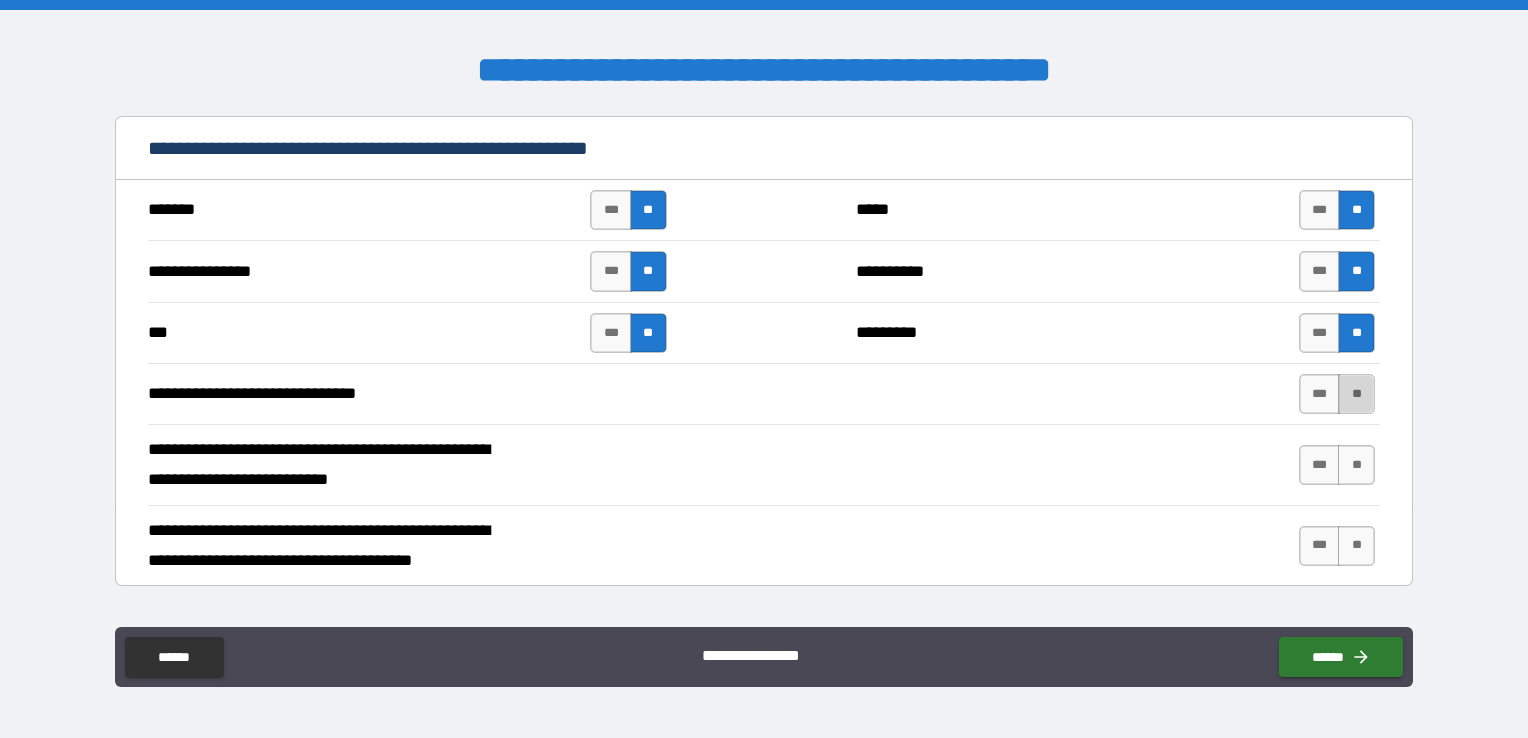 click on "**" at bounding box center [1356, 394] 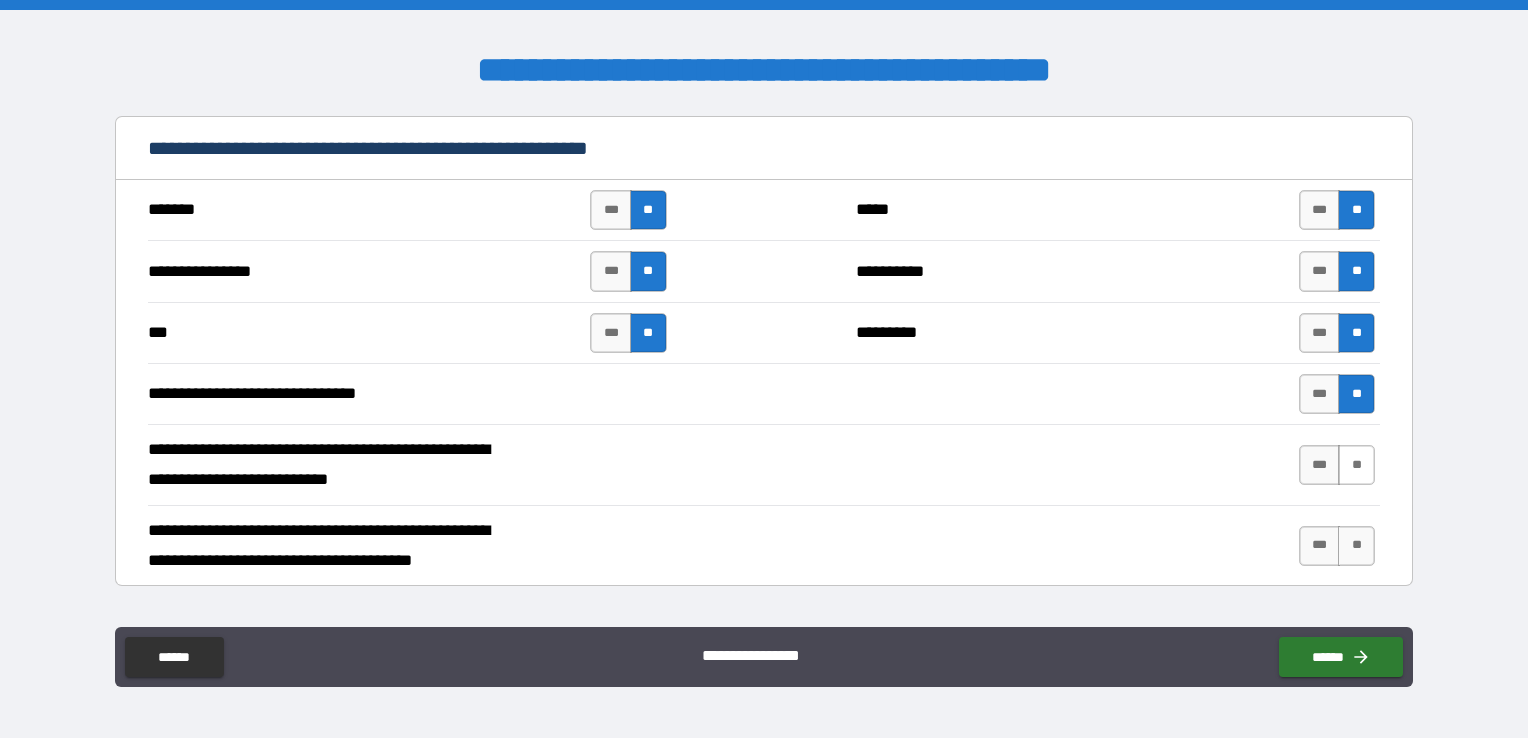 click on "**" at bounding box center [1356, 465] 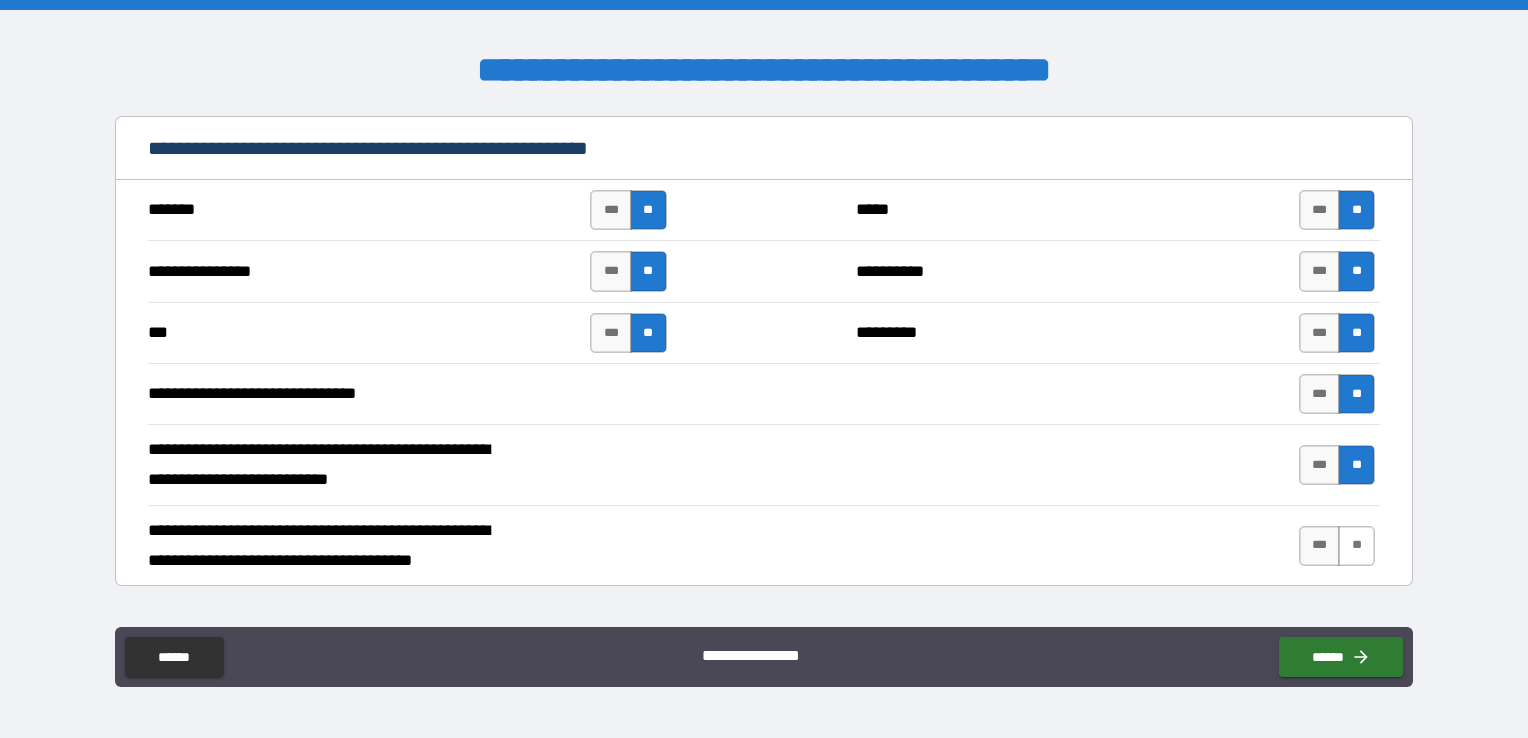 click on "**" at bounding box center (1356, 546) 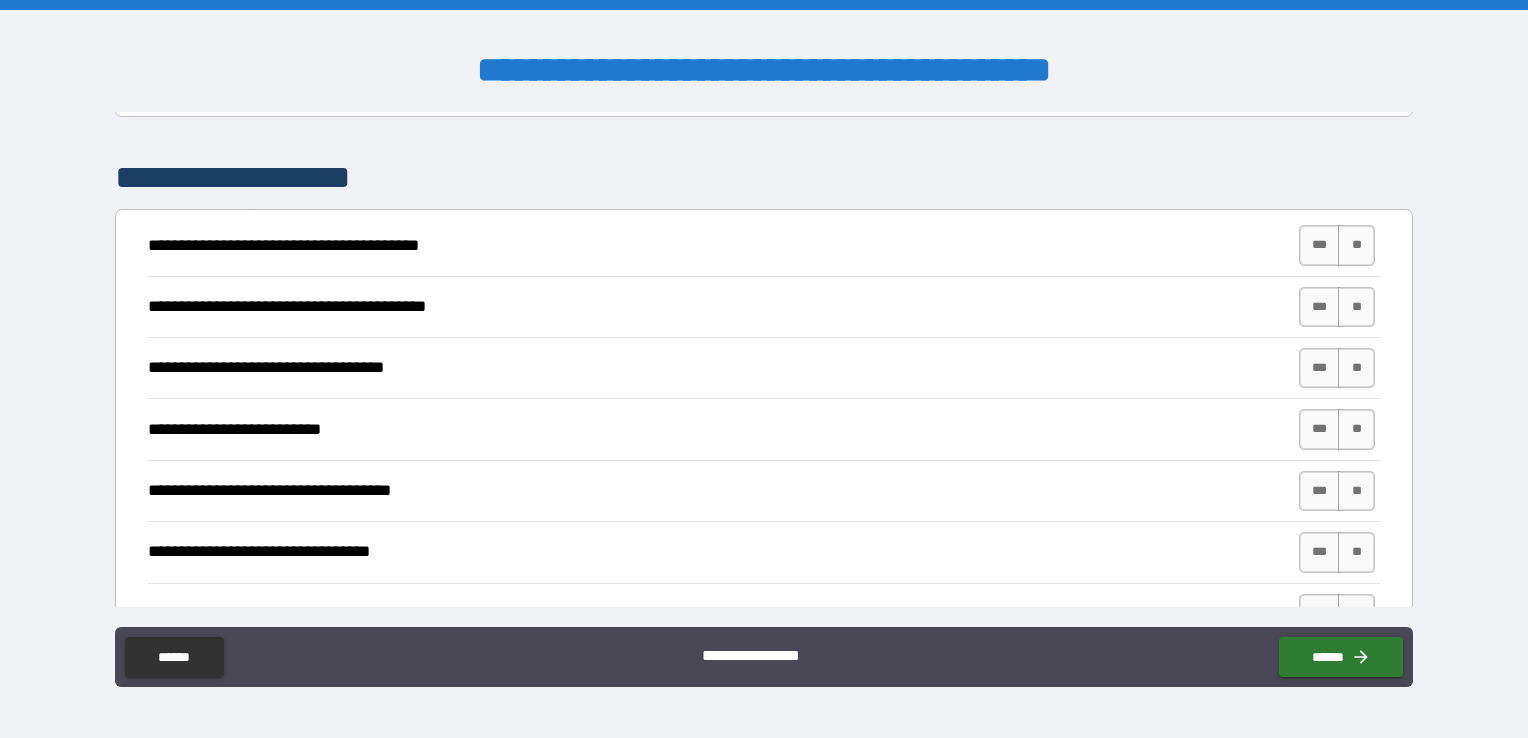 scroll, scrollTop: 3900, scrollLeft: 0, axis: vertical 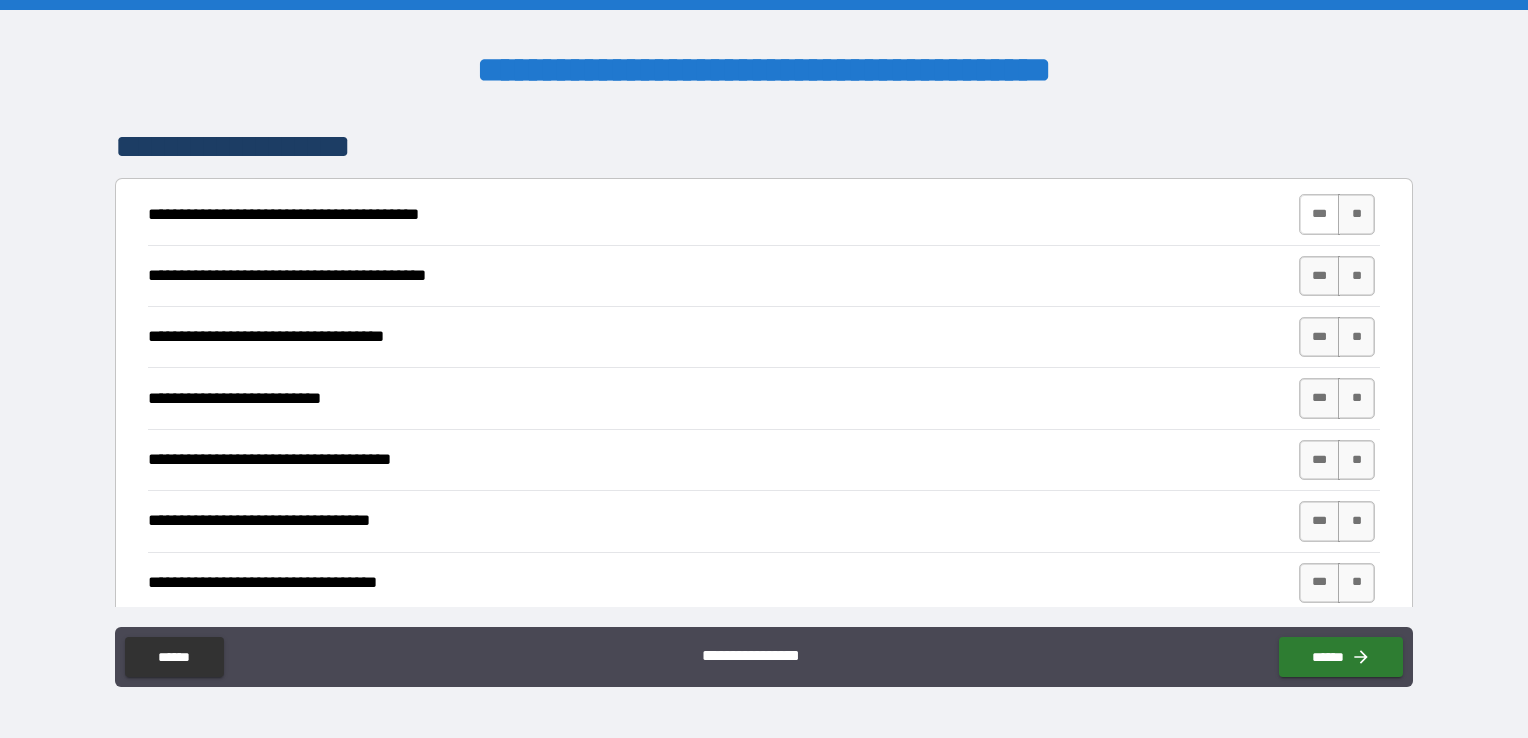 click on "***" at bounding box center (1320, 214) 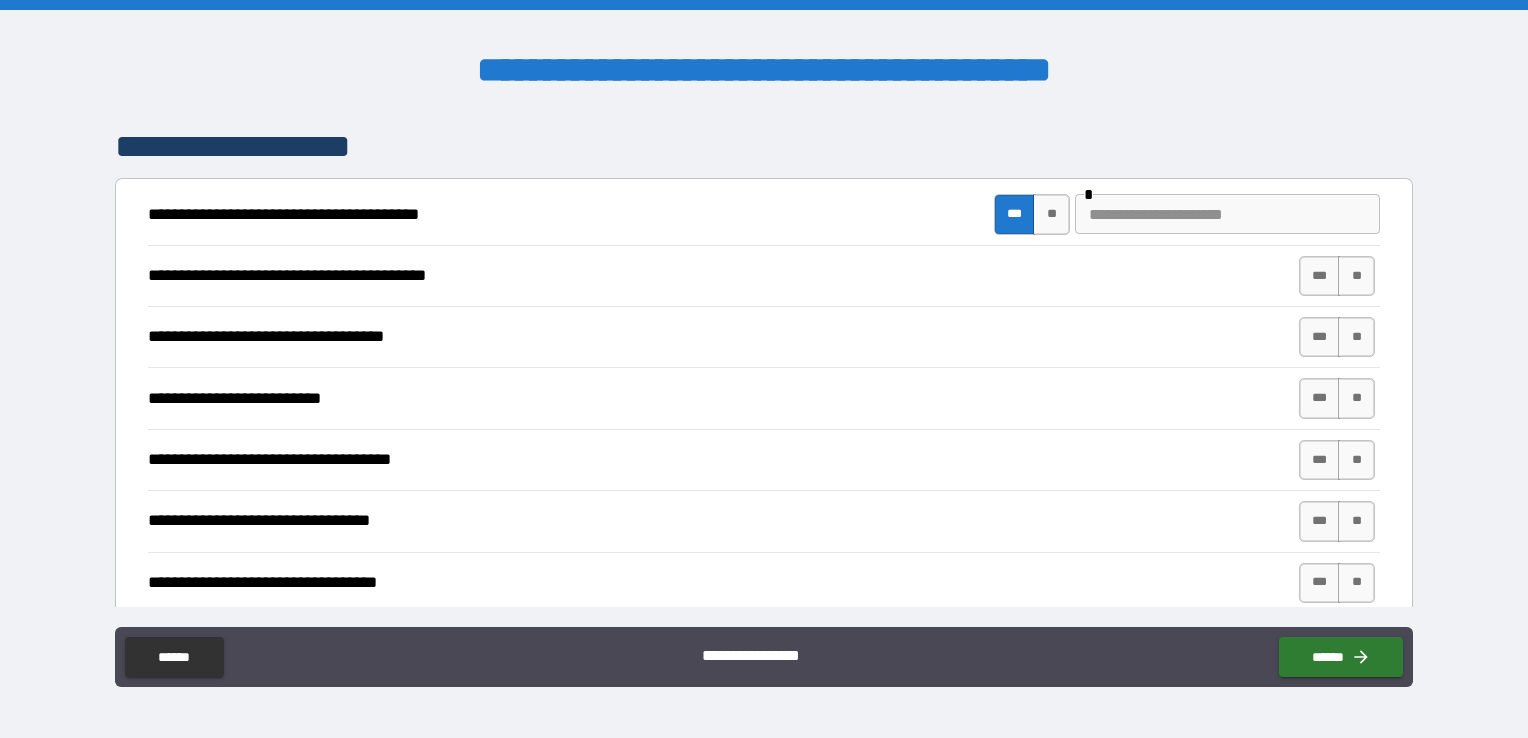 click at bounding box center (1227, 214) 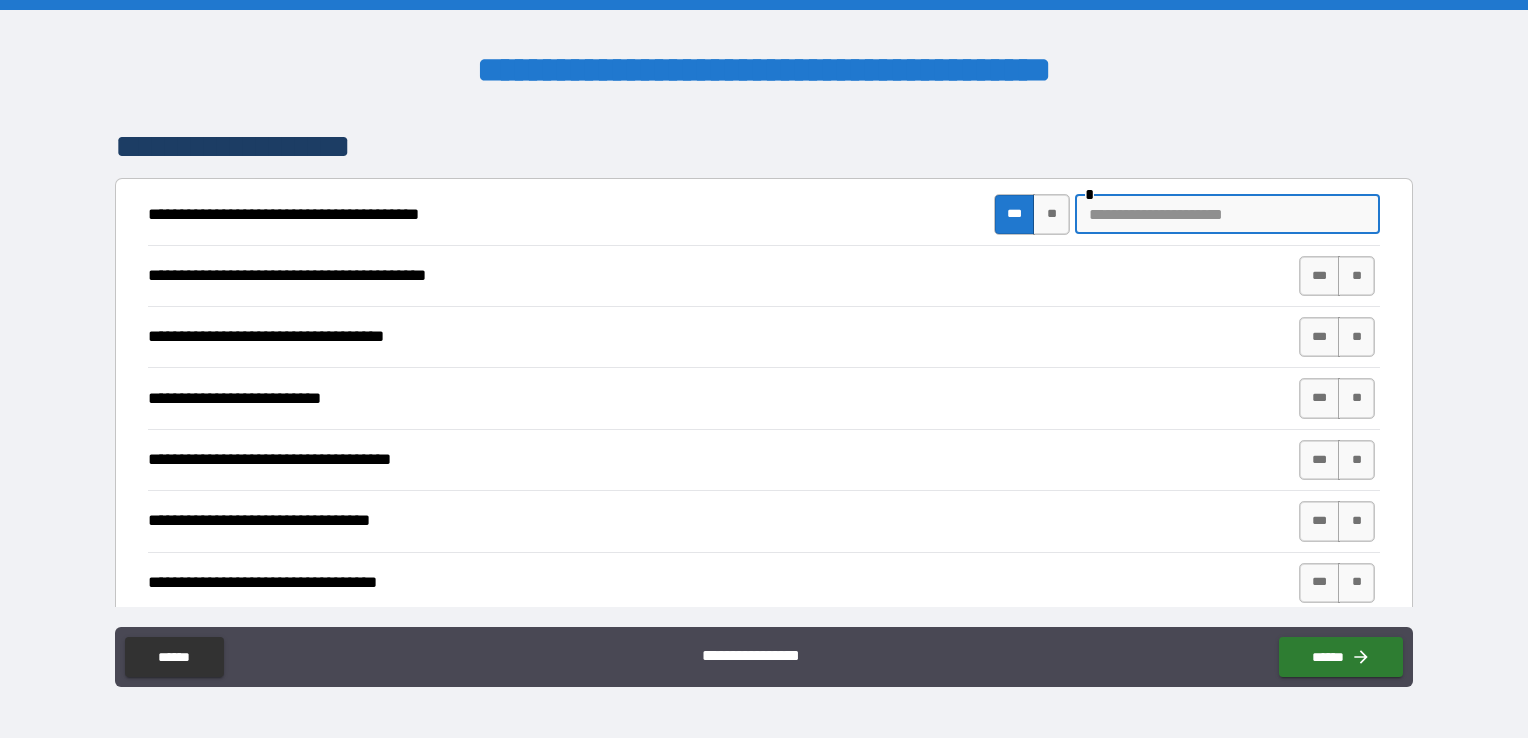 type on "*" 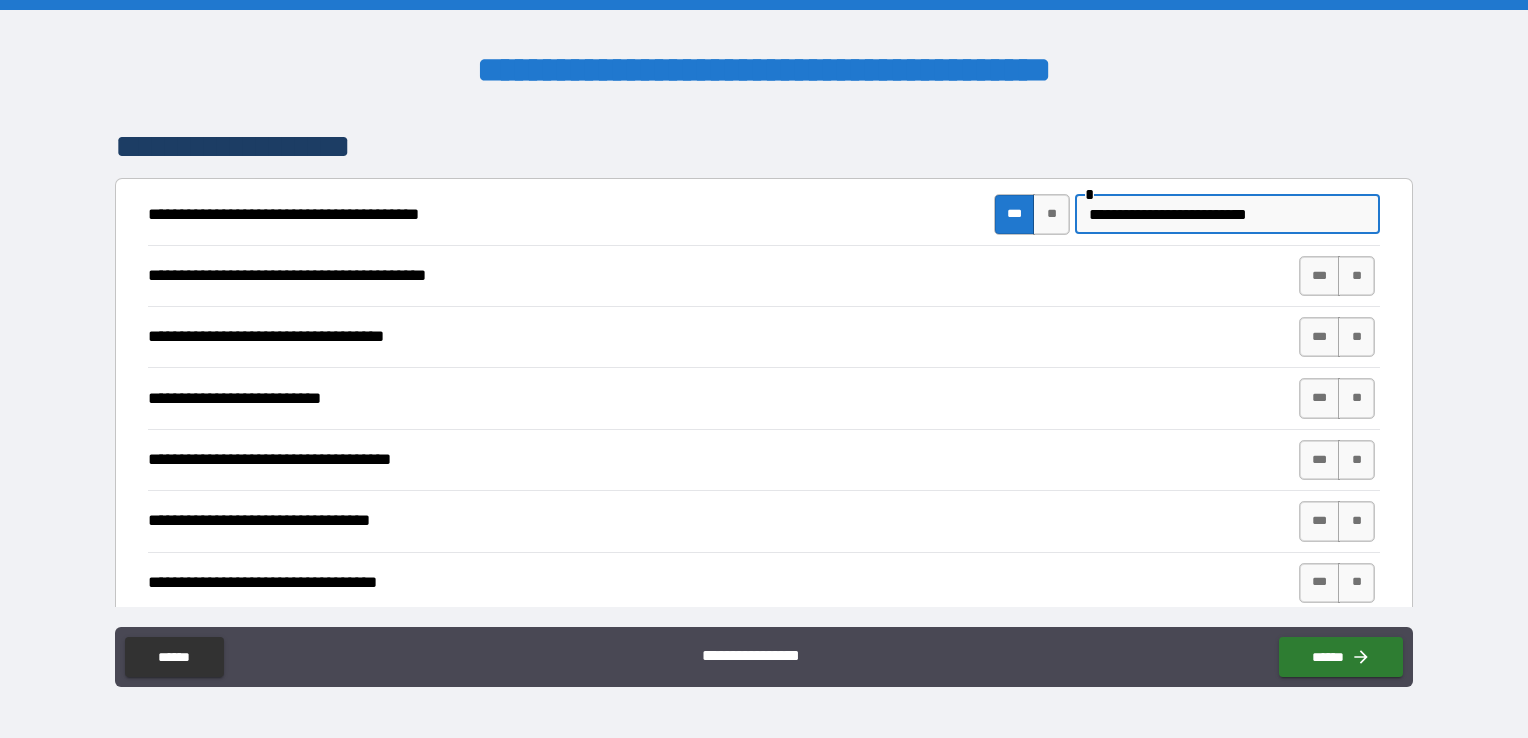 type on "**********" 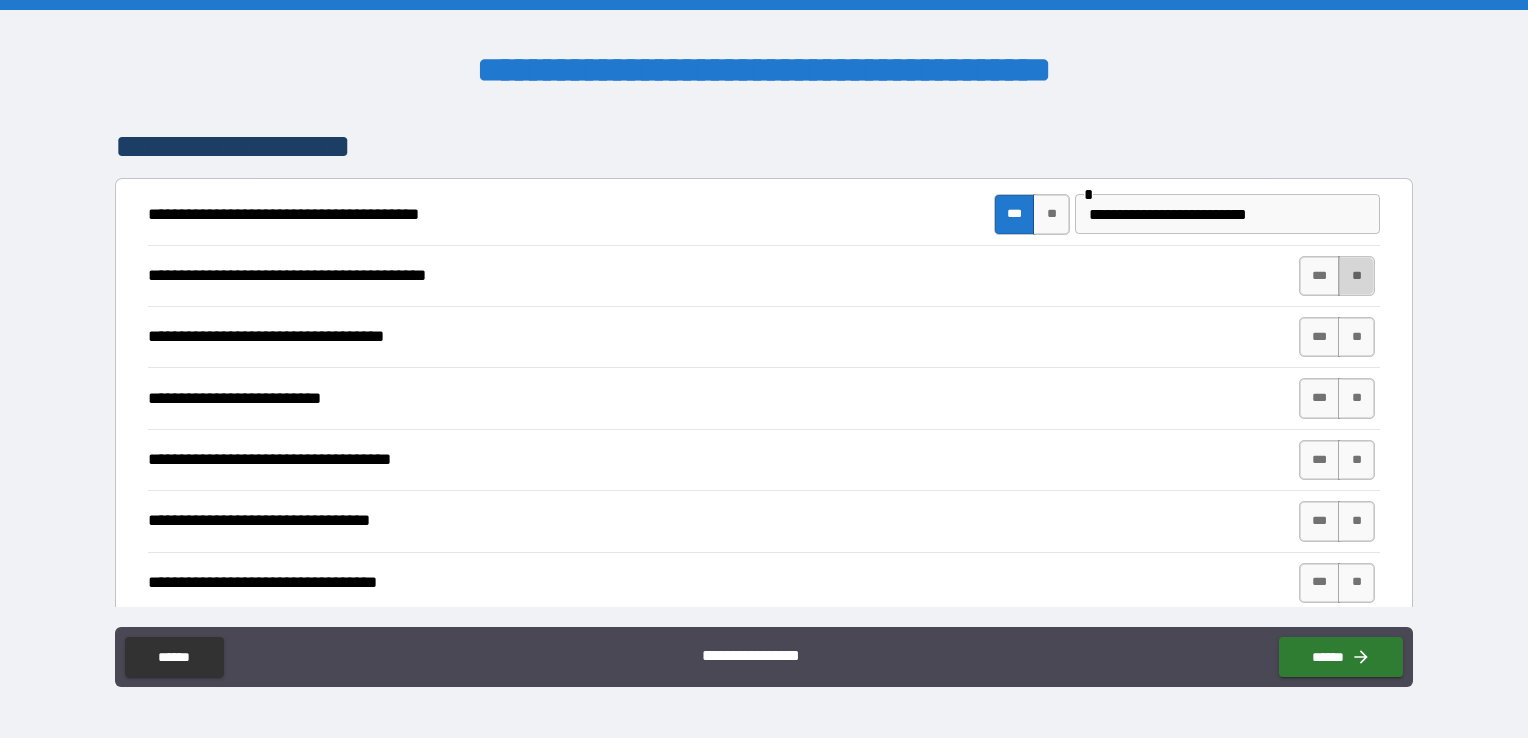 click on "**" at bounding box center [1356, 276] 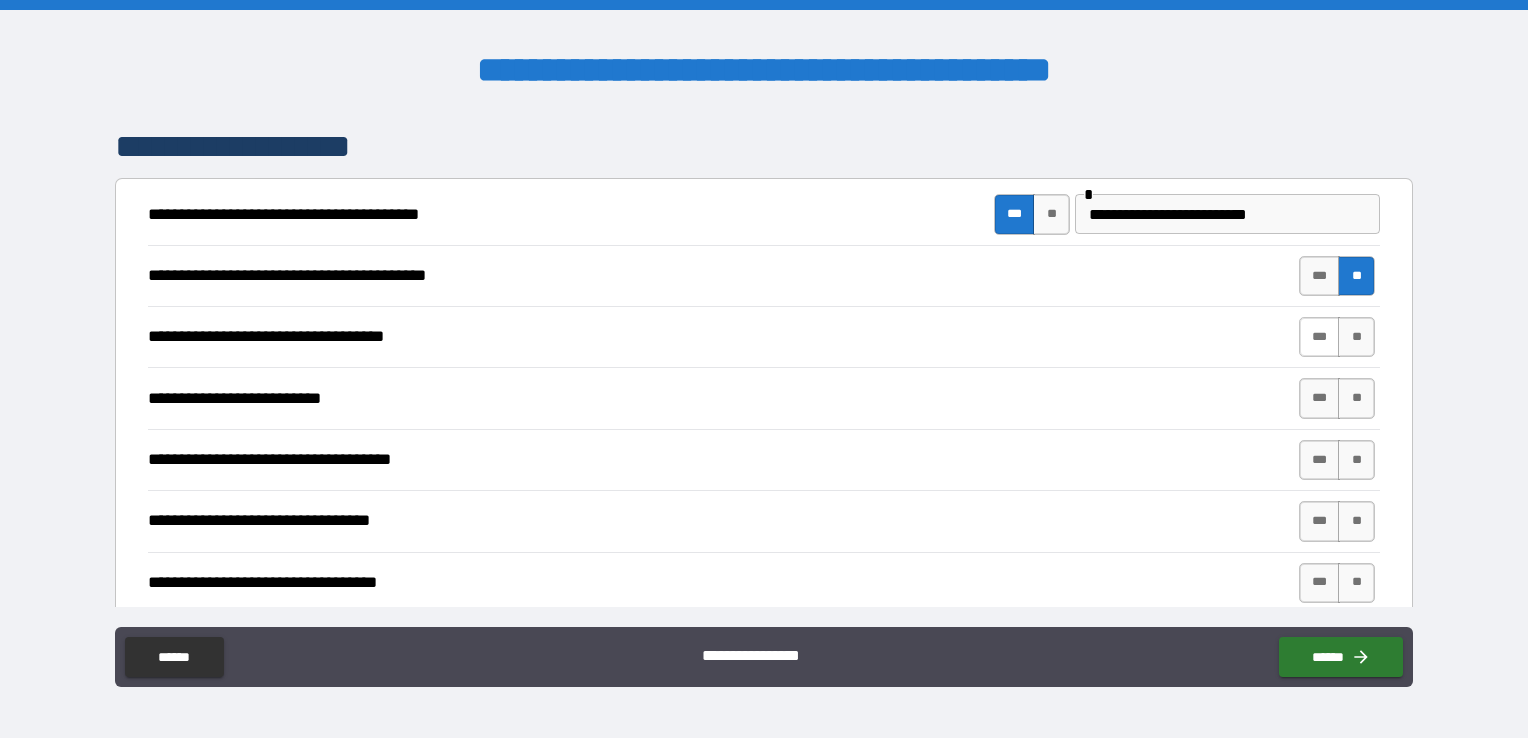 click on "***" at bounding box center [1320, 337] 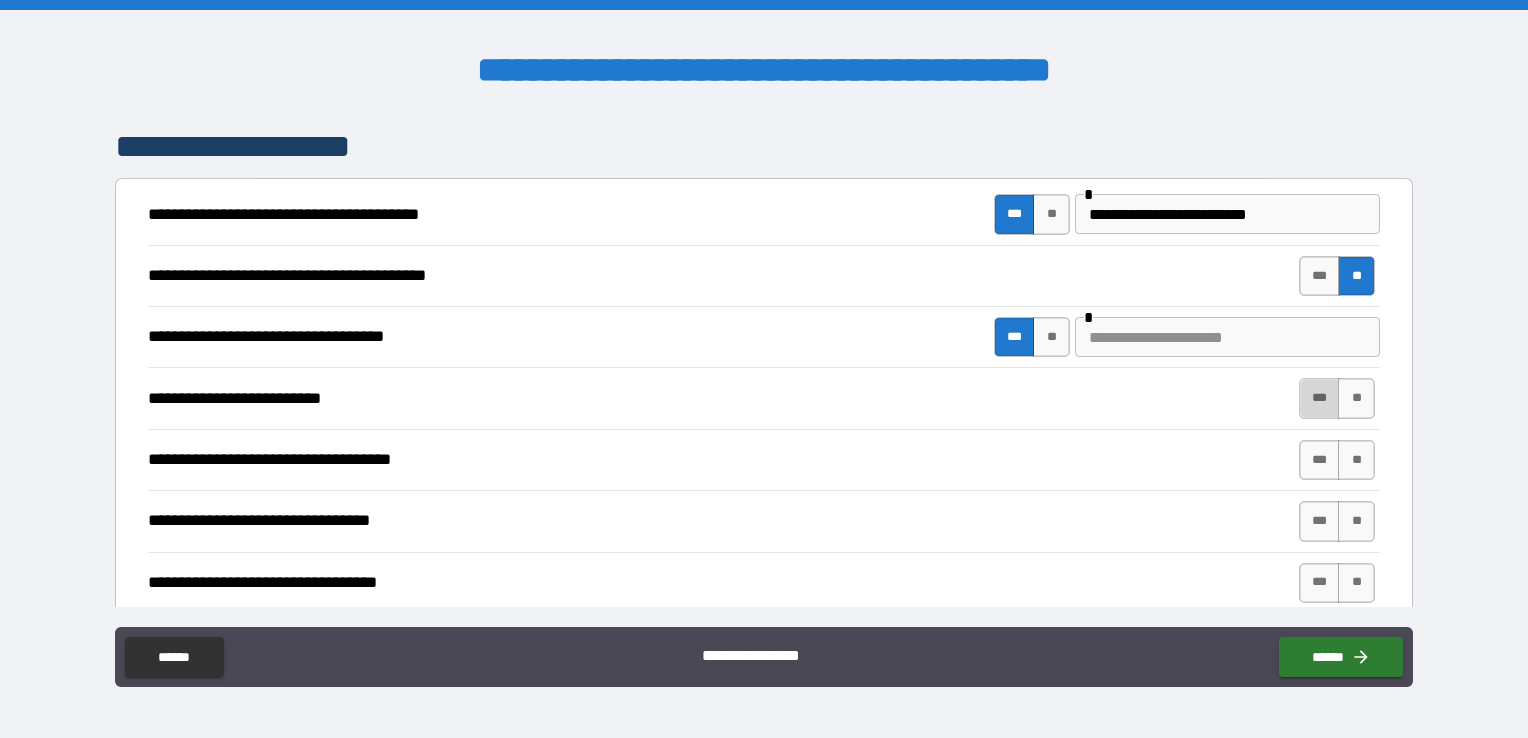 click on "***" at bounding box center (1320, 398) 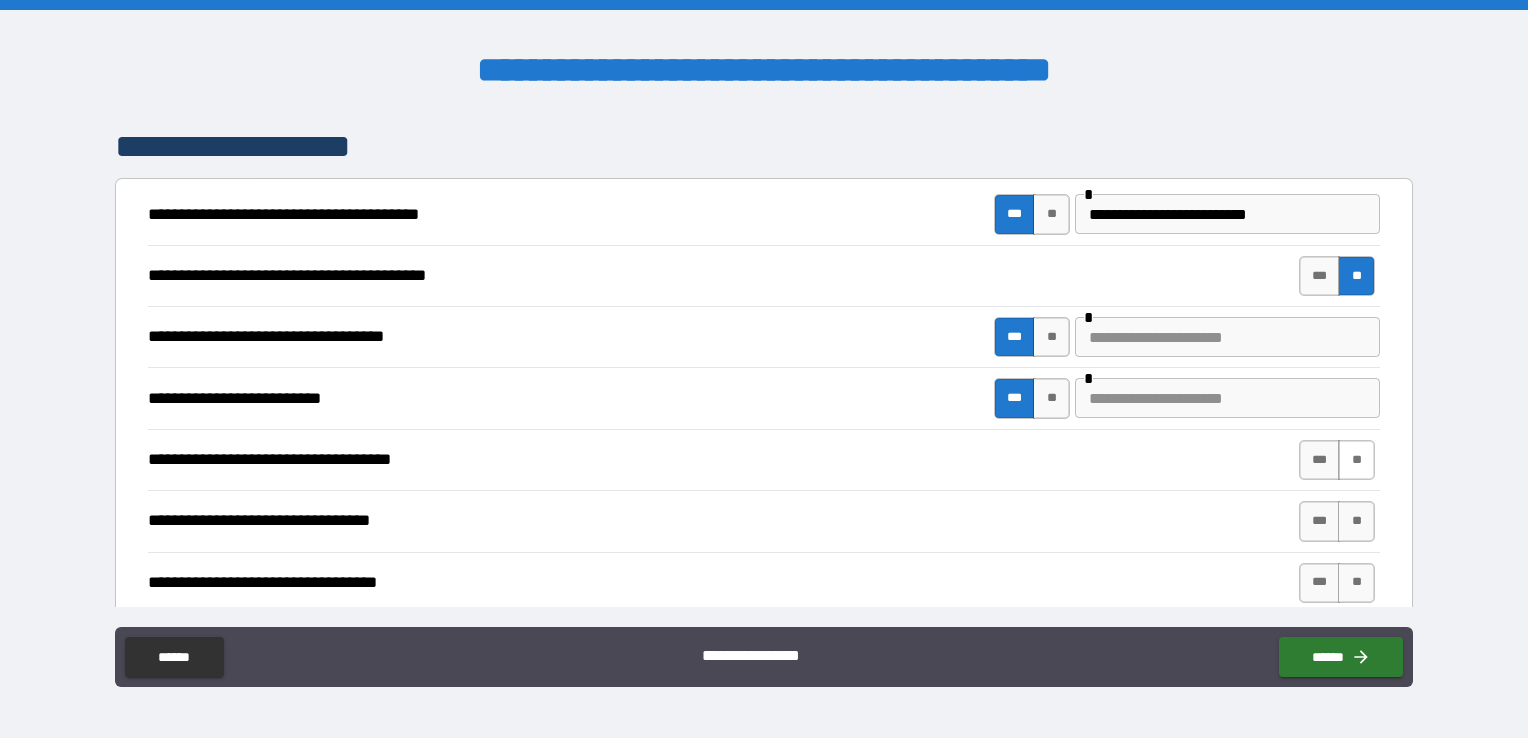 click on "**" at bounding box center (1356, 460) 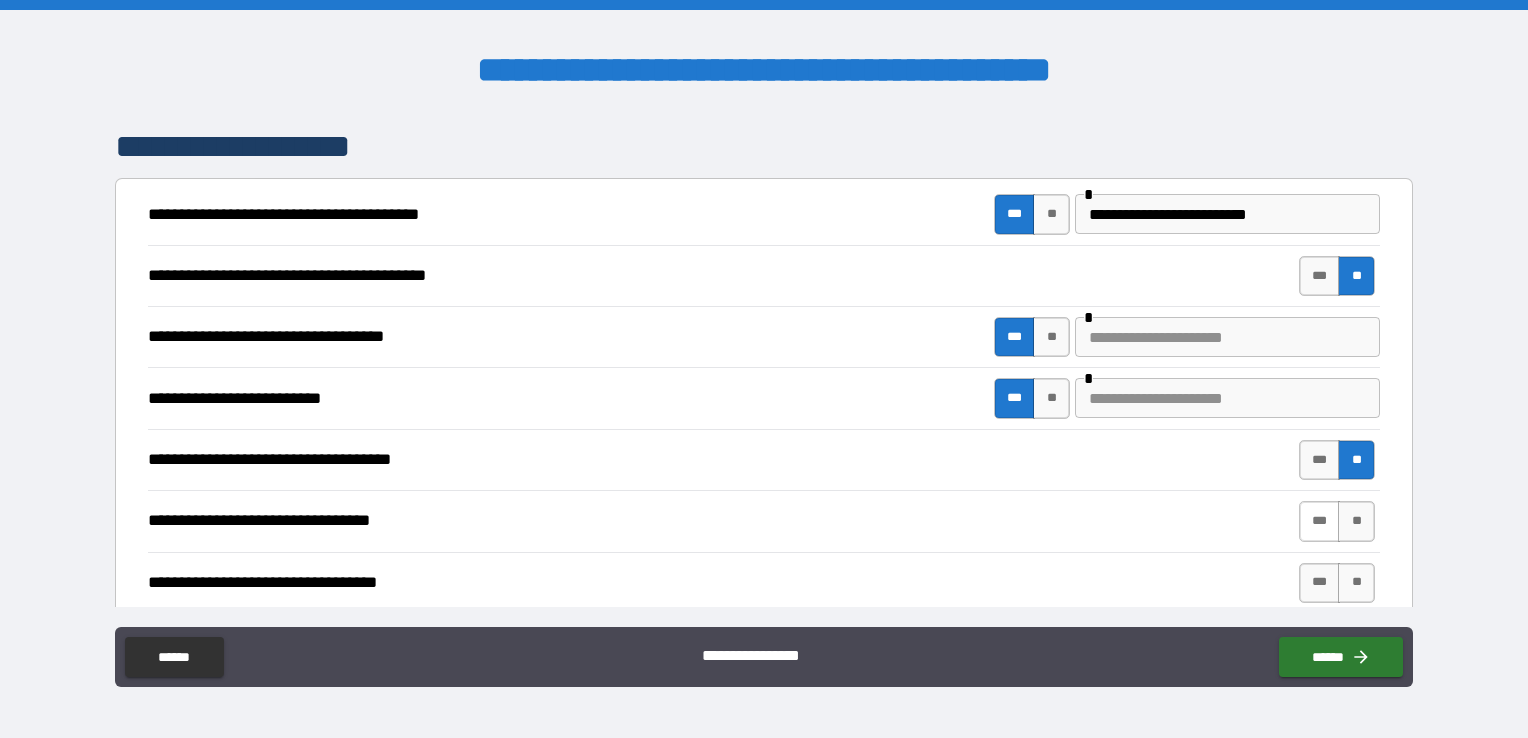 click on "***" at bounding box center [1320, 521] 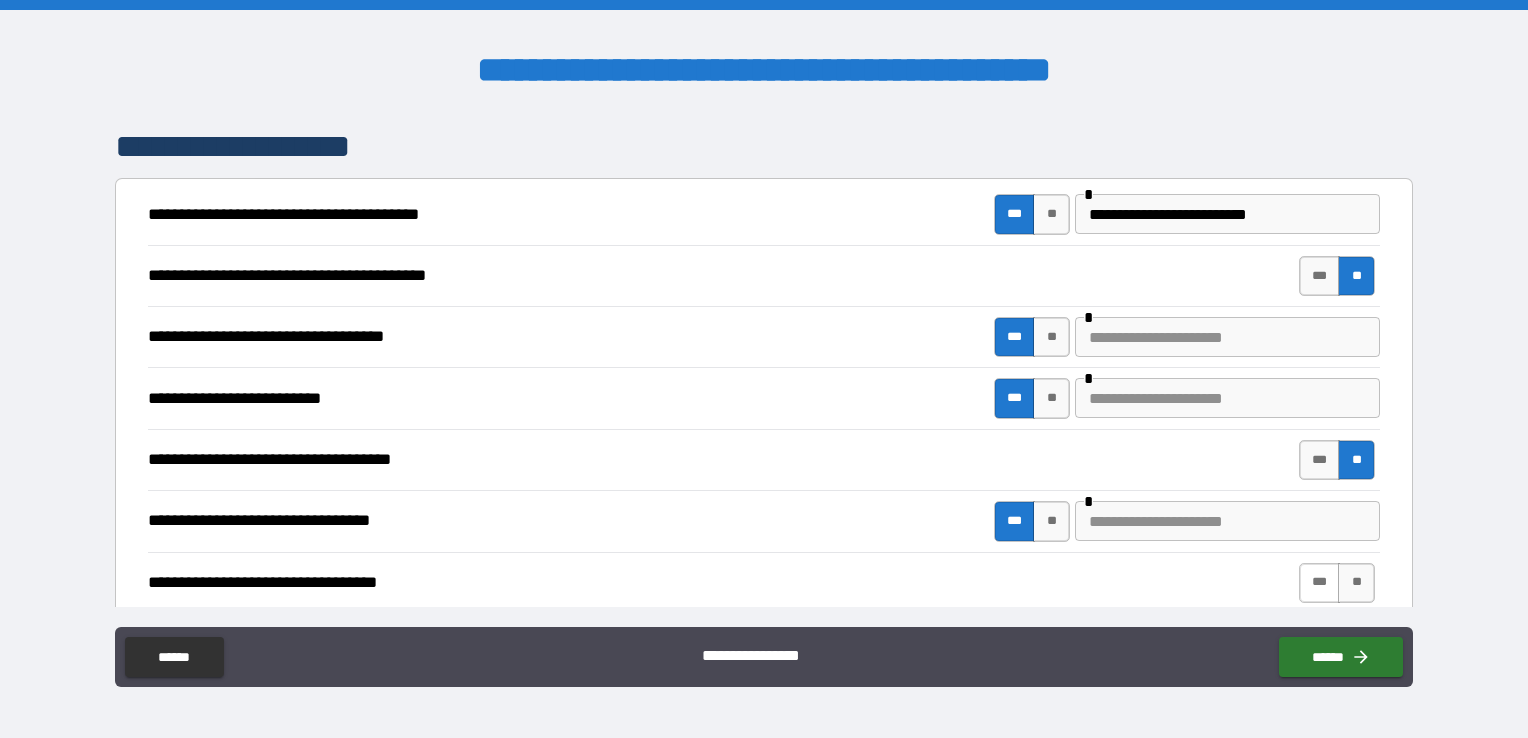 click on "***" at bounding box center [1320, 583] 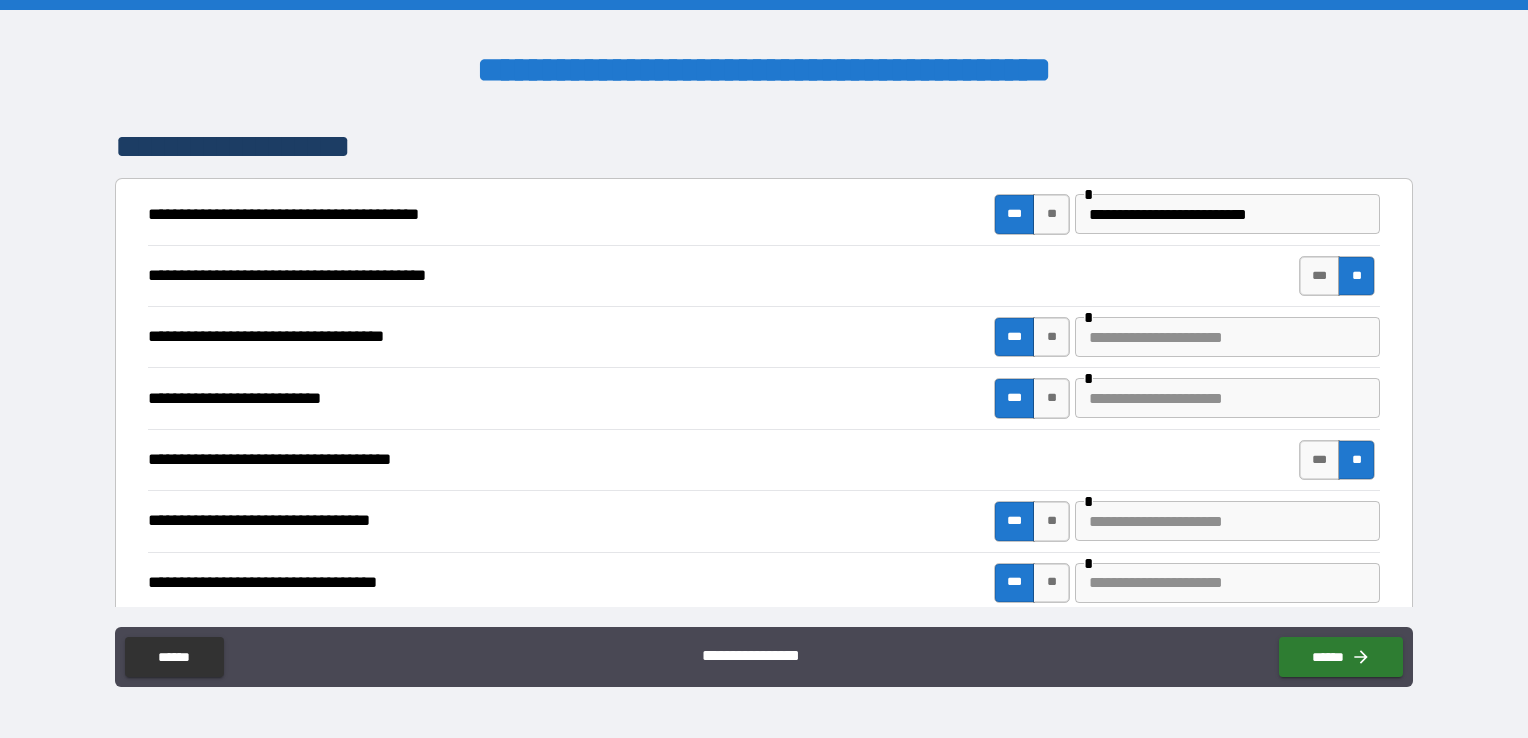 click at bounding box center [1227, 398] 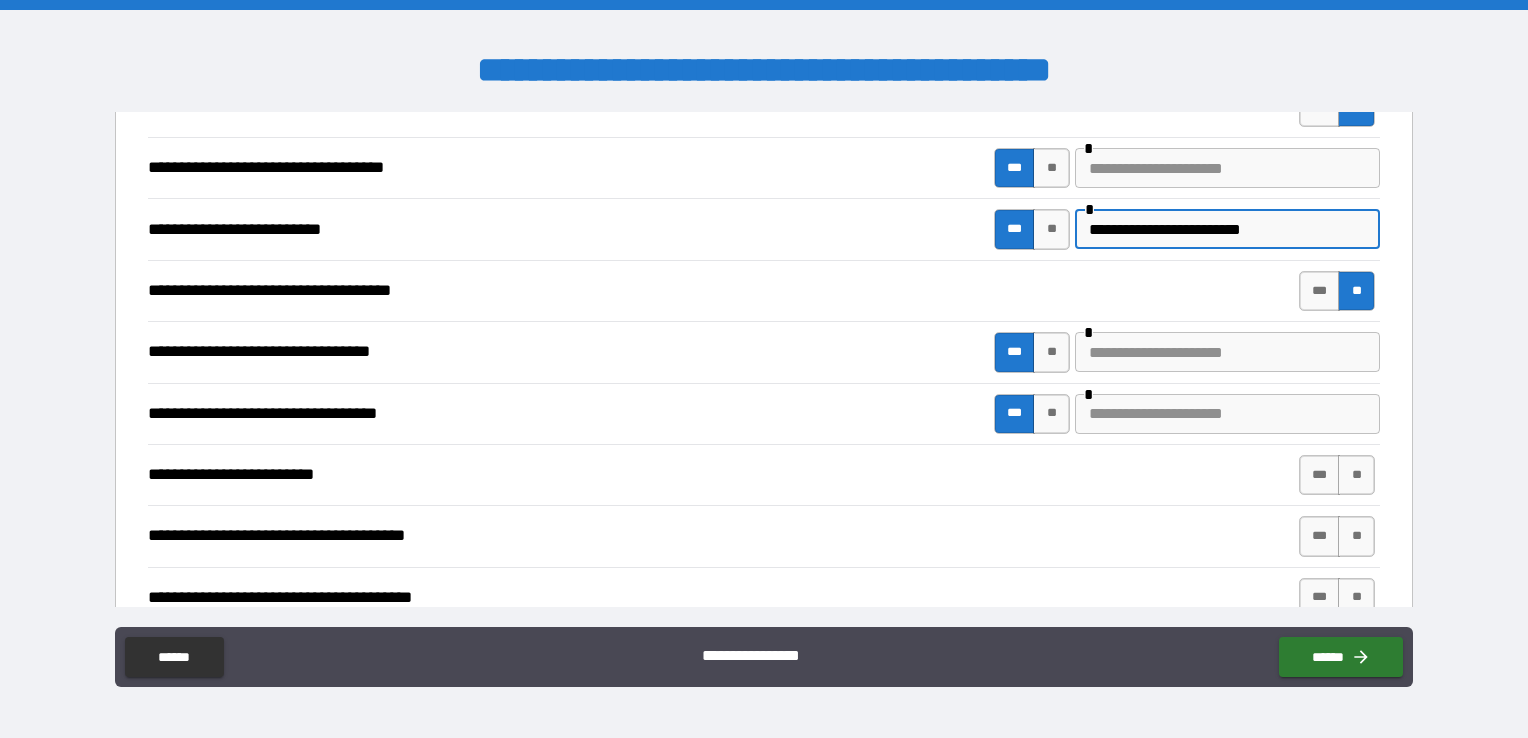 scroll, scrollTop: 4100, scrollLeft: 0, axis: vertical 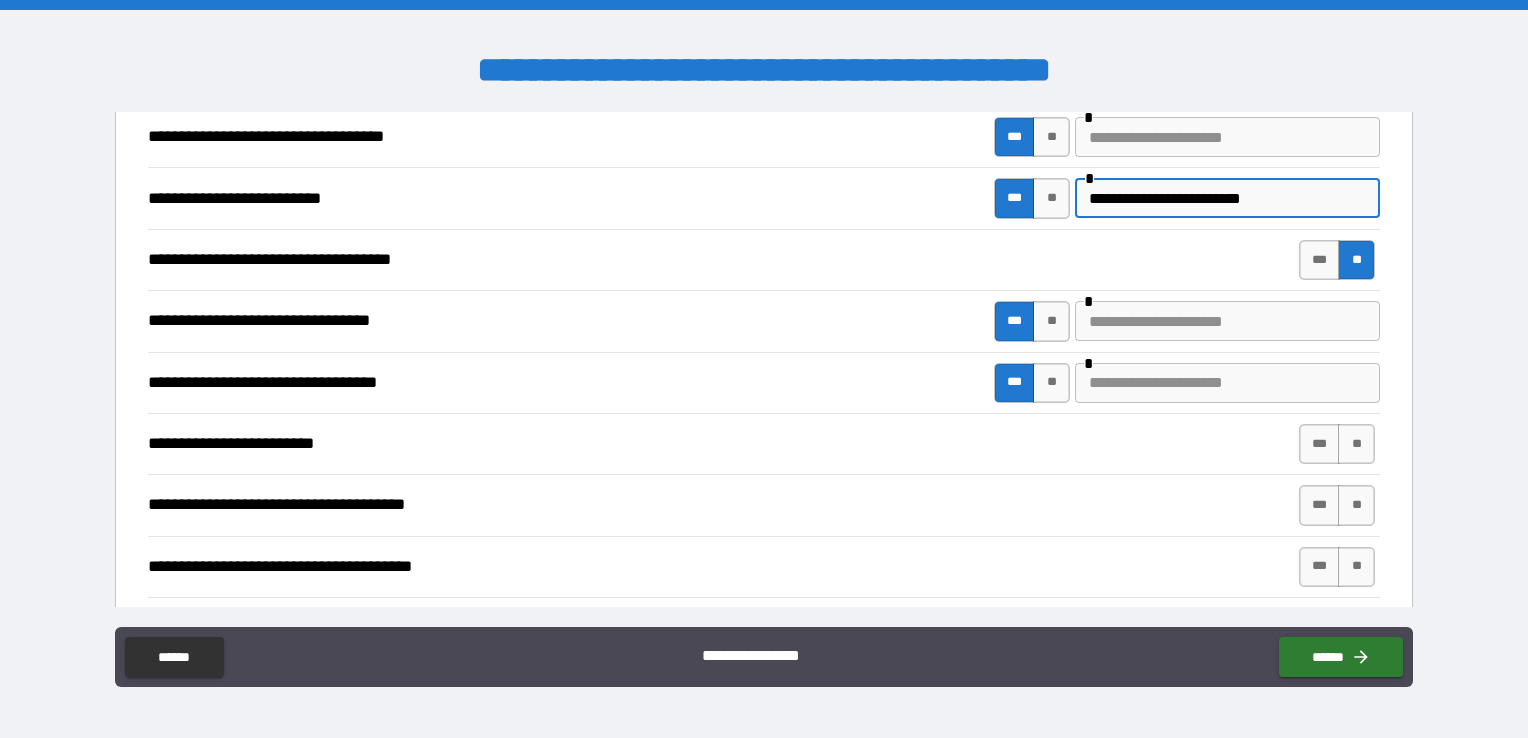 type on "**********" 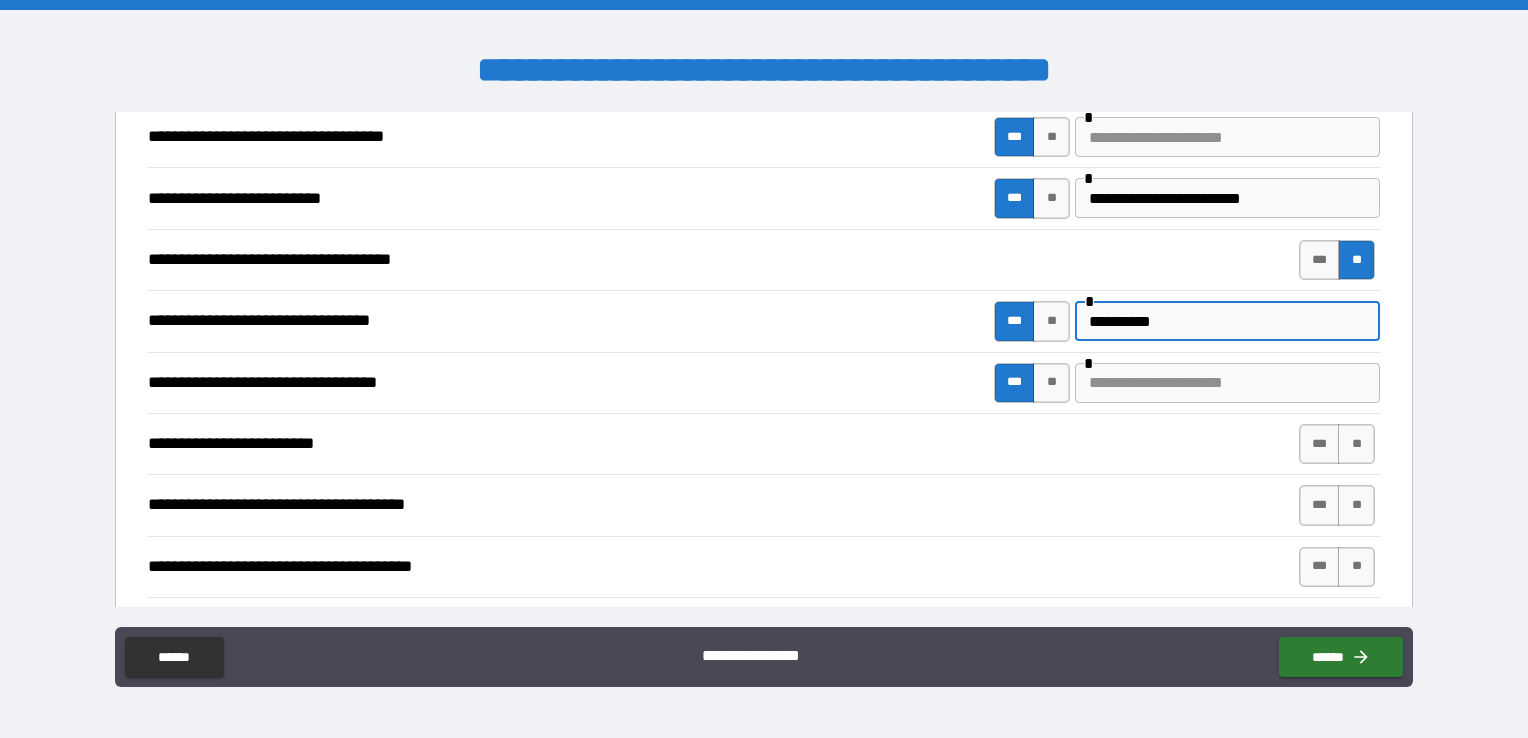 type on "**********" 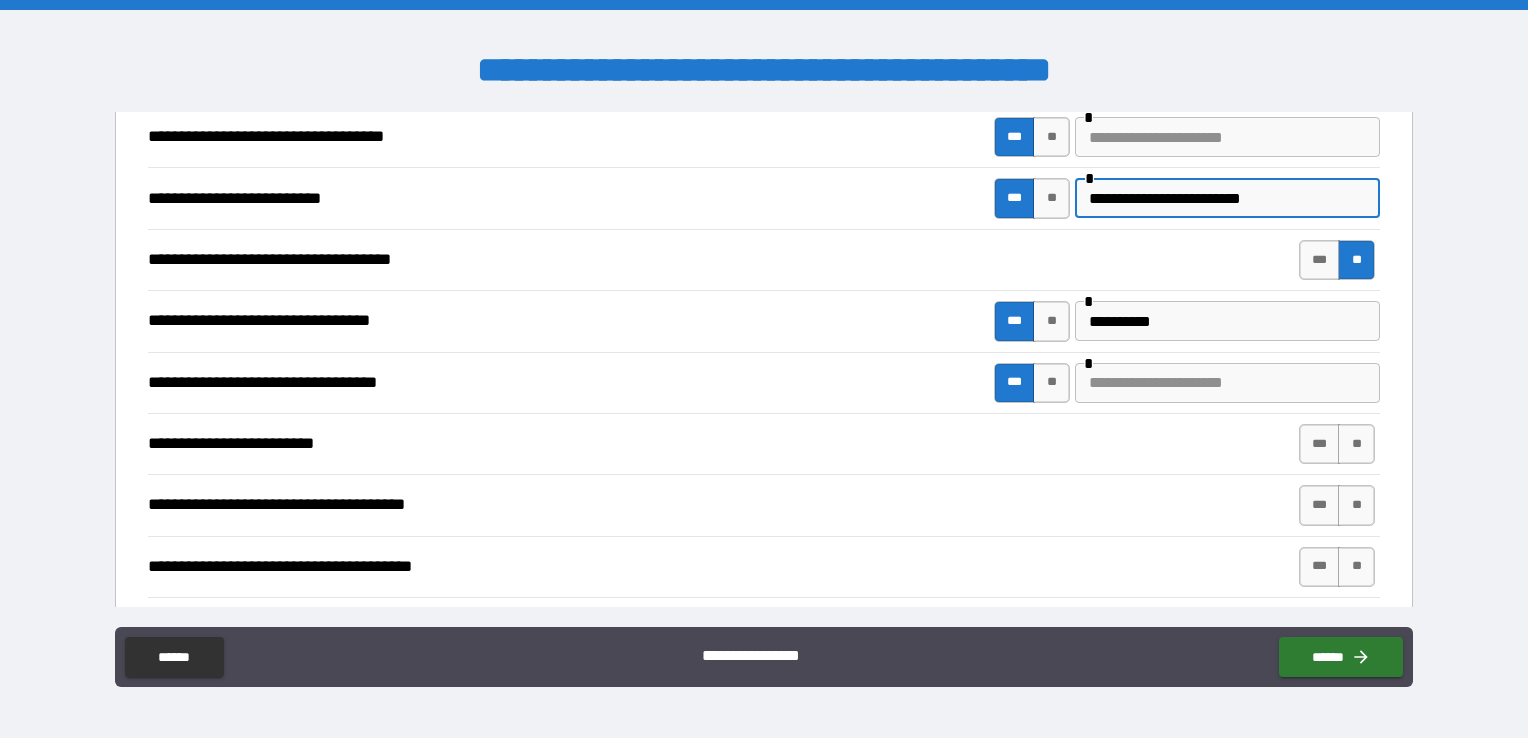 type on "**********" 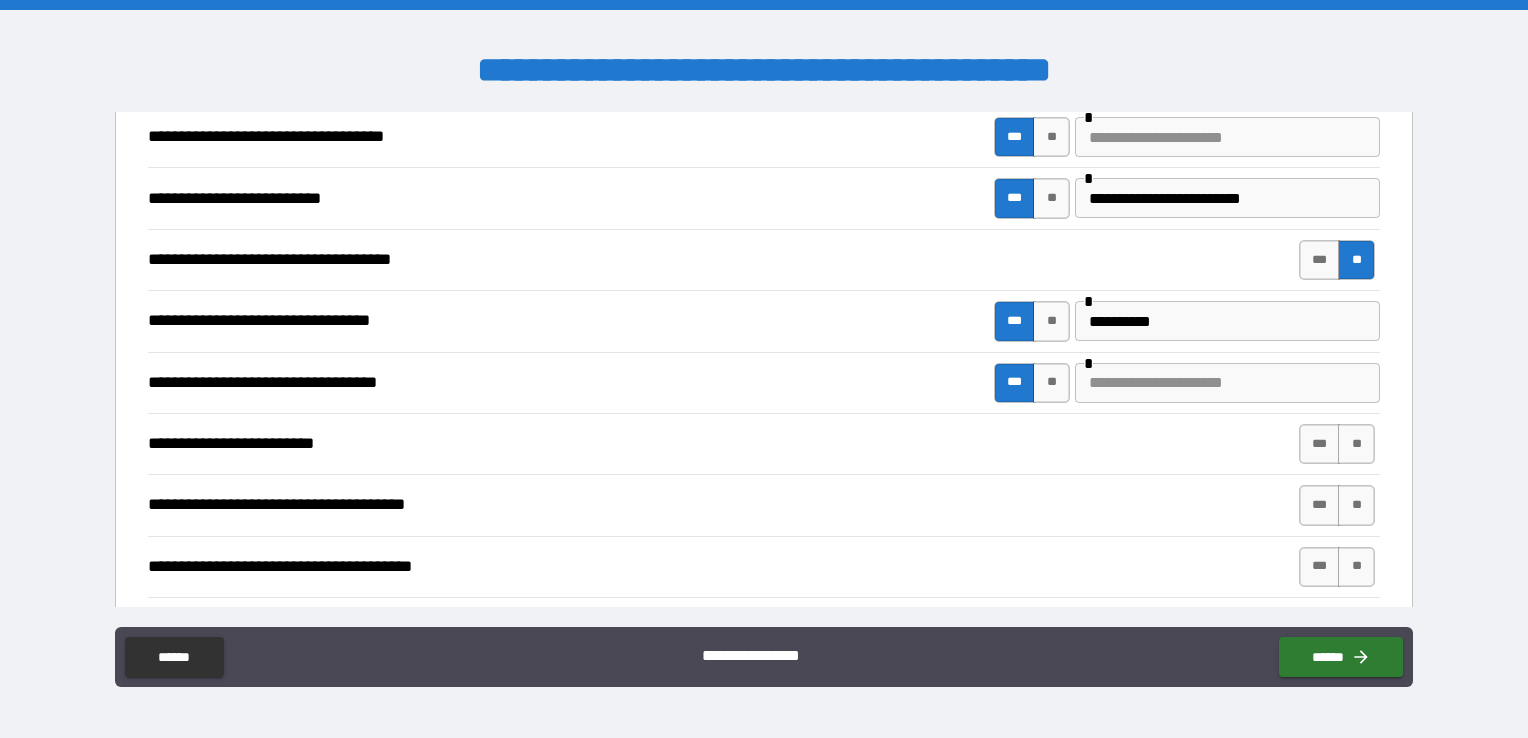 click at bounding box center (1227, 383) 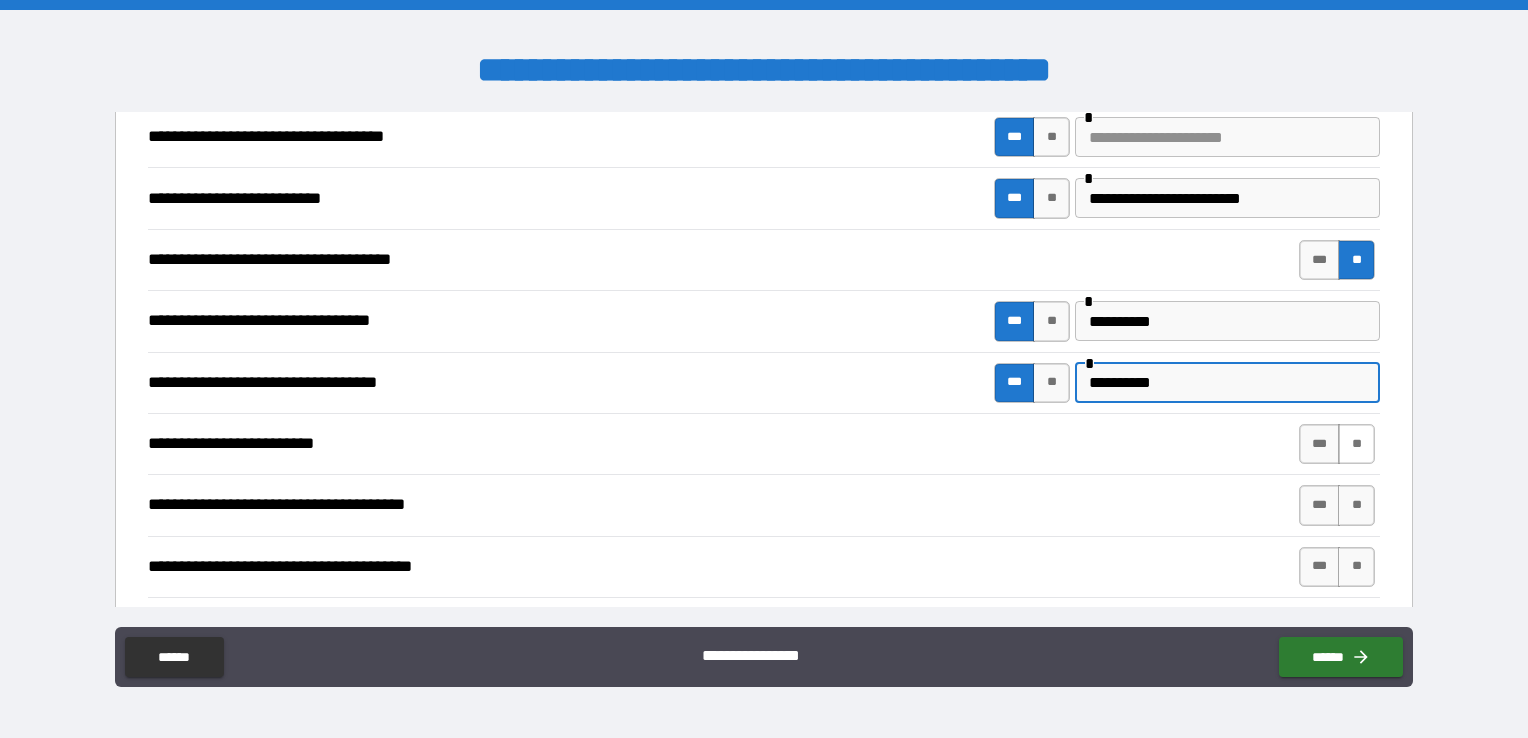 type on "**********" 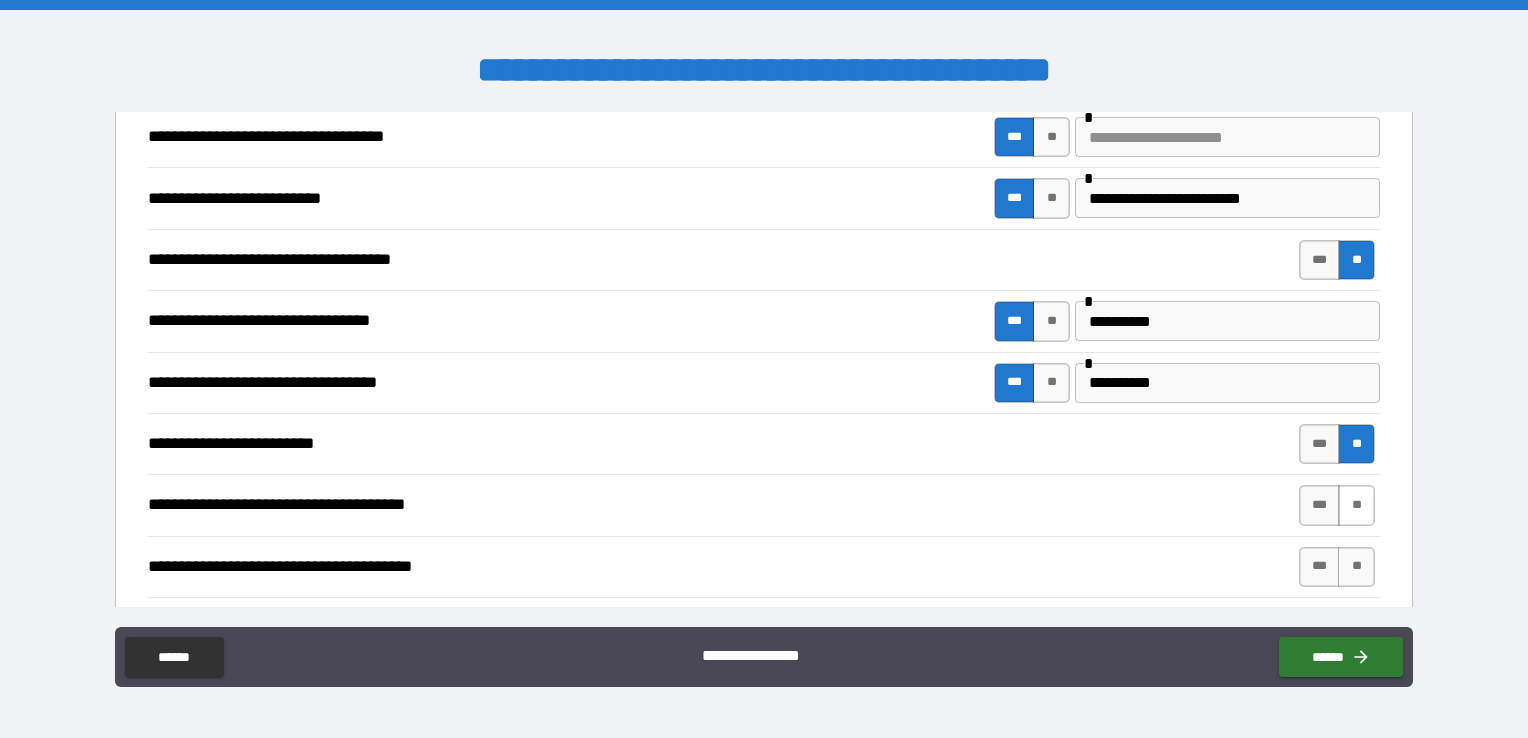 click on "**" at bounding box center (1356, 505) 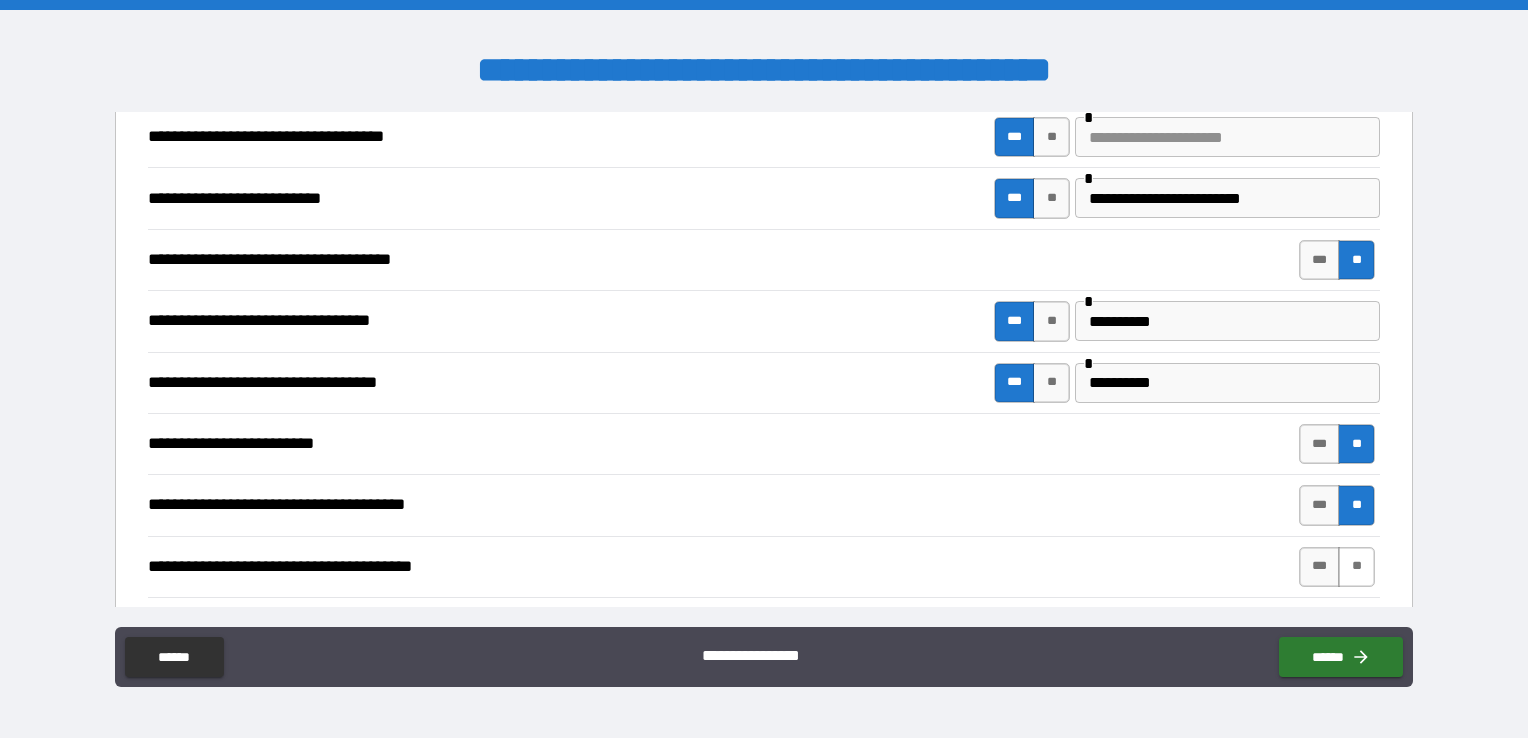 click on "**" at bounding box center (1356, 567) 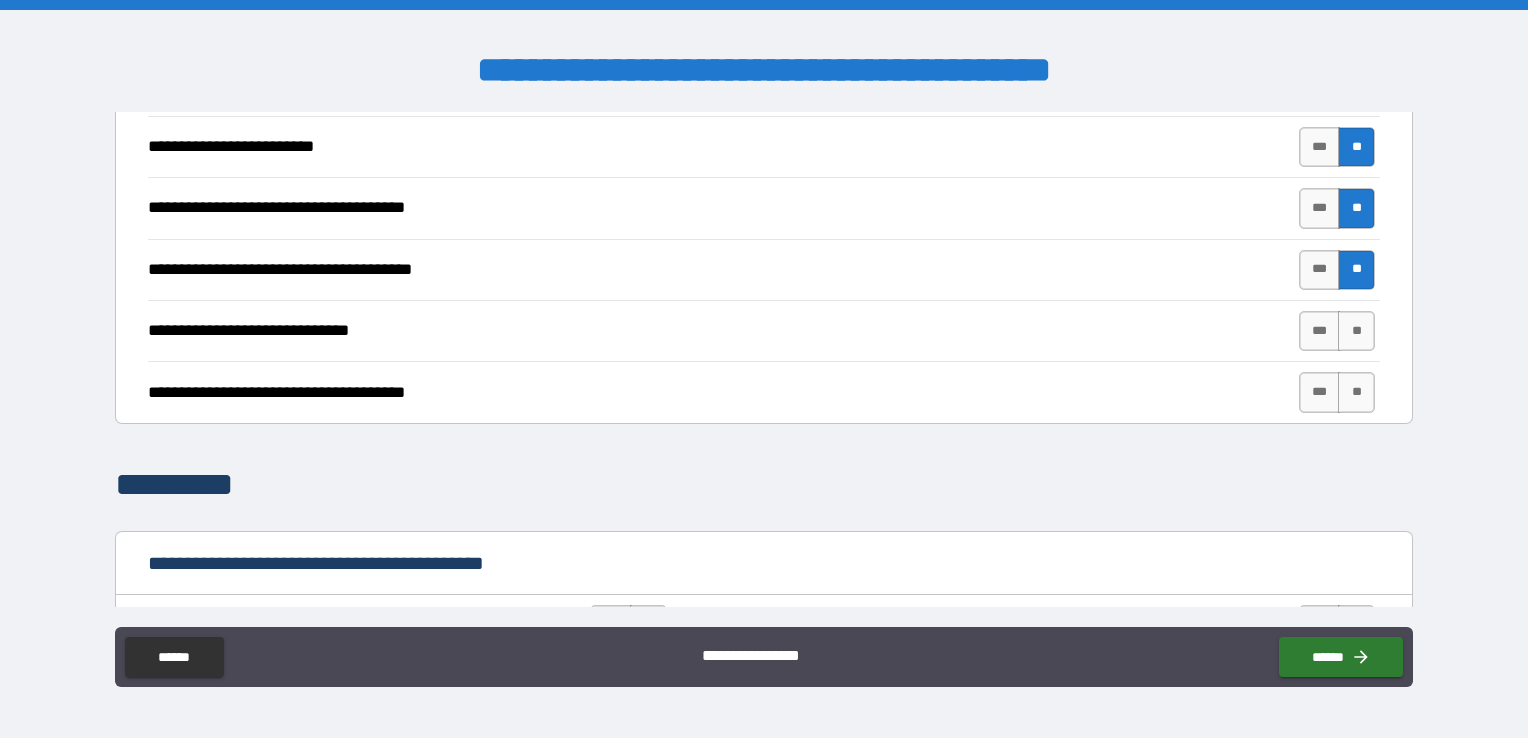 scroll, scrollTop: 4400, scrollLeft: 0, axis: vertical 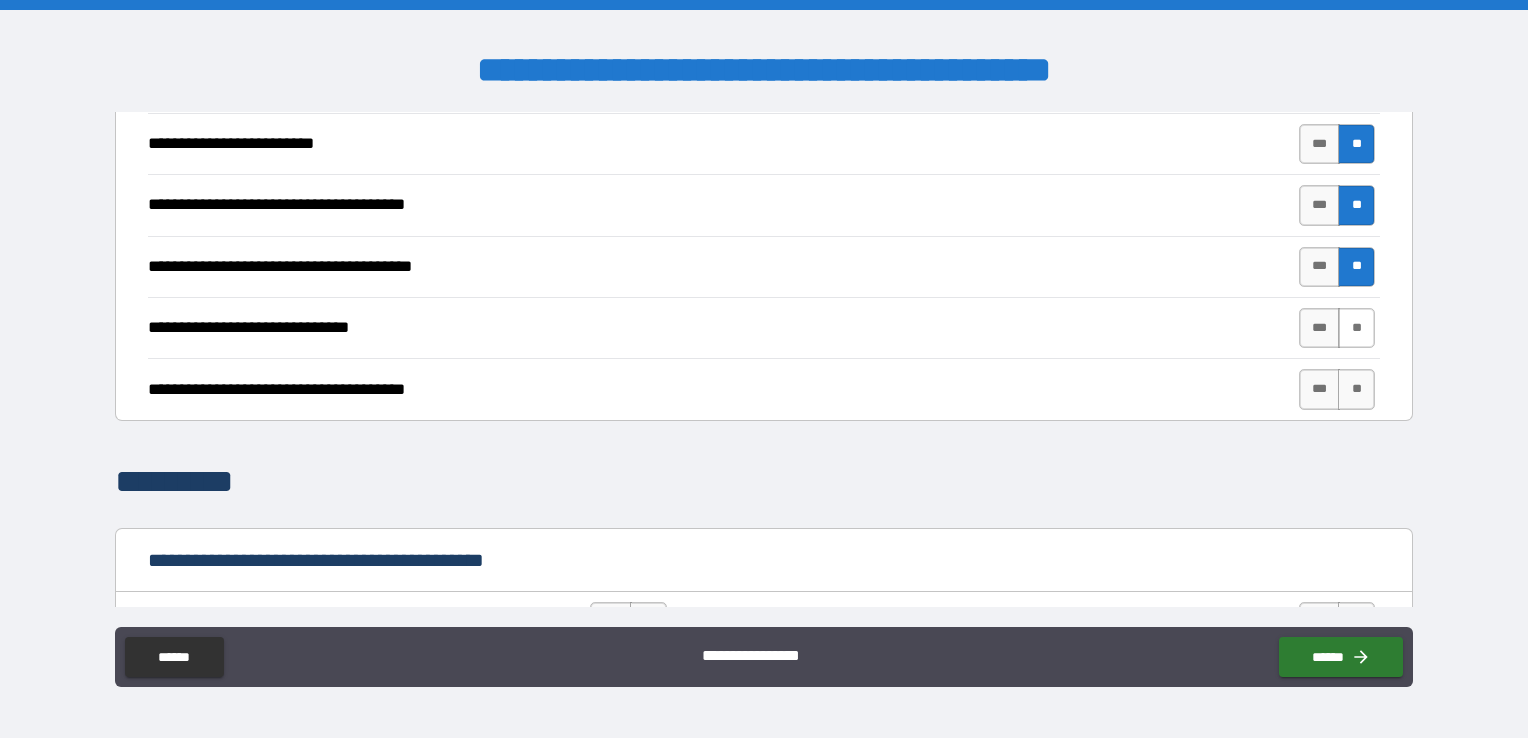 click on "**" at bounding box center [1356, 328] 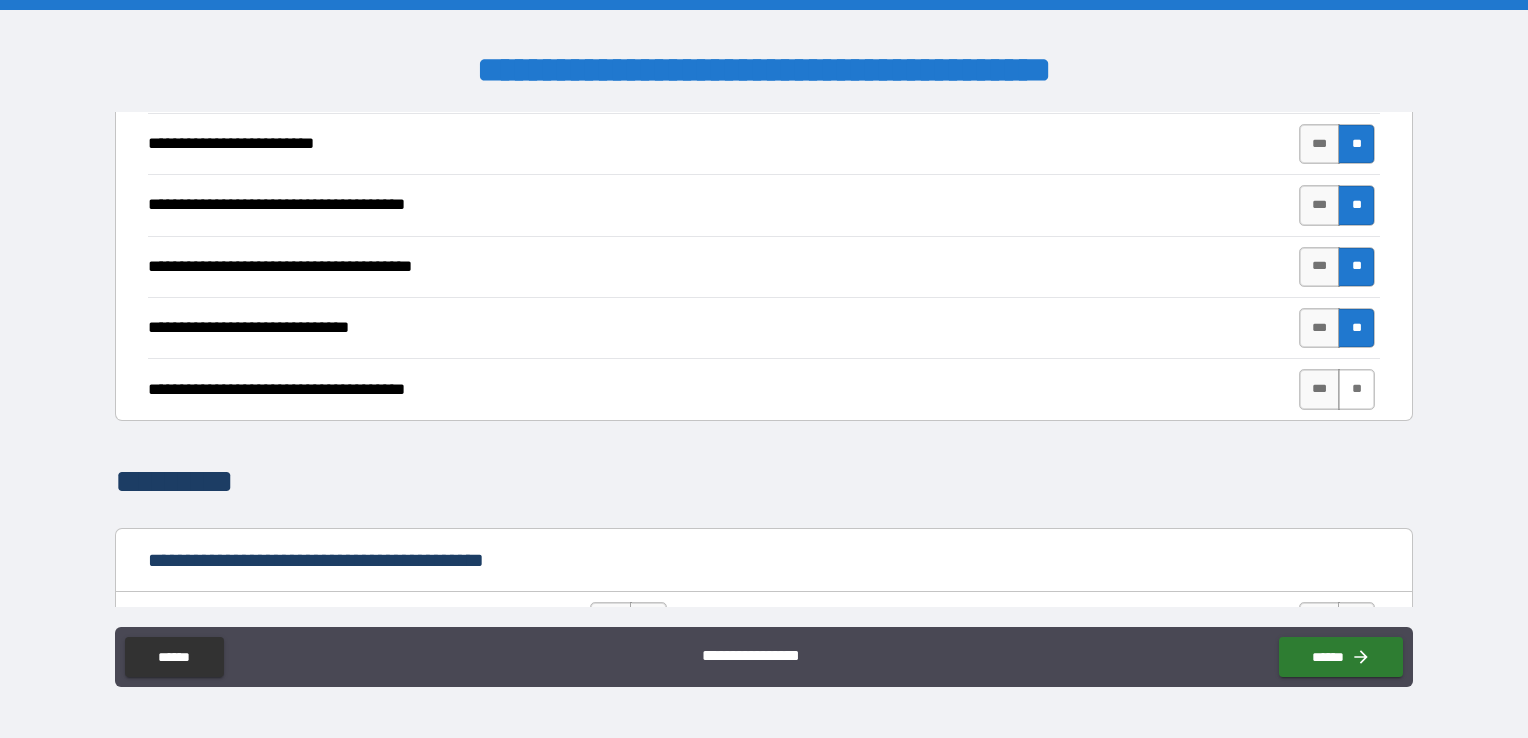 click on "**" at bounding box center [1356, 389] 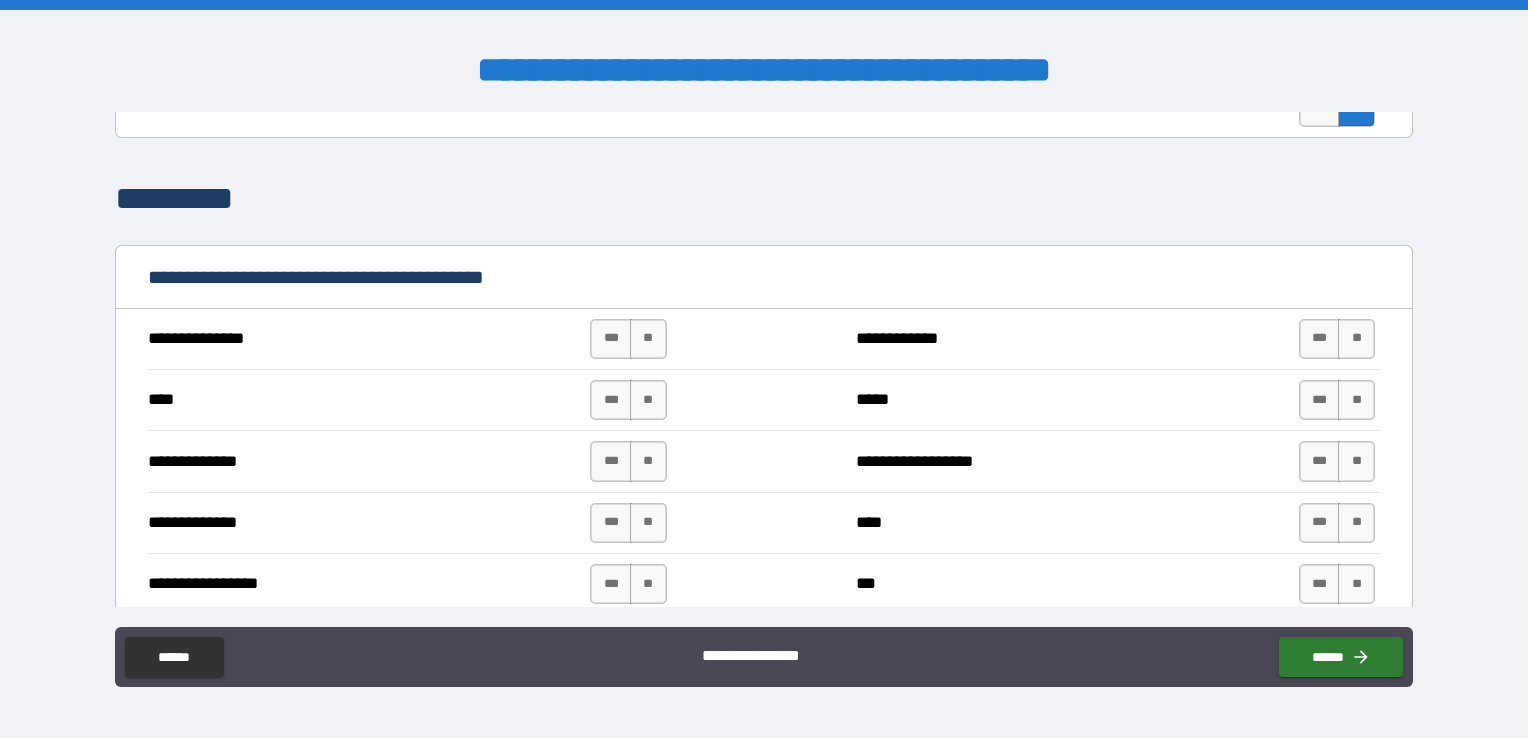 scroll, scrollTop: 4700, scrollLeft: 0, axis: vertical 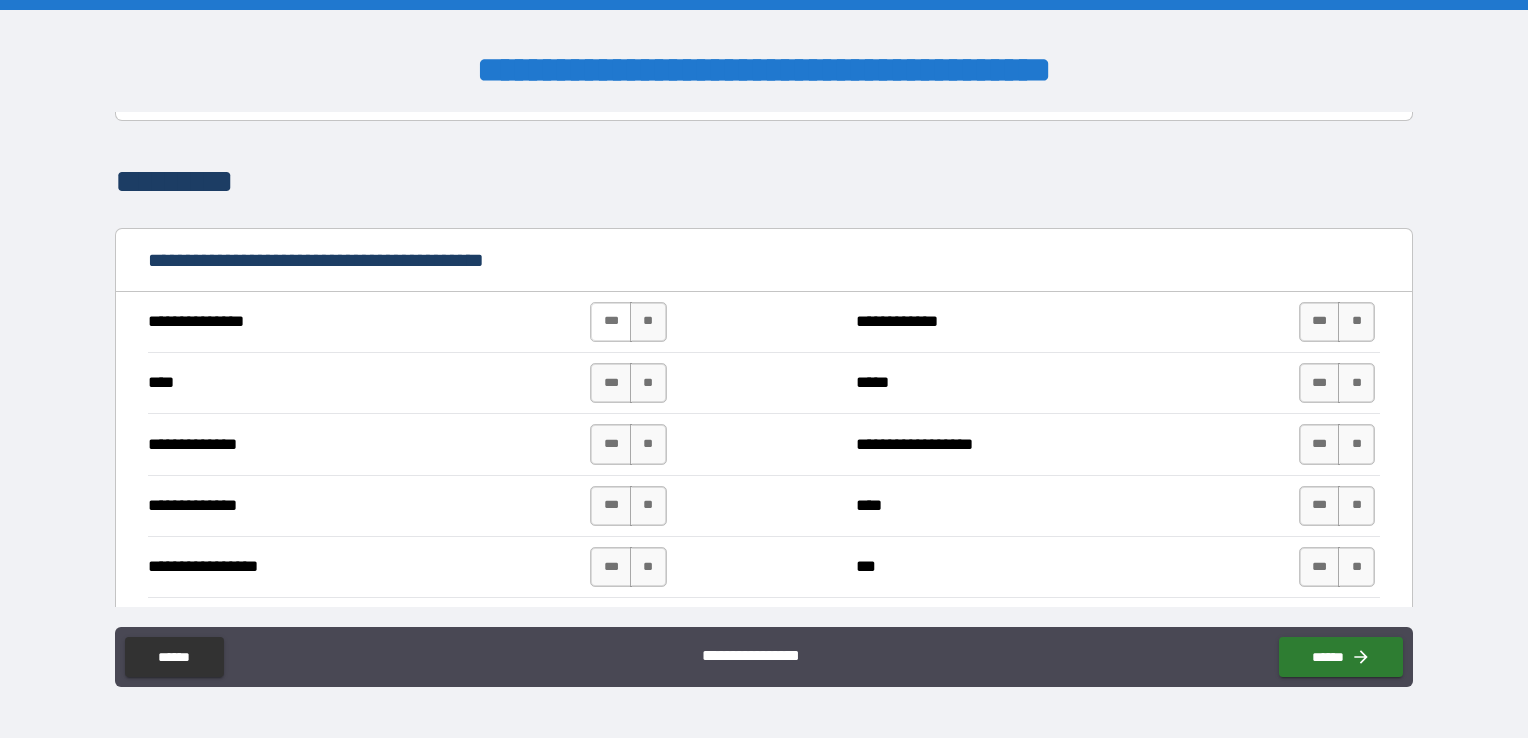 click on "***" at bounding box center (611, 322) 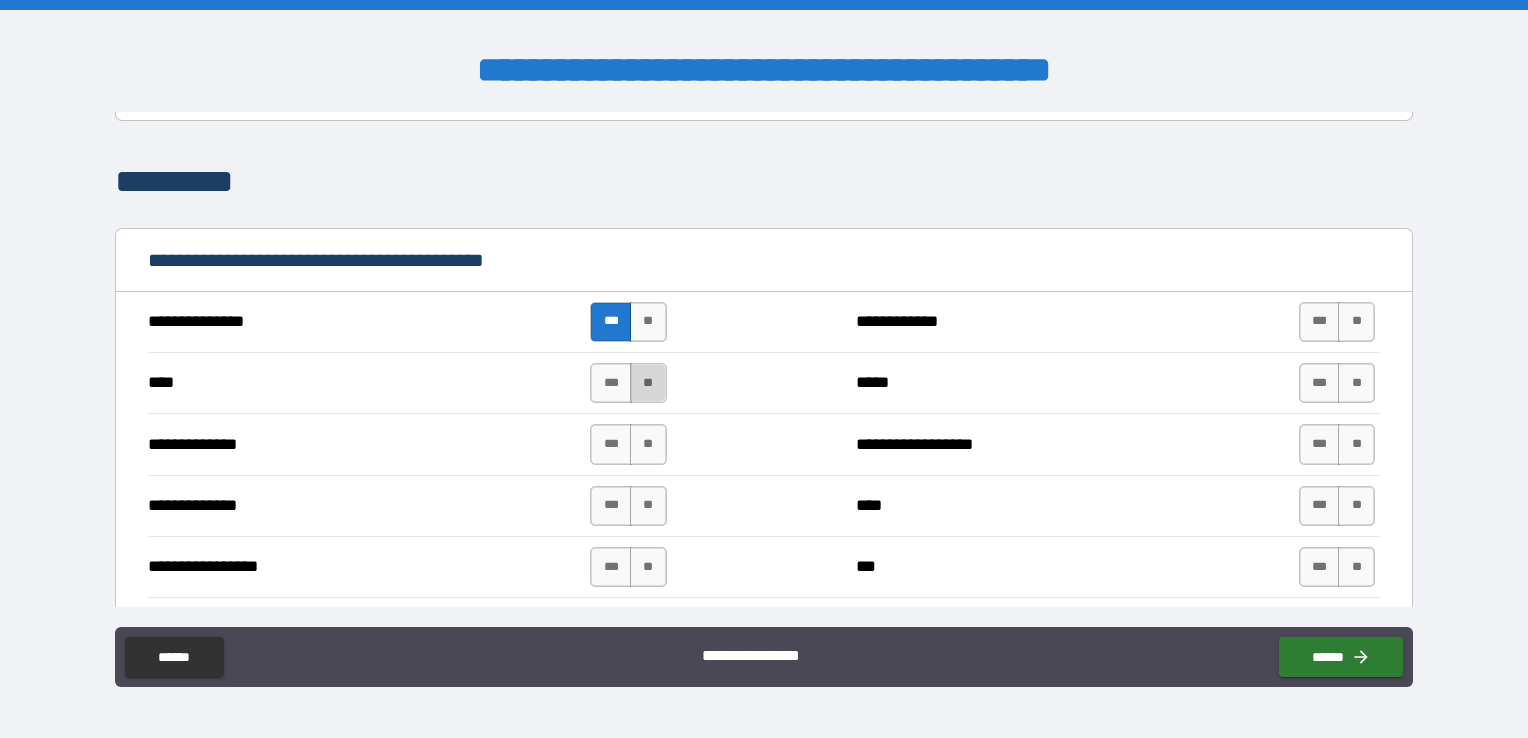 click on "**" at bounding box center [648, 383] 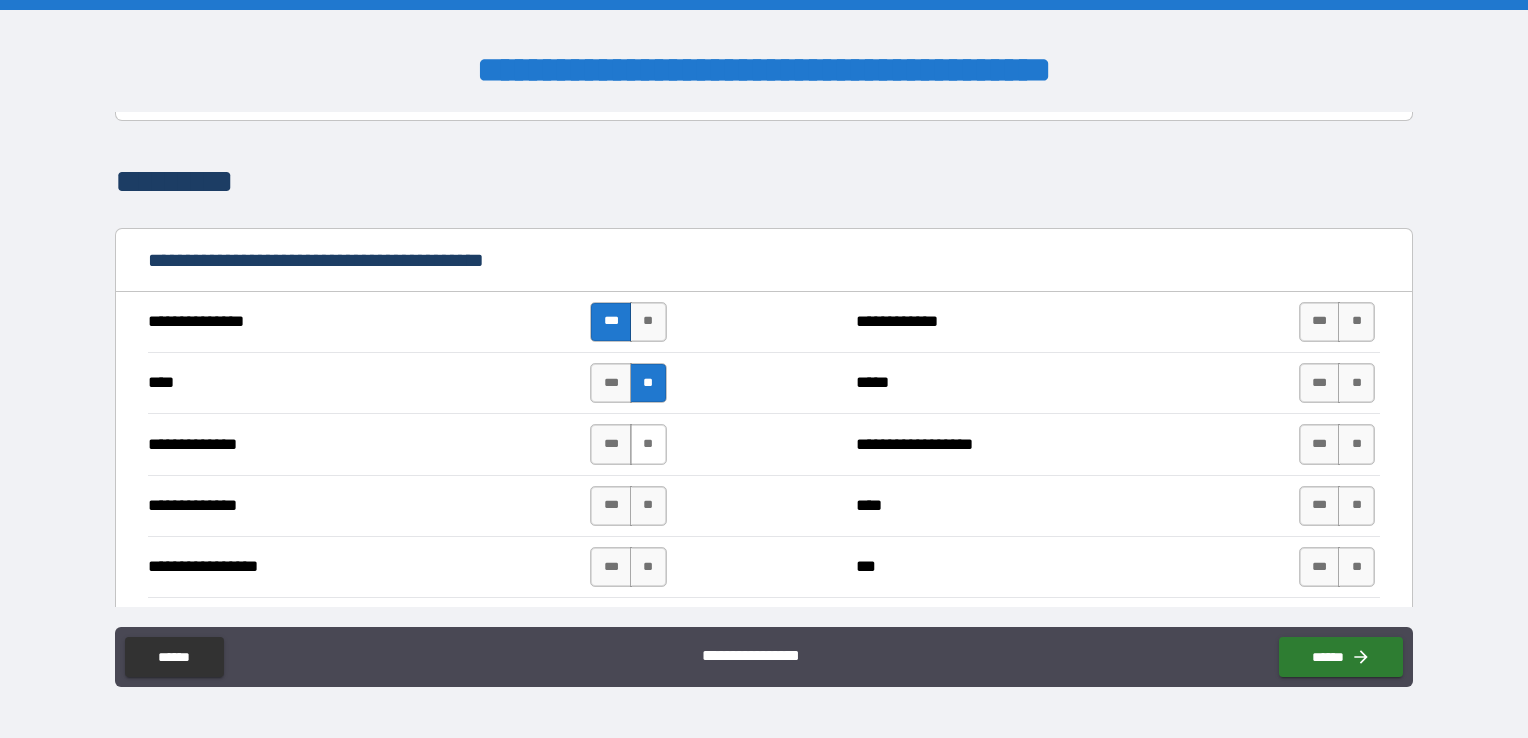 click on "**" at bounding box center [648, 444] 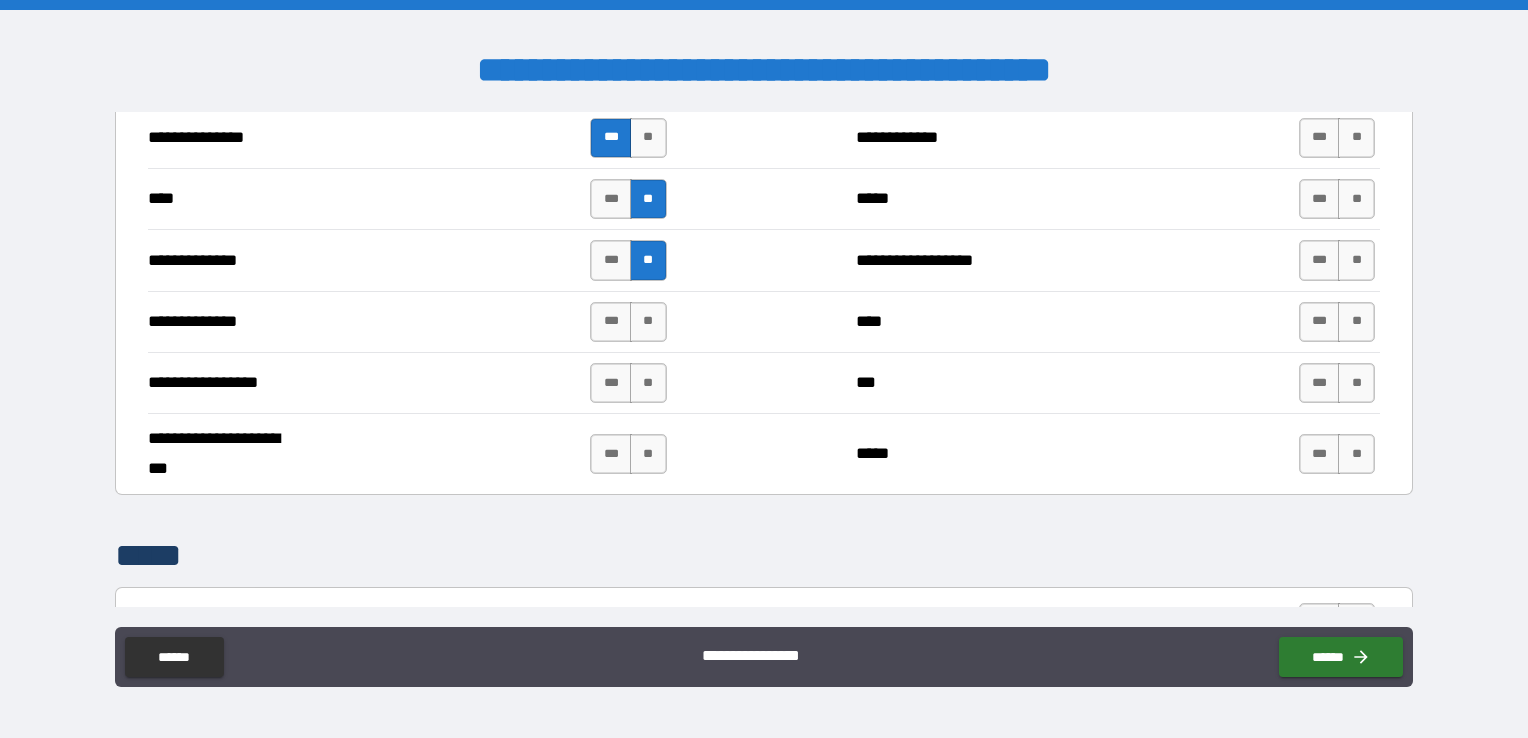 scroll, scrollTop: 4900, scrollLeft: 0, axis: vertical 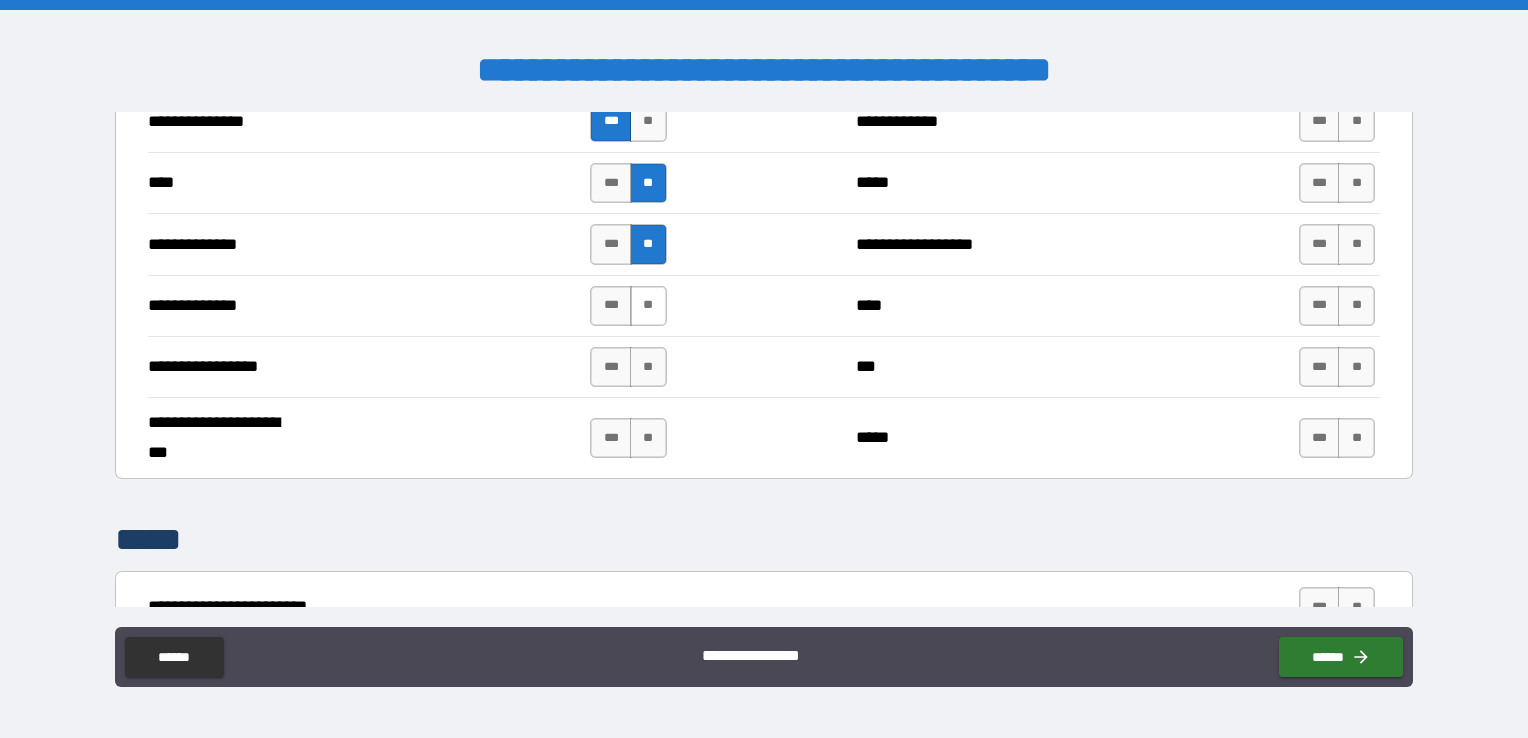 click on "**" at bounding box center (648, 306) 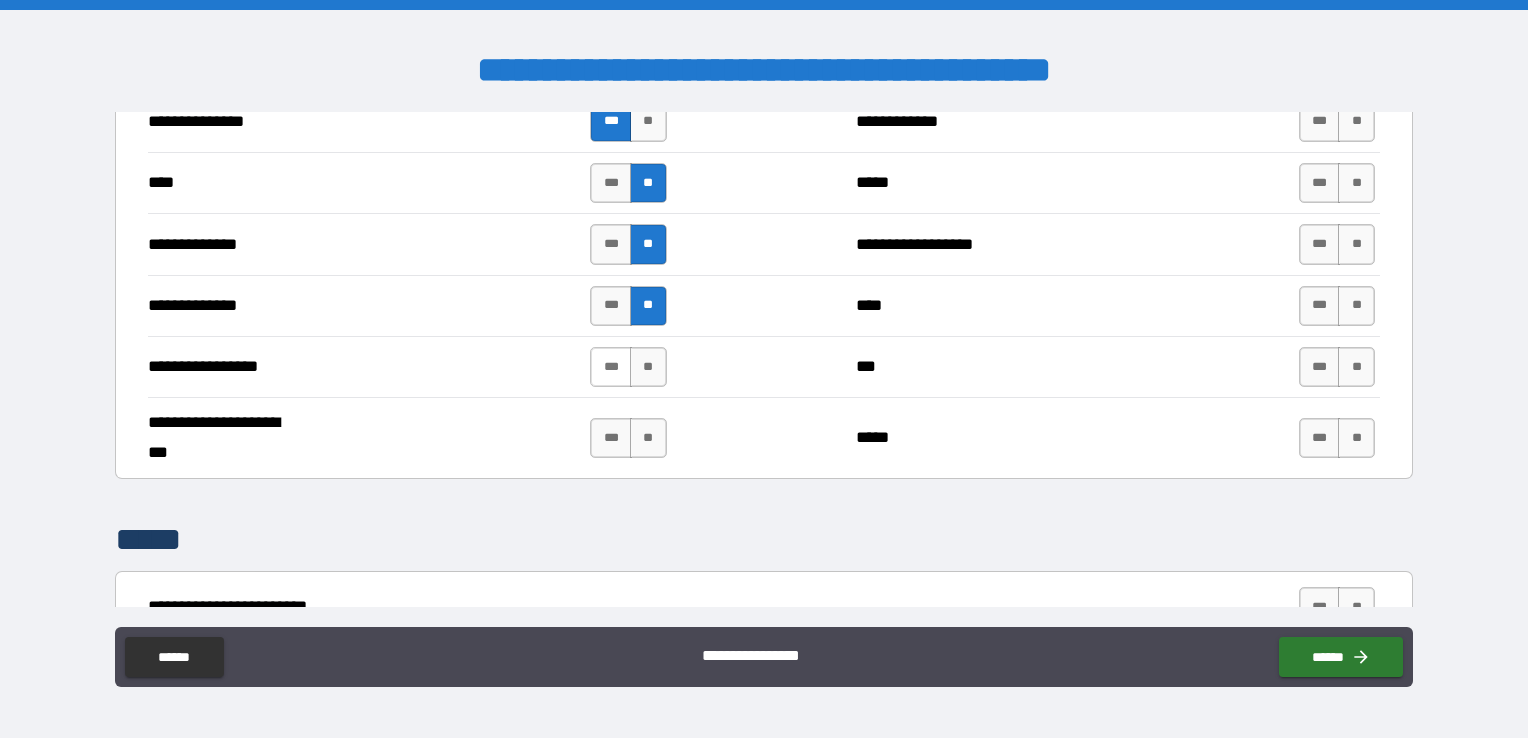 click on "***" at bounding box center (611, 367) 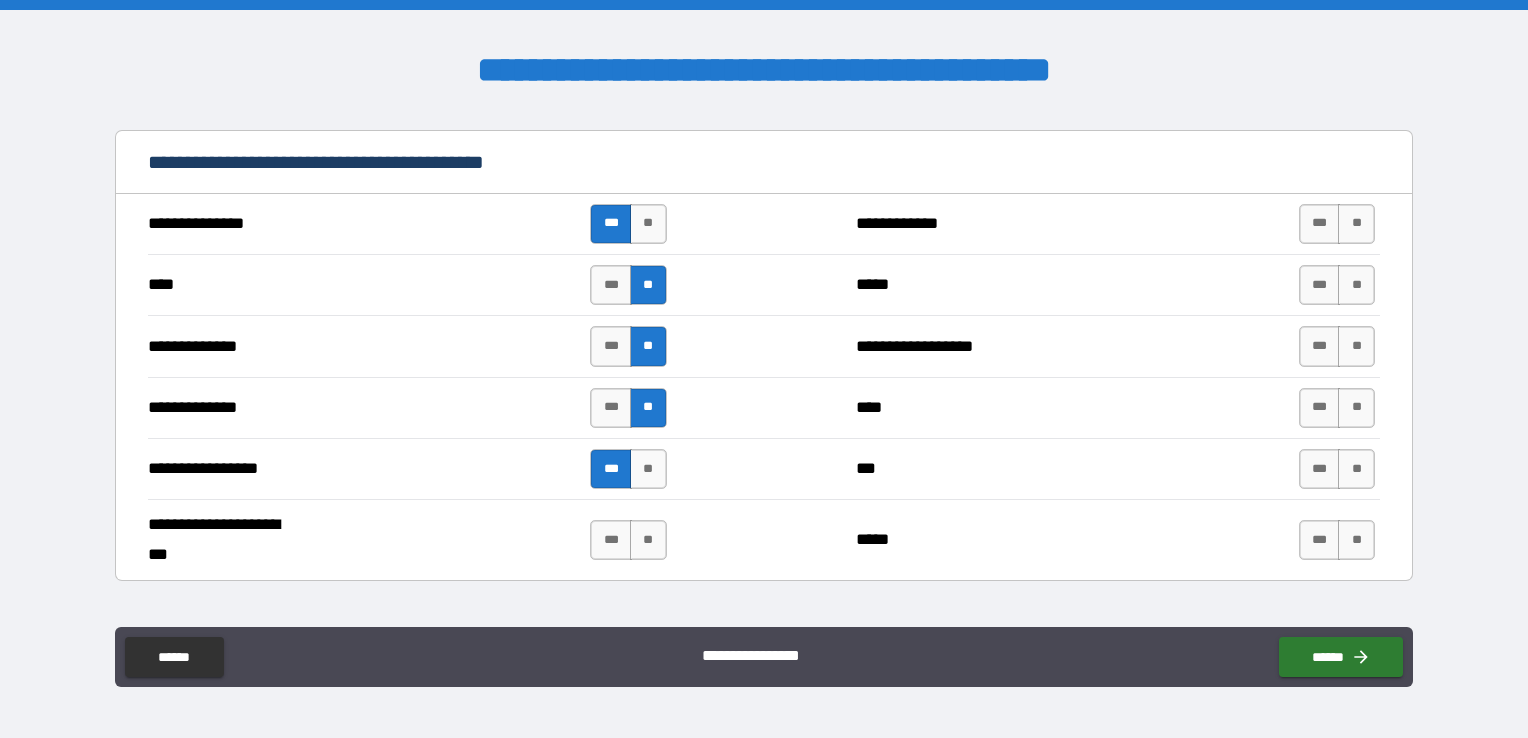 scroll, scrollTop: 4900, scrollLeft: 0, axis: vertical 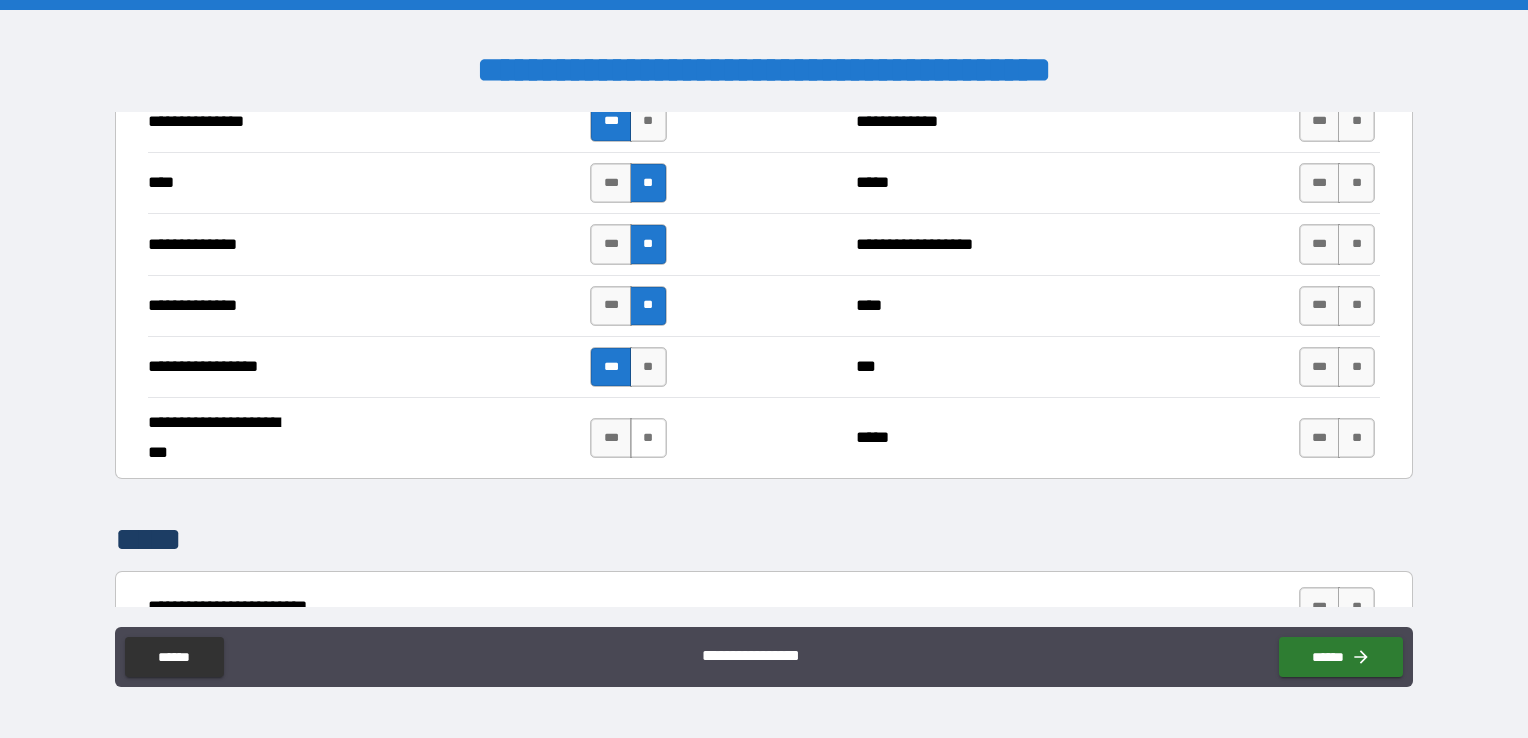 click on "**" at bounding box center [648, 438] 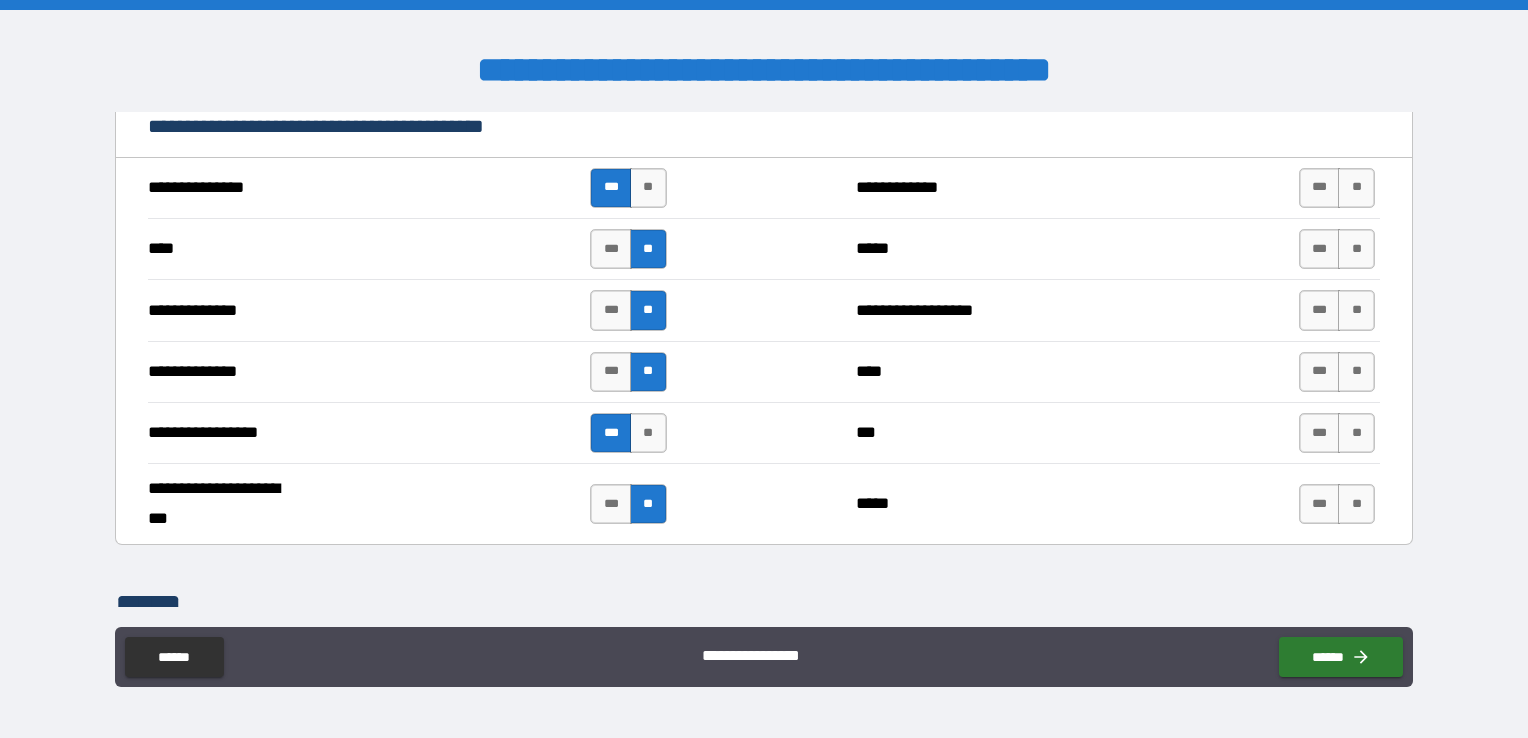 scroll, scrollTop: 4700, scrollLeft: 0, axis: vertical 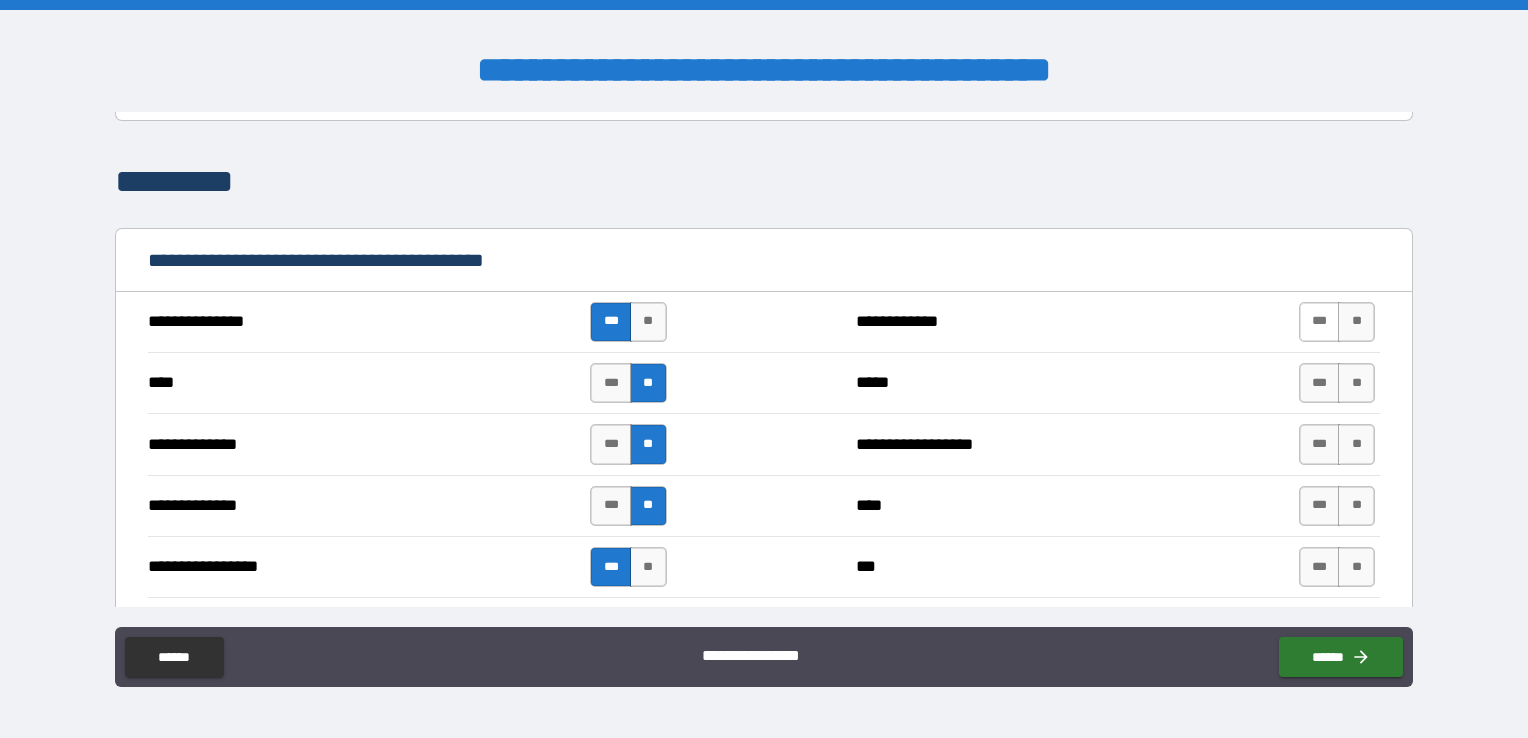 click on "***" at bounding box center (1320, 322) 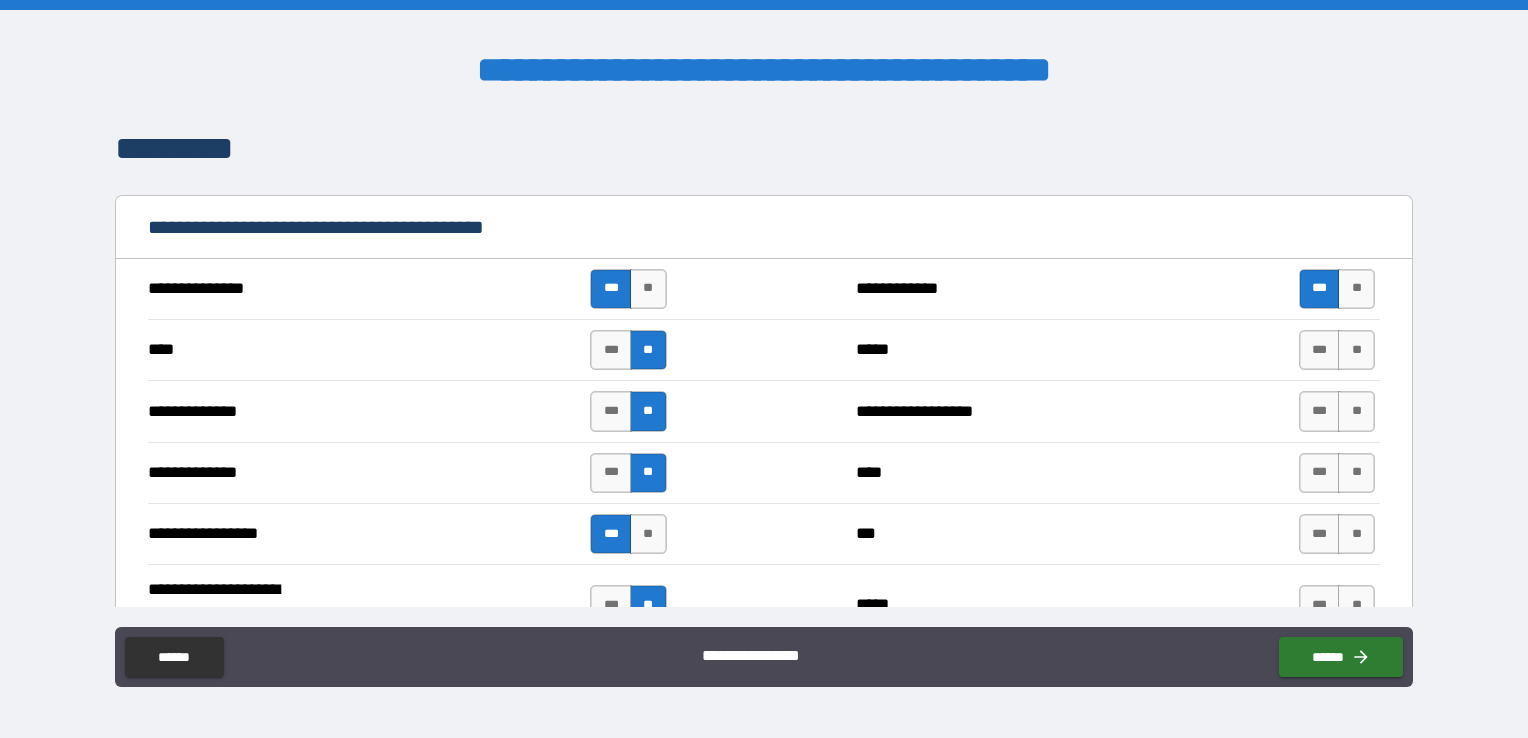 scroll, scrollTop: 4700, scrollLeft: 0, axis: vertical 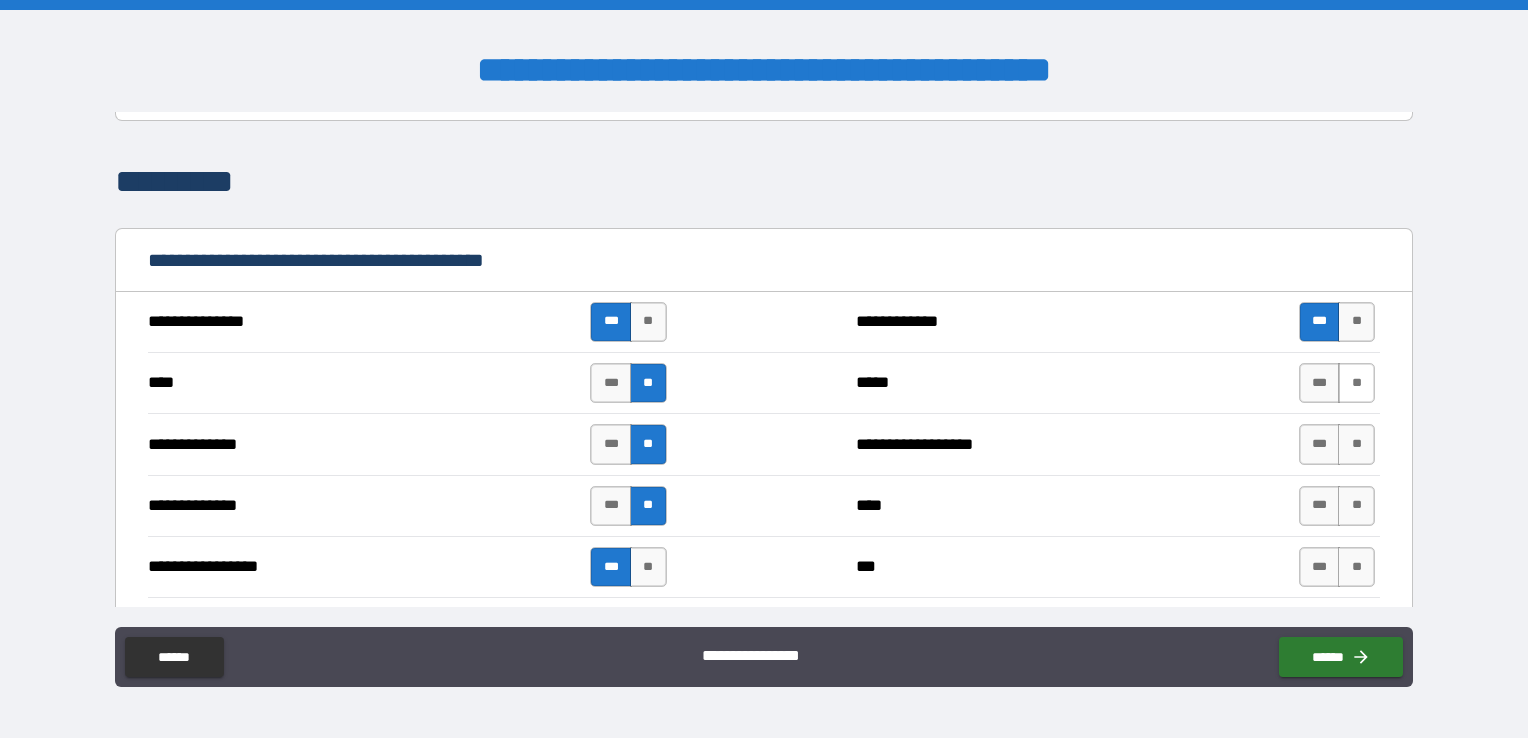 click on "**" at bounding box center [1356, 383] 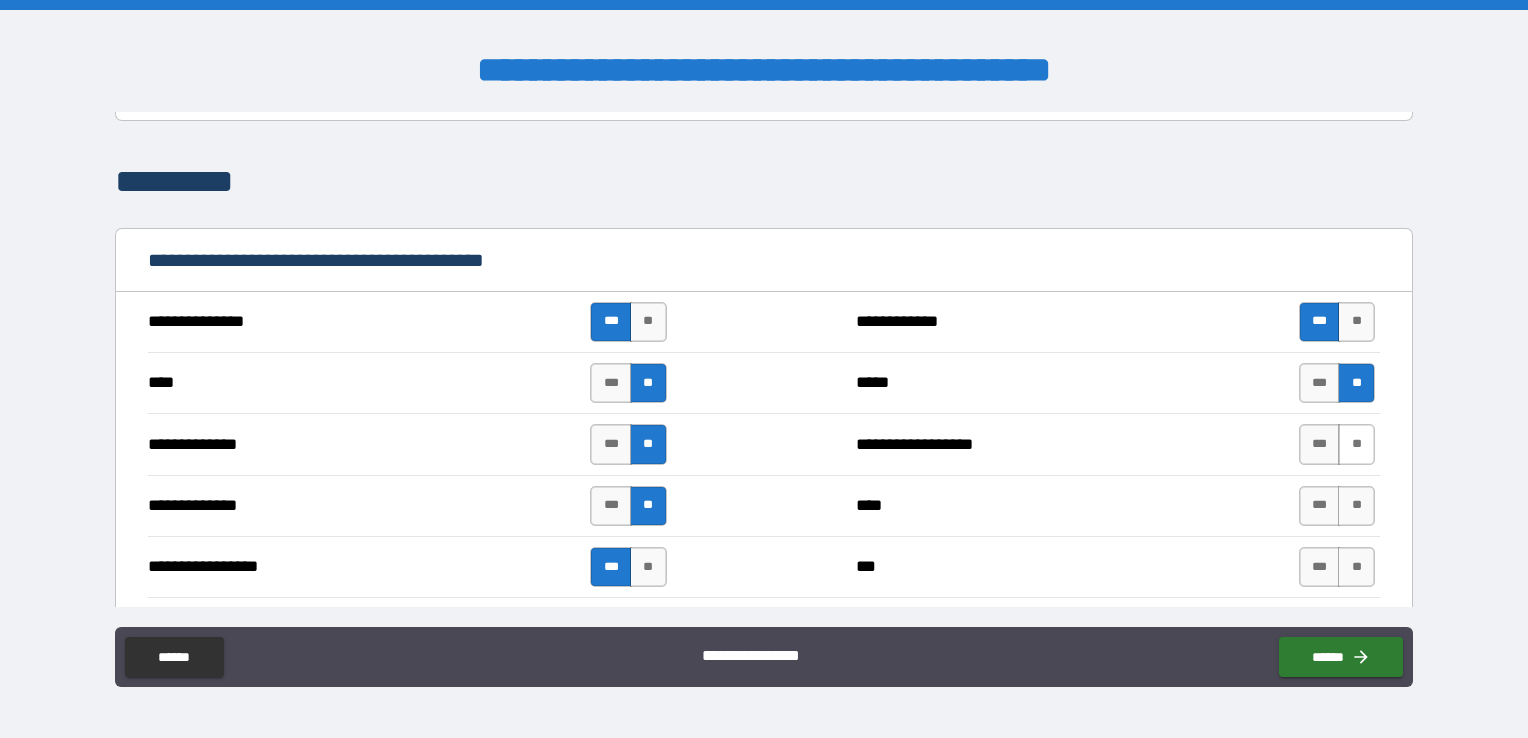 click on "**" at bounding box center (1356, 444) 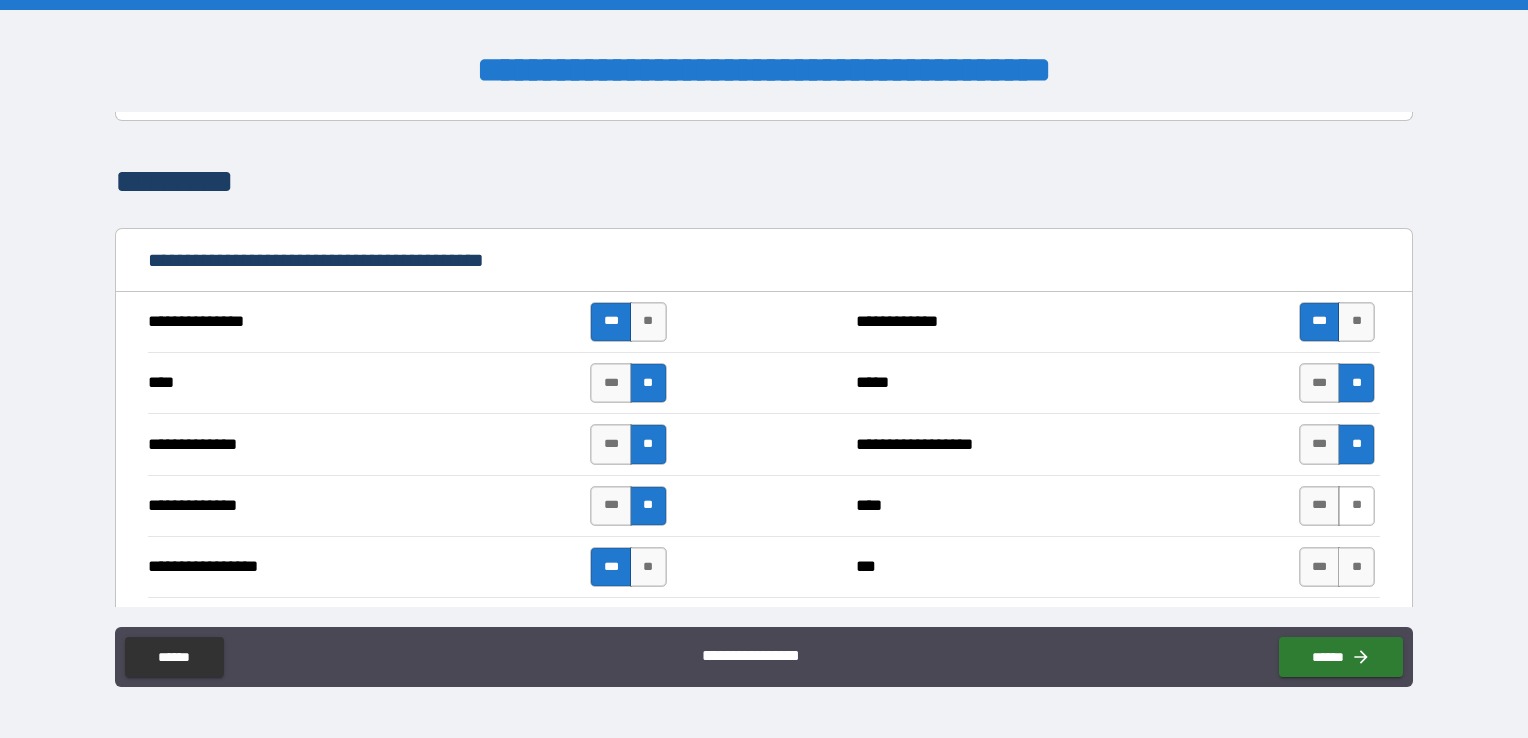 click on "**" at bounding box center [1356, 506] 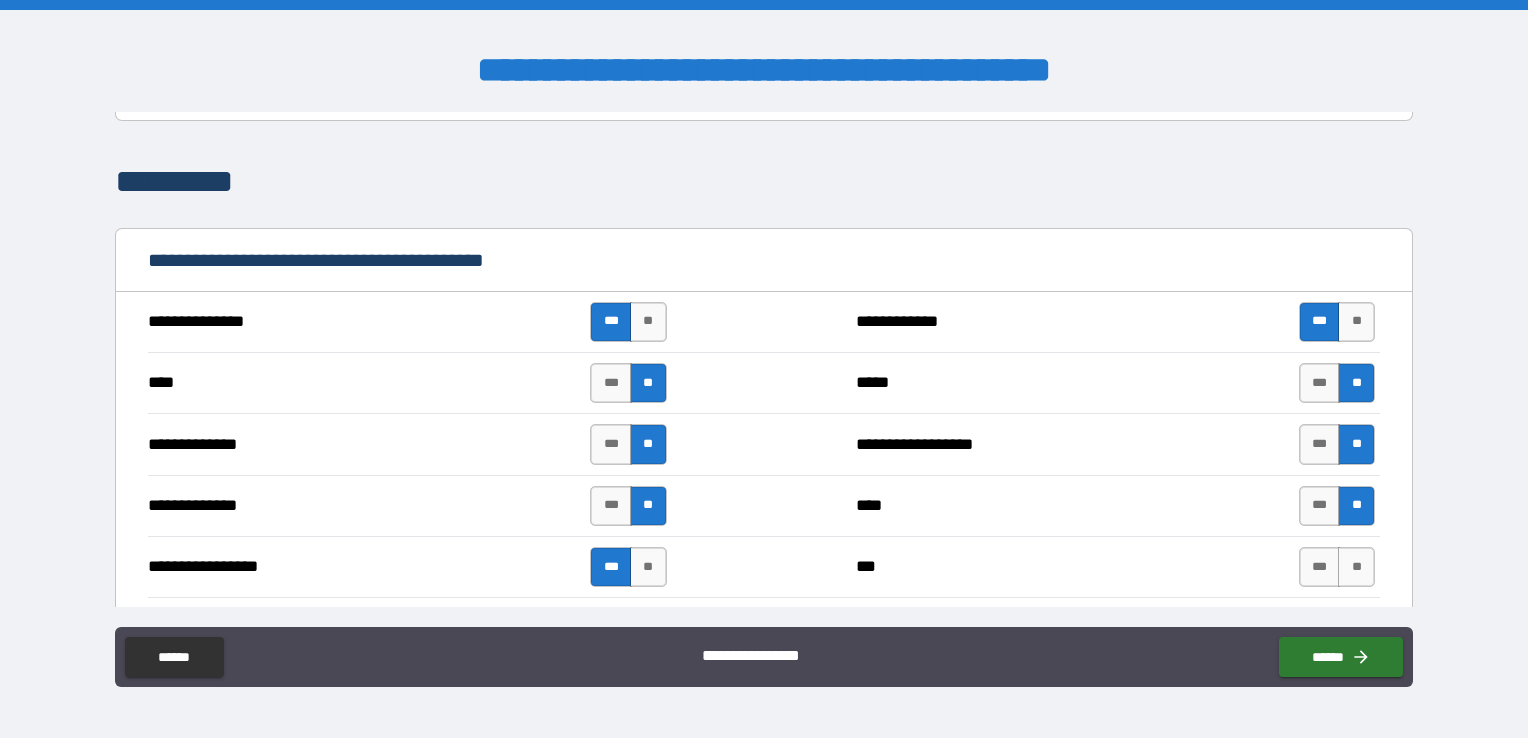 scroll, scrollTop: 4800, scrollLeft: 0, axis: vertical 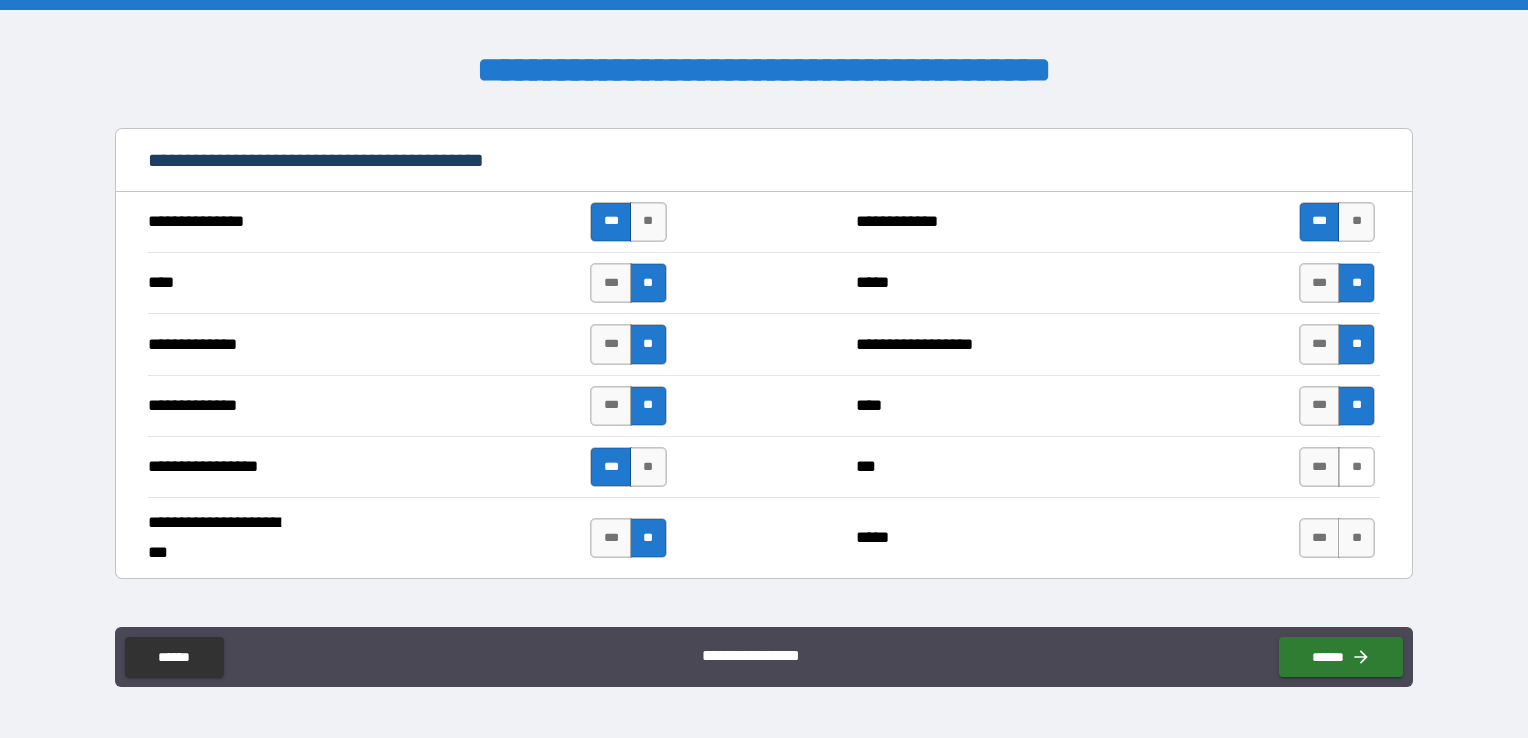 click on "**" at bounding box center (1356, 467) 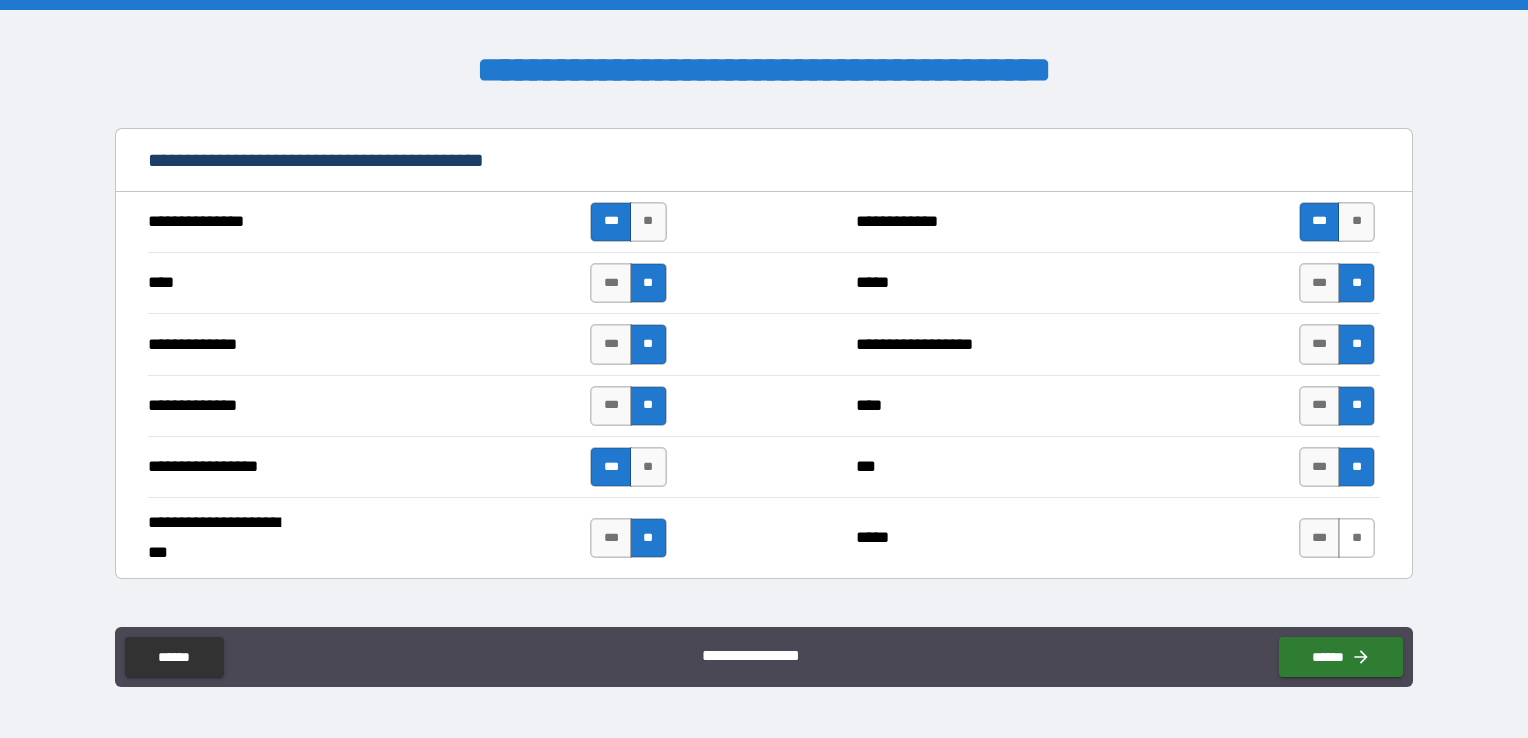 click on "**" at bounding box center [1356, 538] 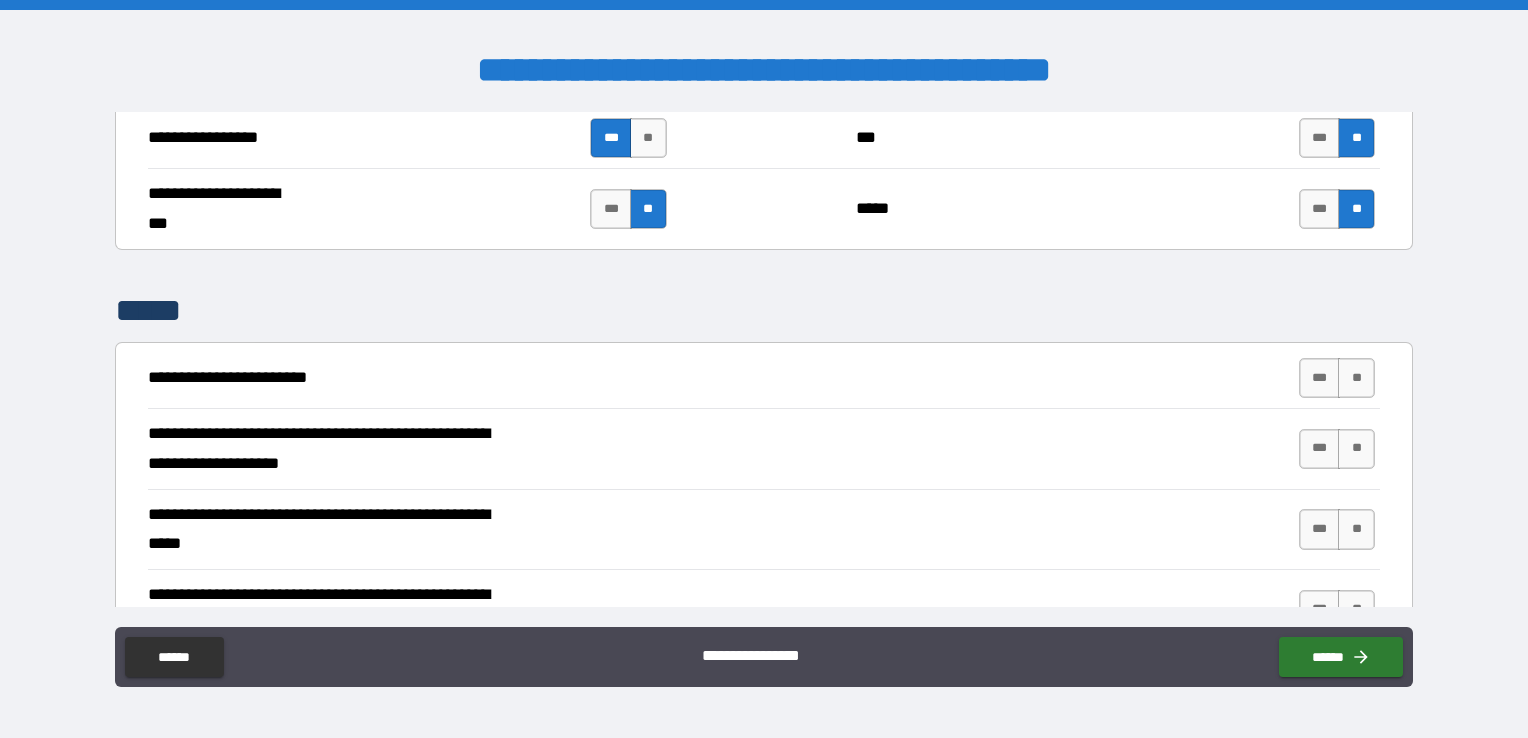 scroll, scrollTop: 5200, scrollLeft: 0, axis: vertical 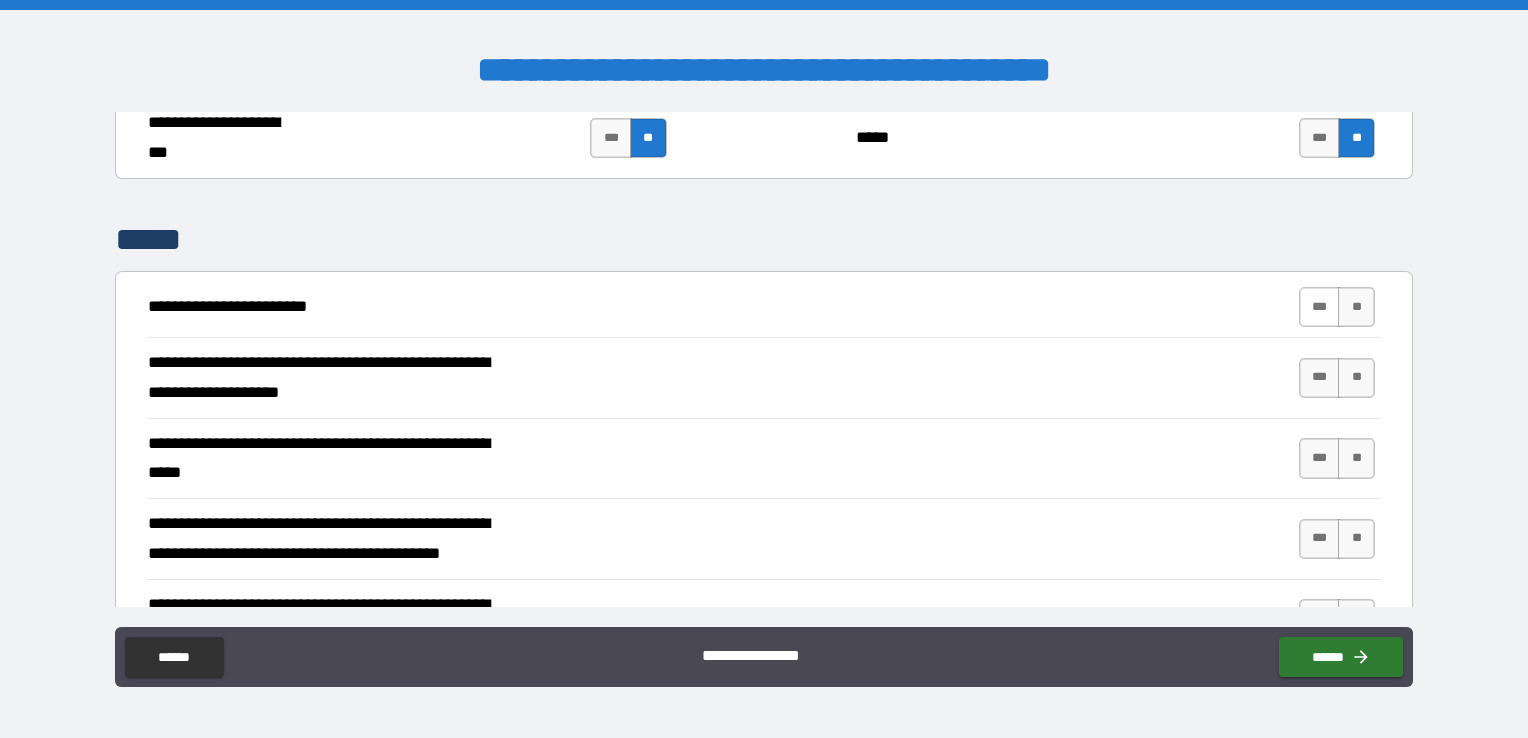click on "***" at bounding box center (1320, 307) 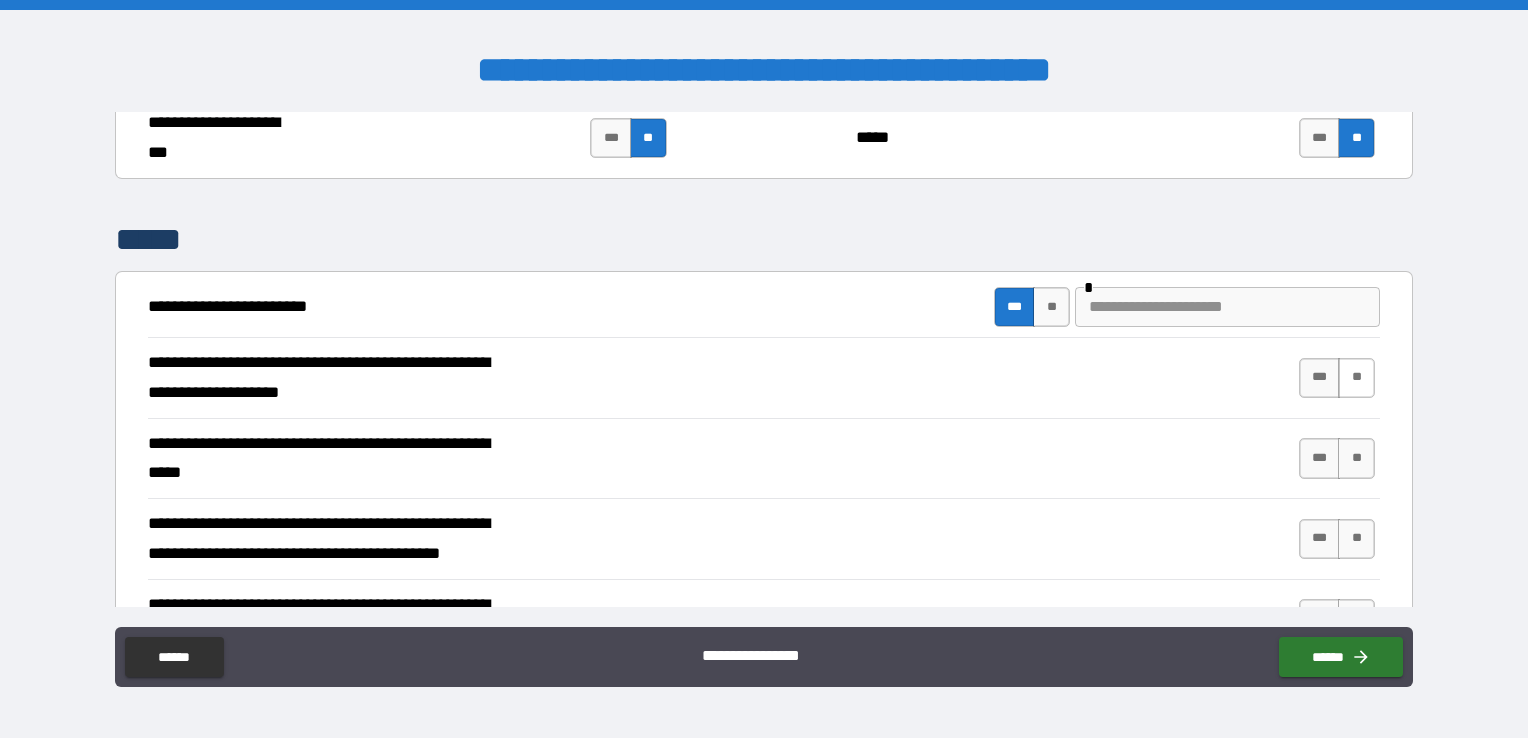 click on "**" at bounding box center [1356, 378] 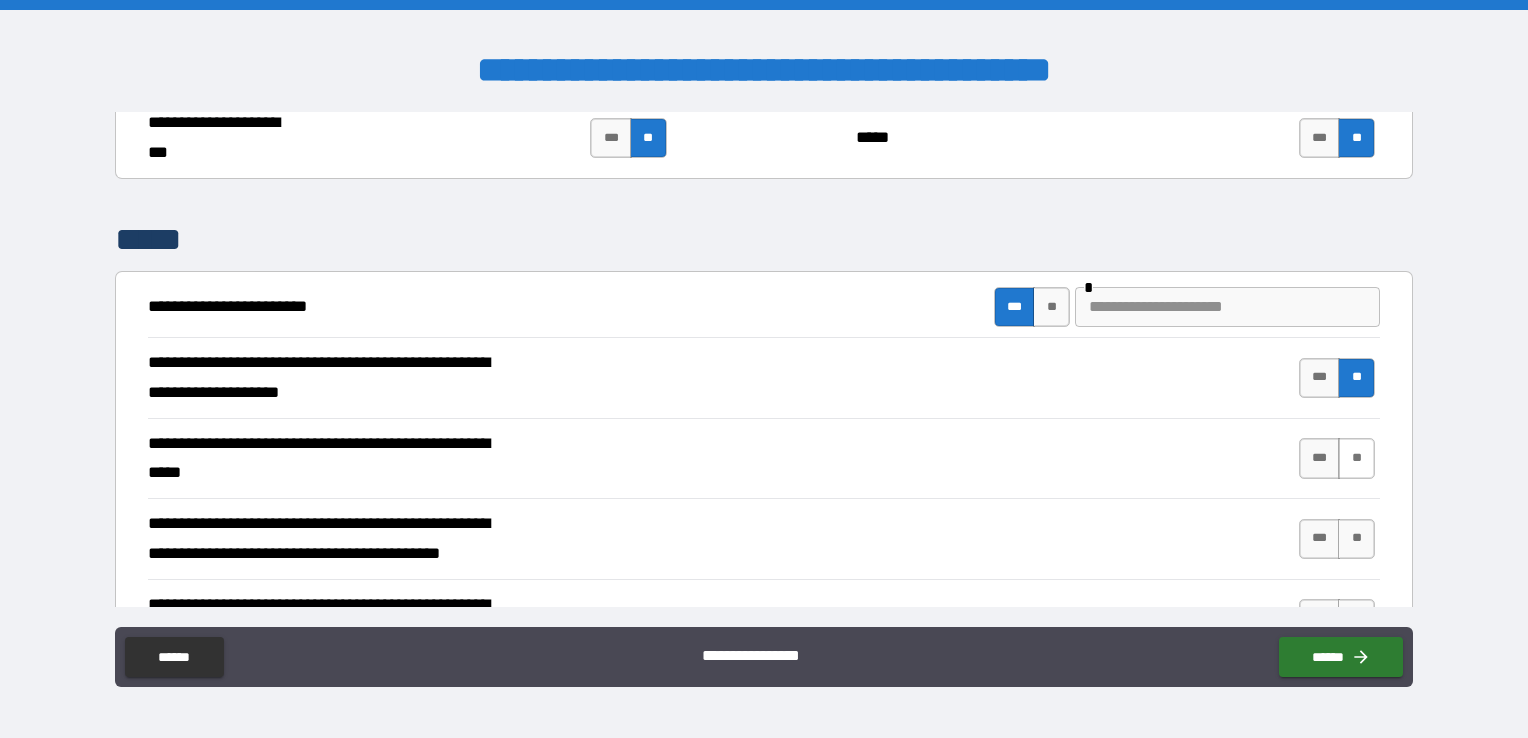 click on "**" at bounding box center [1356, 458] 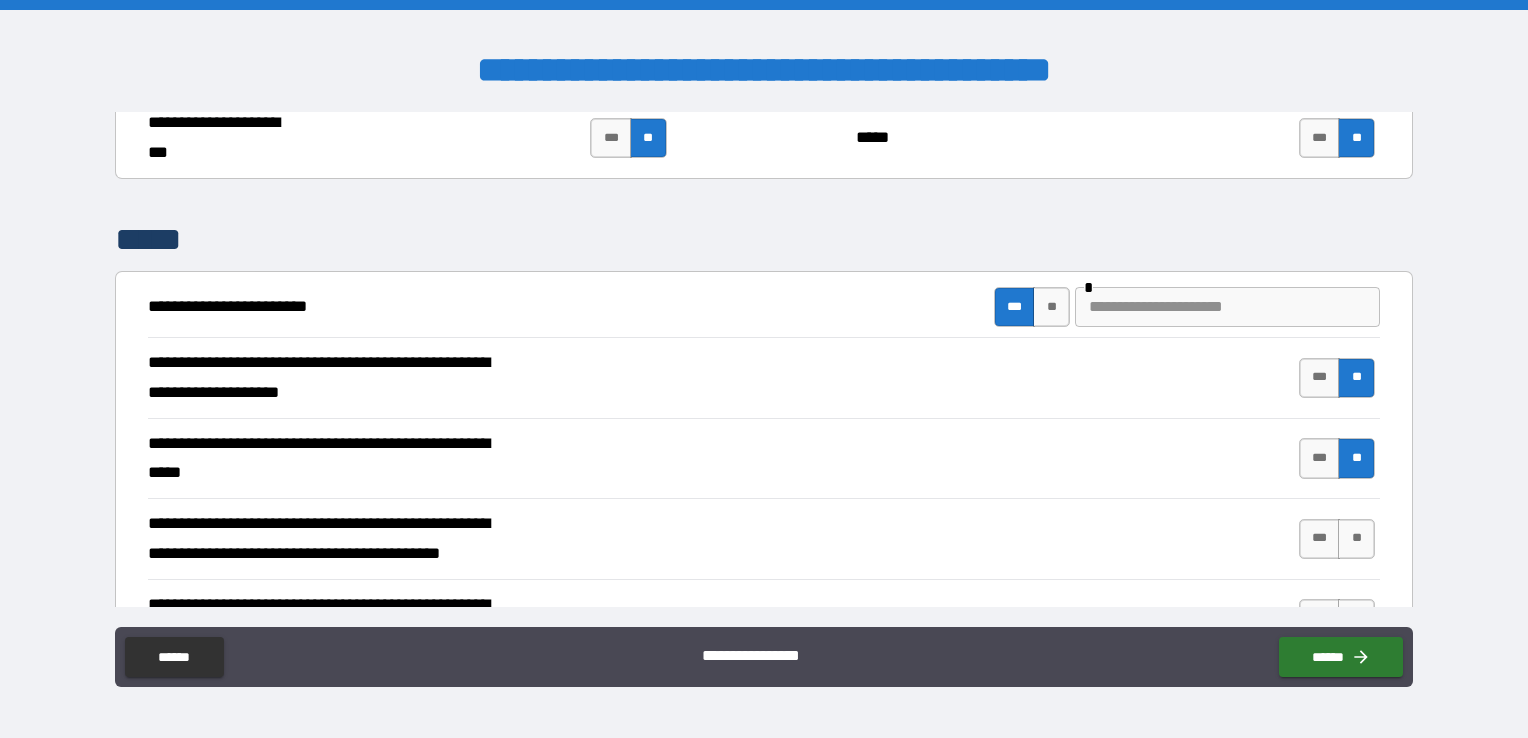 scroll, scrollTop: 5300, scrollLeft: 0, axis: vertical 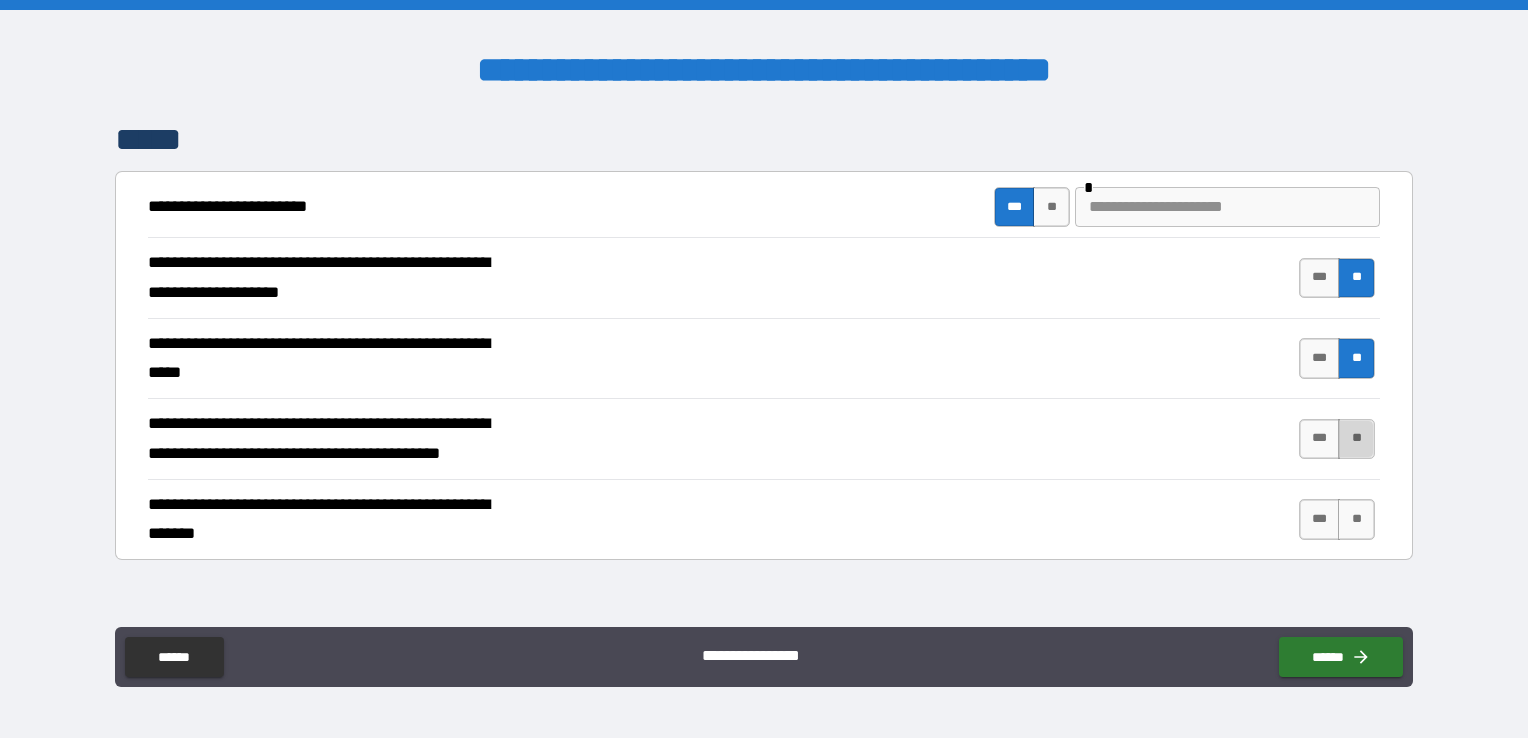 click on "**" at bounding box center [1356, 439] 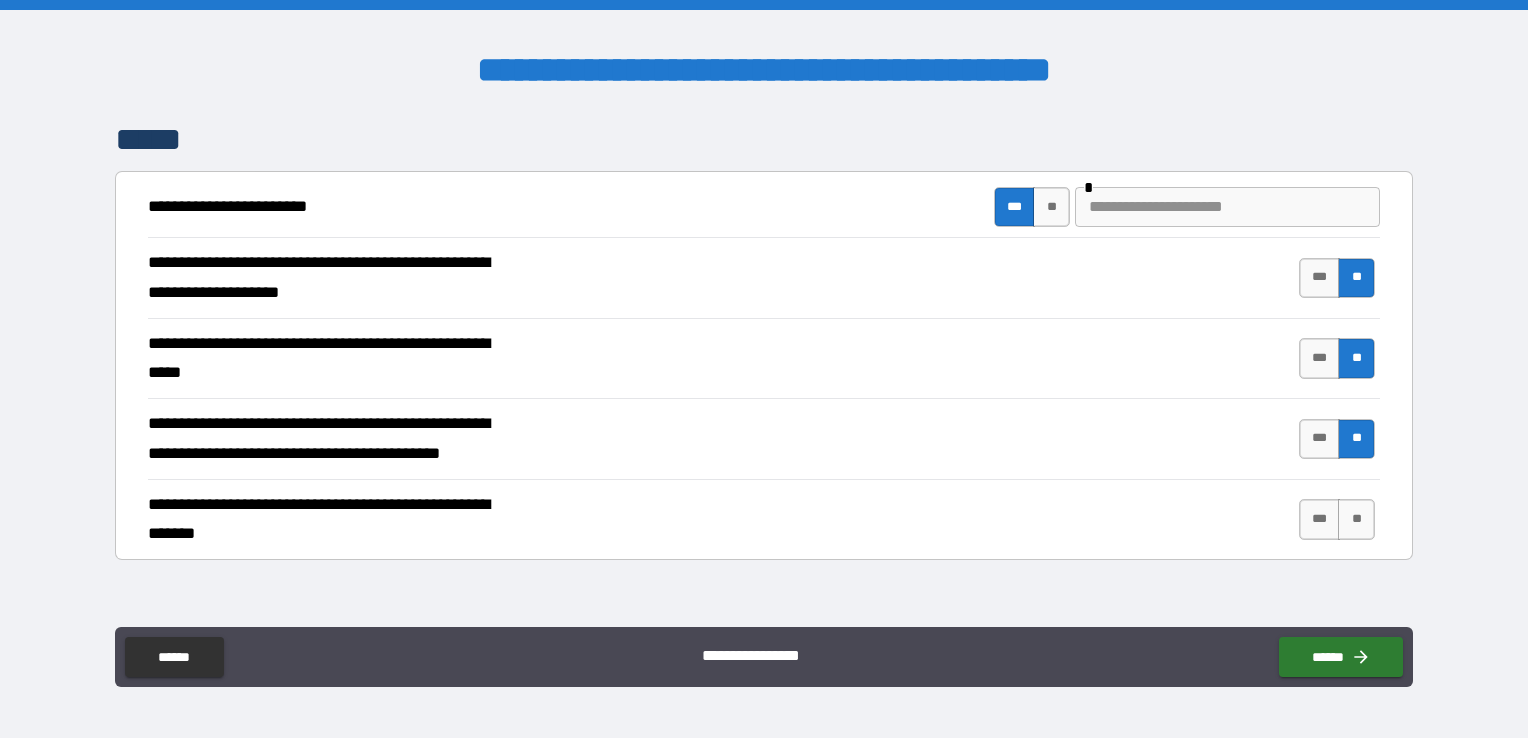 scroll, scrollTop: 5400, scrollLeft: 0, axis: vertical 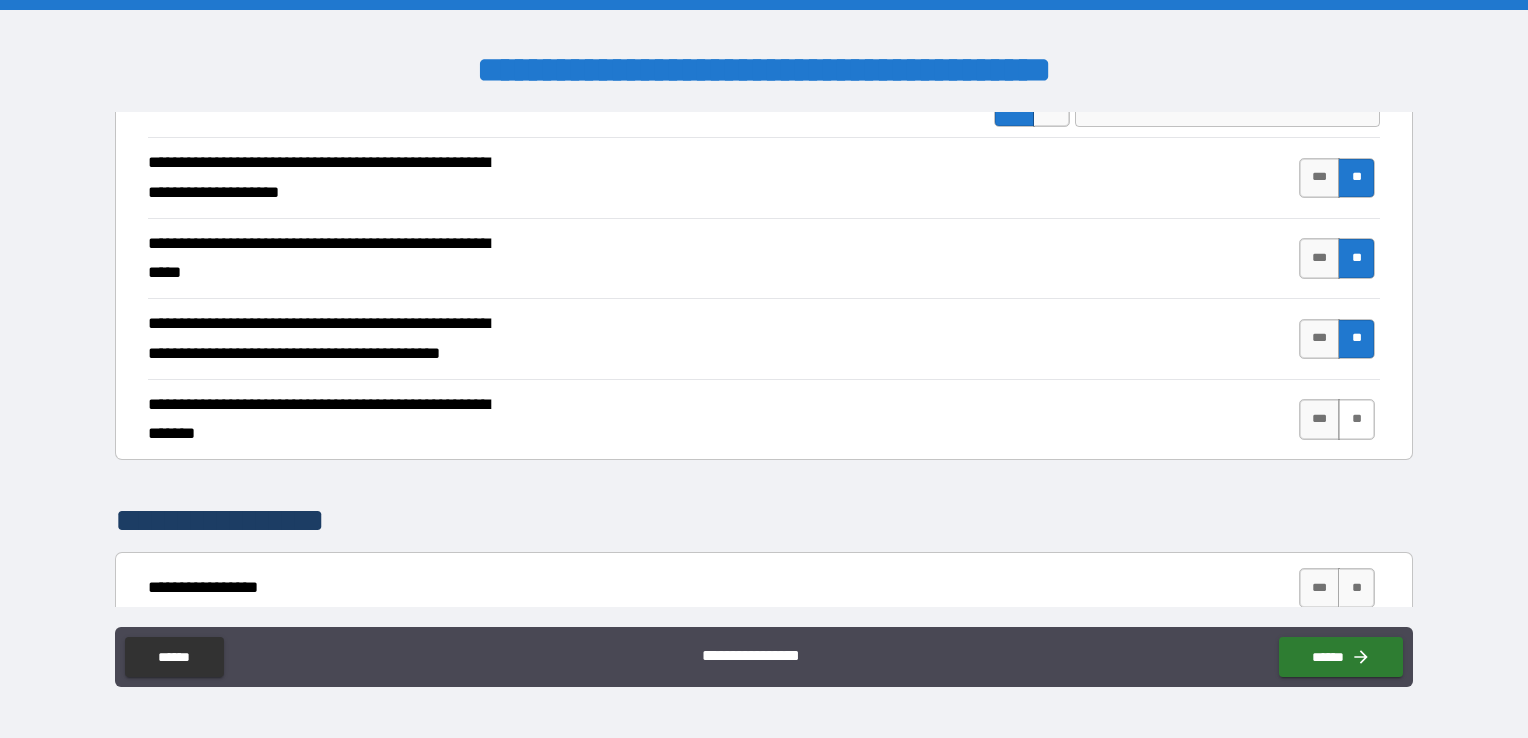 click on "**" at bounding box center [1356, 419] 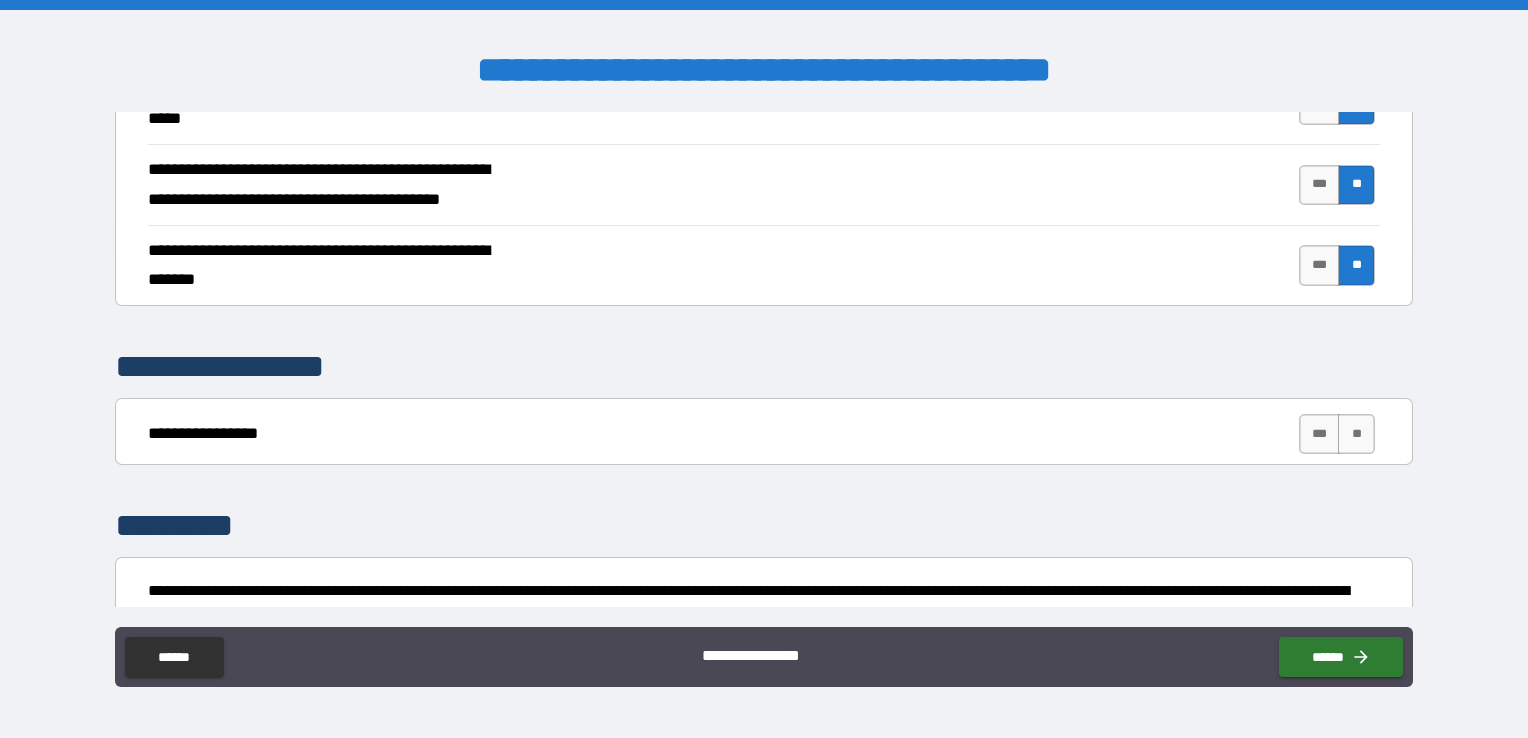 scroll, scrollTop: 5600, scrollLeft: 0, axis: vertical 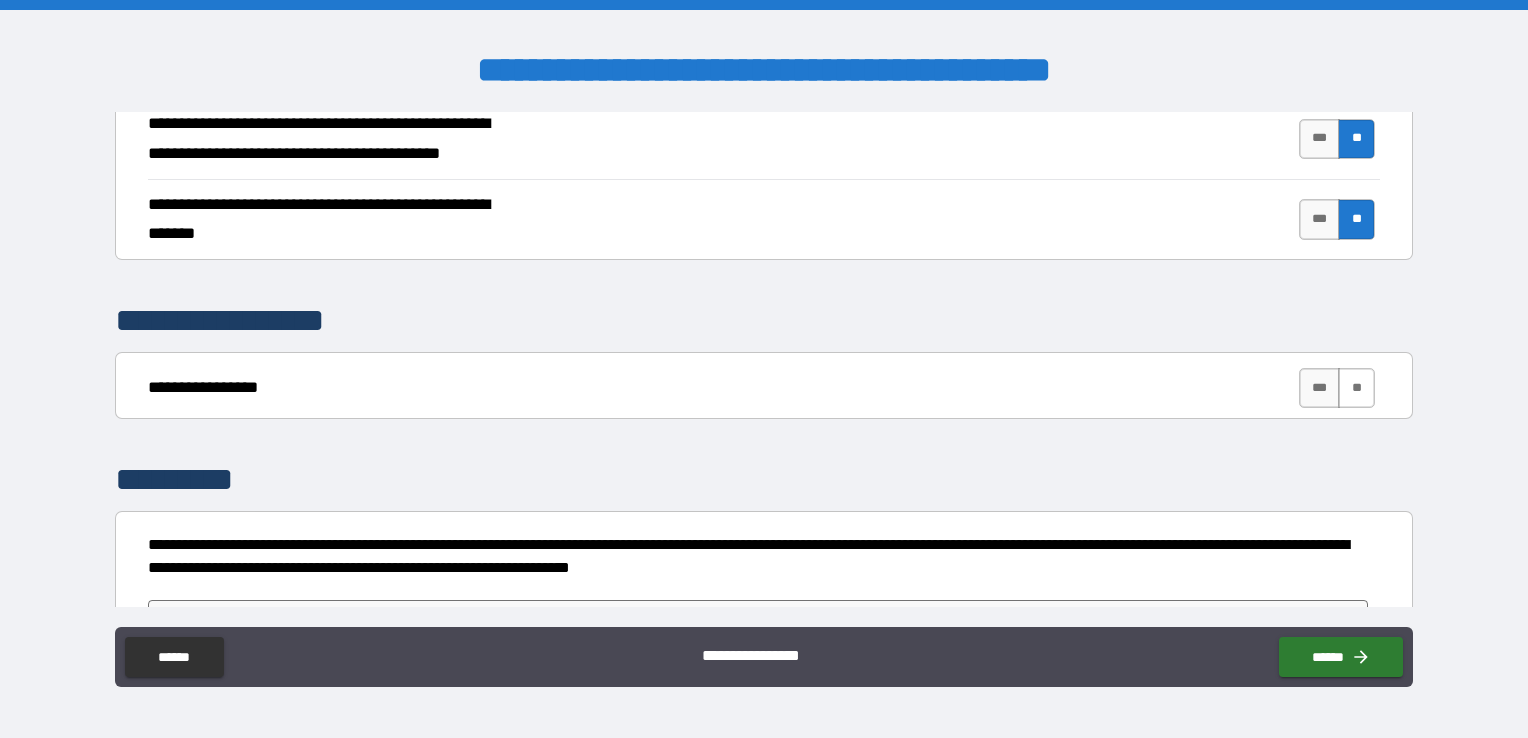 click on "**" at bounding box center [1356, 388] 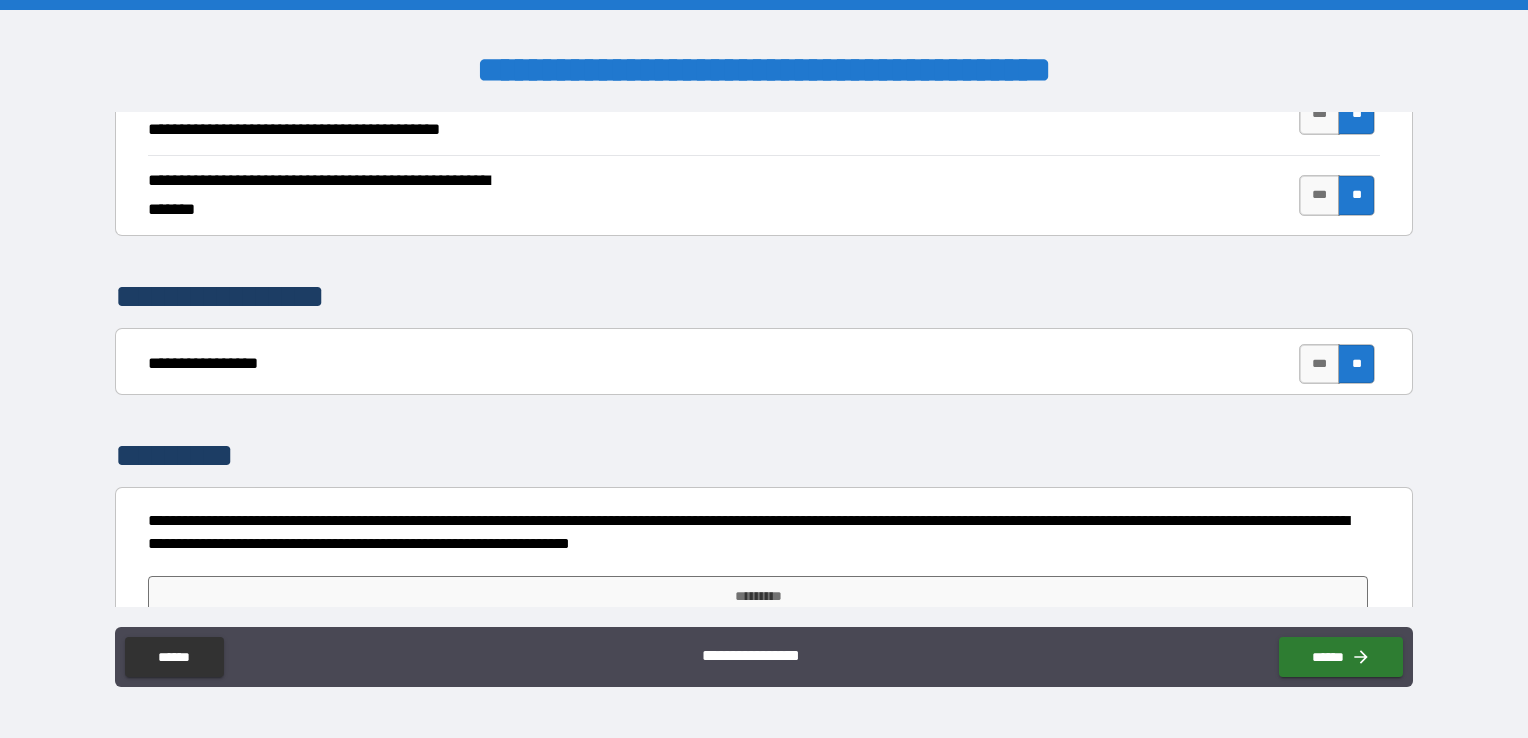 scroll, scrollTop: 5646, scrollLeft: 0, axis: vertical 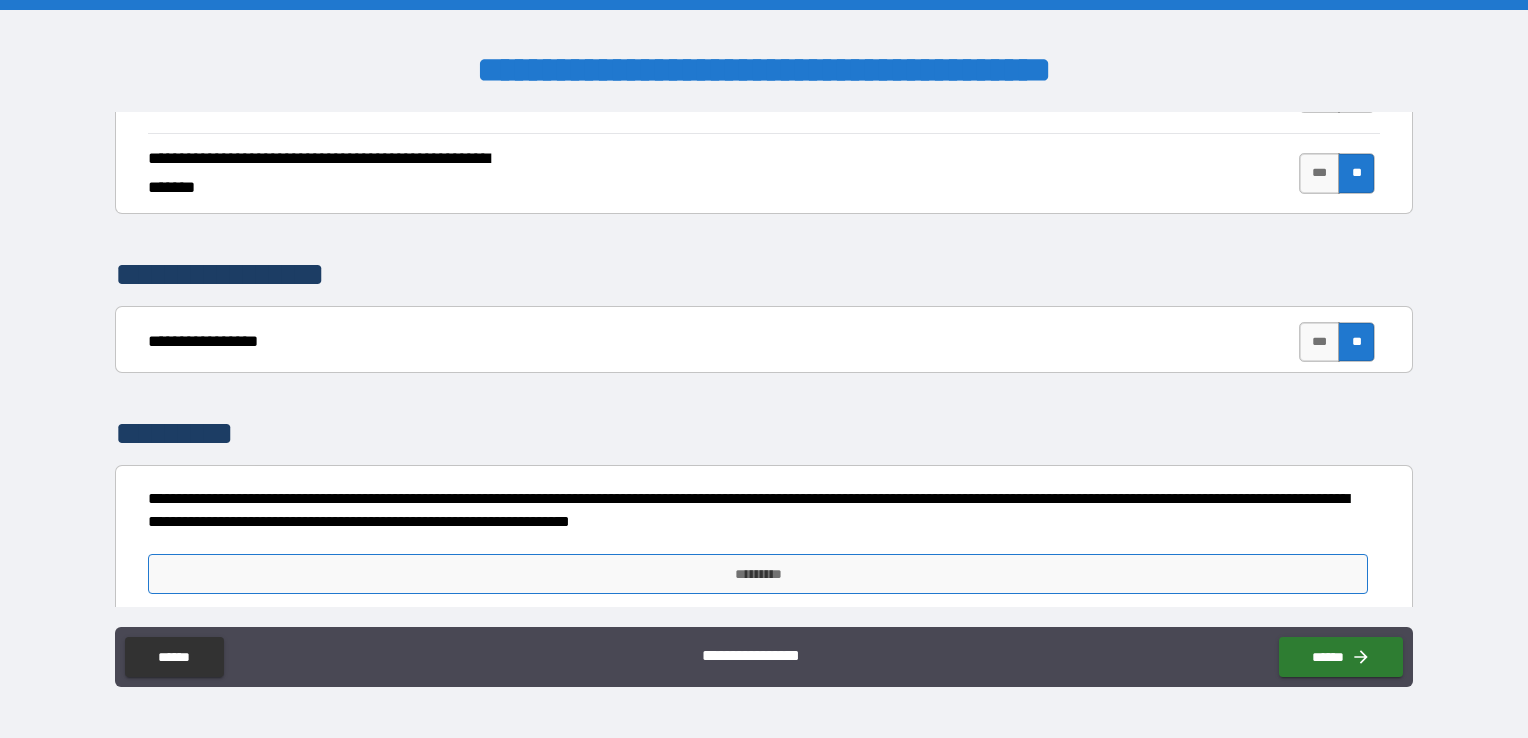click on "*********" at bounding box center (758, 574) 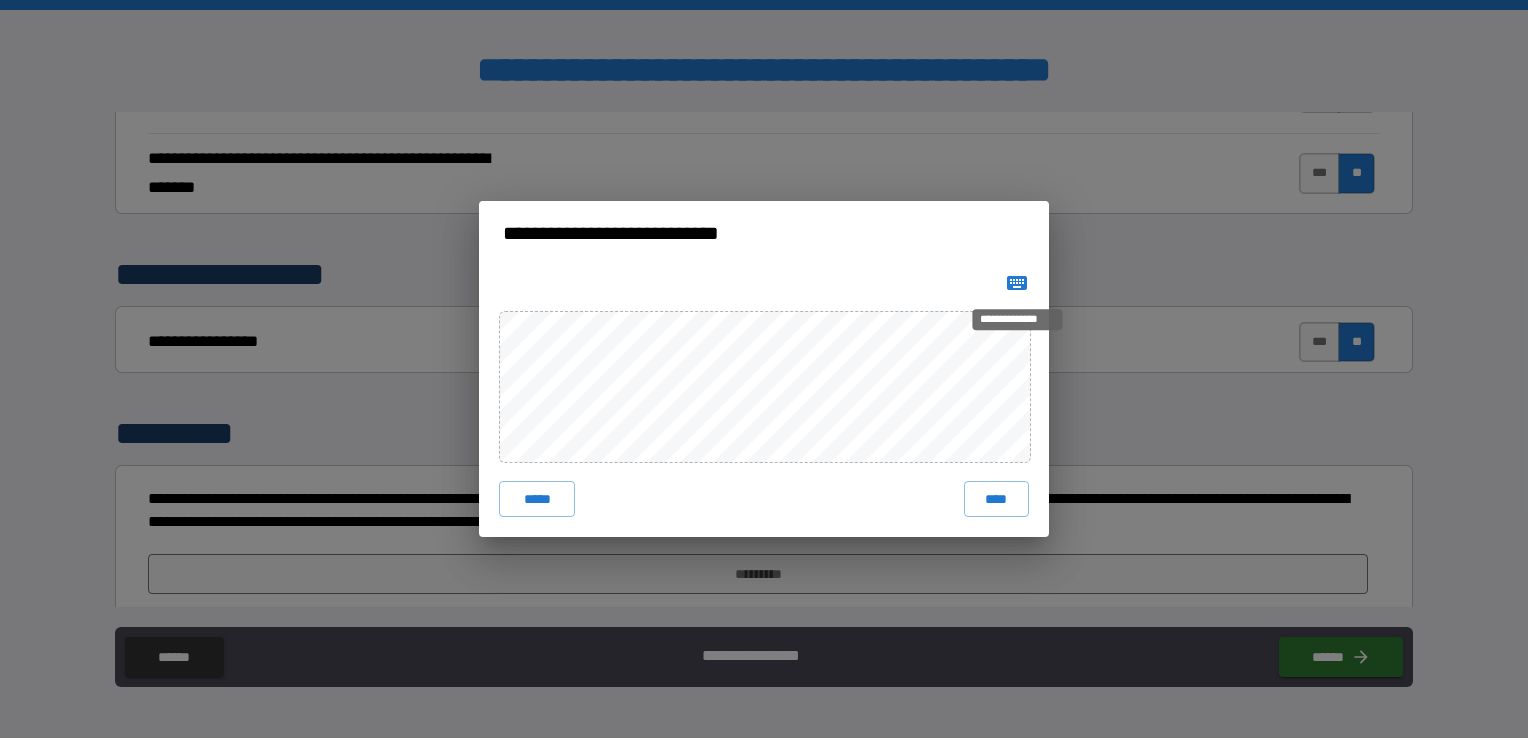 click 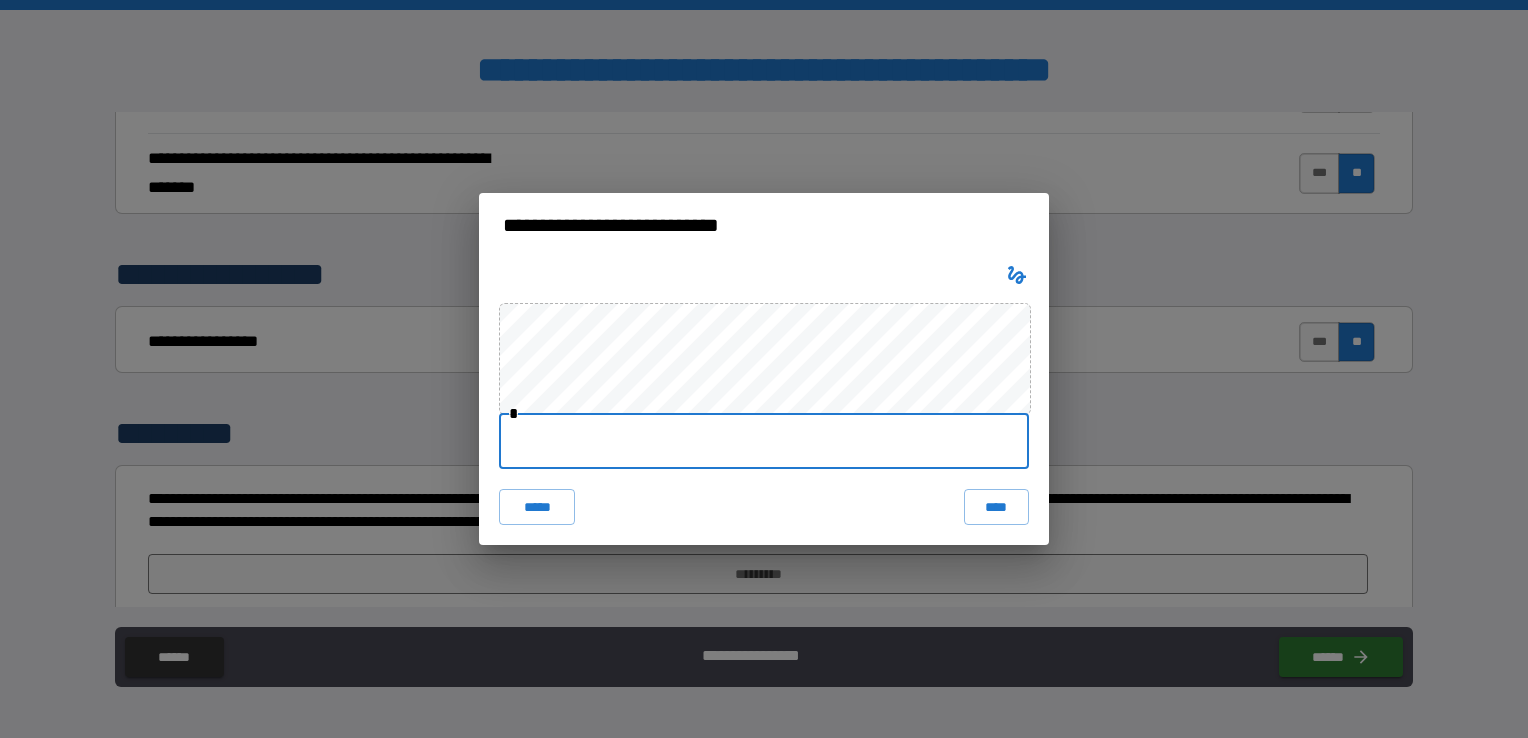click at bounding box center (764, 441) 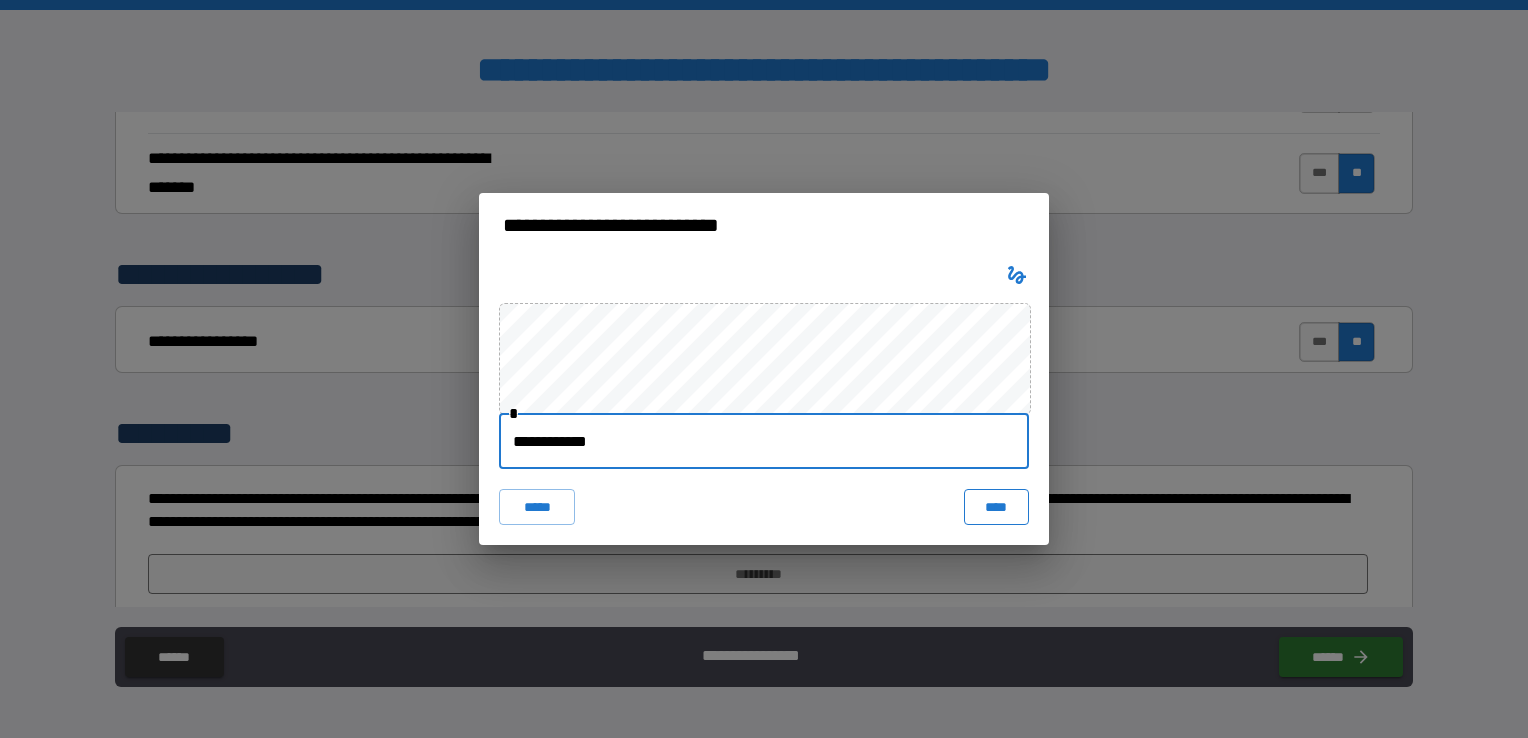 type on "**********" 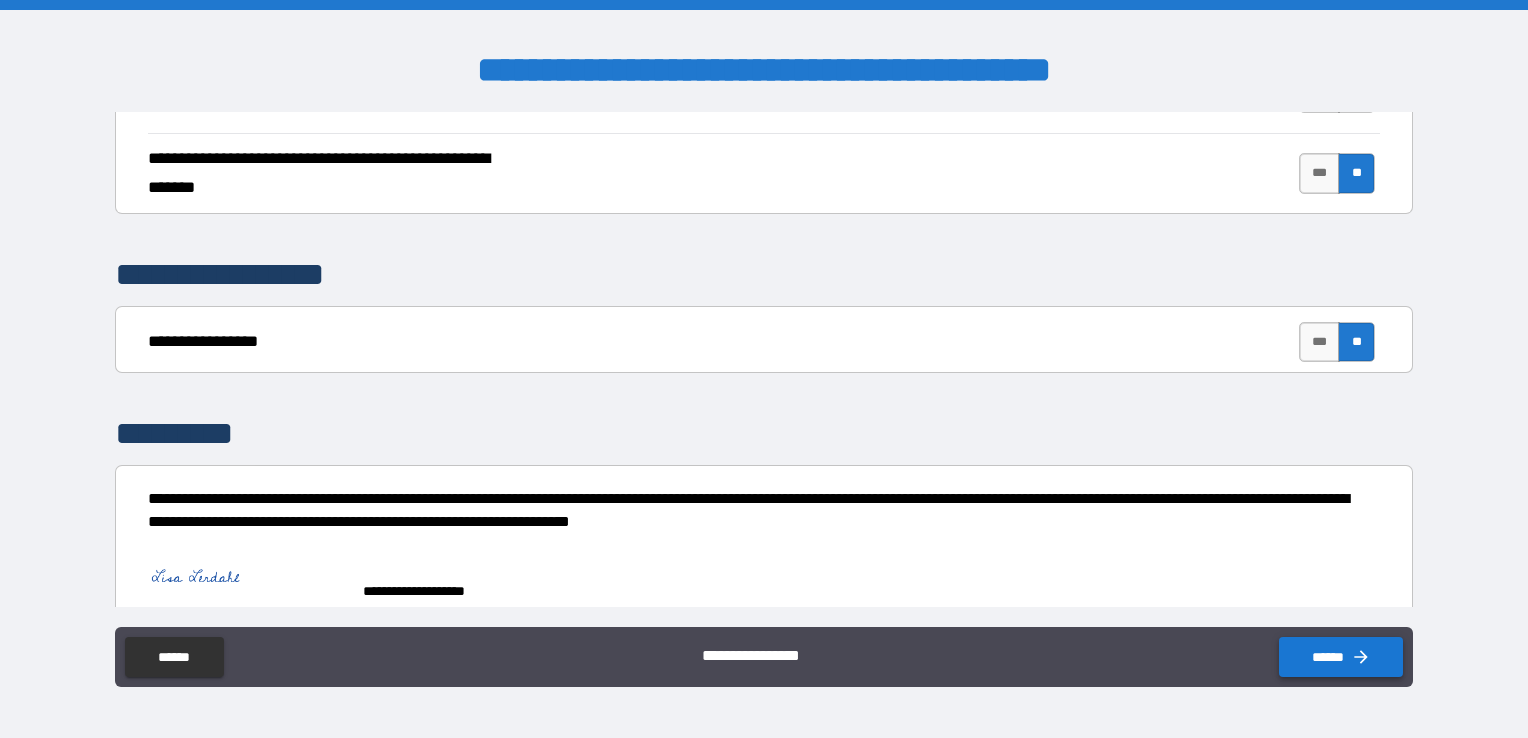 click on "******" at bounding box center [1341, 657] 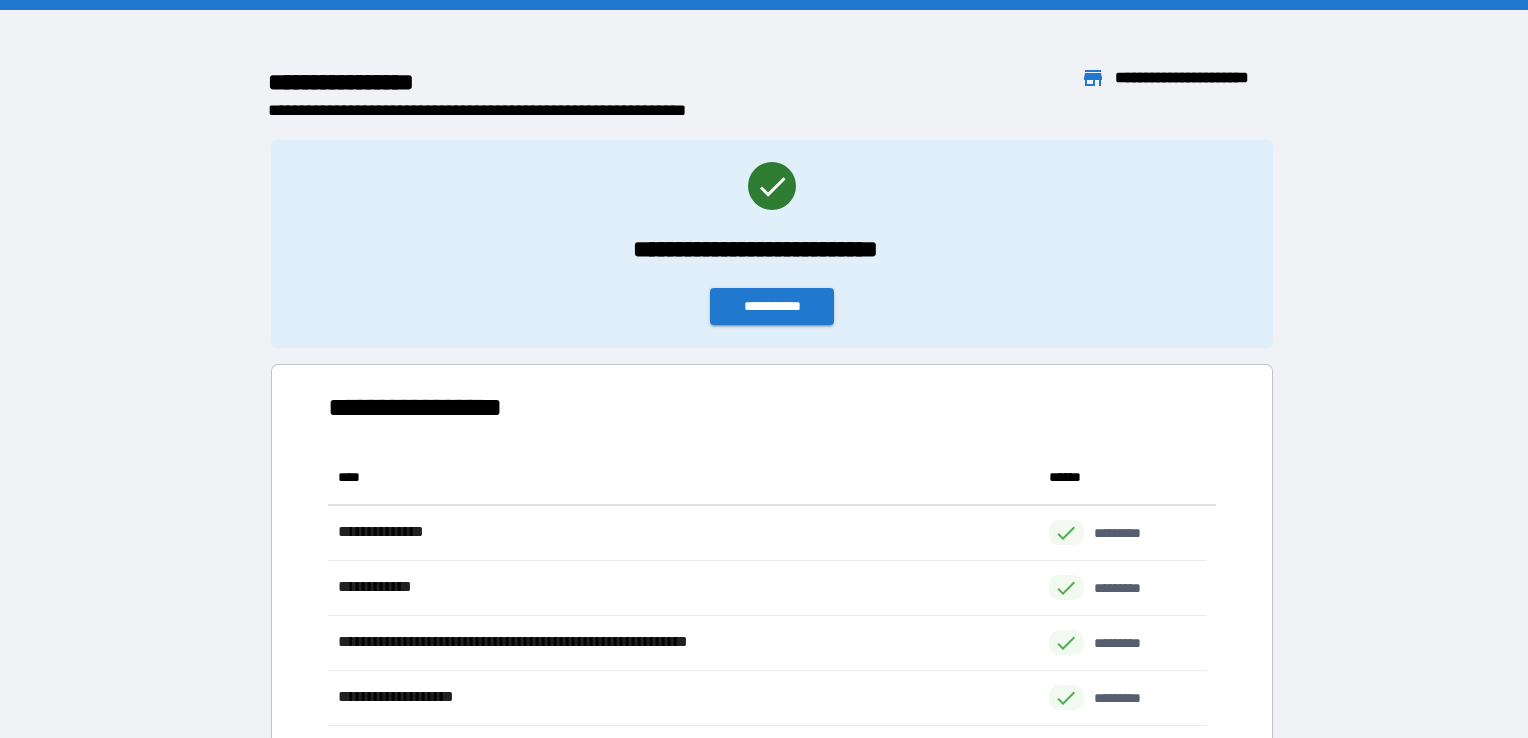 scroll, scrollTop: 16, scrollLeft: 16, axis: both 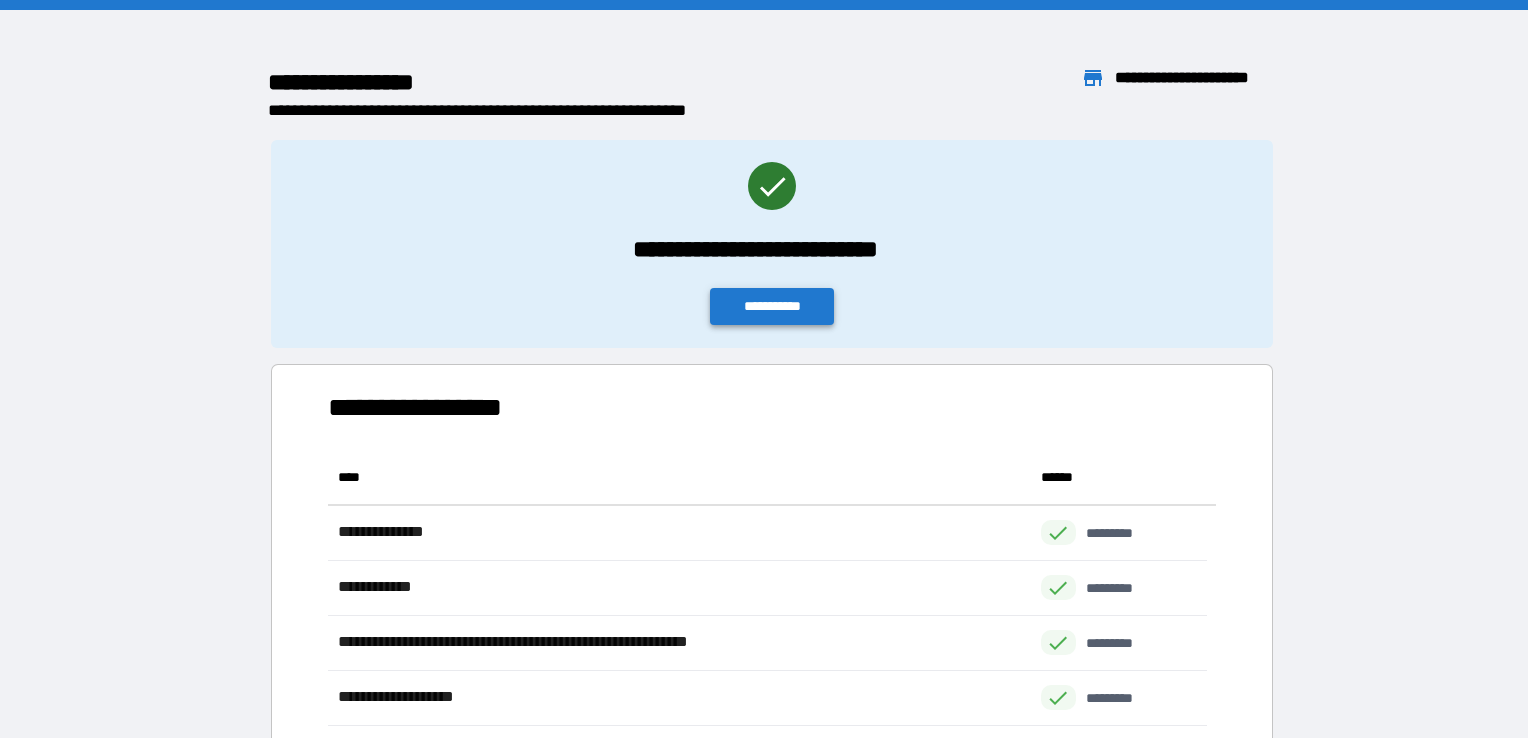 click on "**********" at bounding box center [772, 306] 